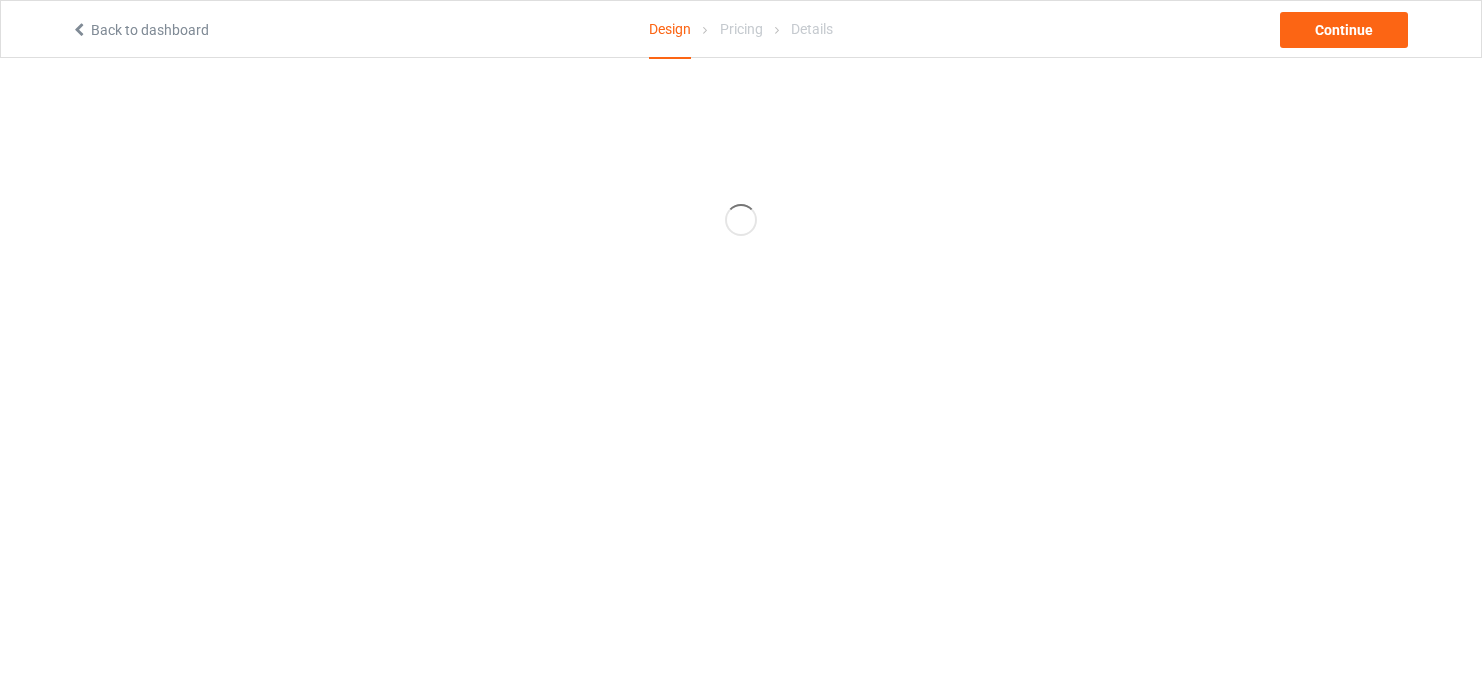 scroll, scrollTop: 0, scrollLeft: 0, axis: both 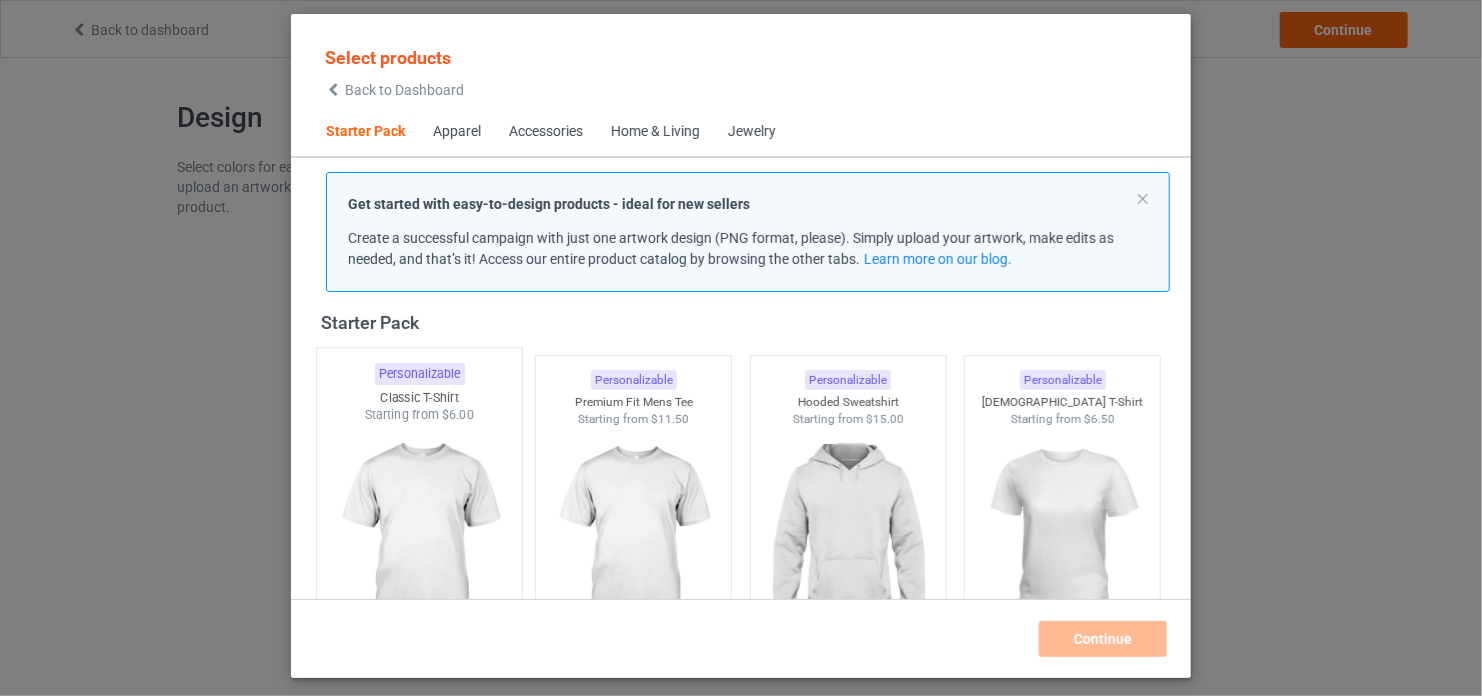 click at bounding box center [419, 541] 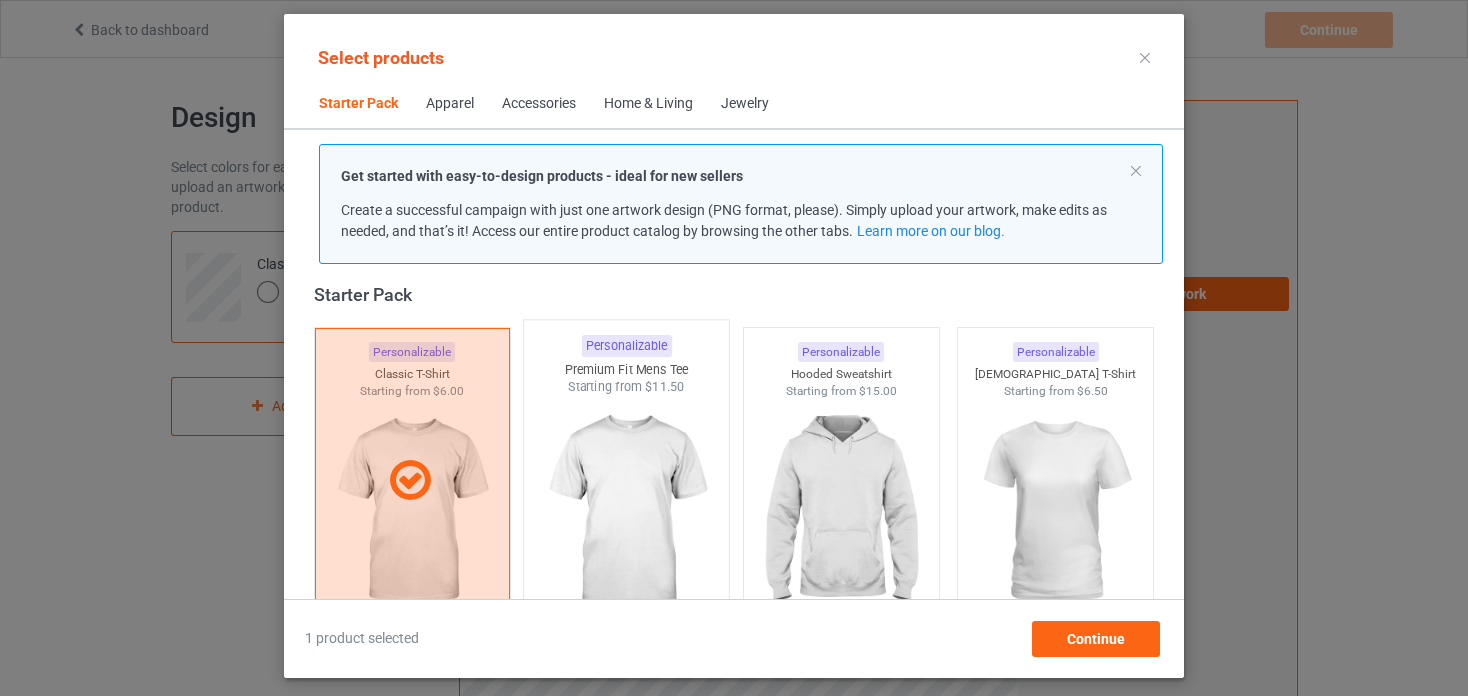 click at bounding box center (627, 513) 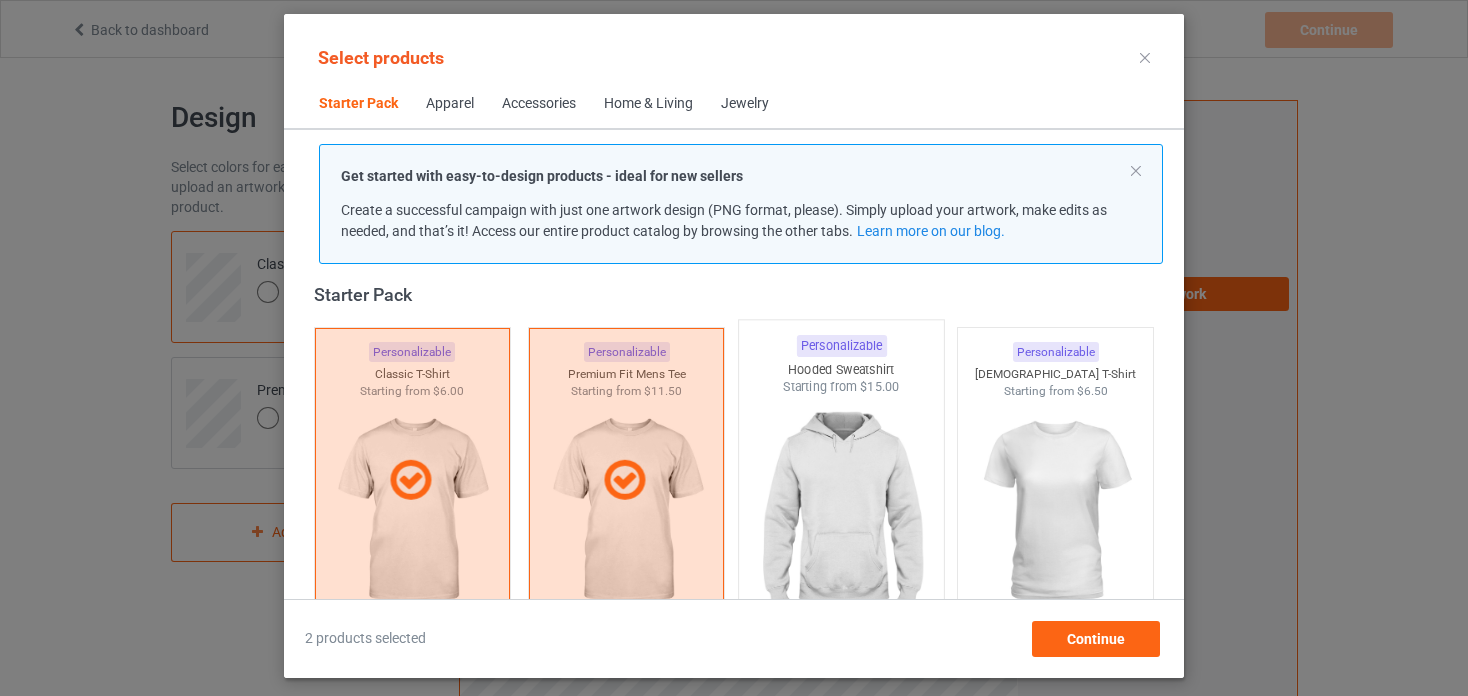 click at bounding box center [841, 513] 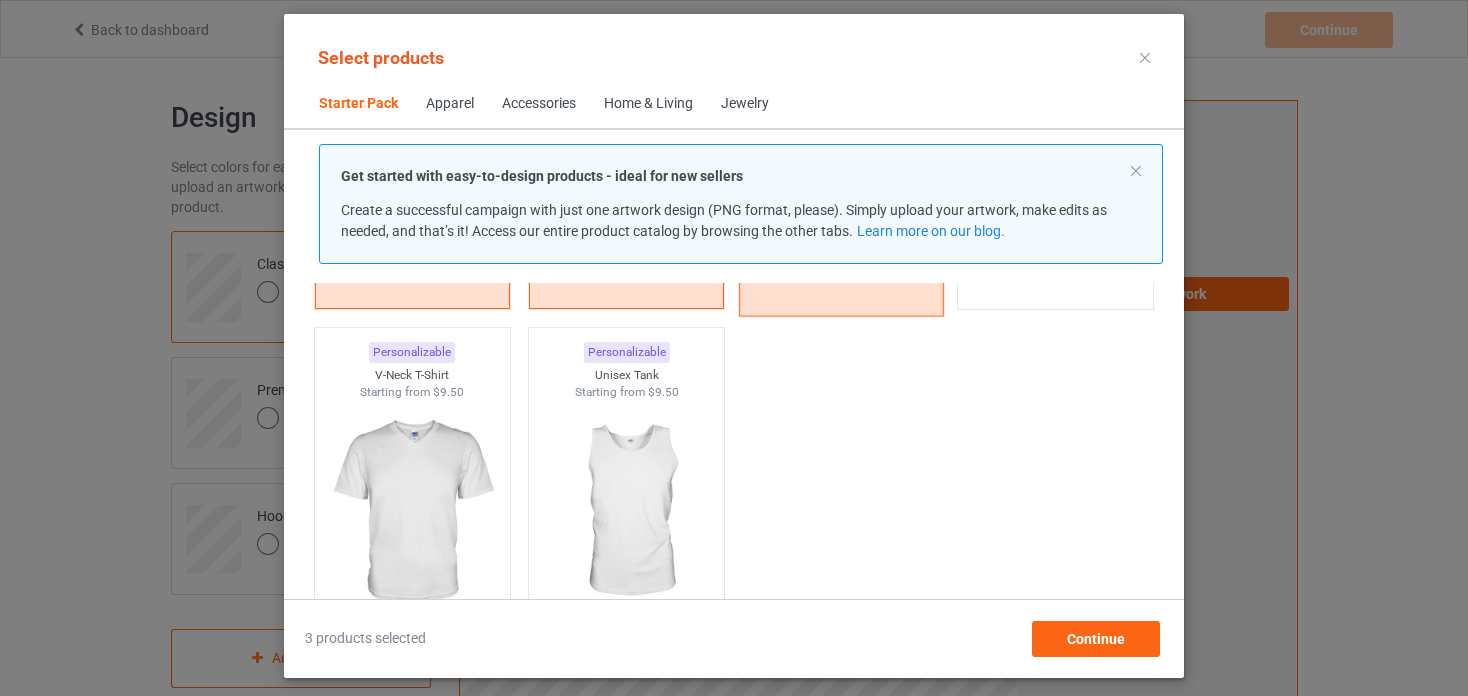 scroll, scrollTop: 350, scrollLeft: 0, axis: vertical 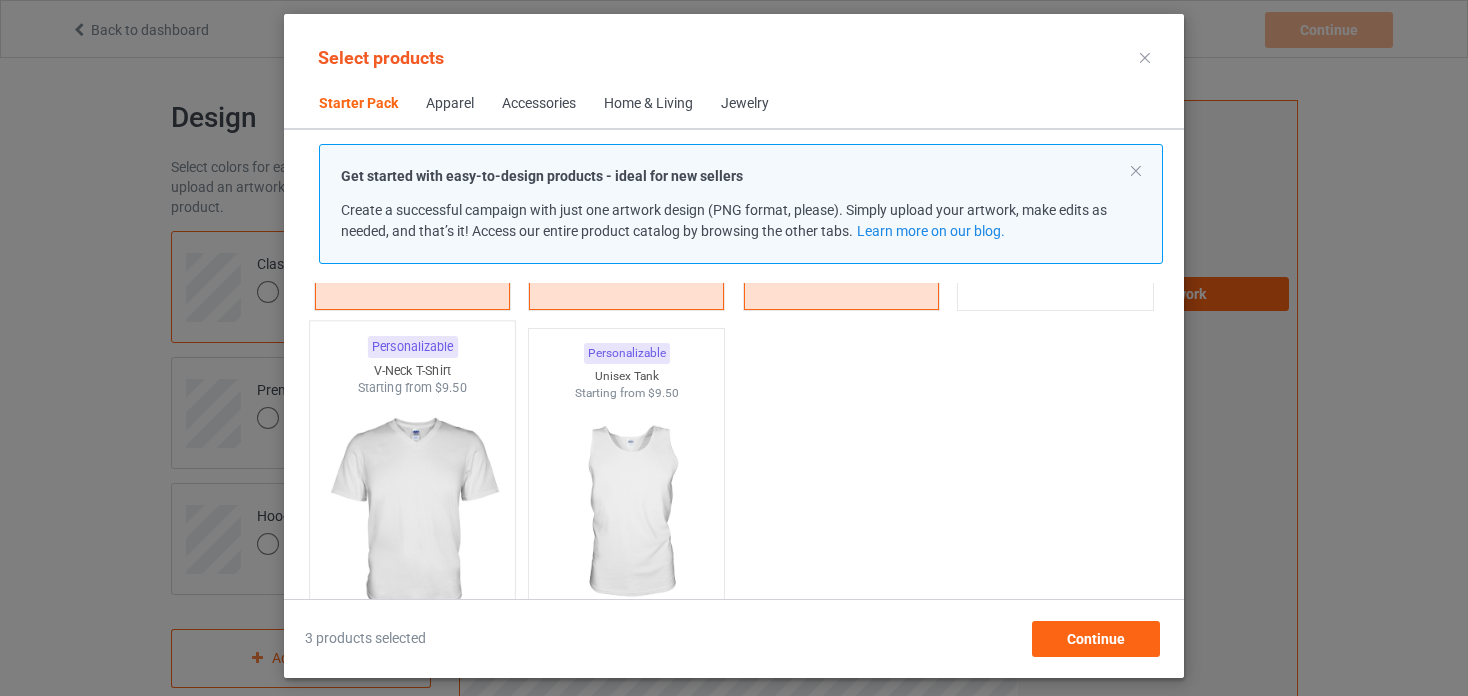 click at bounding box center (412, 514) 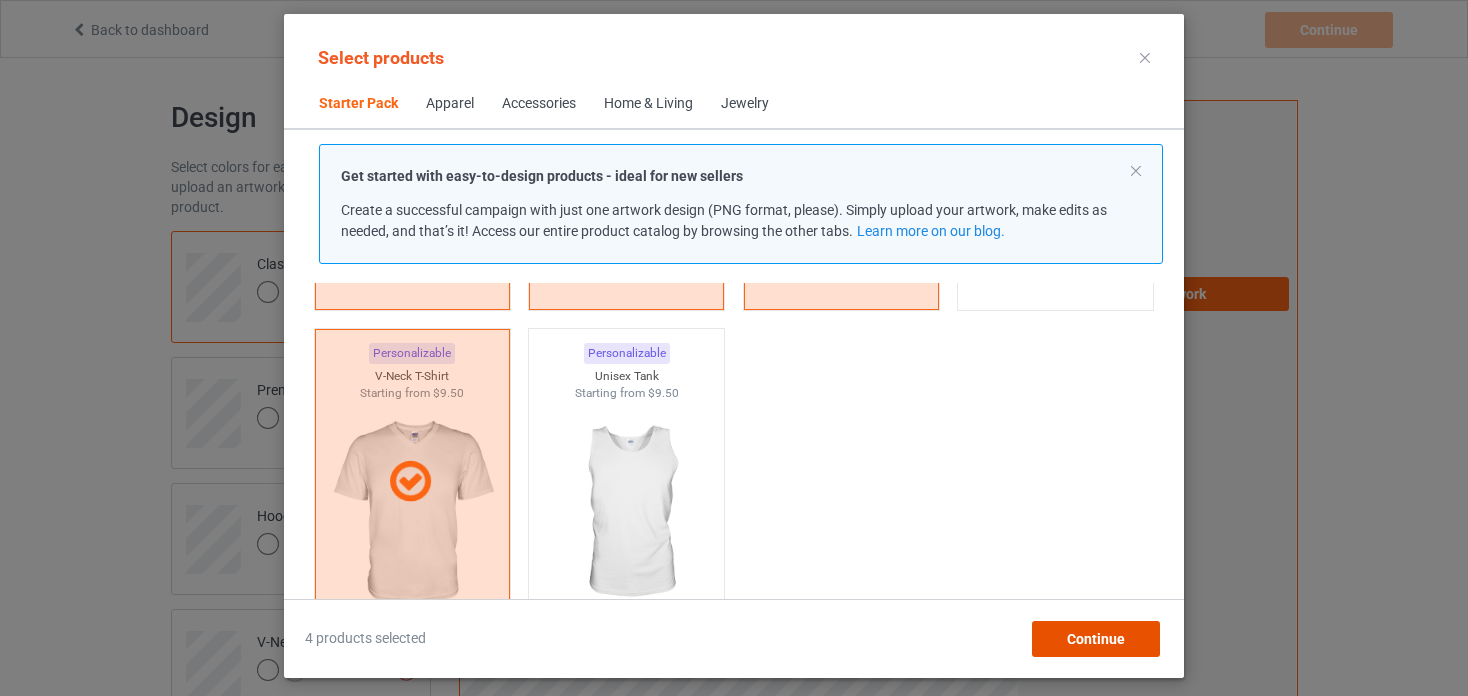 click on "Continue" at bounding box center (1096, 639) 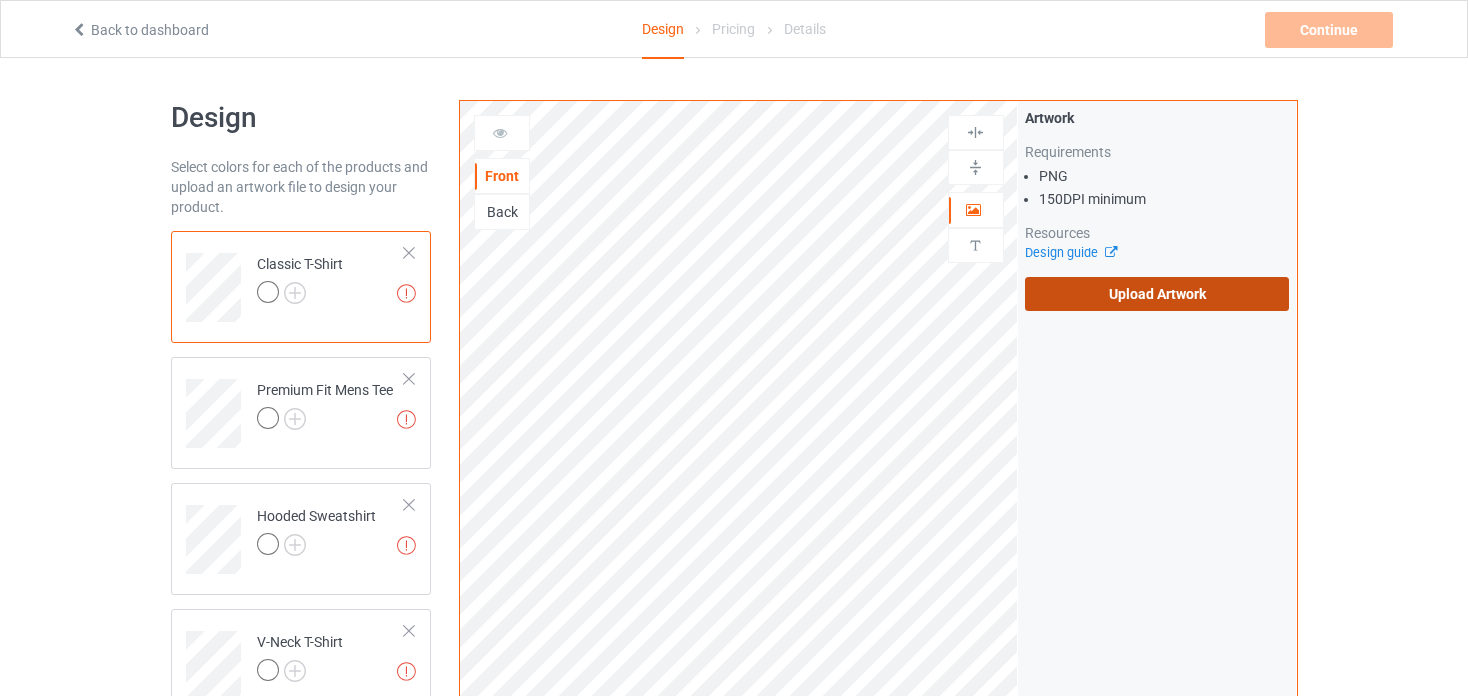 click on "Upload Artwork" at bounding box center (1157, 294) 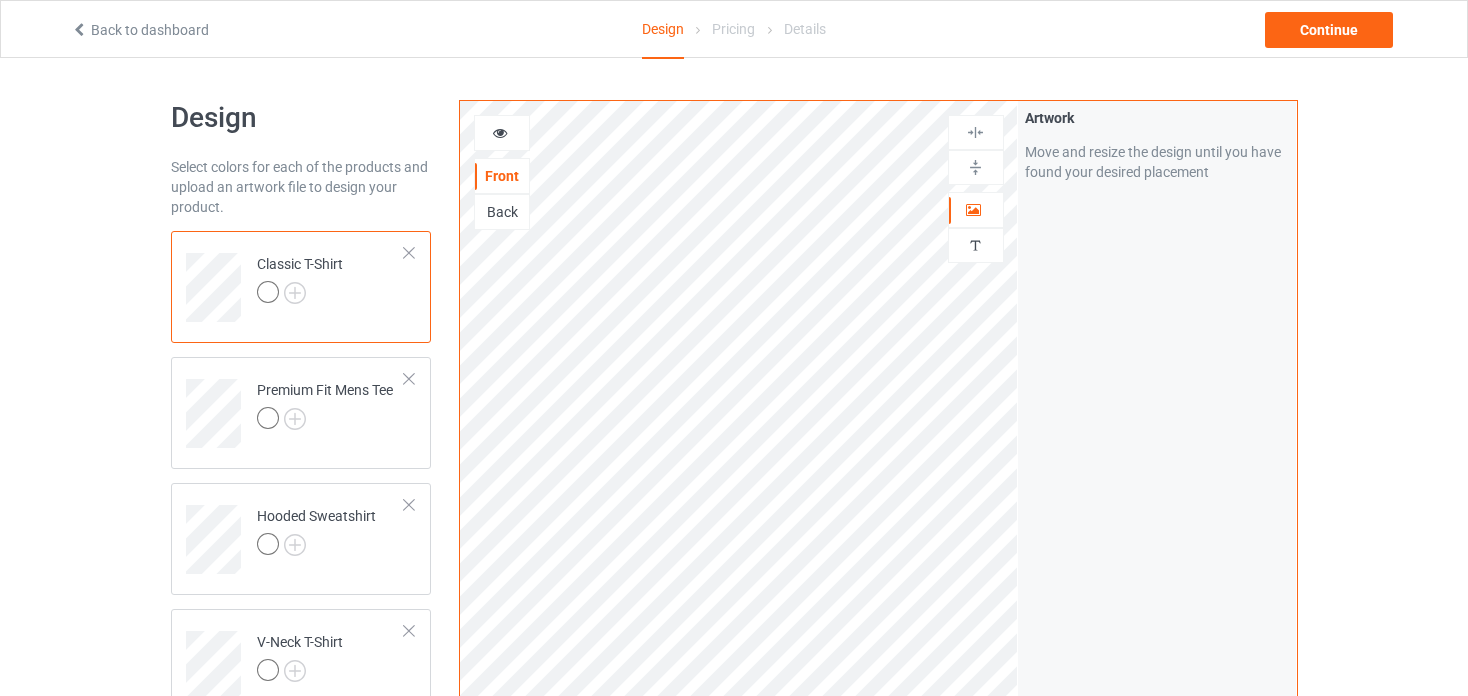click at bounding box center (502, 133) 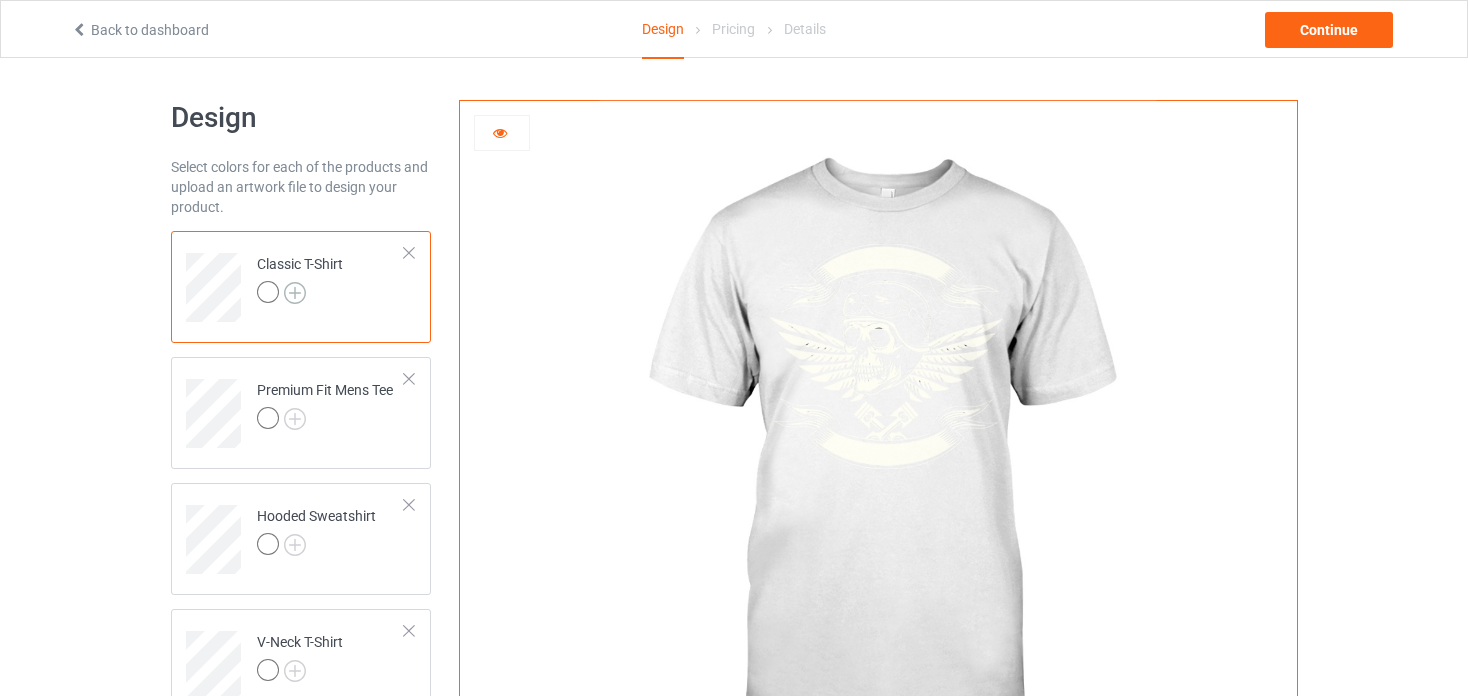 click at bounding box center (295, 293) 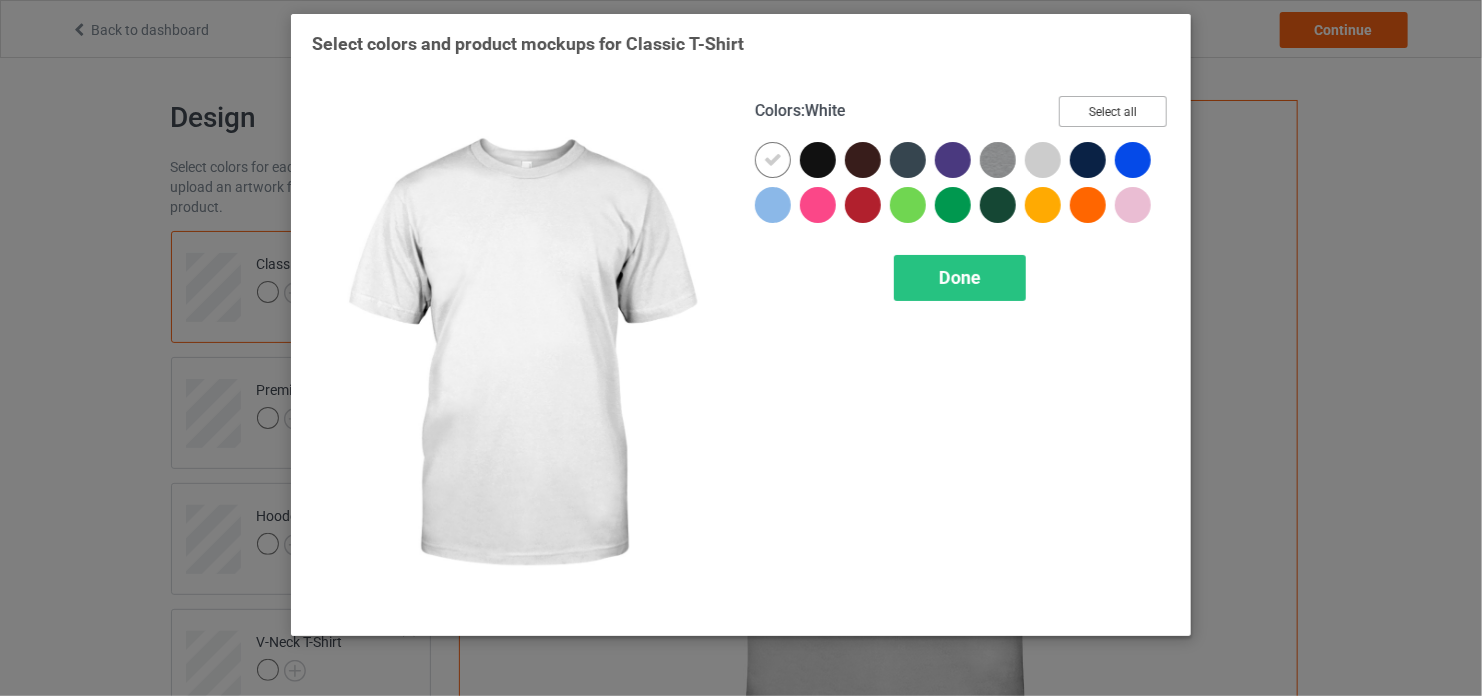 click on "Select all" at bounding box center (1113, 111) 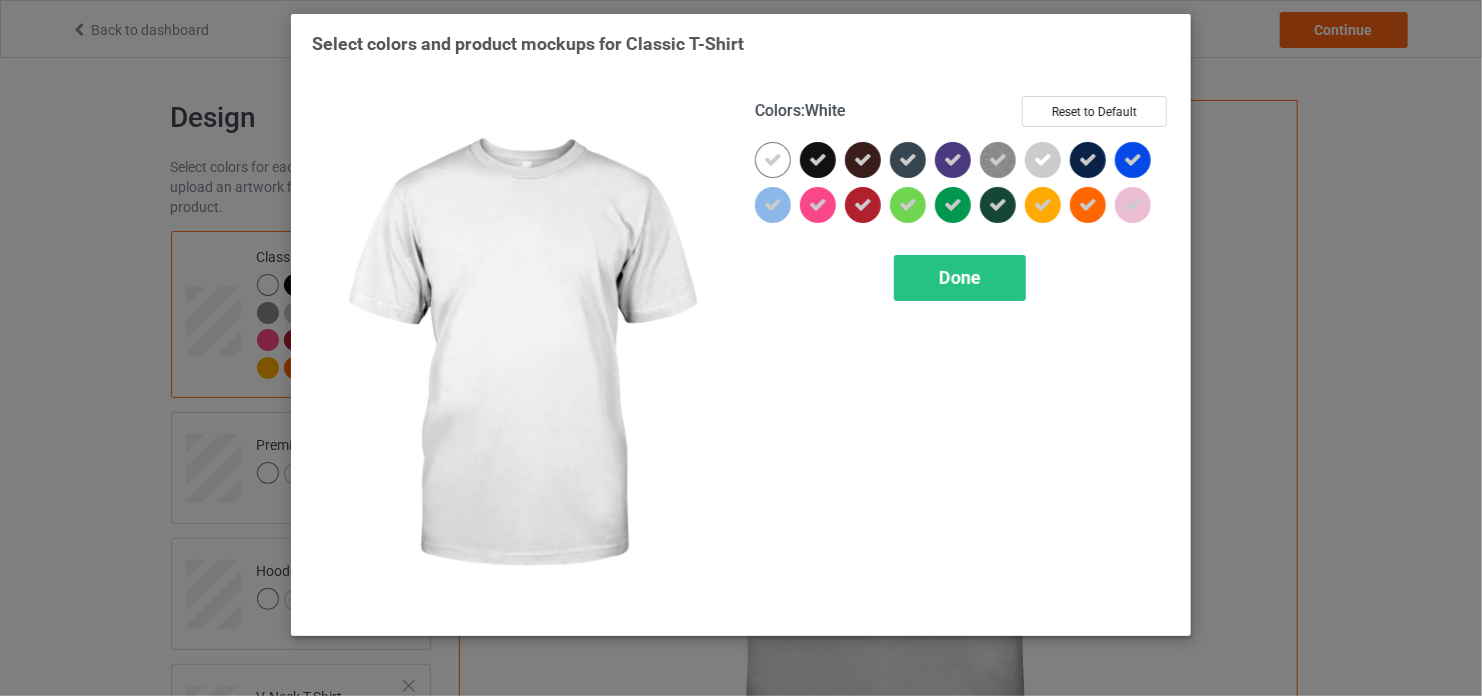 click at bounding box center [773, 160] 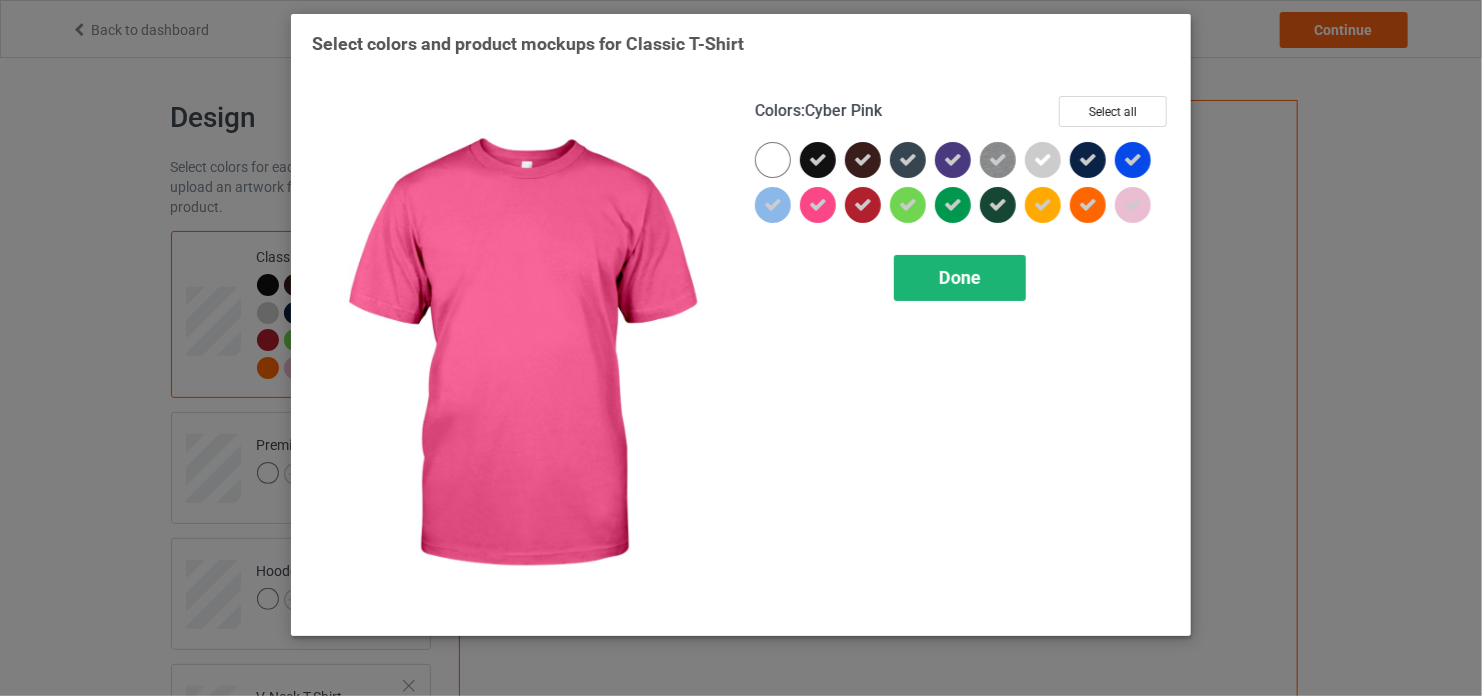 click on "Done" at bounding box center (960, 277) 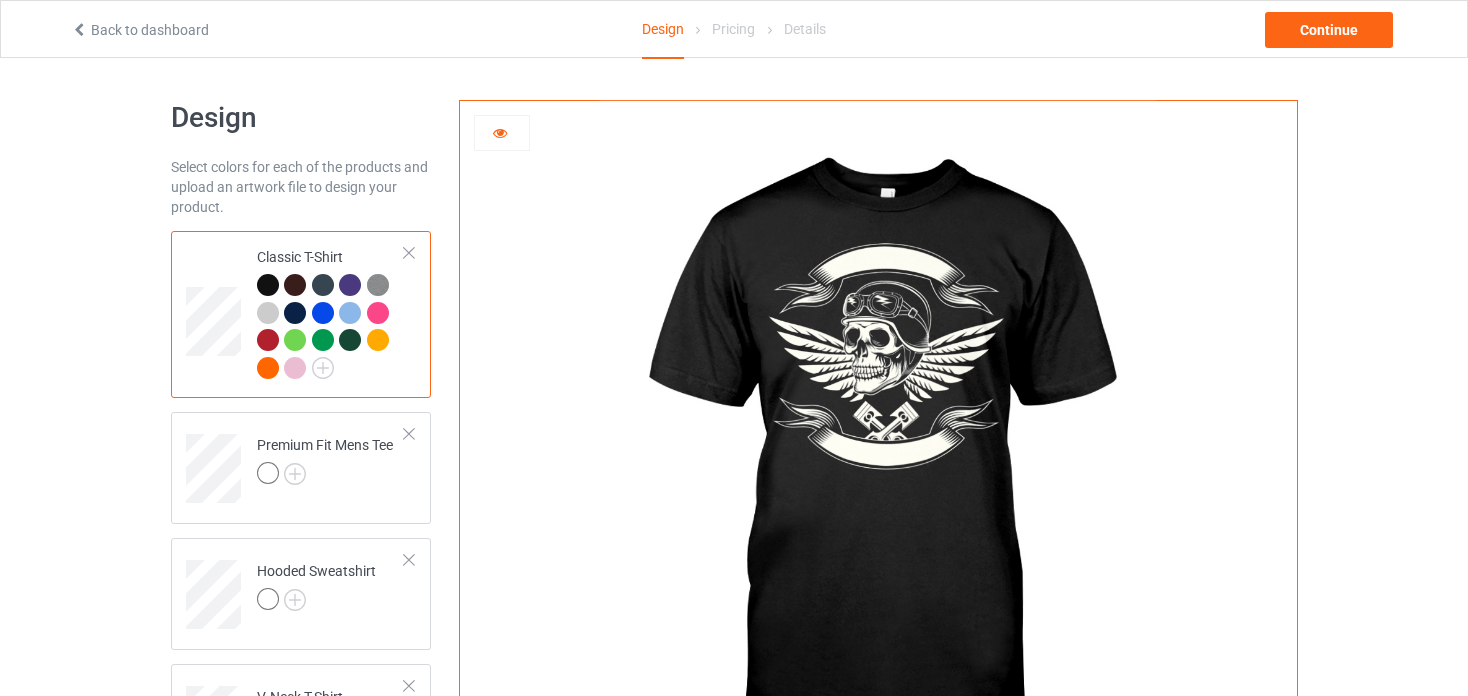 click at bounding box center [502, 133] 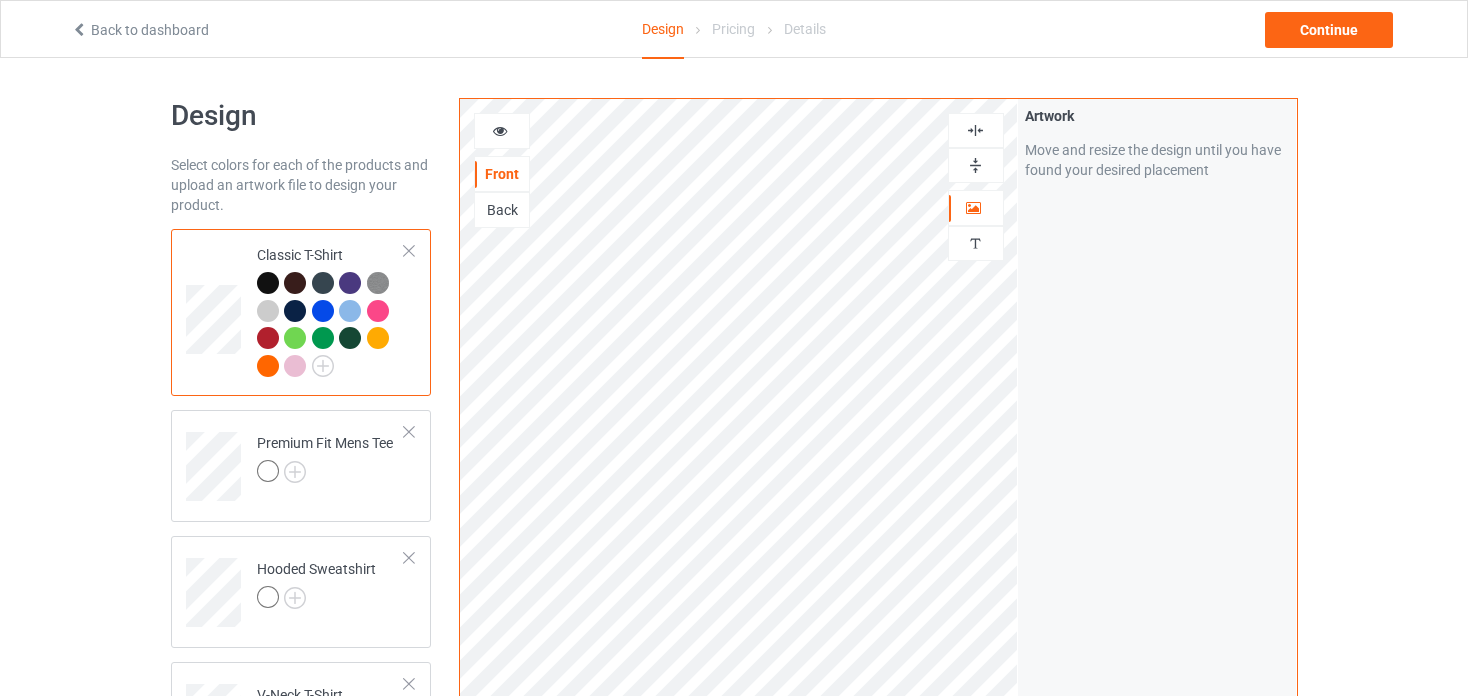 scroll, scrollTop: 0, scrollLeft: 0, axis: both 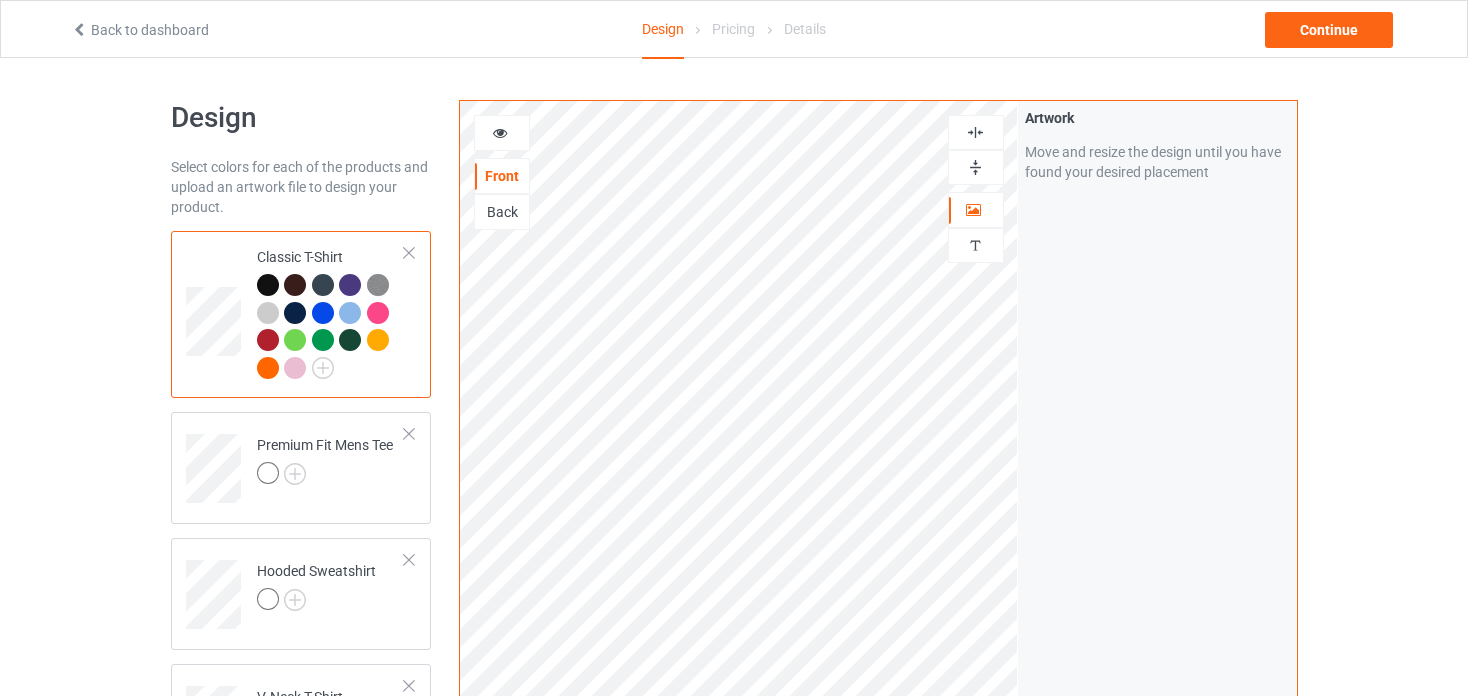 click at bounding box center [502, 133] 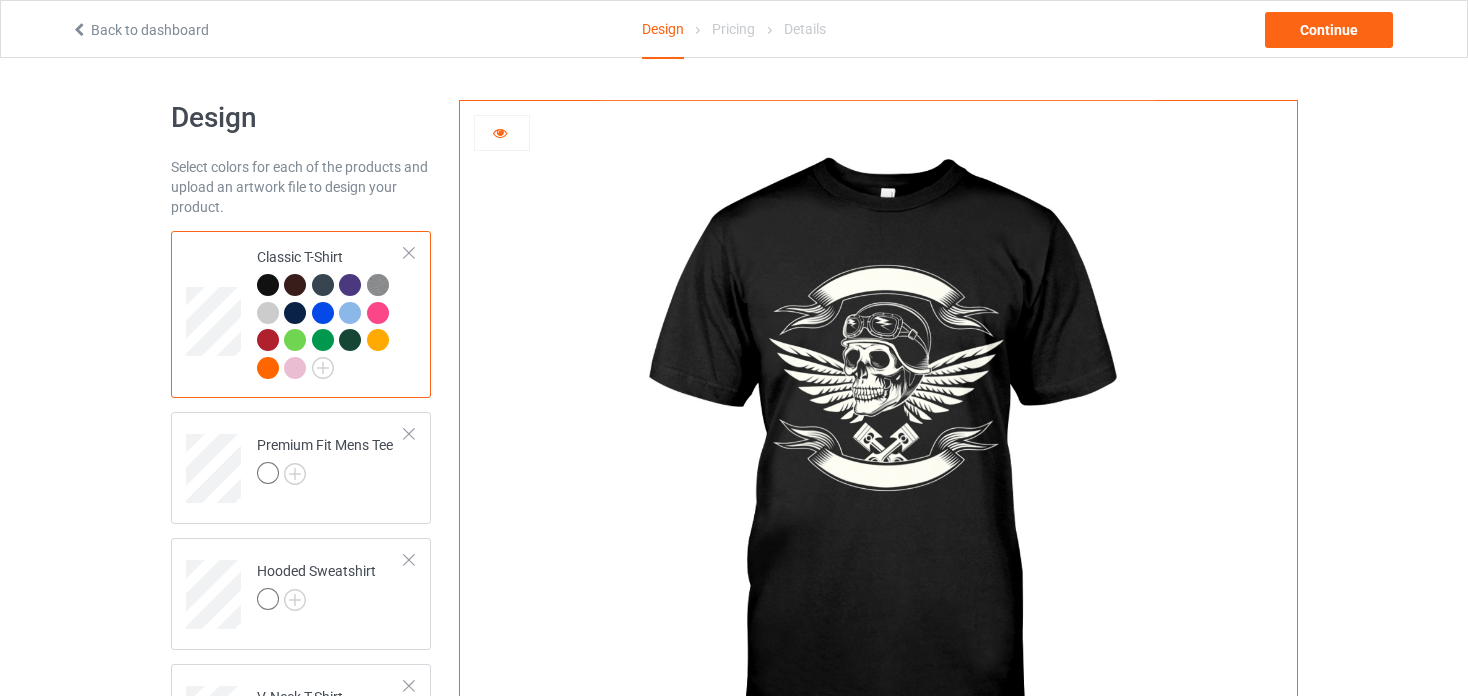 click at bounding box center [295, 285] 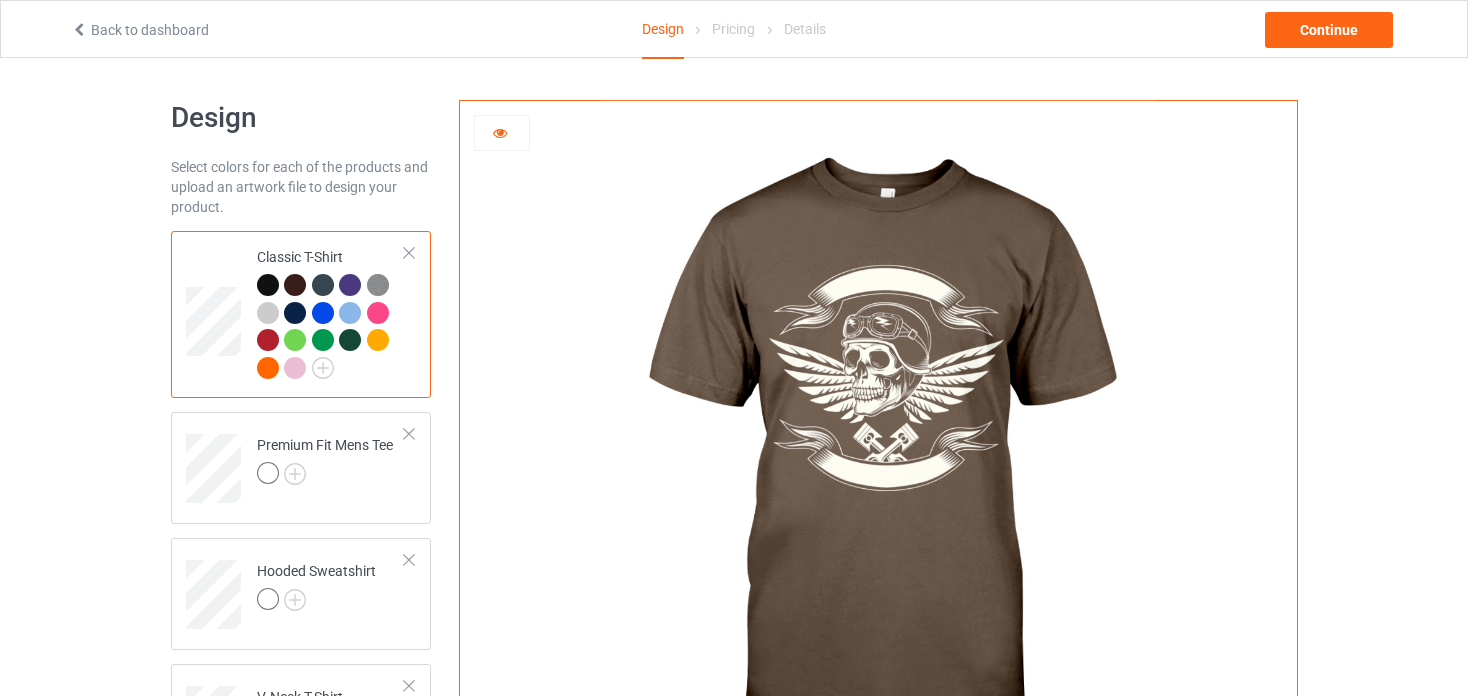 click at bounding box center [323, 285] 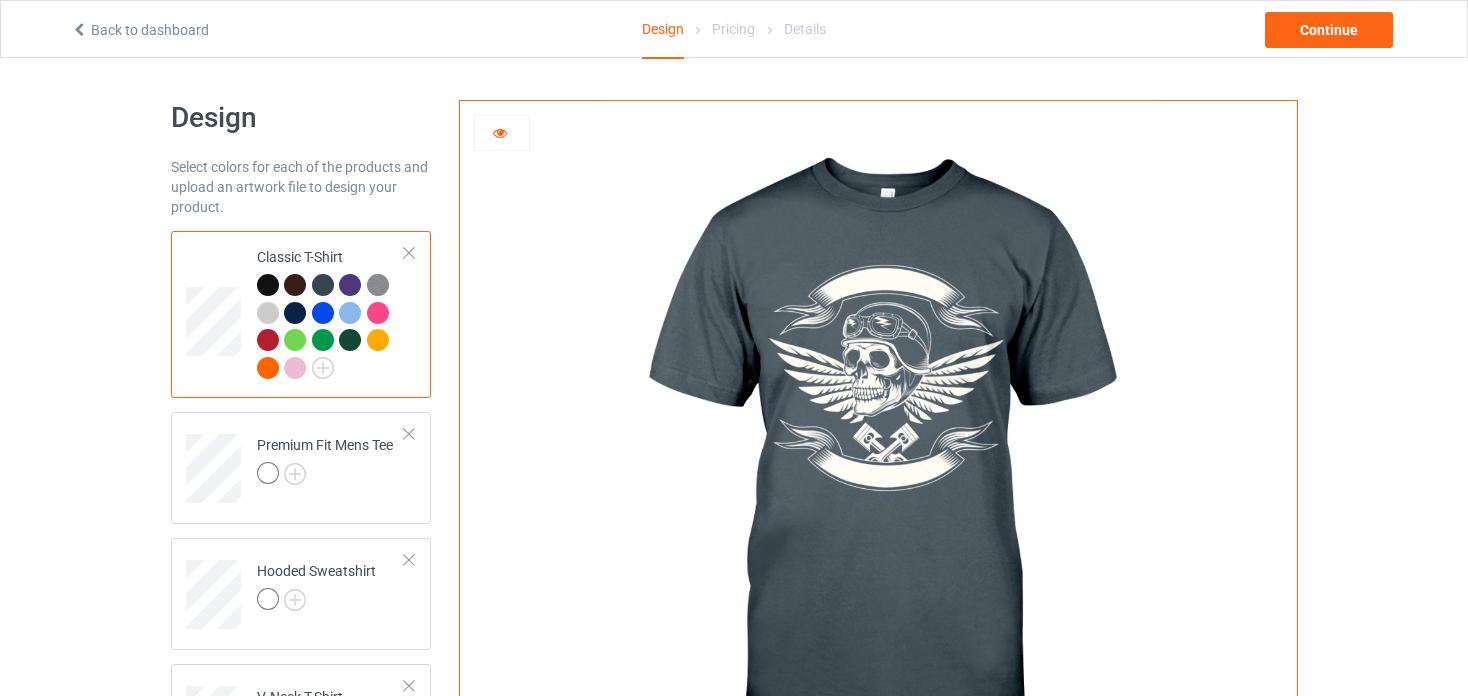 click at bounding box center [268, 313] 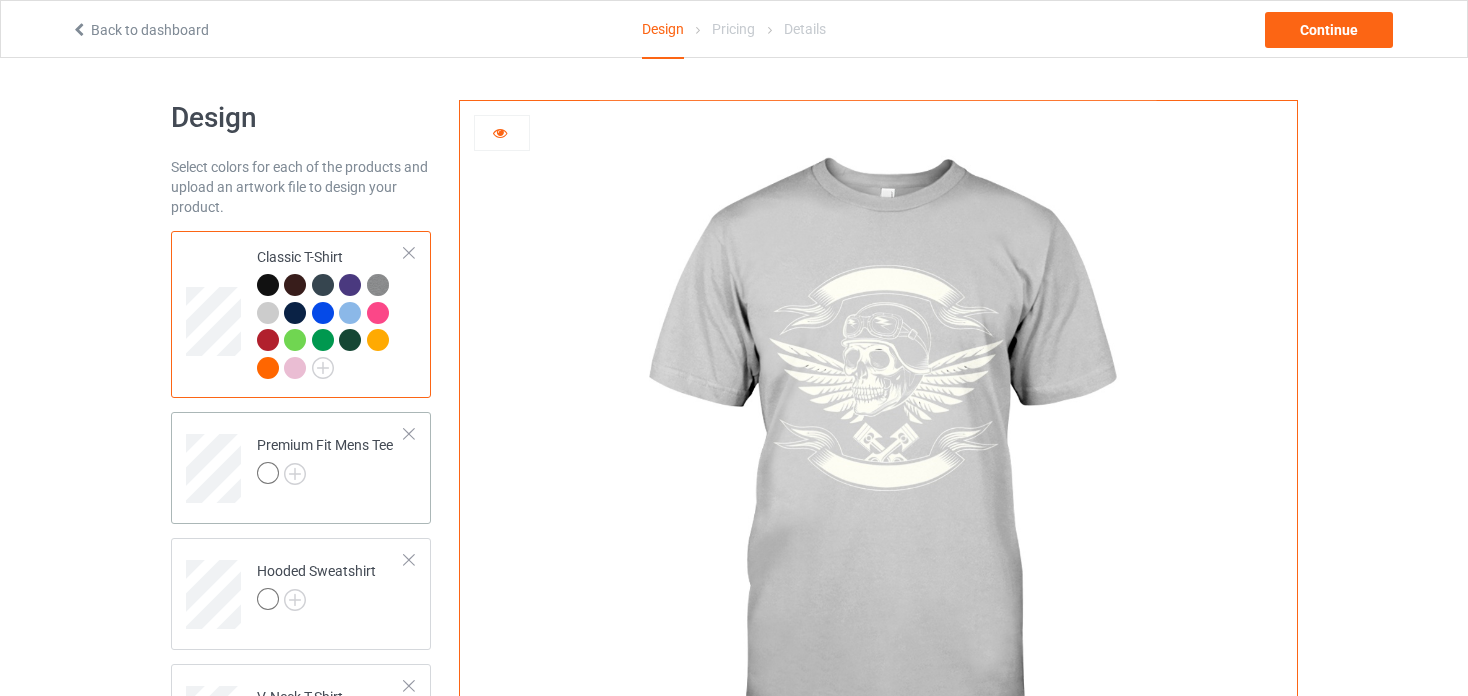 click at bounding box center (325, 476) 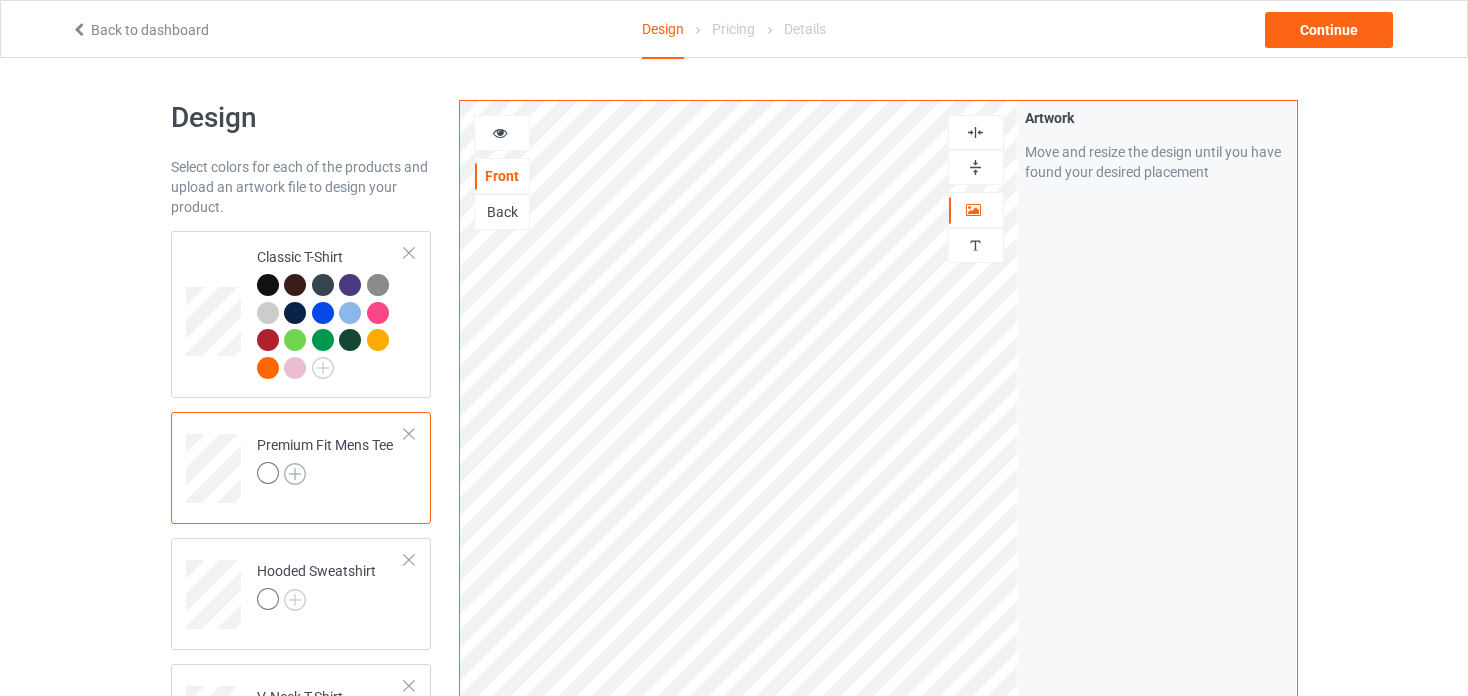 click at bounding box center [295, 474] 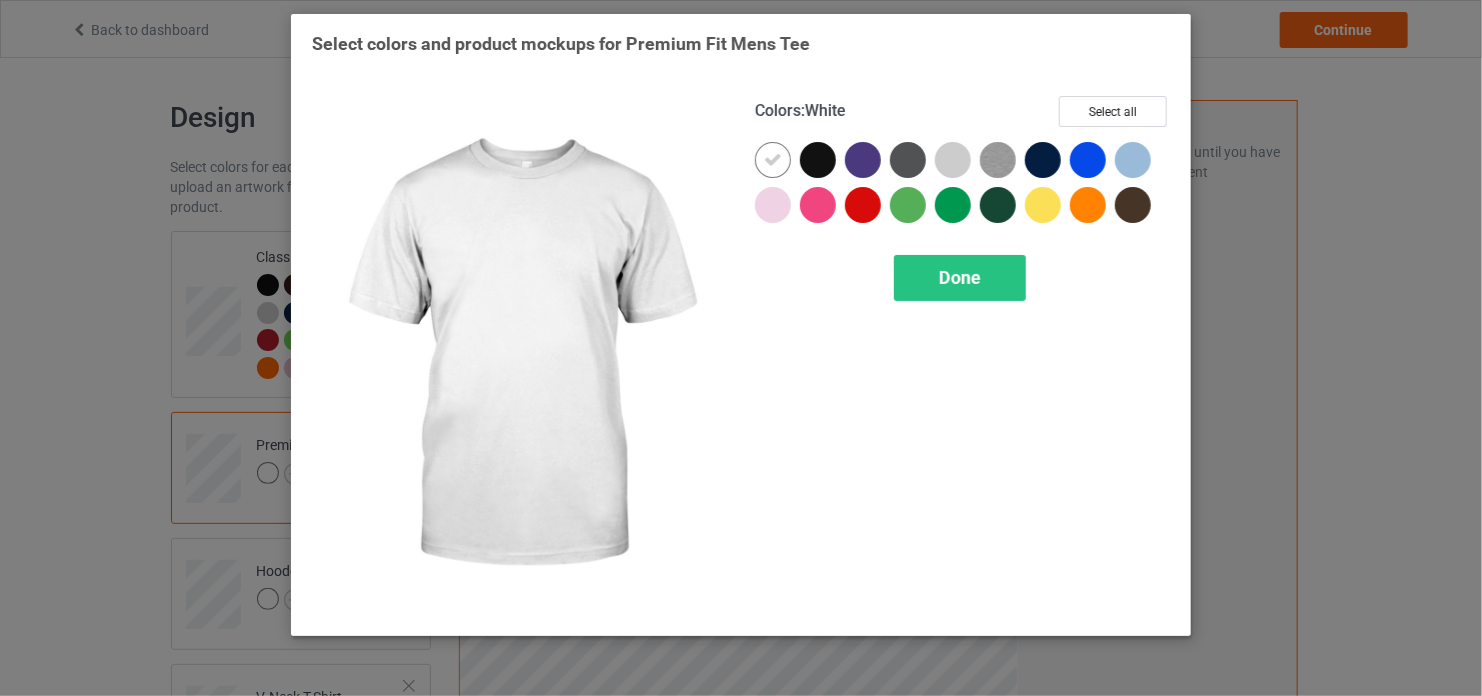 click at bounding box center [773, 160] 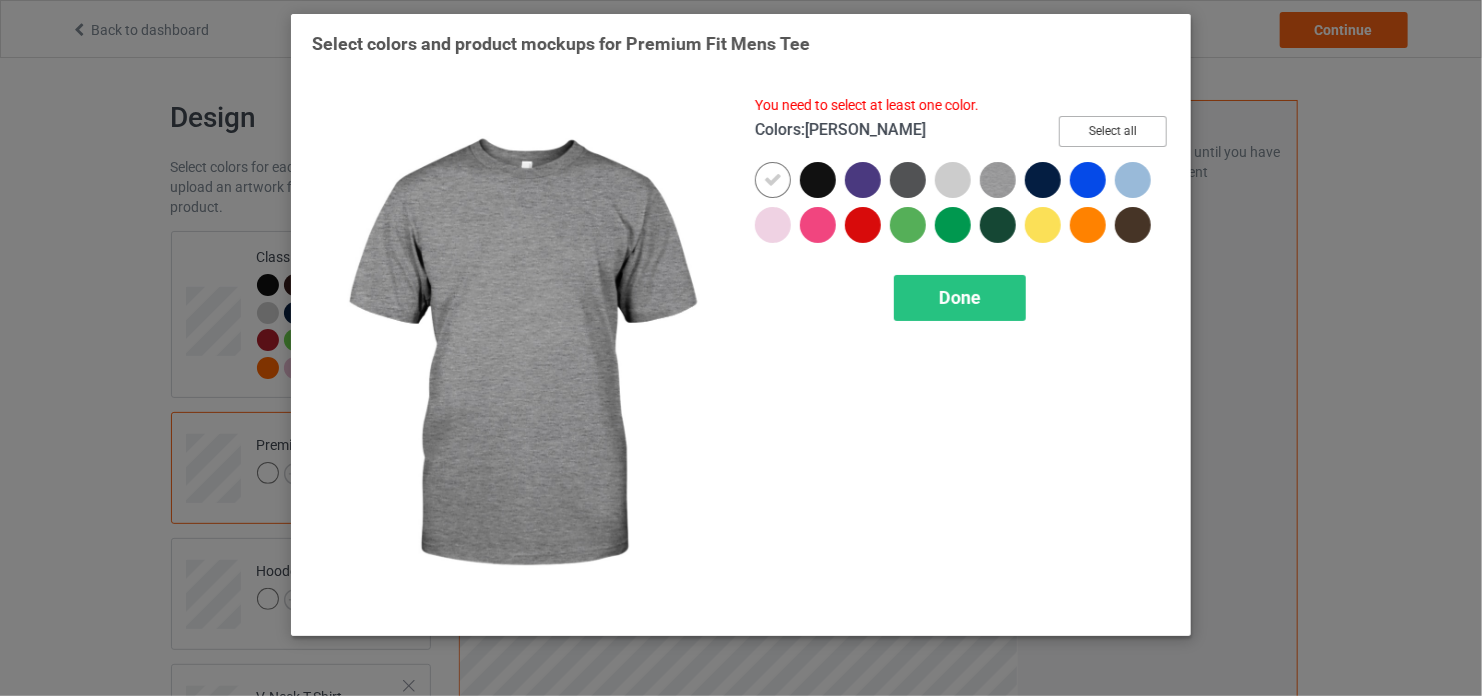 click on "Select all" at bounding box center [1113, 131] 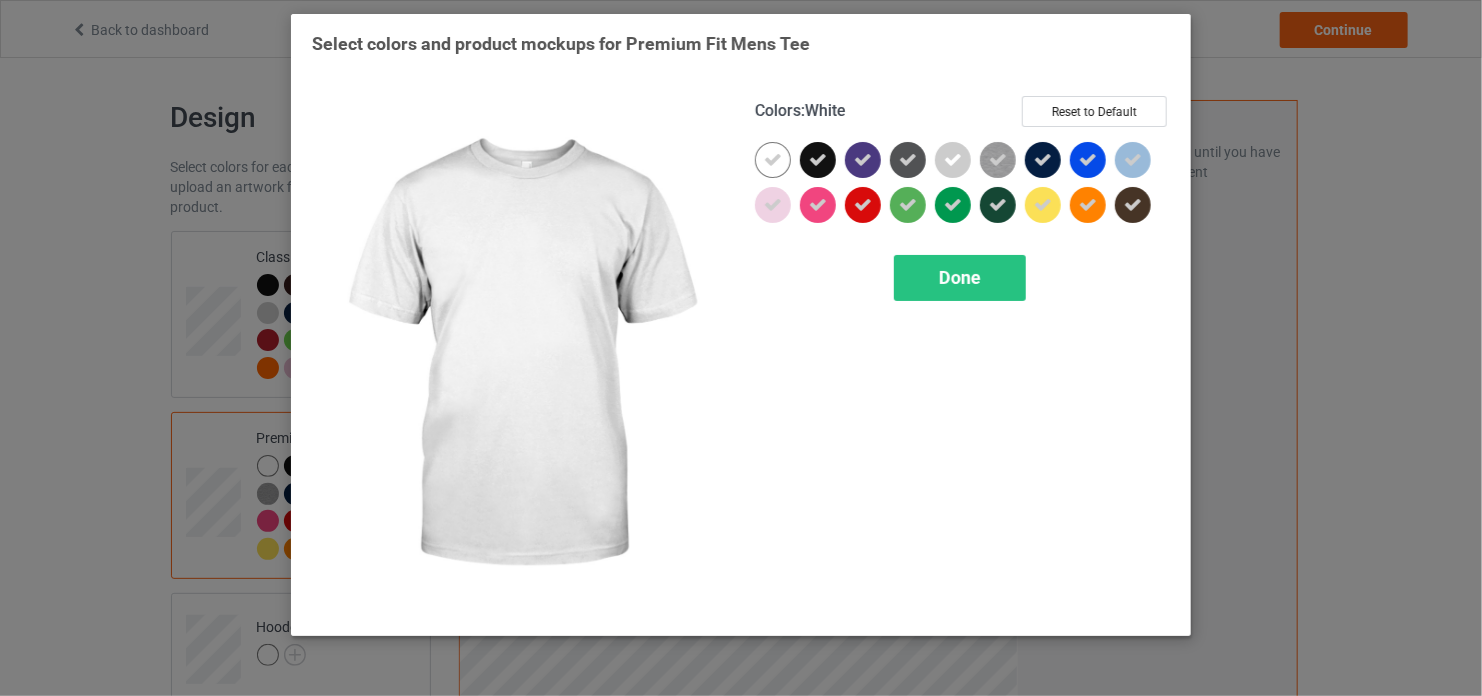 click at bounding box center (773, 160) 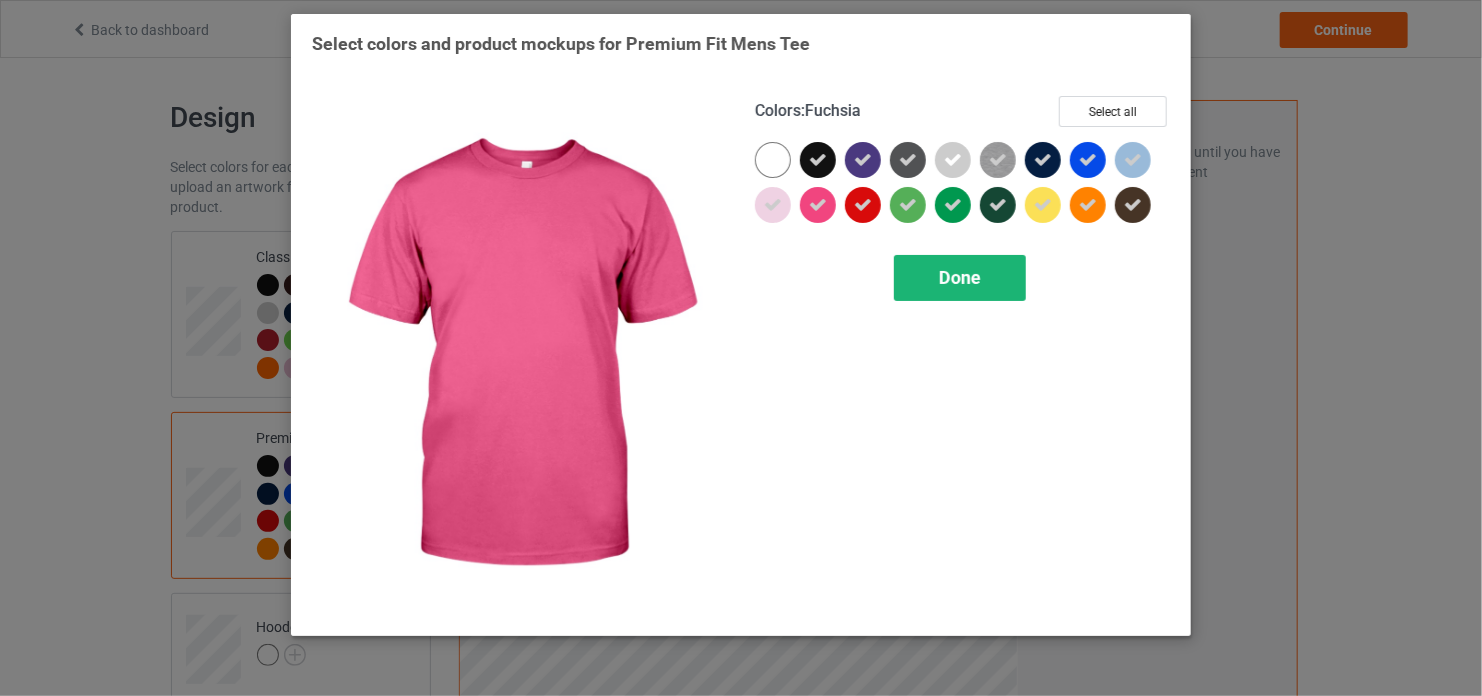click on "Done" at bounding box center (960, 277) 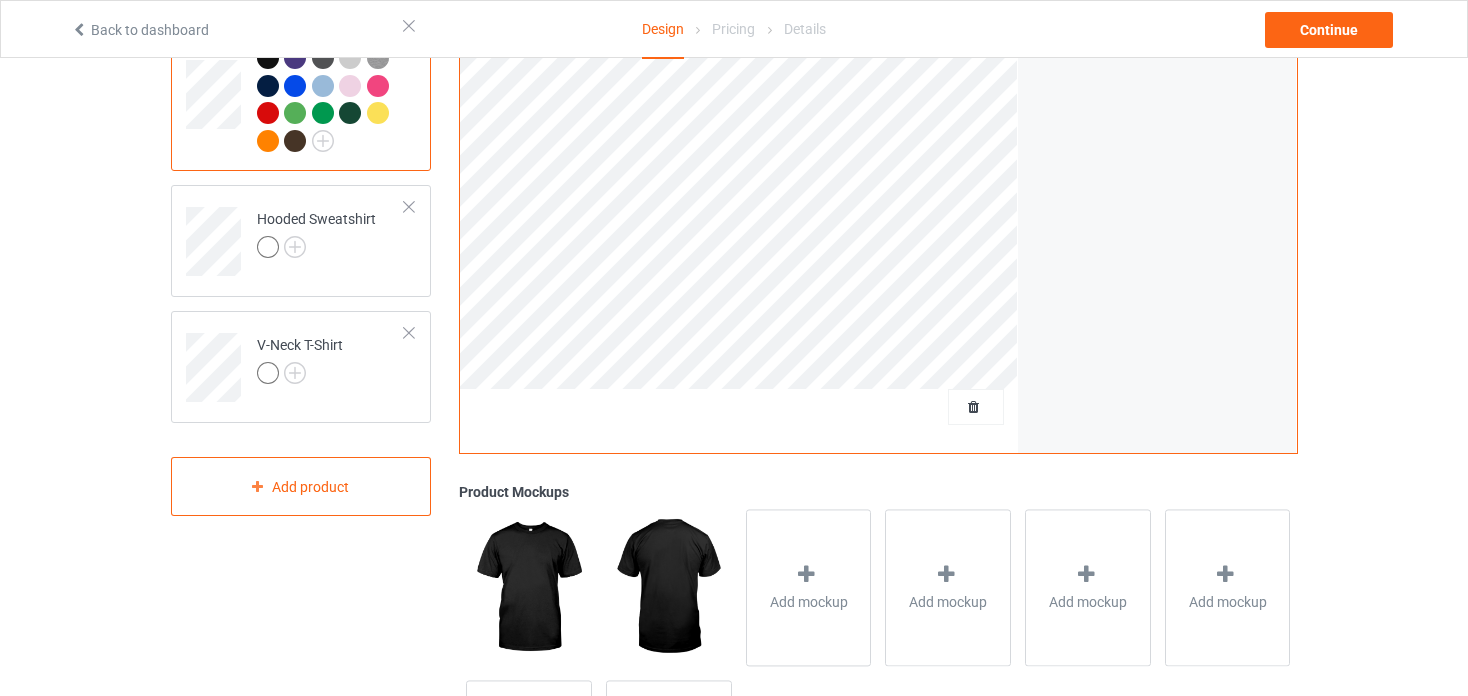 scroll, scrollTop: 406, scrollLeft: 0, axis: vertical 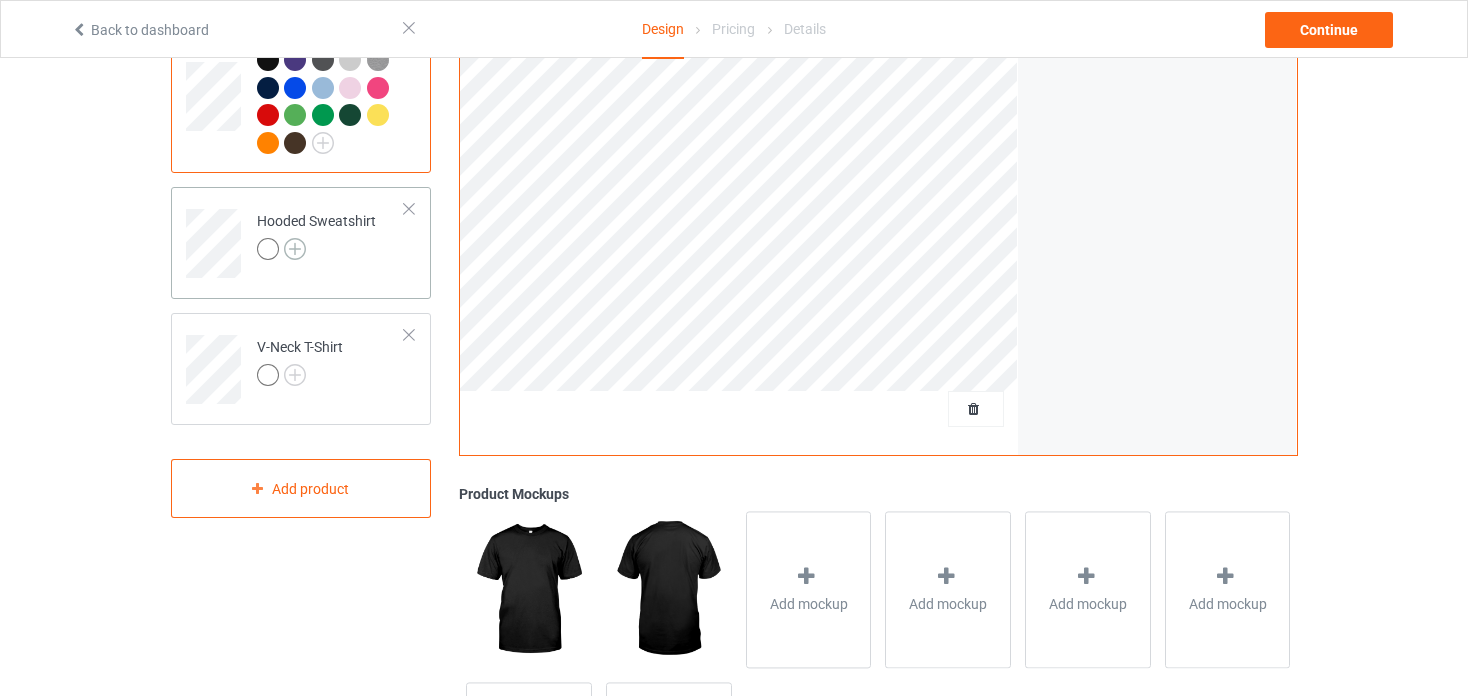 click at bounding box center [295, 249] 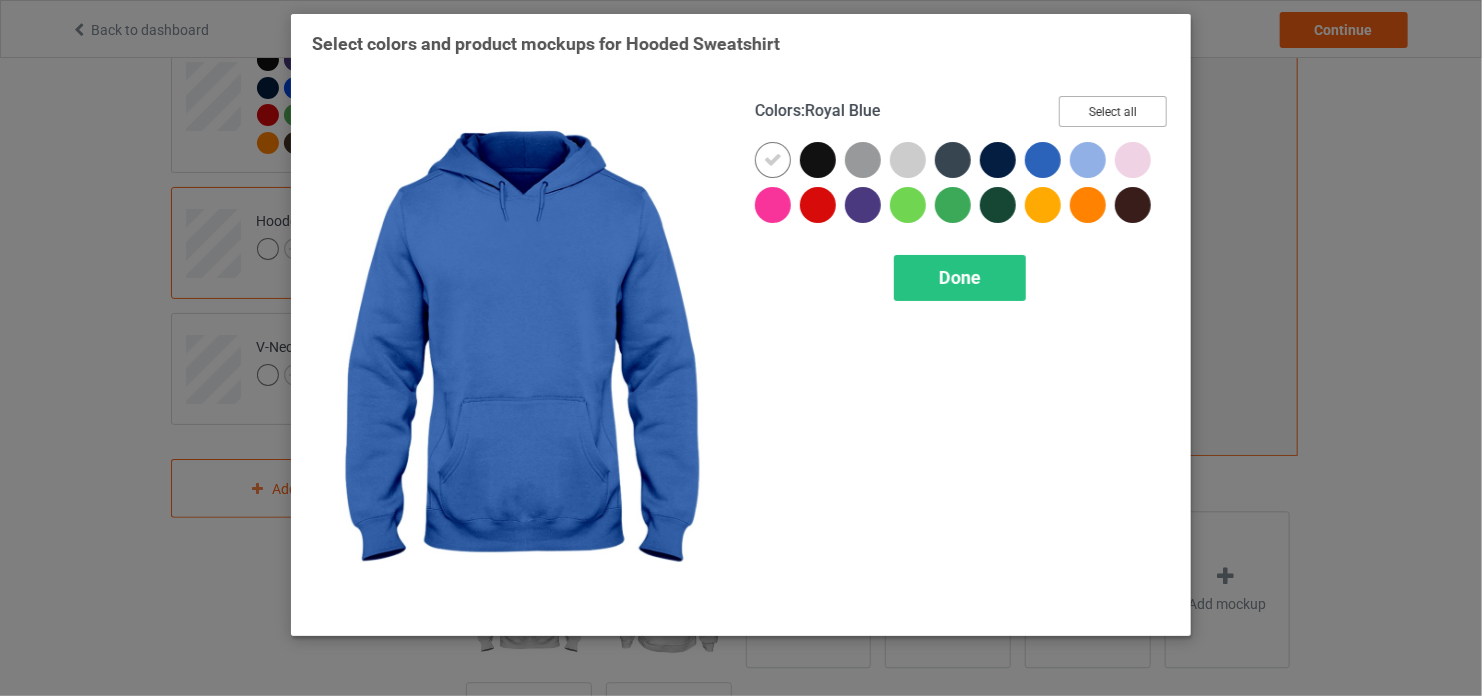 click on "Select all" at bounding box center [1113, 111] 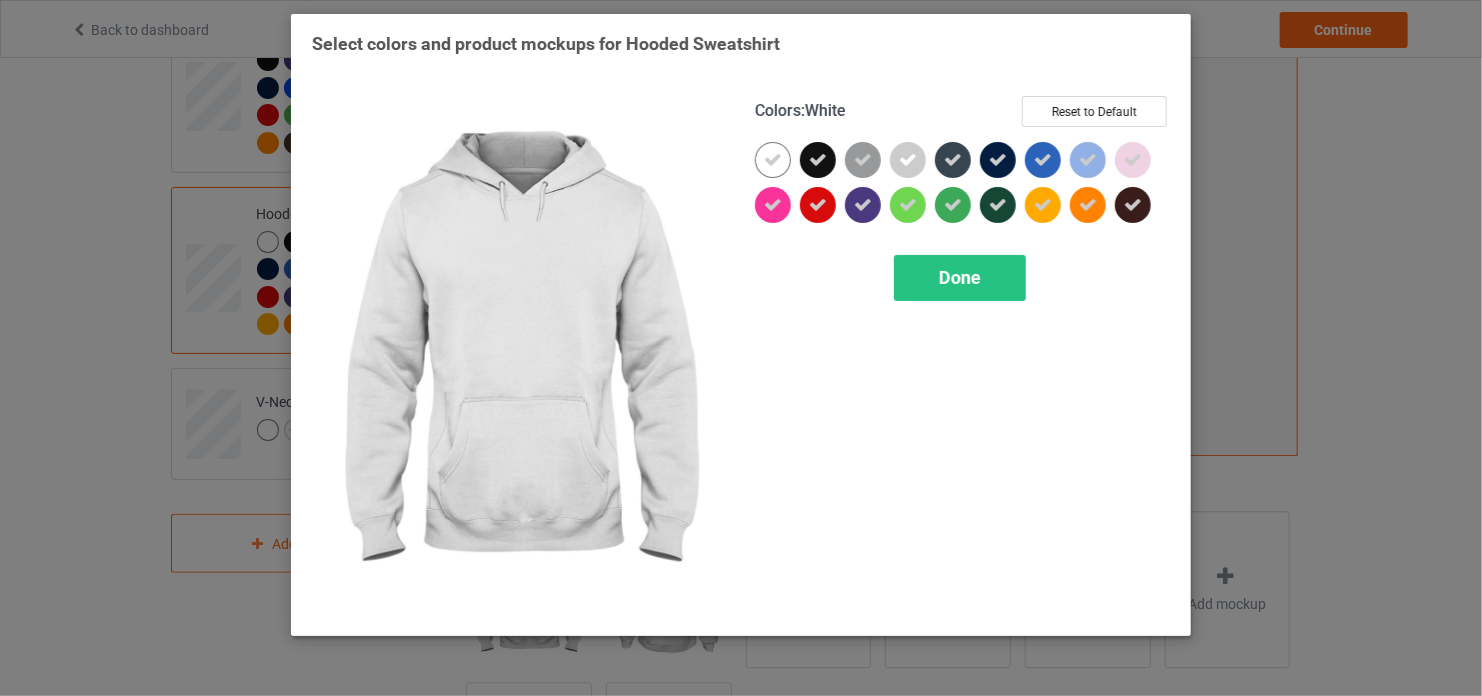 click at bounding box center [773, 160] 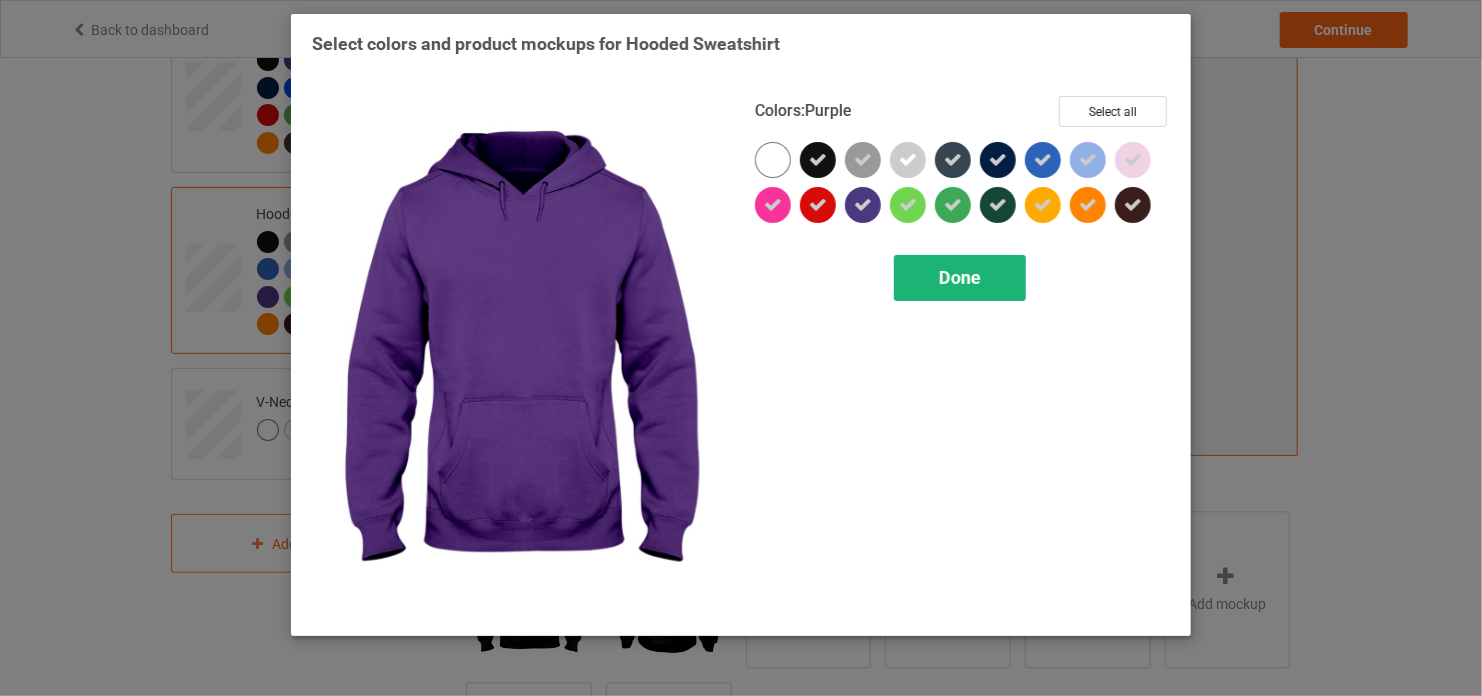 click on "Done" at bounding box center [960, 278] 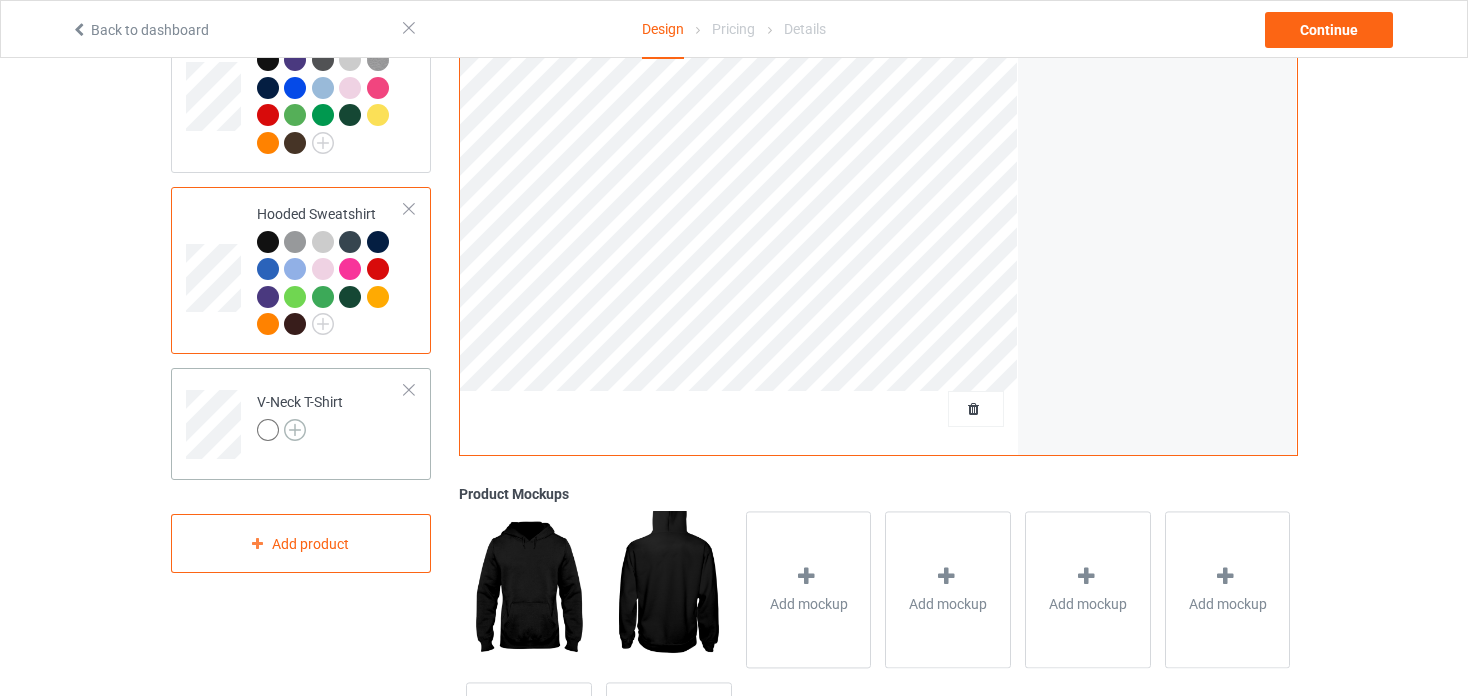 click at bounding box center [295, 430] 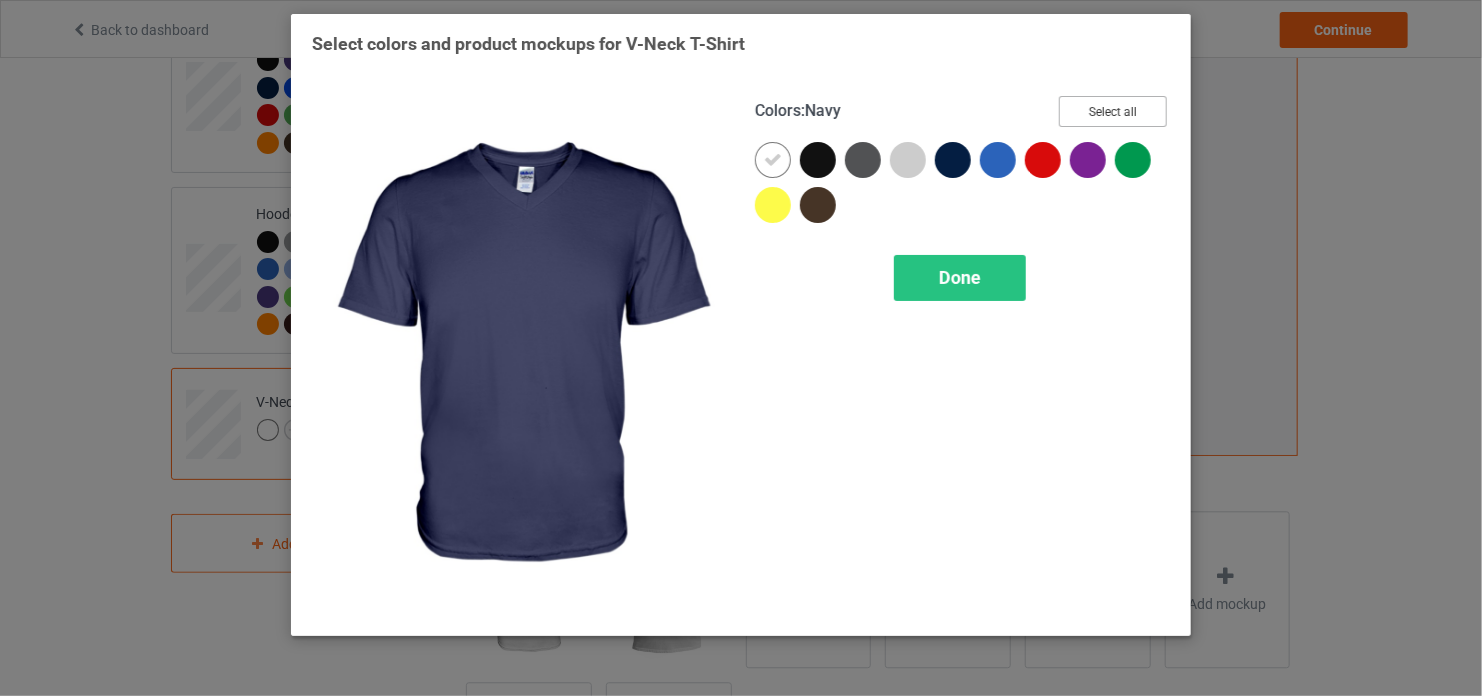 click on "Select all" at bounding box center [1113, 111] 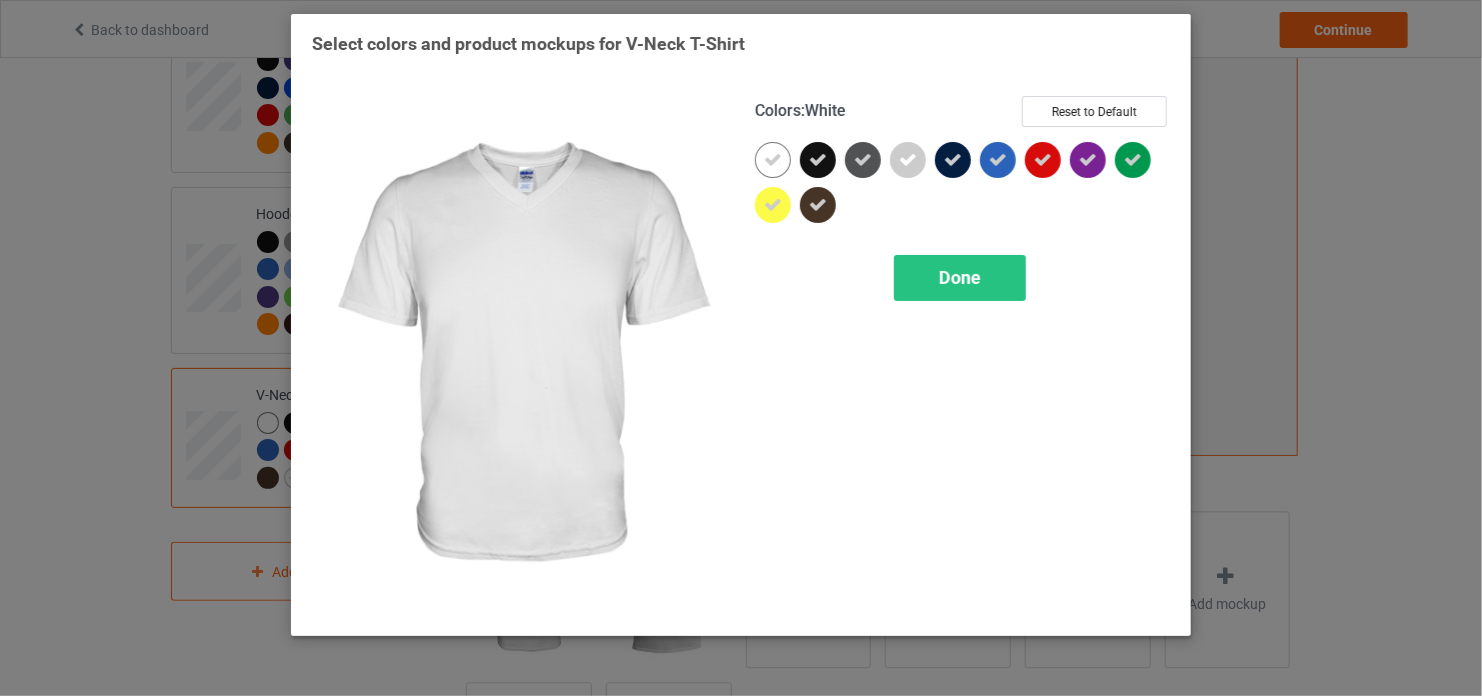 click at bounding box center [773, 160] 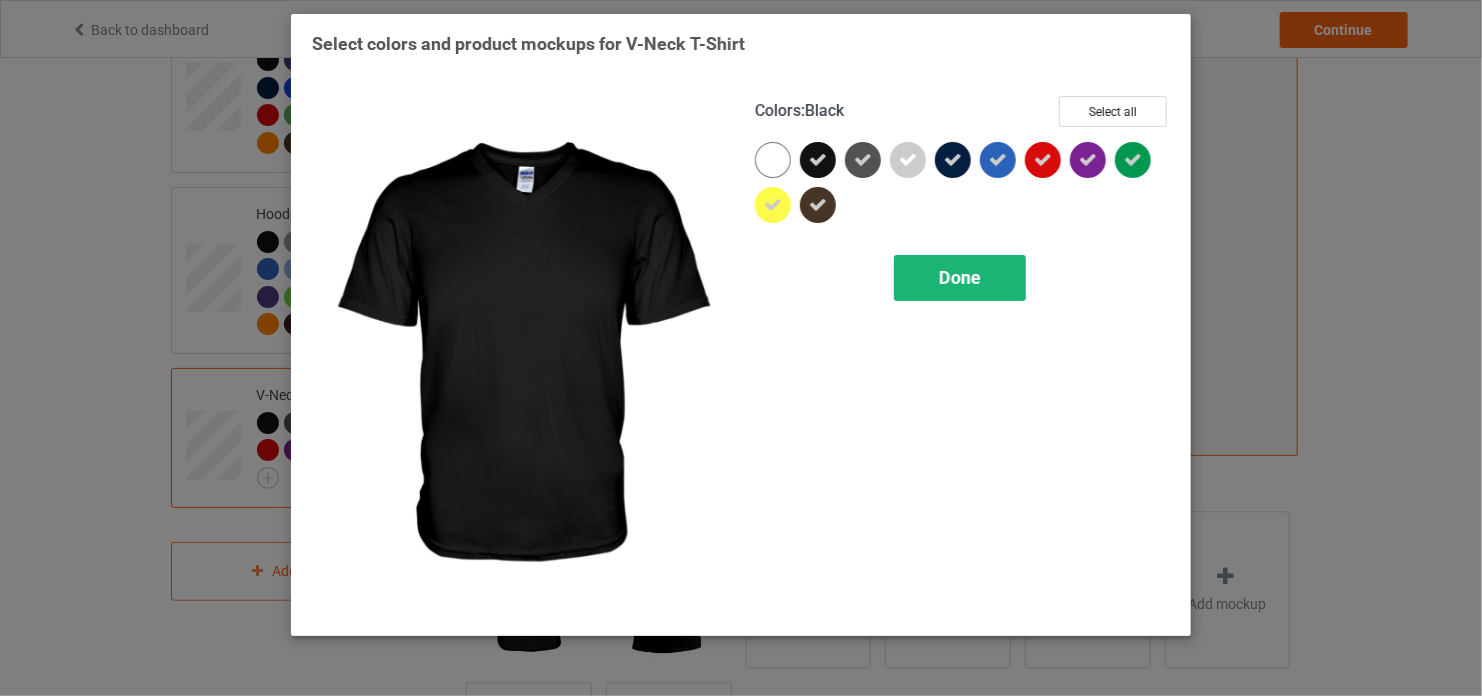 click on "Done" at bounding box center (960, 277) 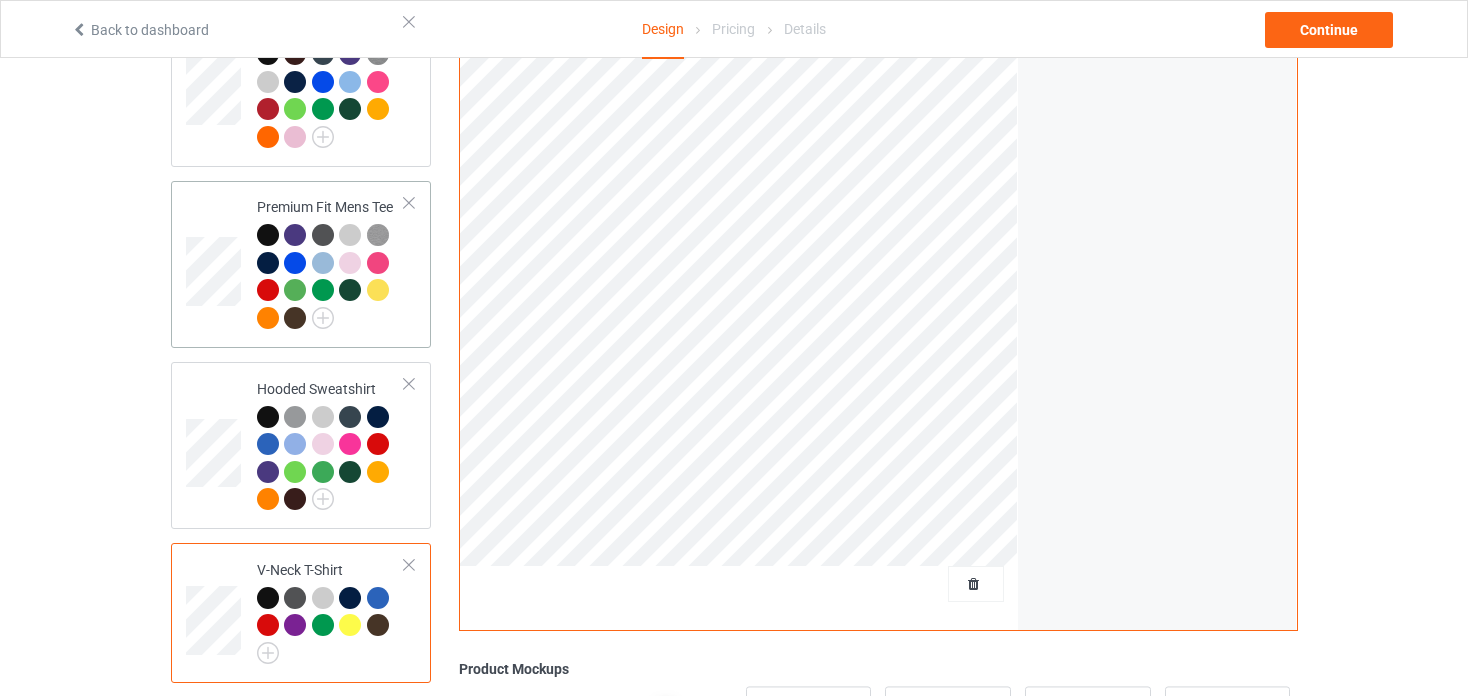 scroll, scrollTop: 232, scrollLeft: 0, axis: vertical 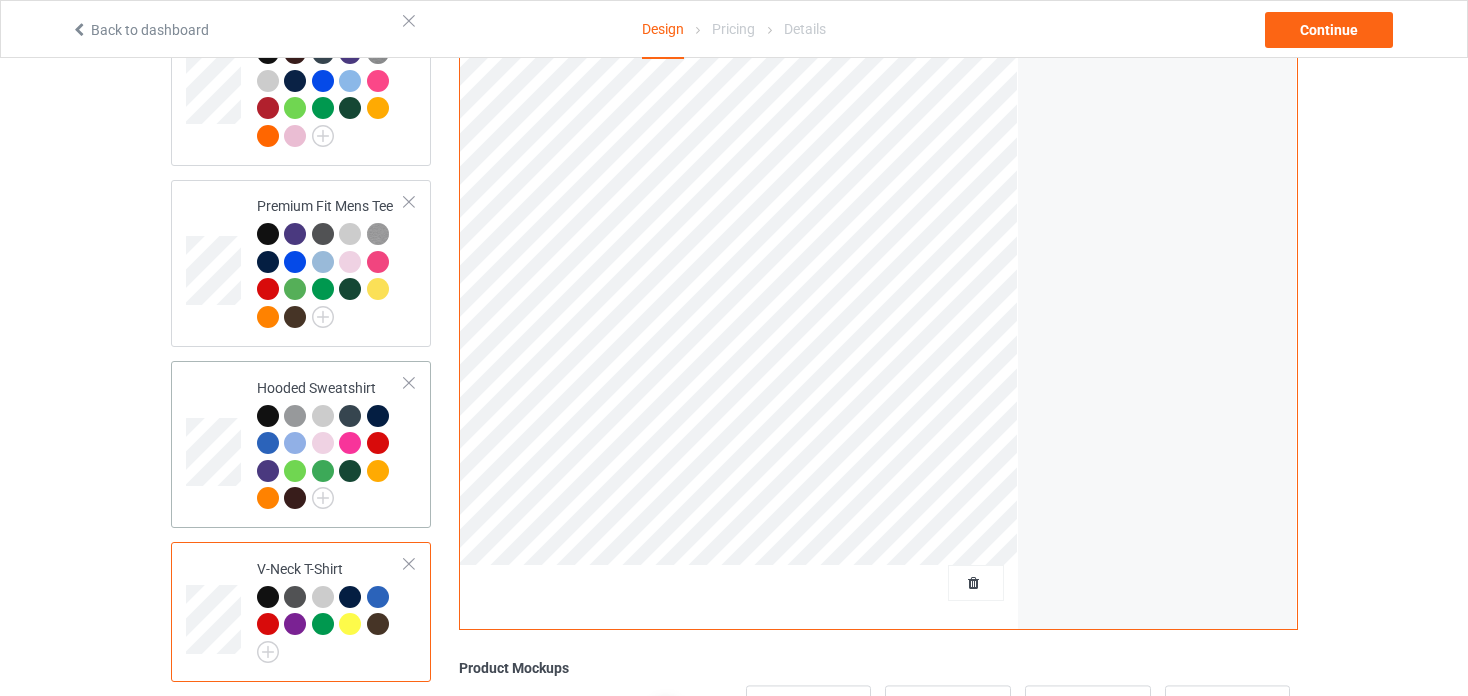 click at bounding box center [216, 444] 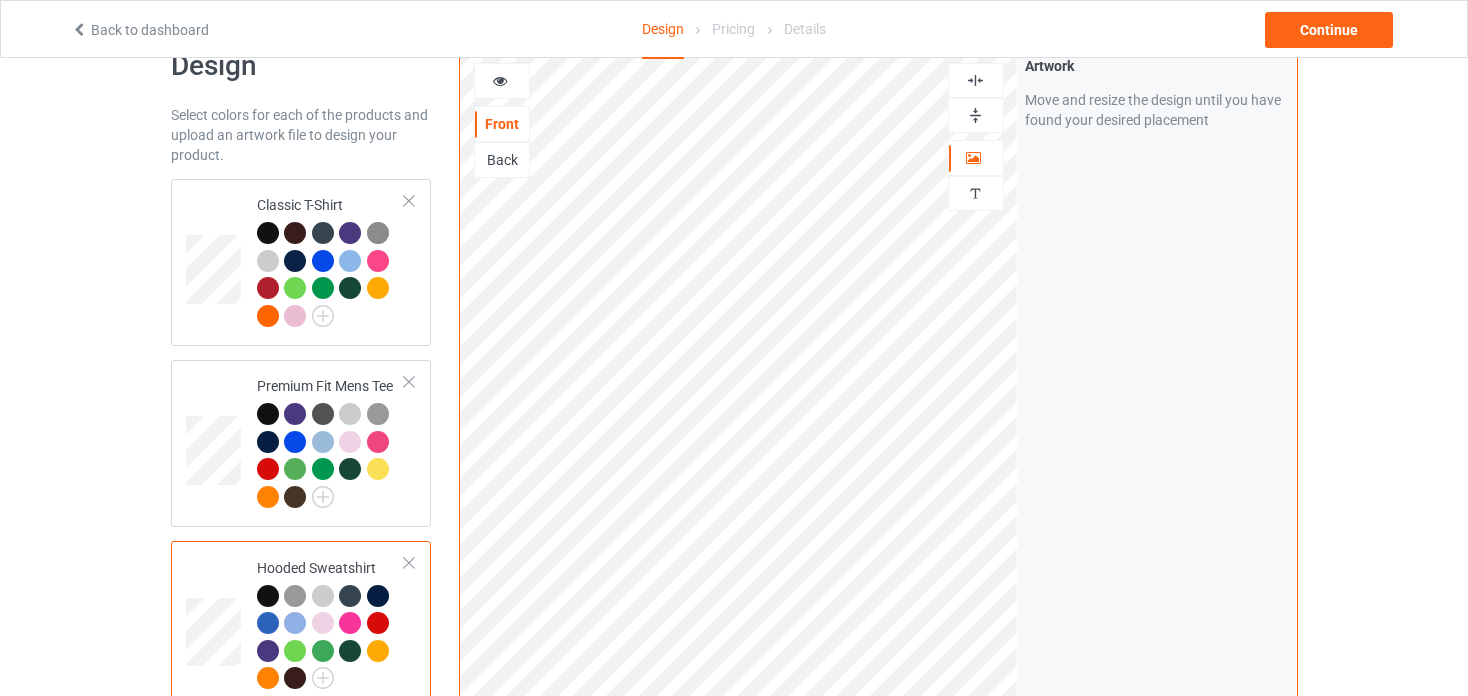 scroll, scrollTop: 51, scrollLeft: 0, axis: vertical 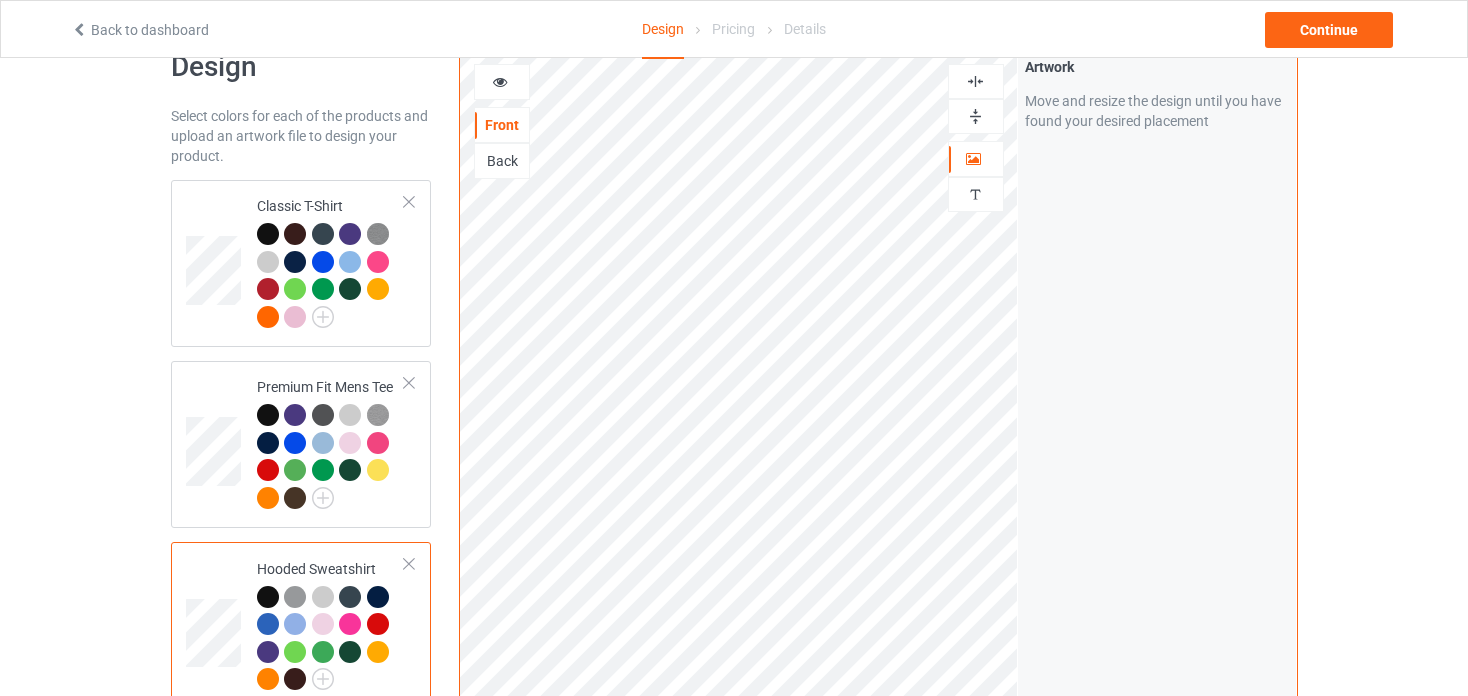 click at bounding box center (500, 79) 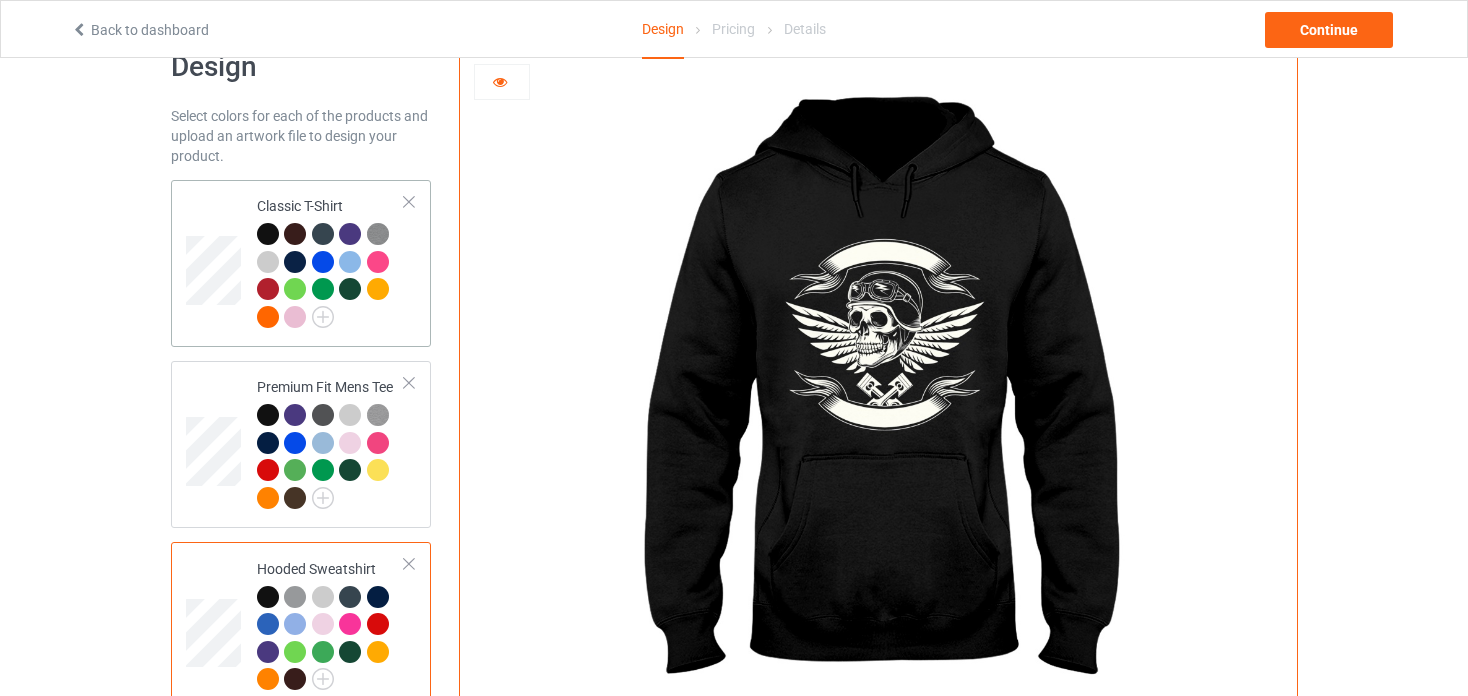 scroll, scrollTop: 0, scrollLeft: 0, axis: both 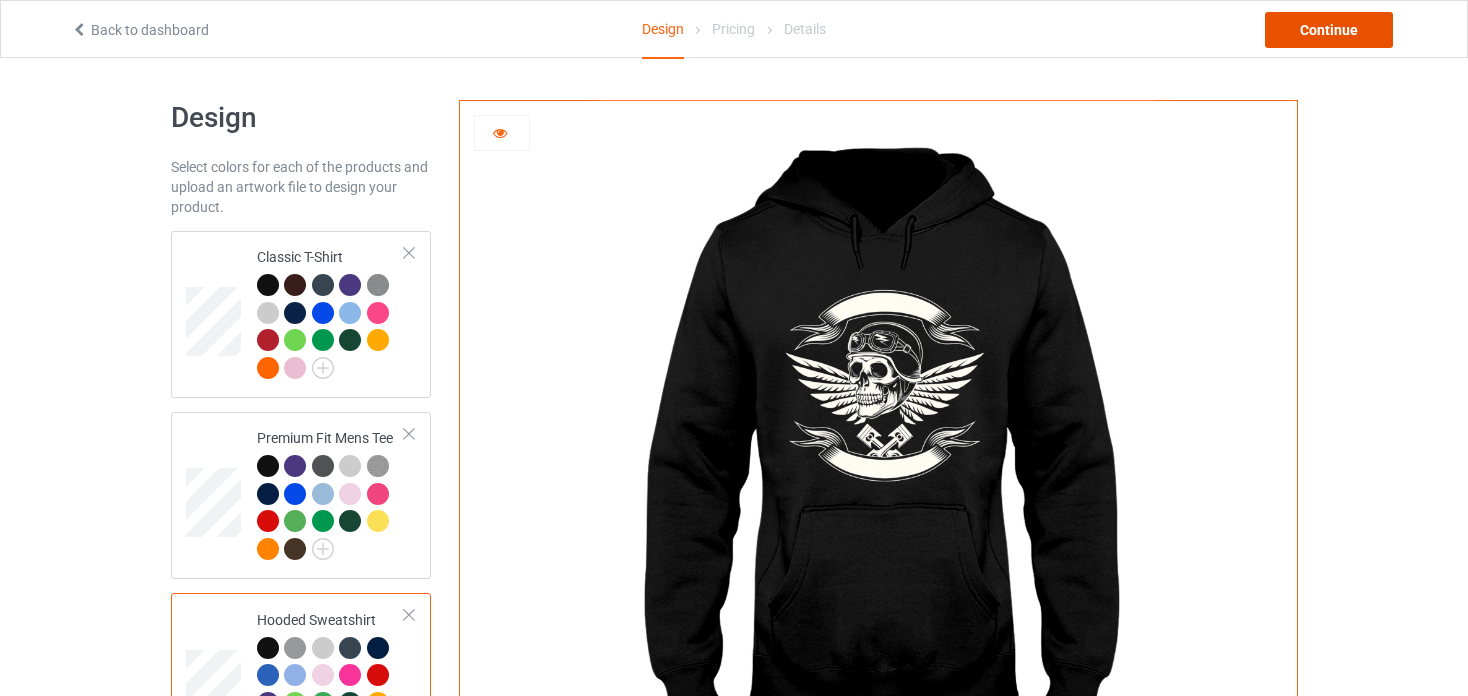 click on "Continue" at bounding box center (1329, 30) 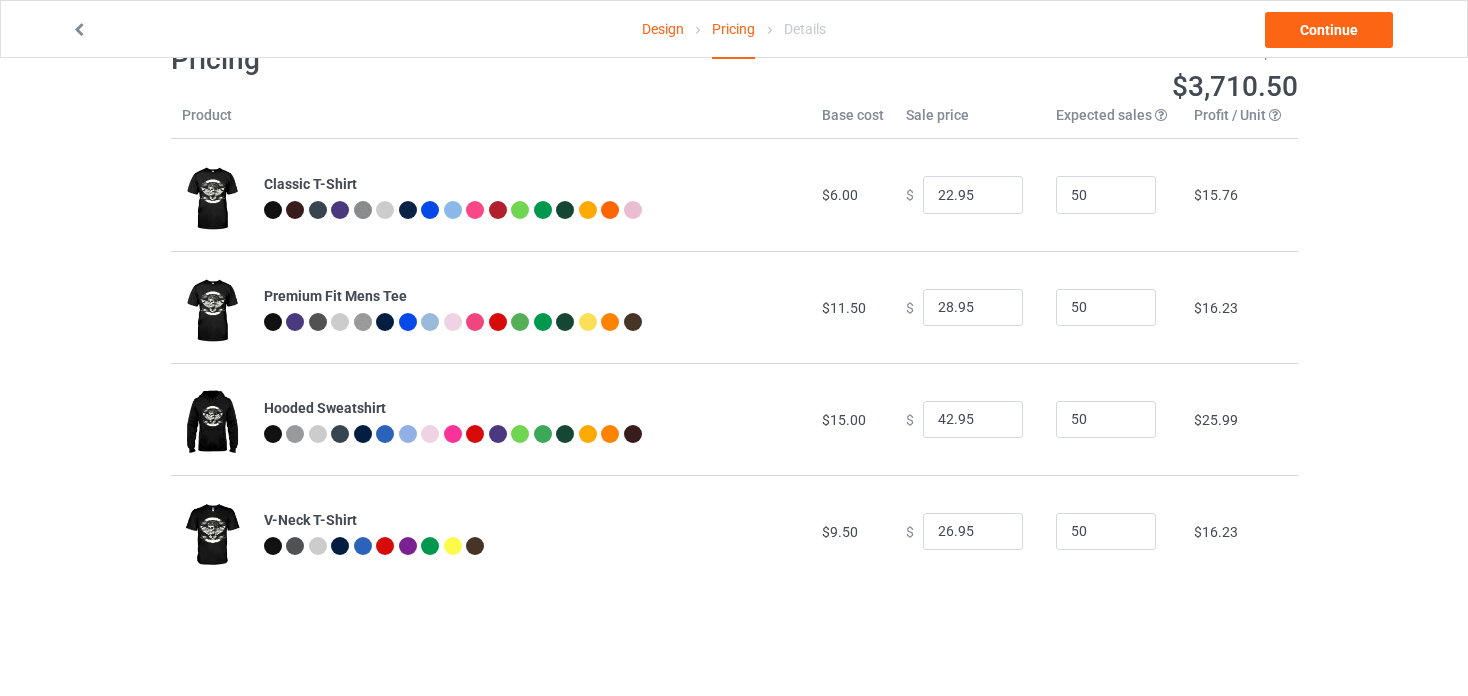 scroll, scrollTop: 0, scrollLeft: 0, axis: both 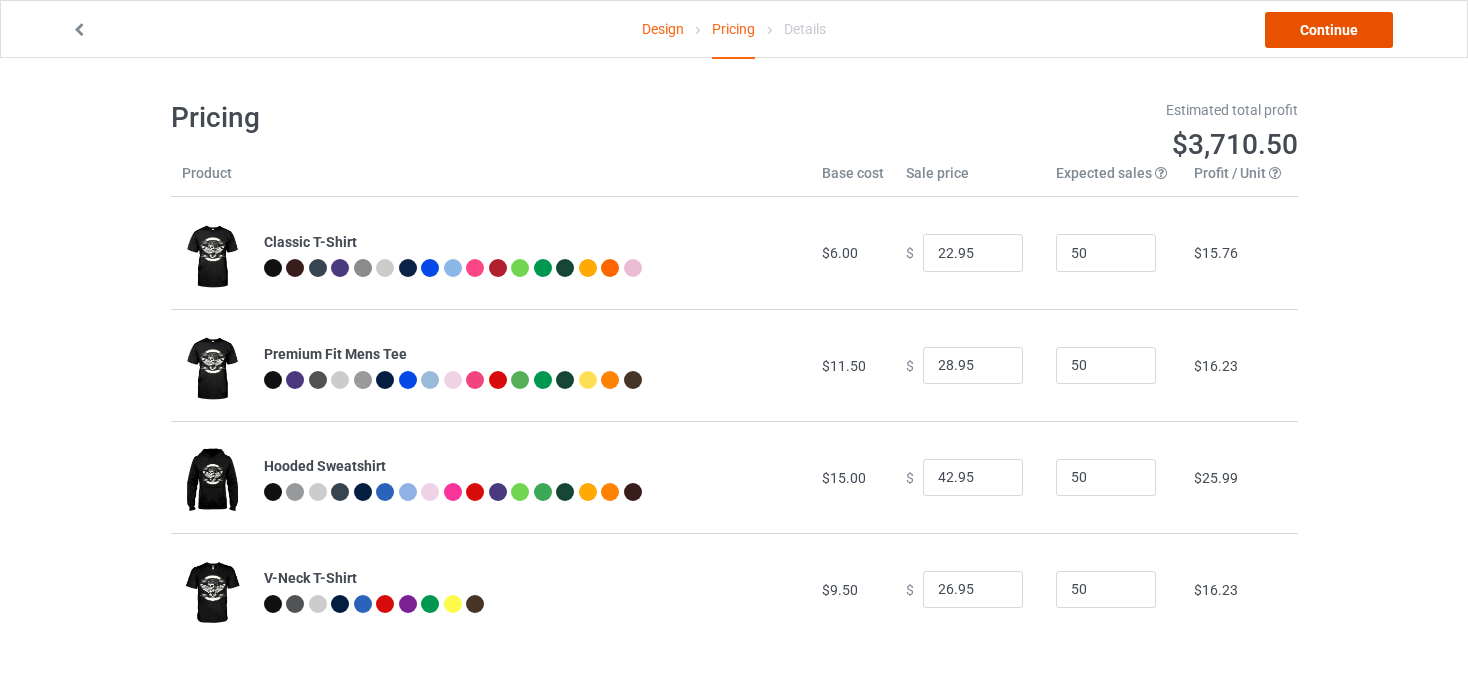 click on "Continue" at bounding box center [1329, 30] 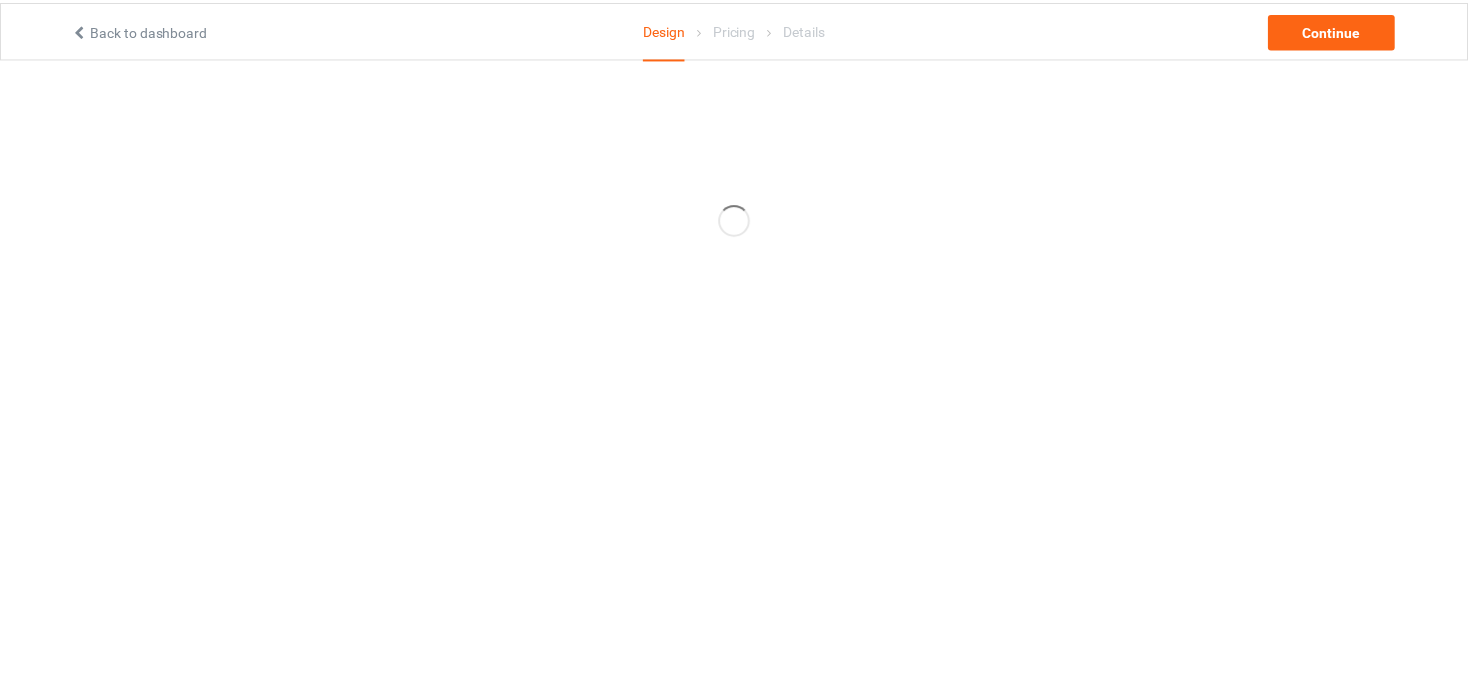 scroll, scrollTop: 0, scrollLeft: 0, axis: both 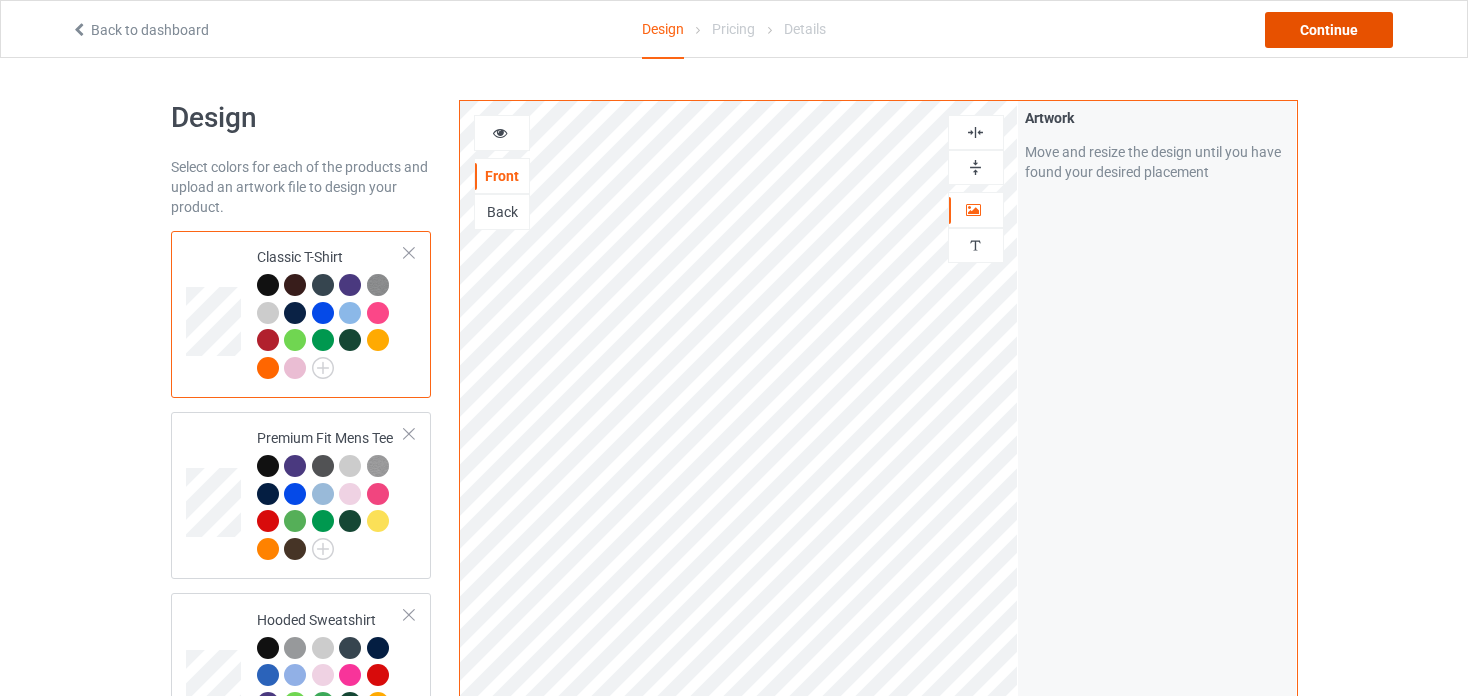click on "Continue" at bounding box center [1329, 30] 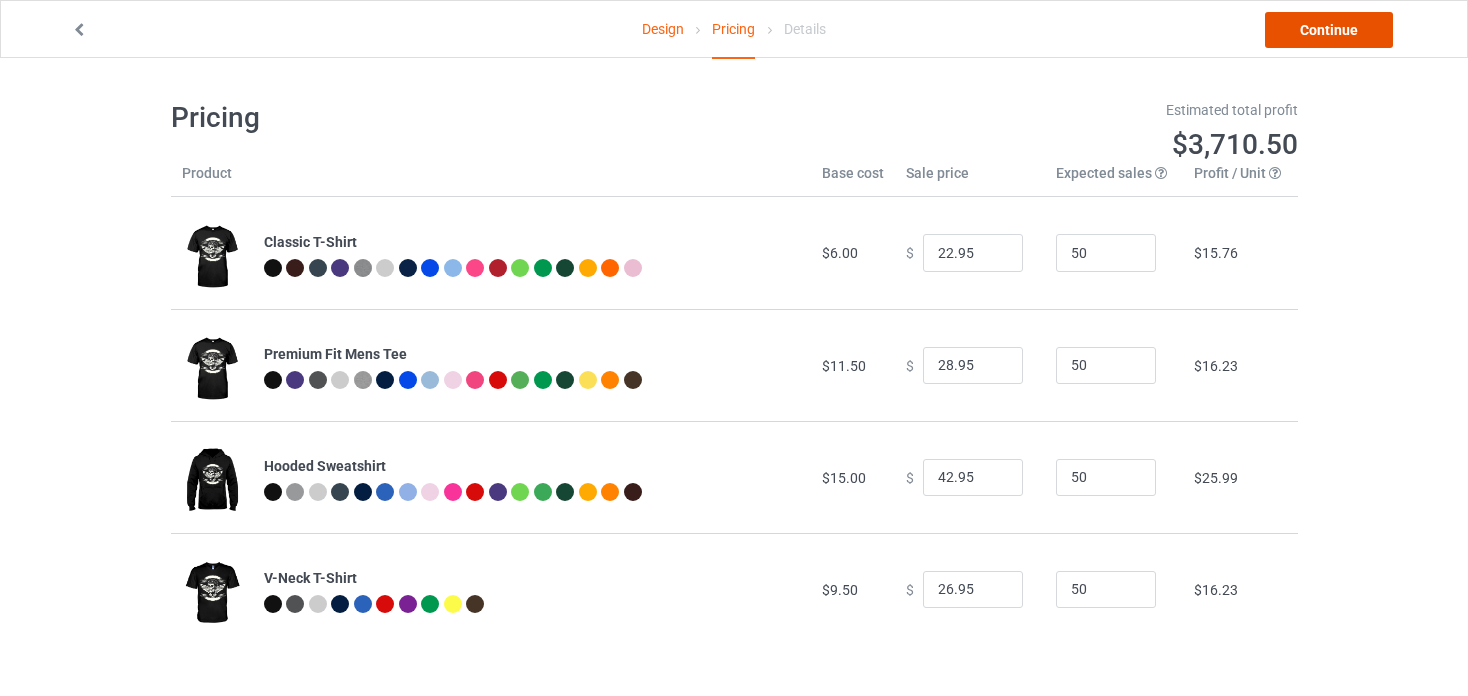 click on "Continue" at bounding box center [1329, 30] 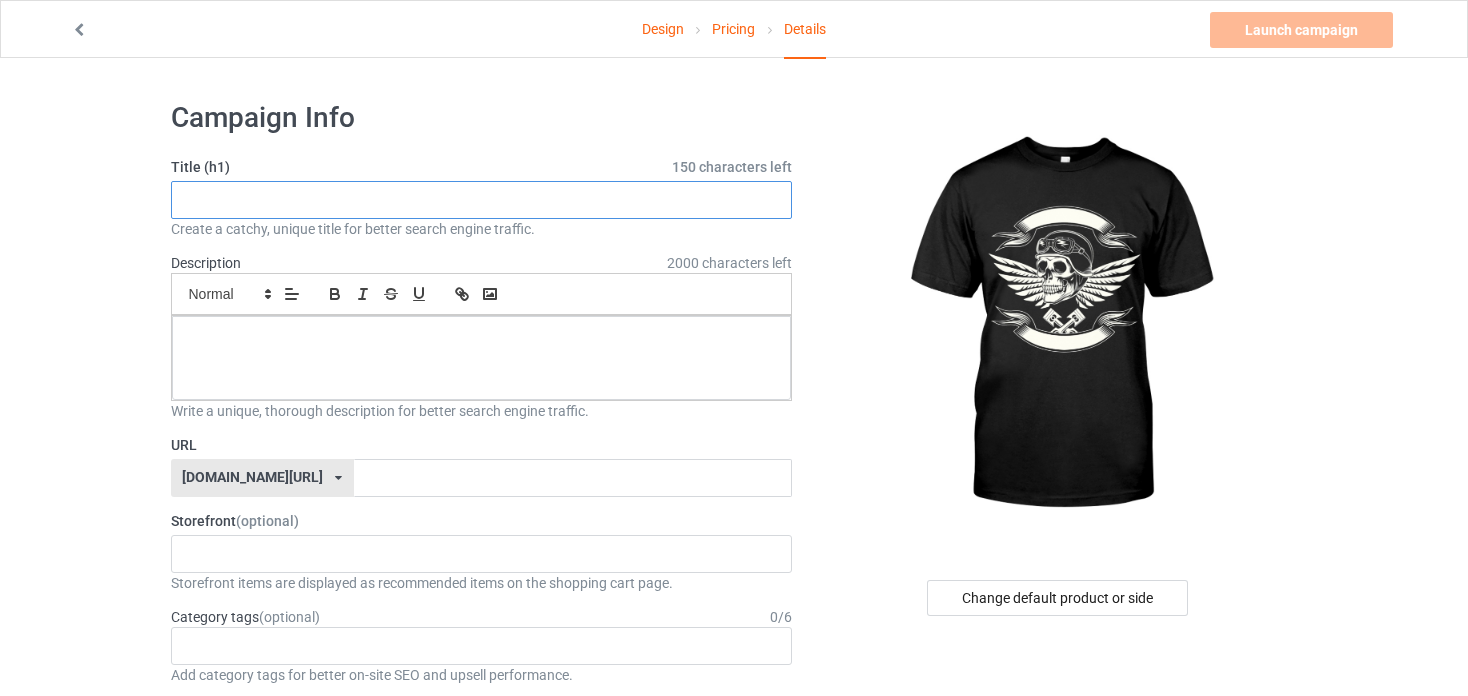 click at bounding box center (482, 200) 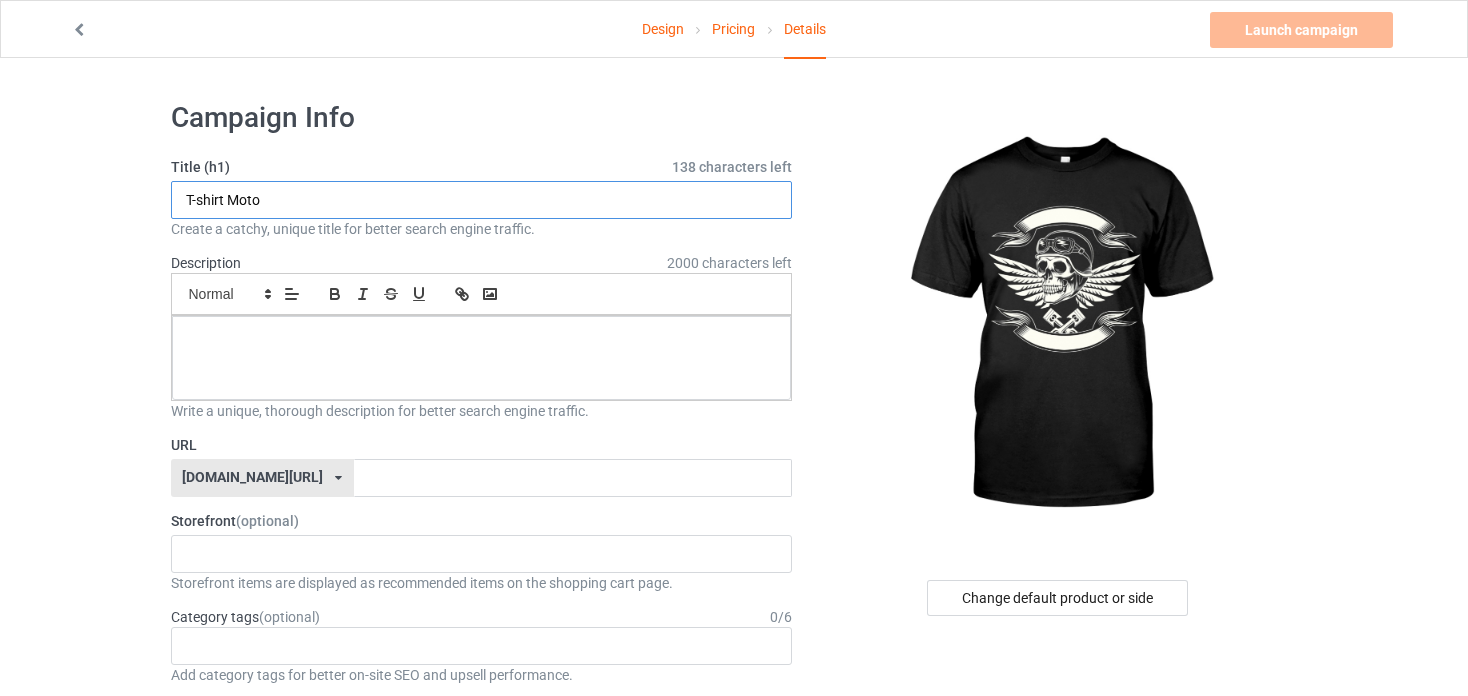 type on "T-shirt Moto" 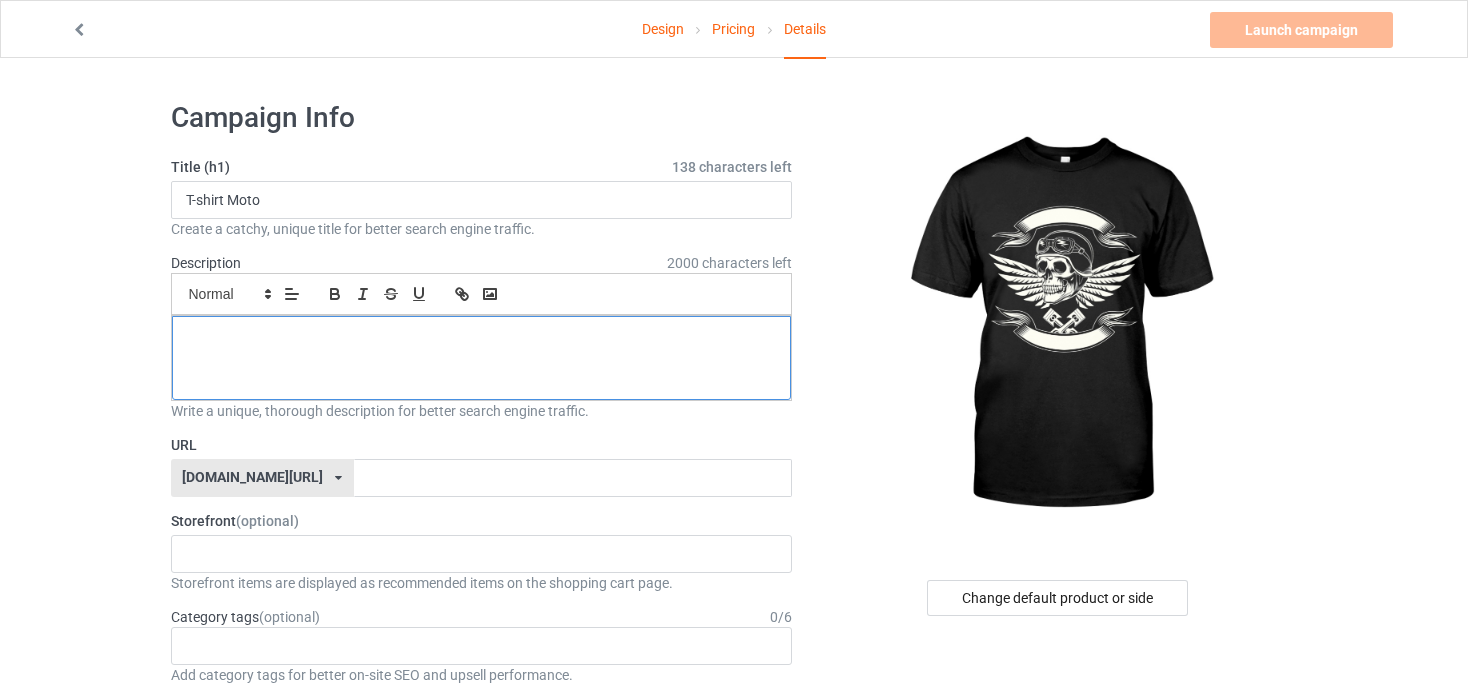 click at bounding box center [482, 338] 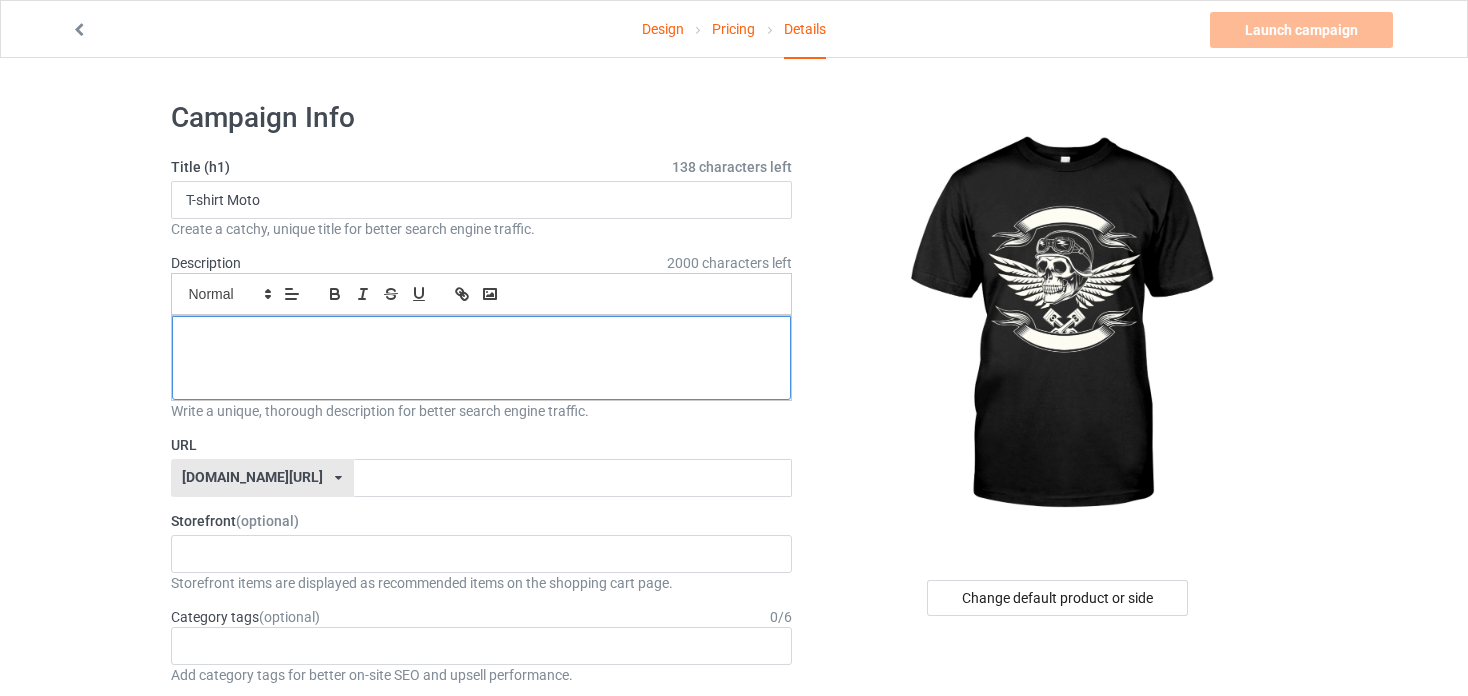 type 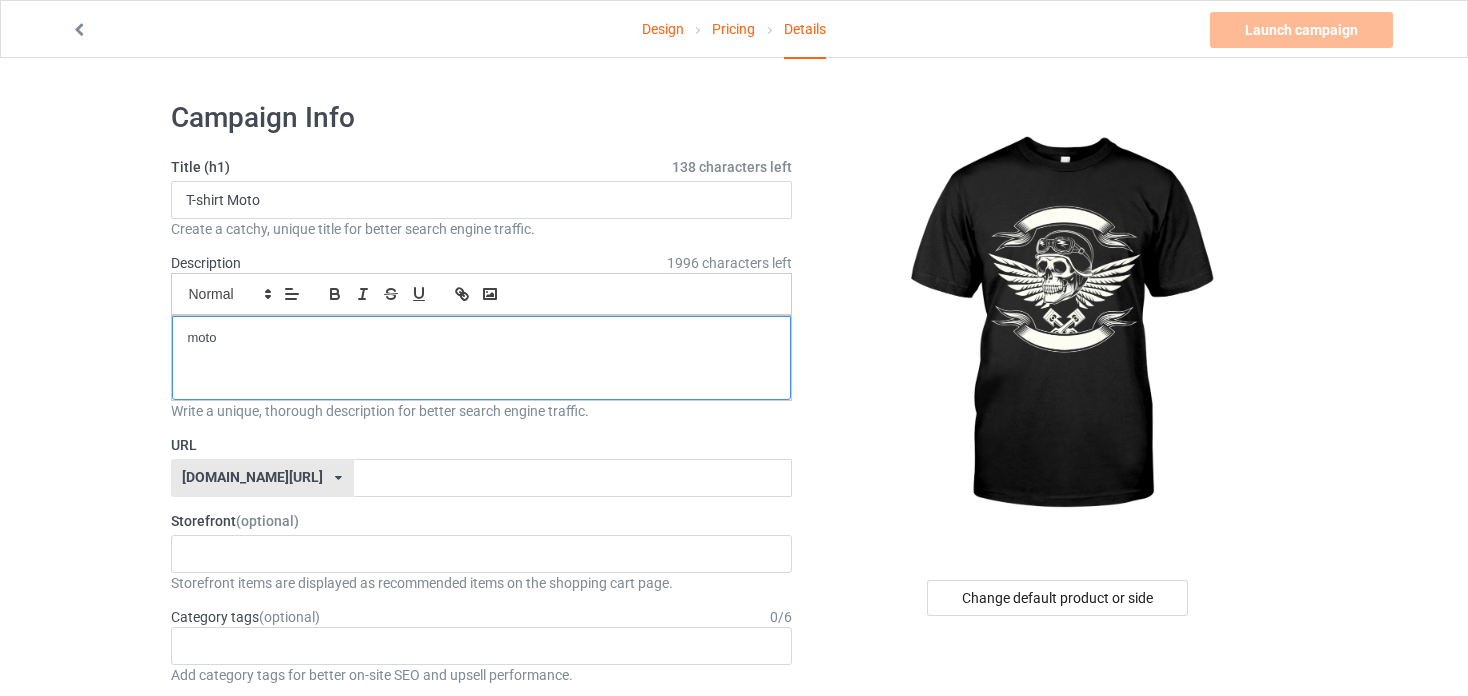 click on "moto" at bounding box center [482, 338] 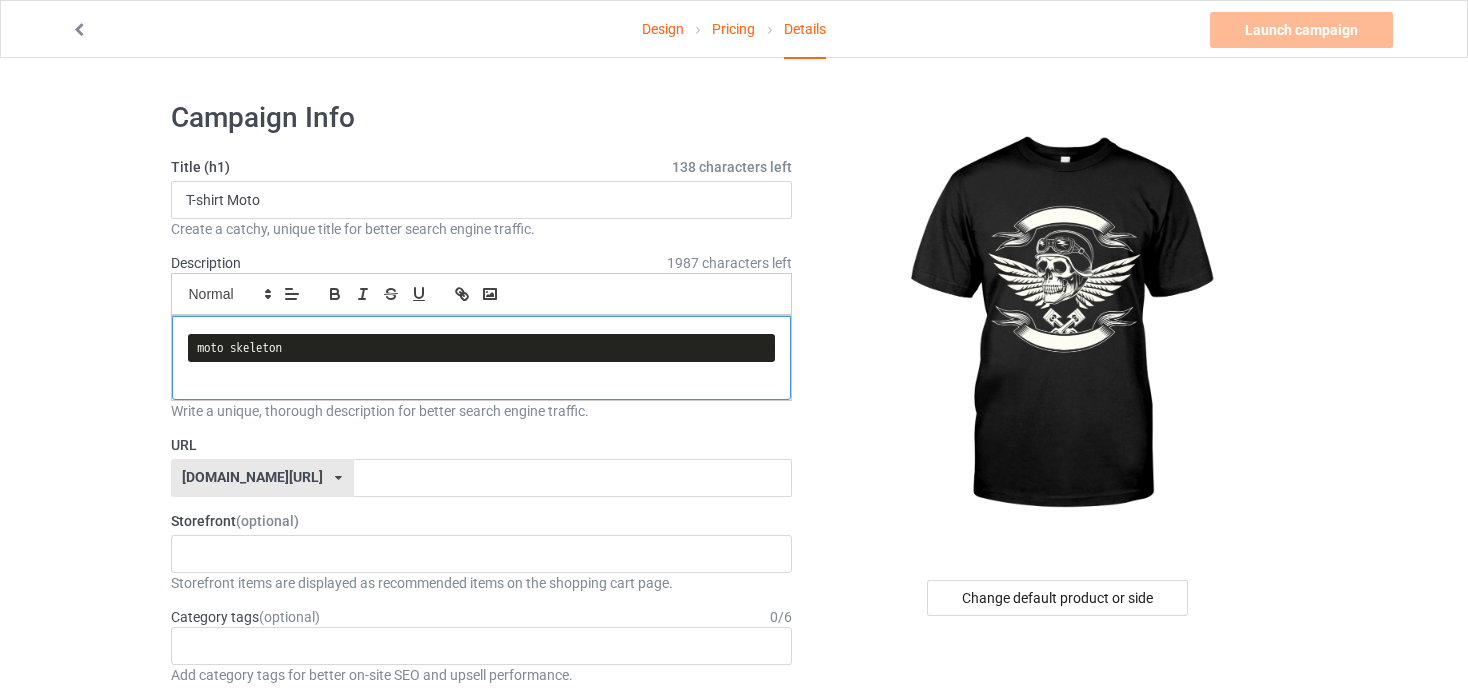 scroll, scrollTop: 0, scrollLeft: 0, axis: both 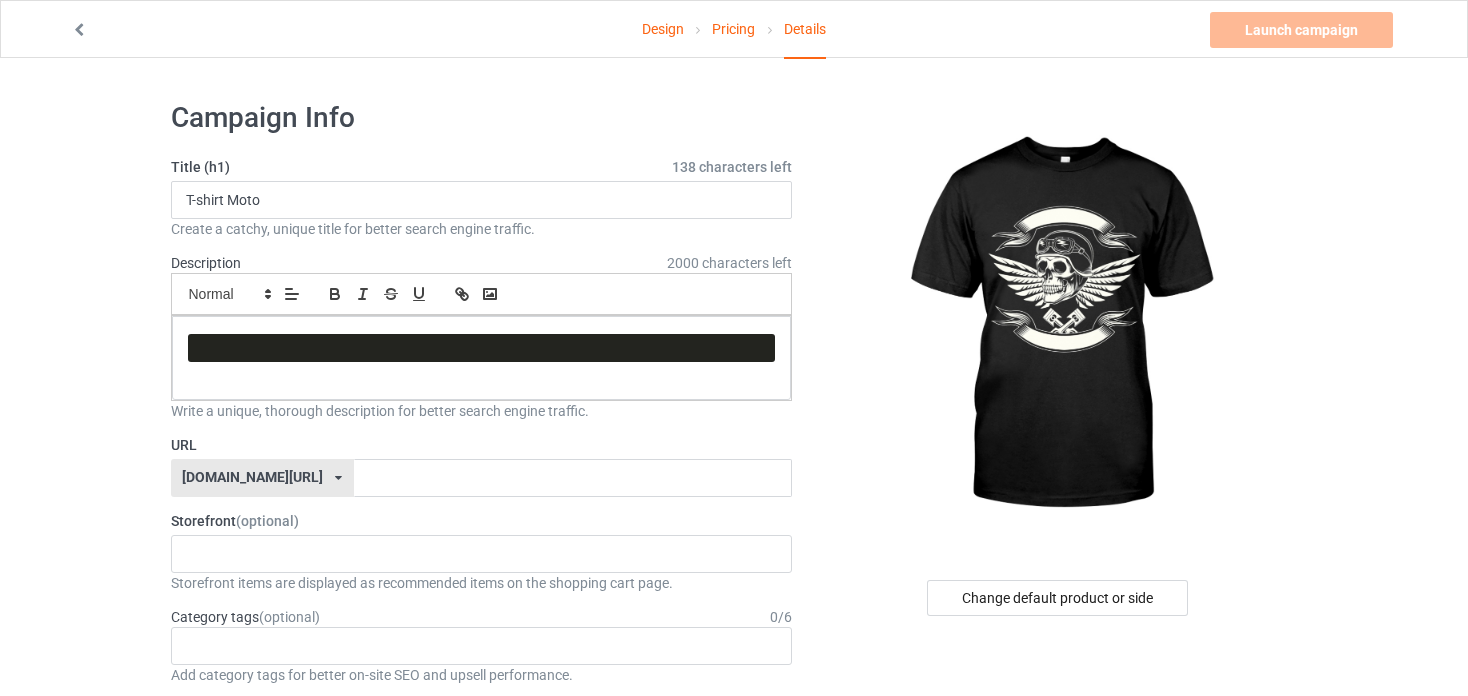 click on "Write a unique, thorough description for better search engine traffic." 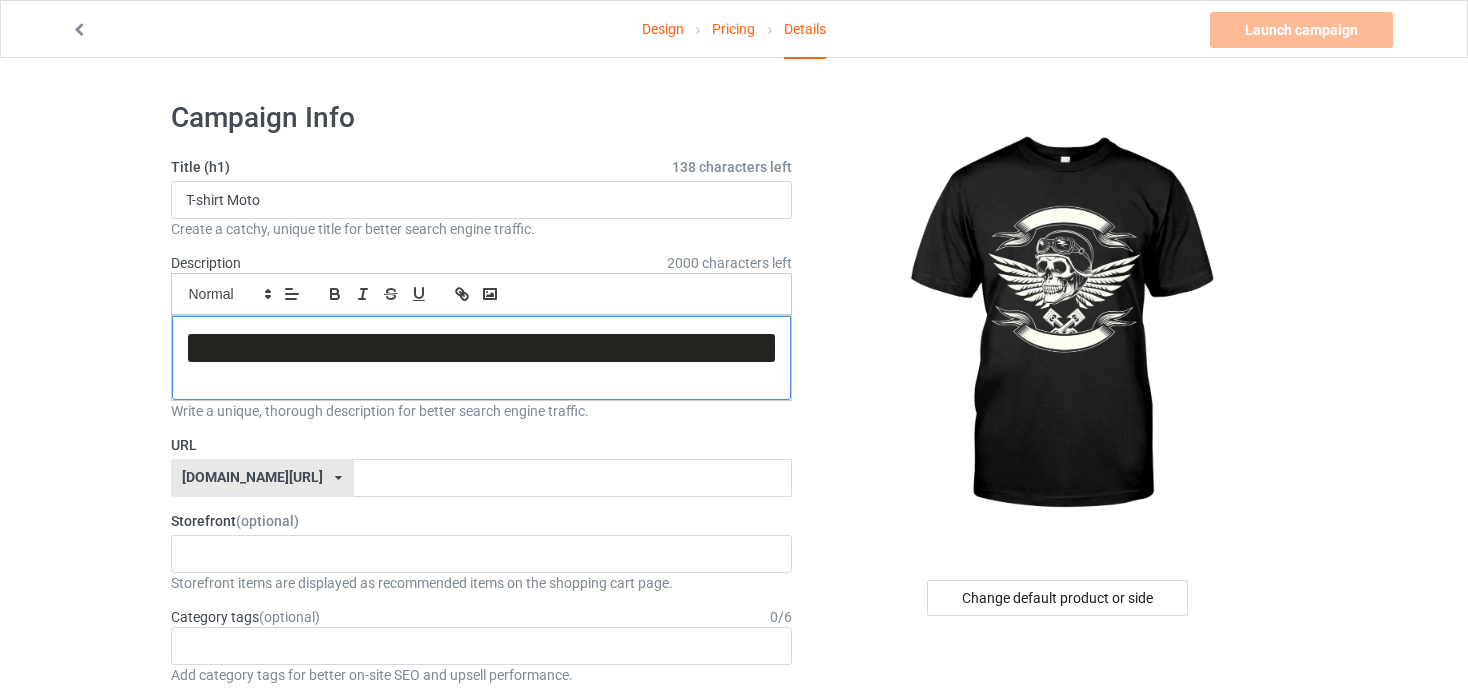 click at bounding box center [482, 348] 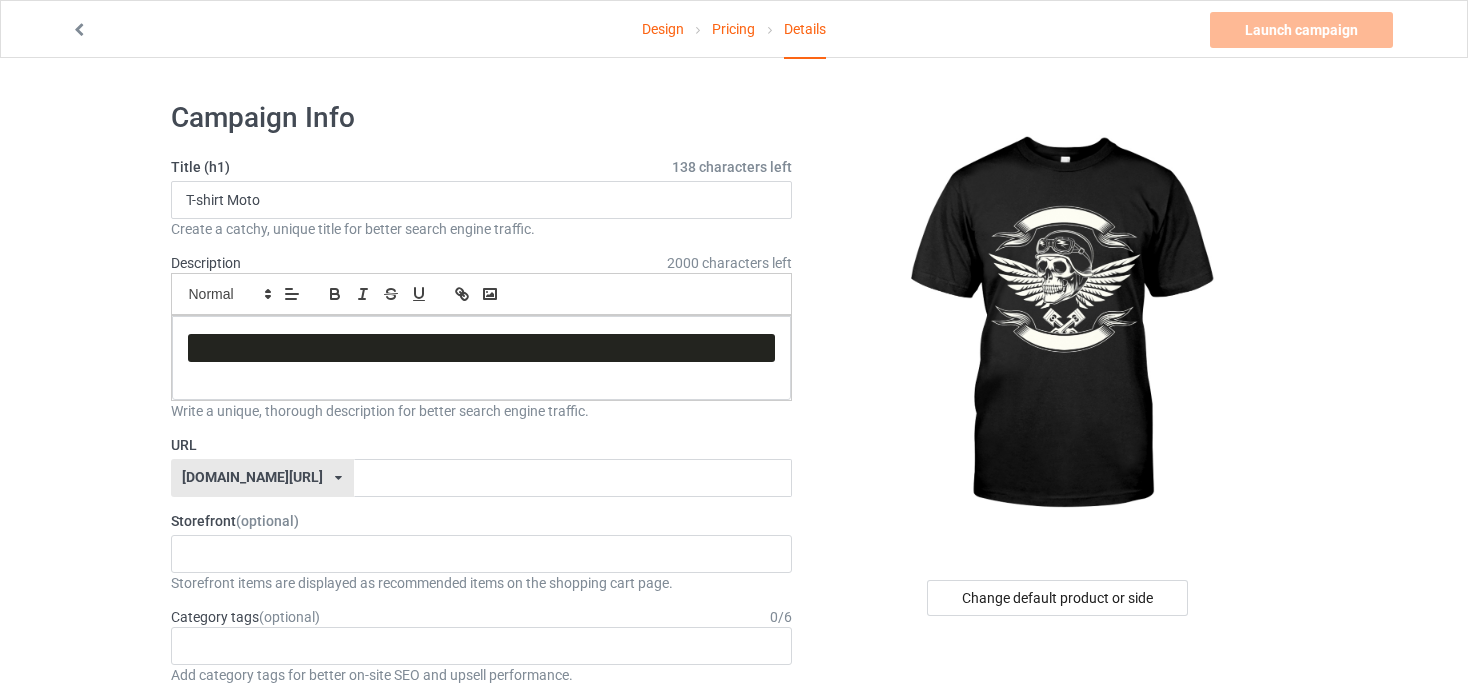 click on "Description 2000   characters left       Small Normal Large Big Huge" at bounding box center [482, 327] 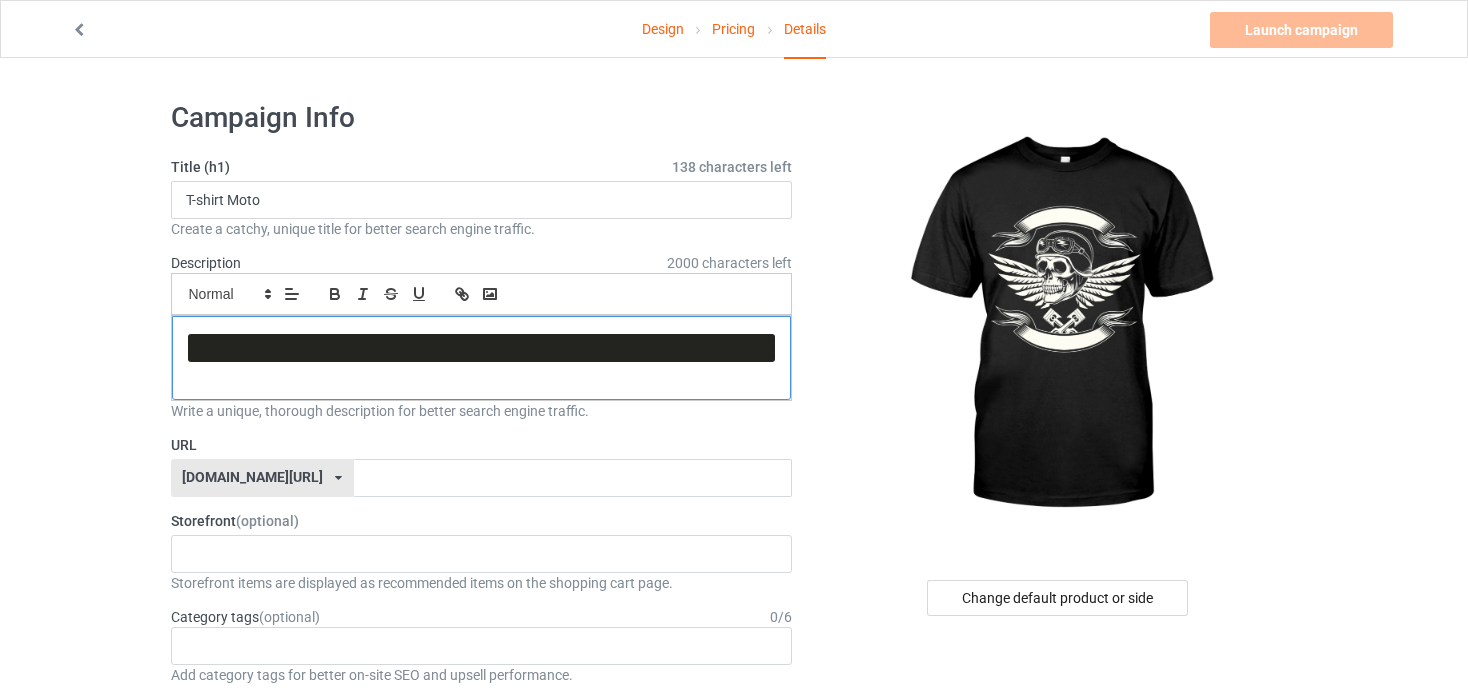 click at bounding box center [482, 348] 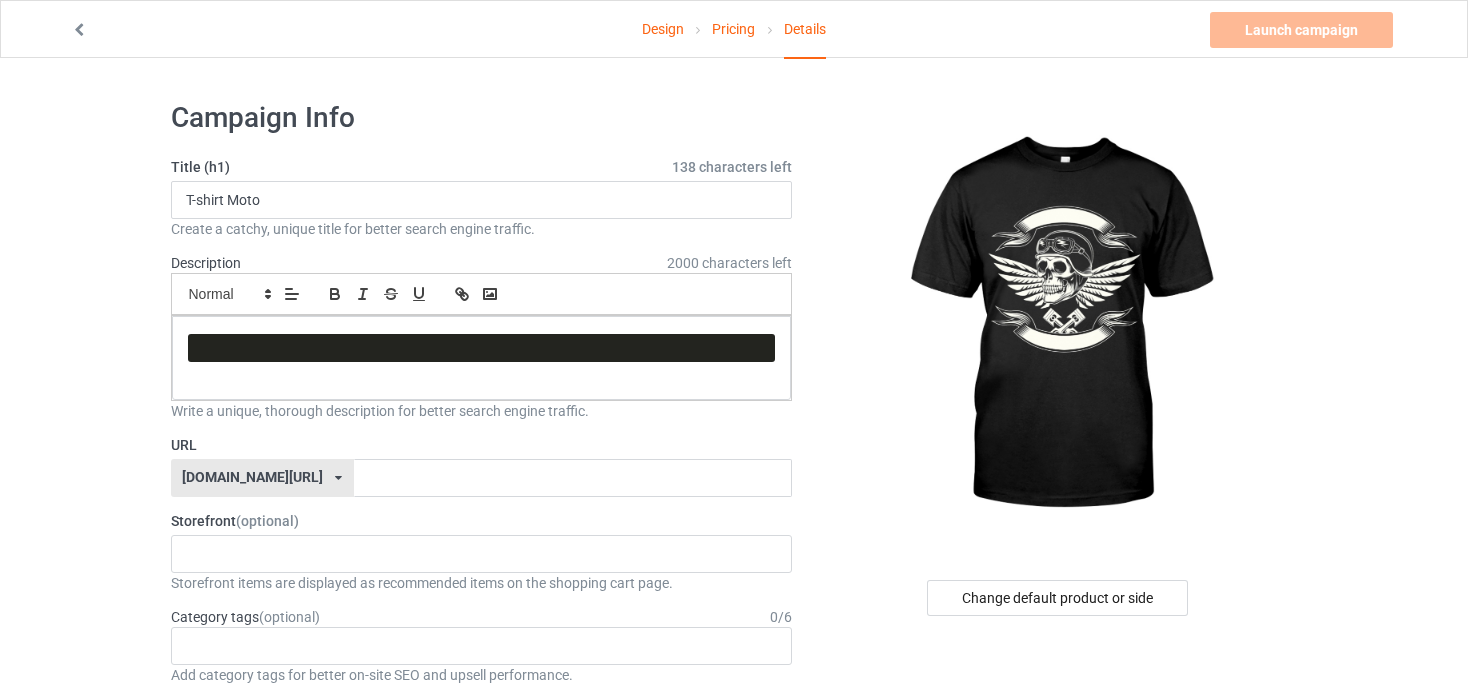 click on "URL" at bounding box center (482, 445) 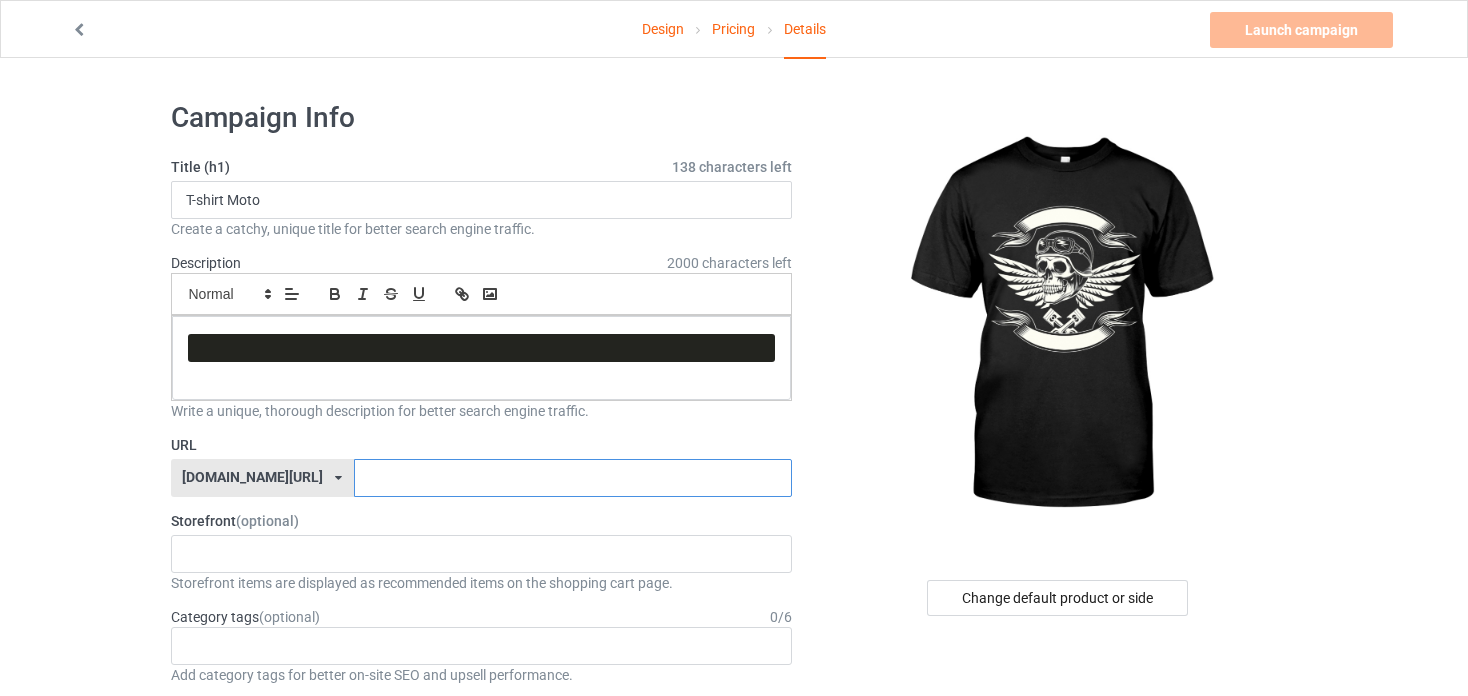 click at bounding box center (573, 478) 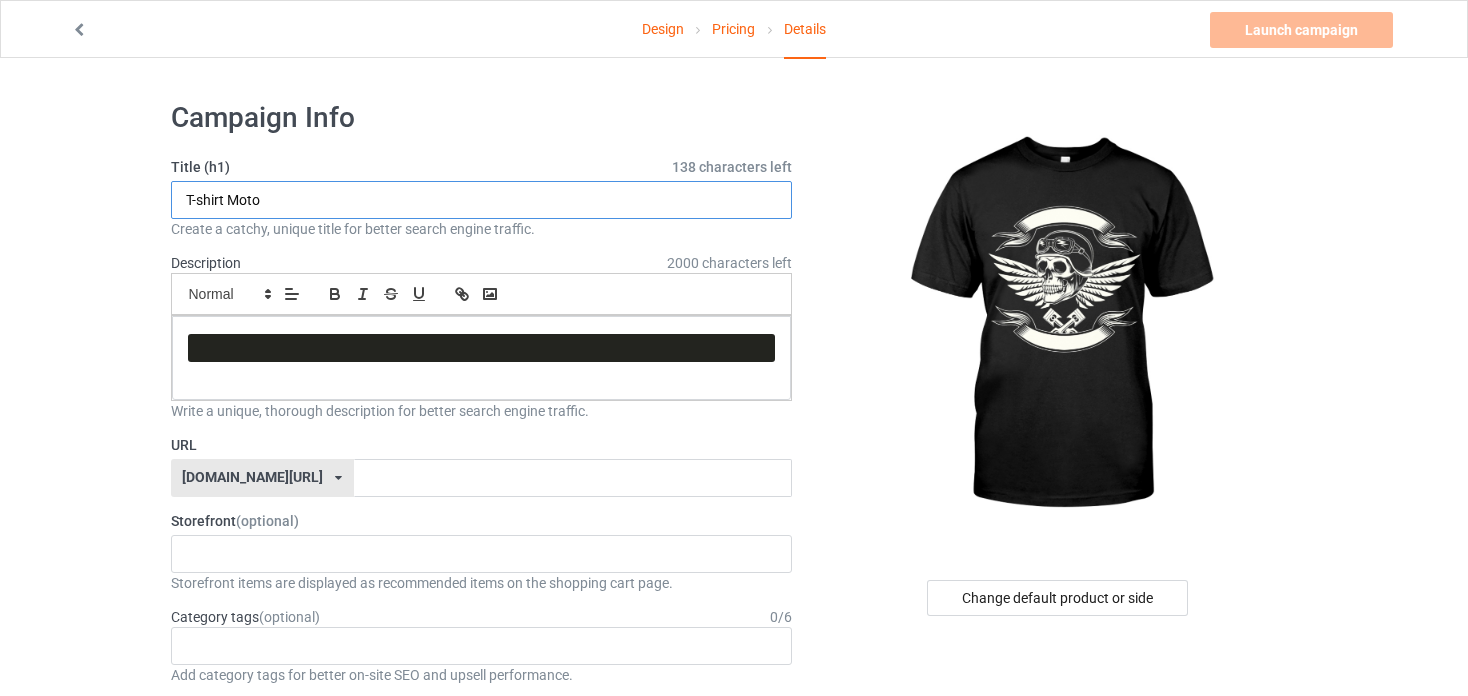 click on "T-shirt Moto" at bounding box center [482, 200] 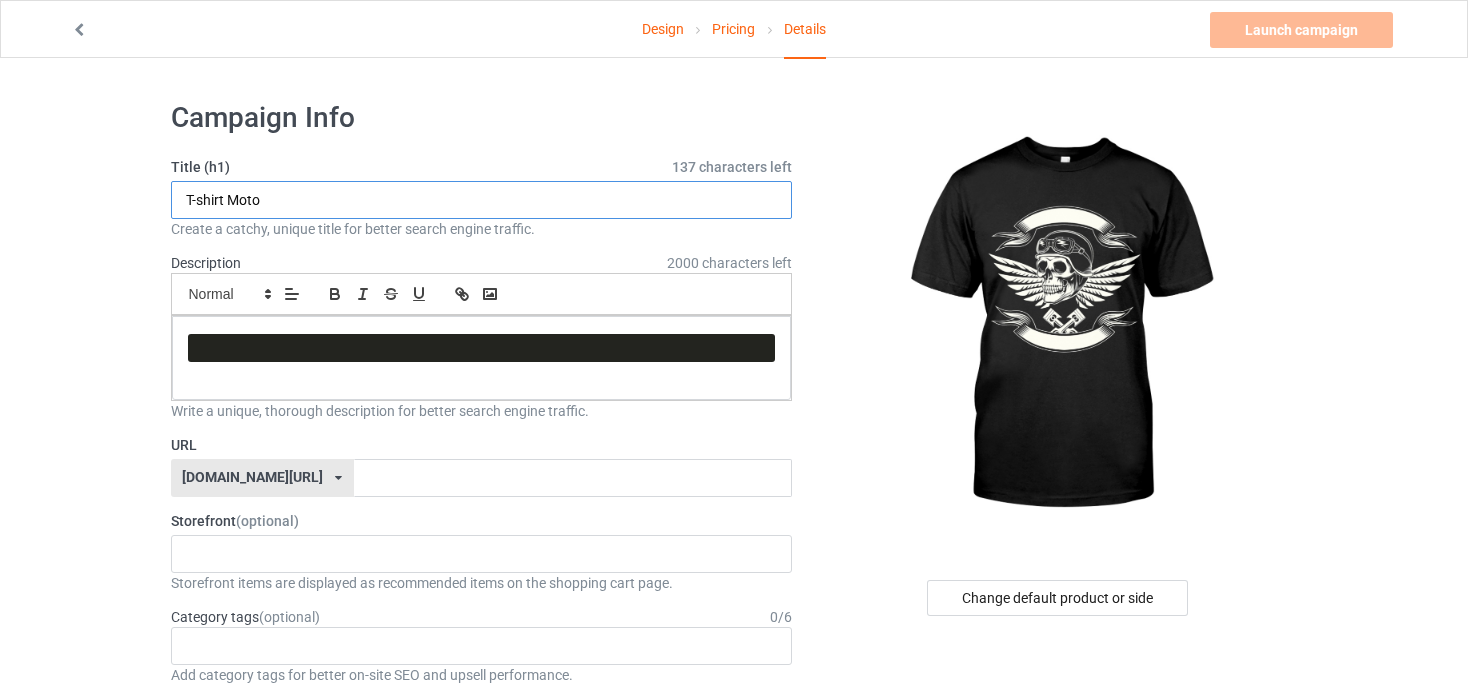 paste on "skeleton" 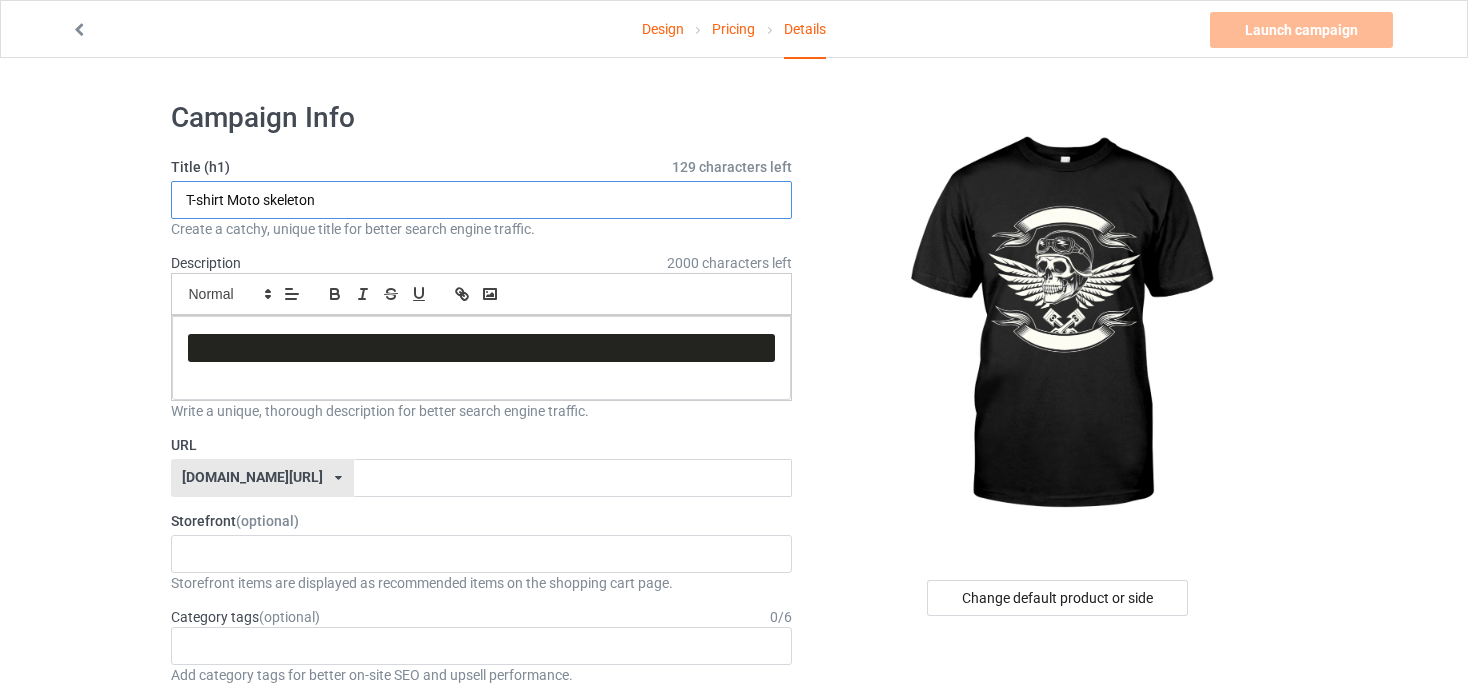 click on "T-shirt Moto skeleton" at bounding box center (482, 200) 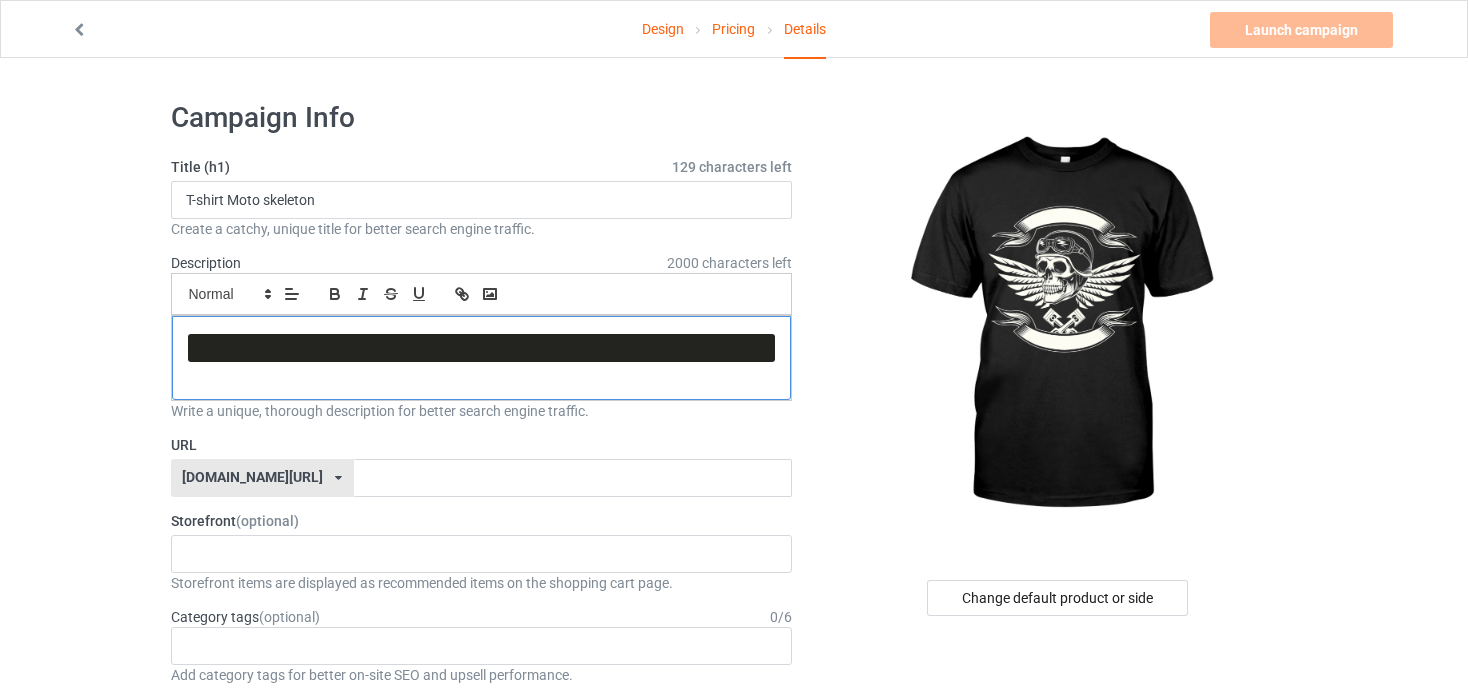 click at bounding box center (482, 348) 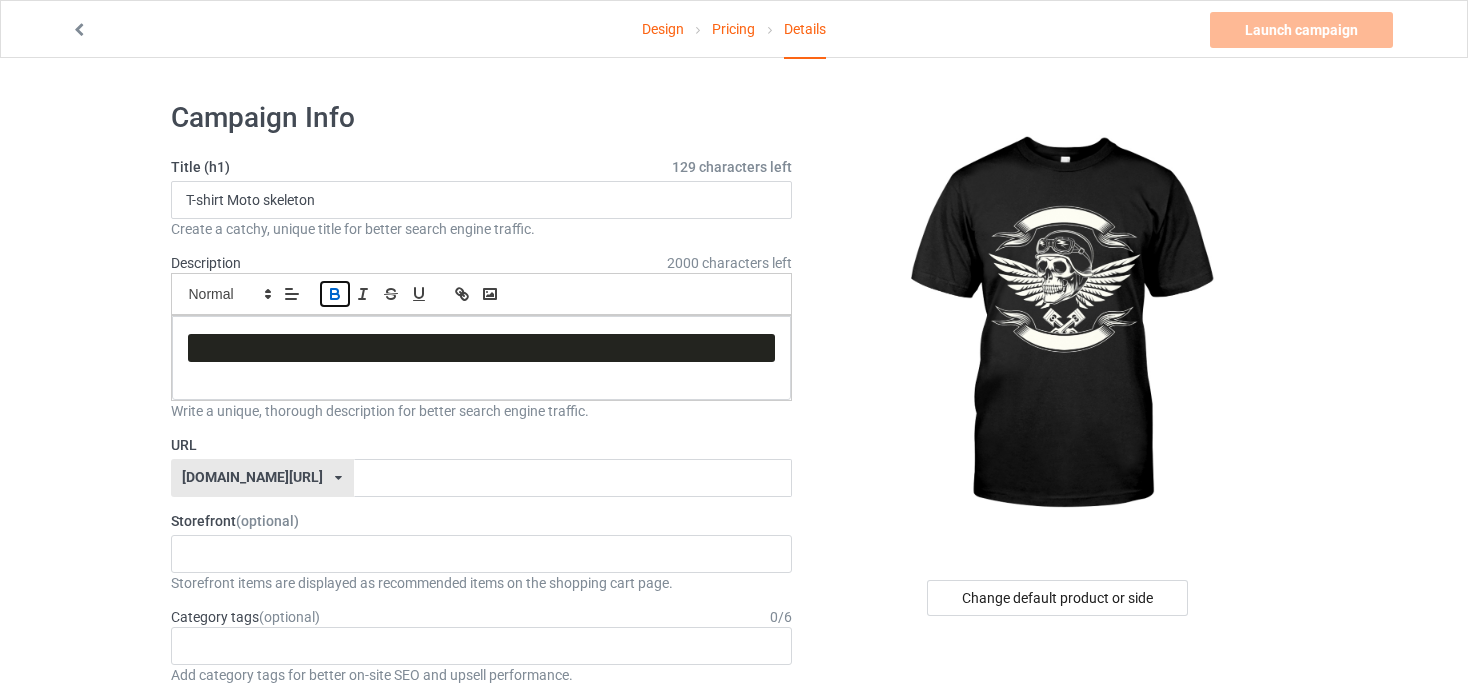 click 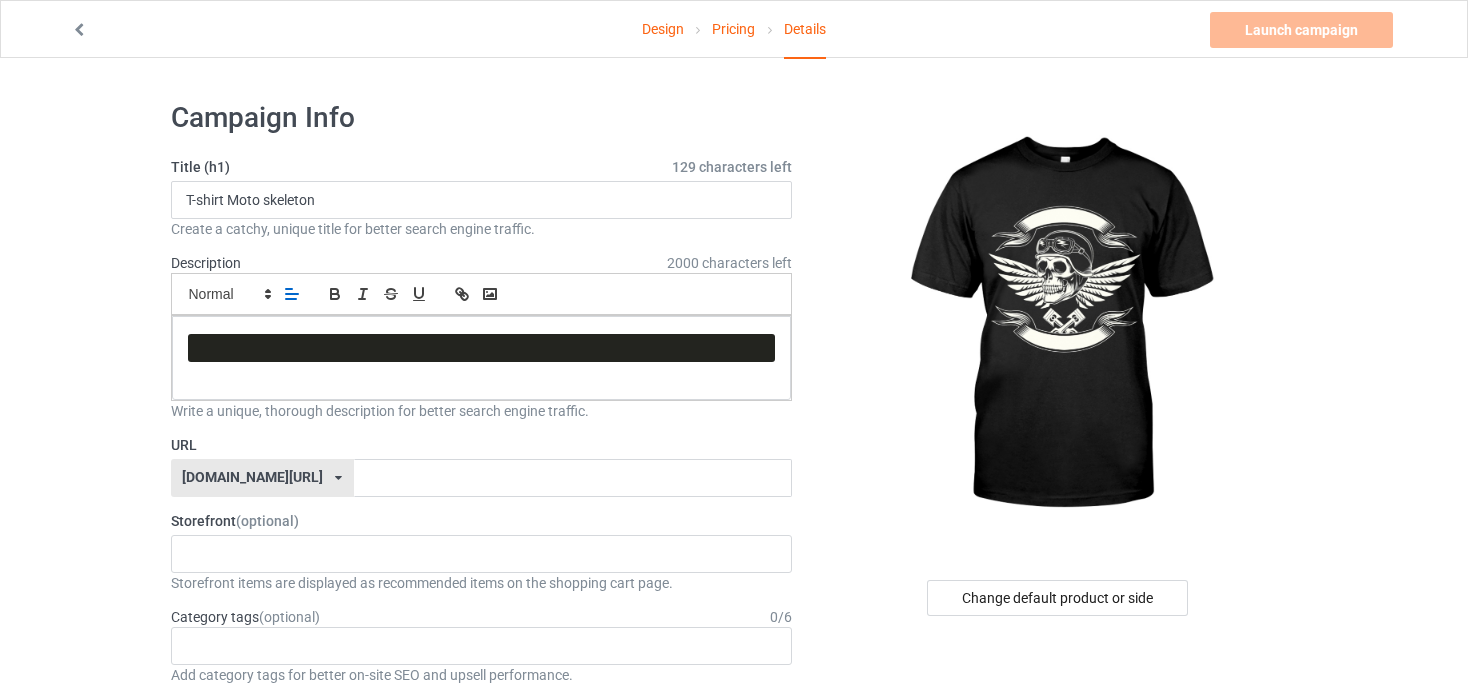 click 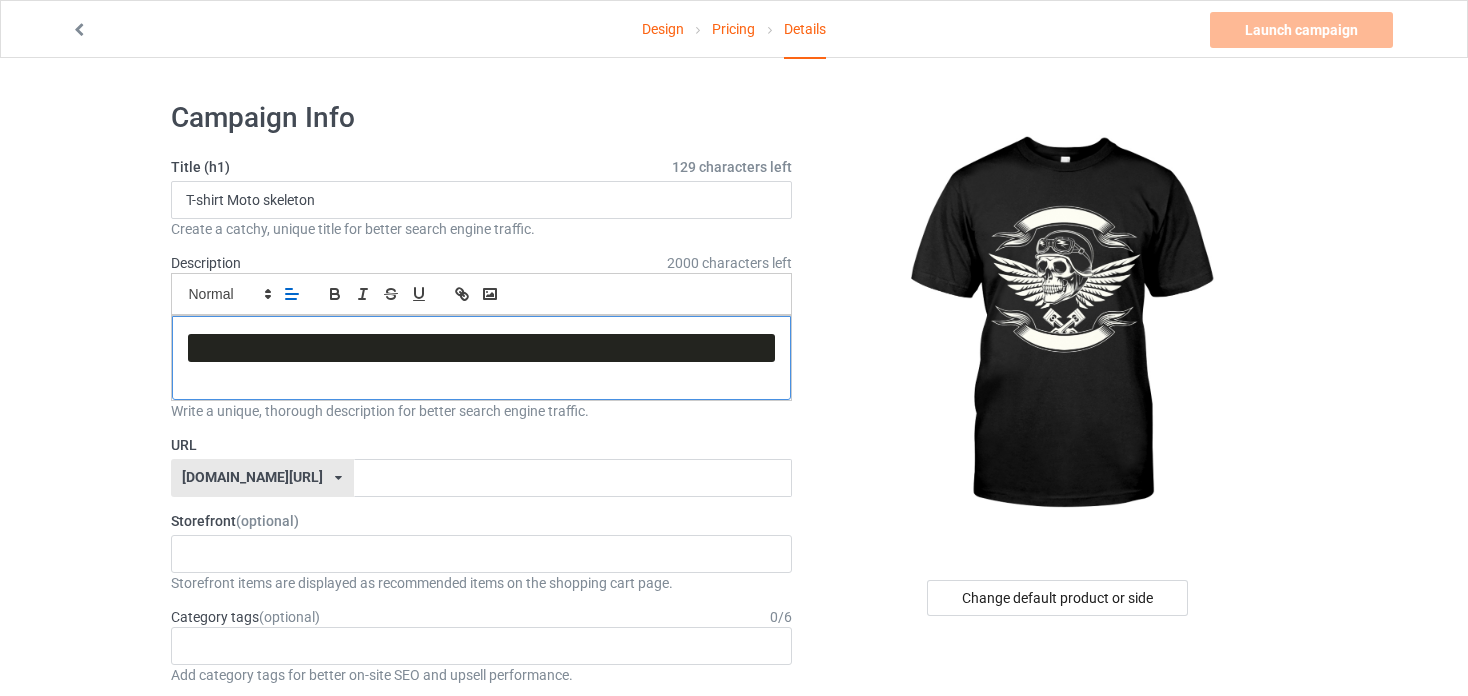 click on "﻿" at bounding box center [482, 348] 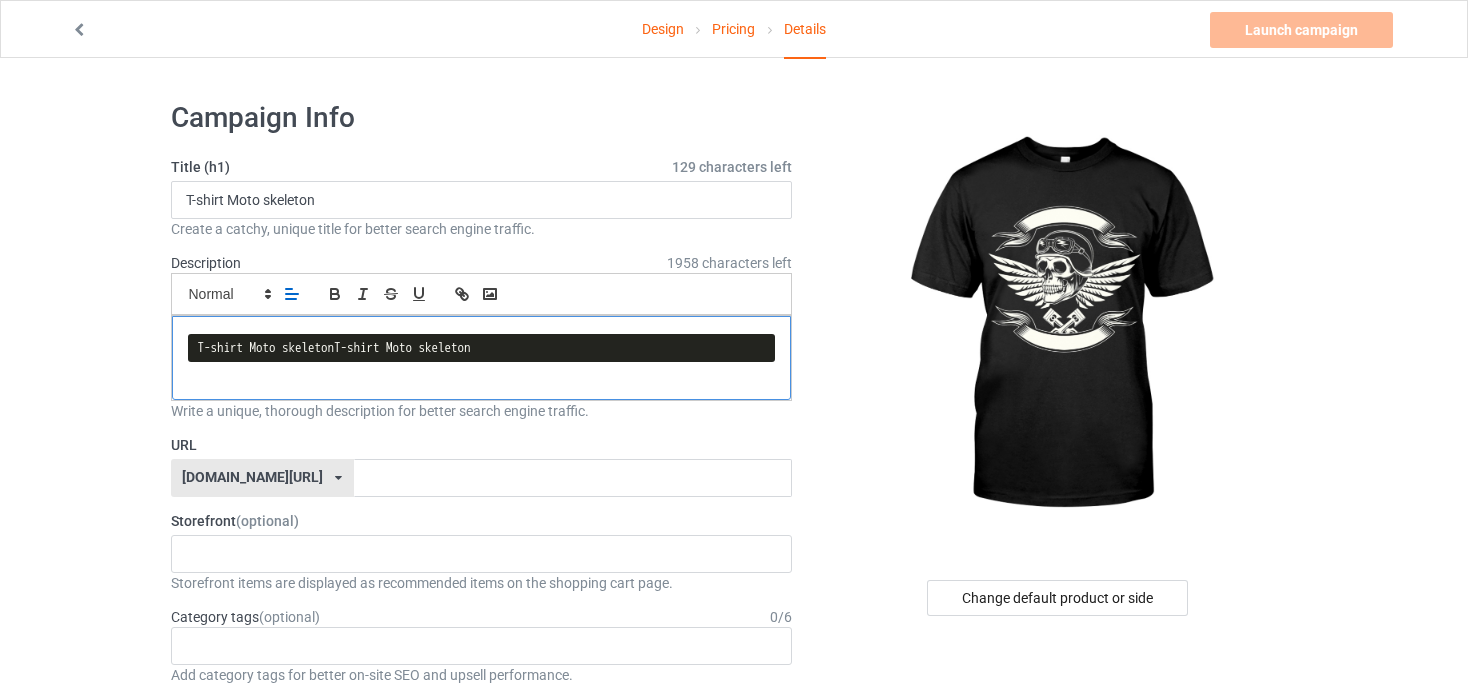 scroll, scrollTop: 0, scrollLeft: 0, axis: both 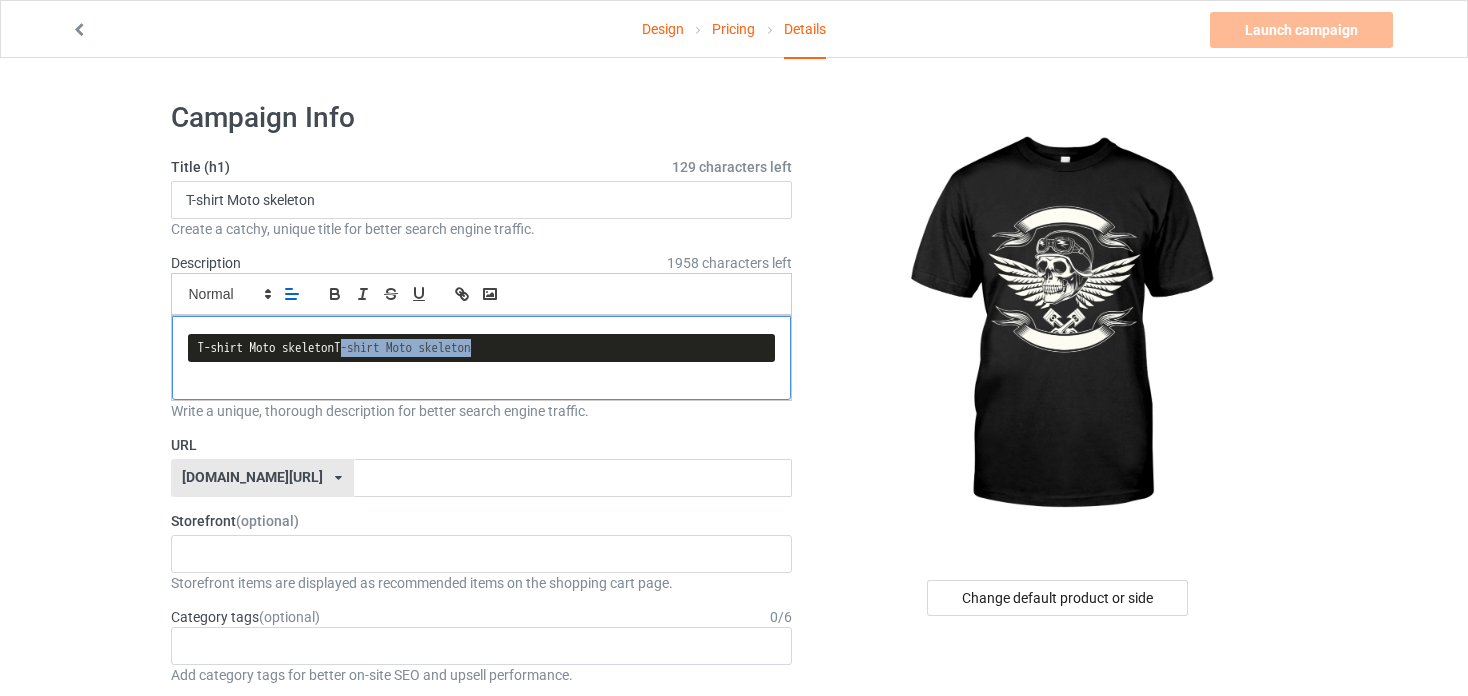 drag, startPoint x: 525, startPoint y: 352, endPoint x: 355, endPoint y: 344, distance: 170.18813 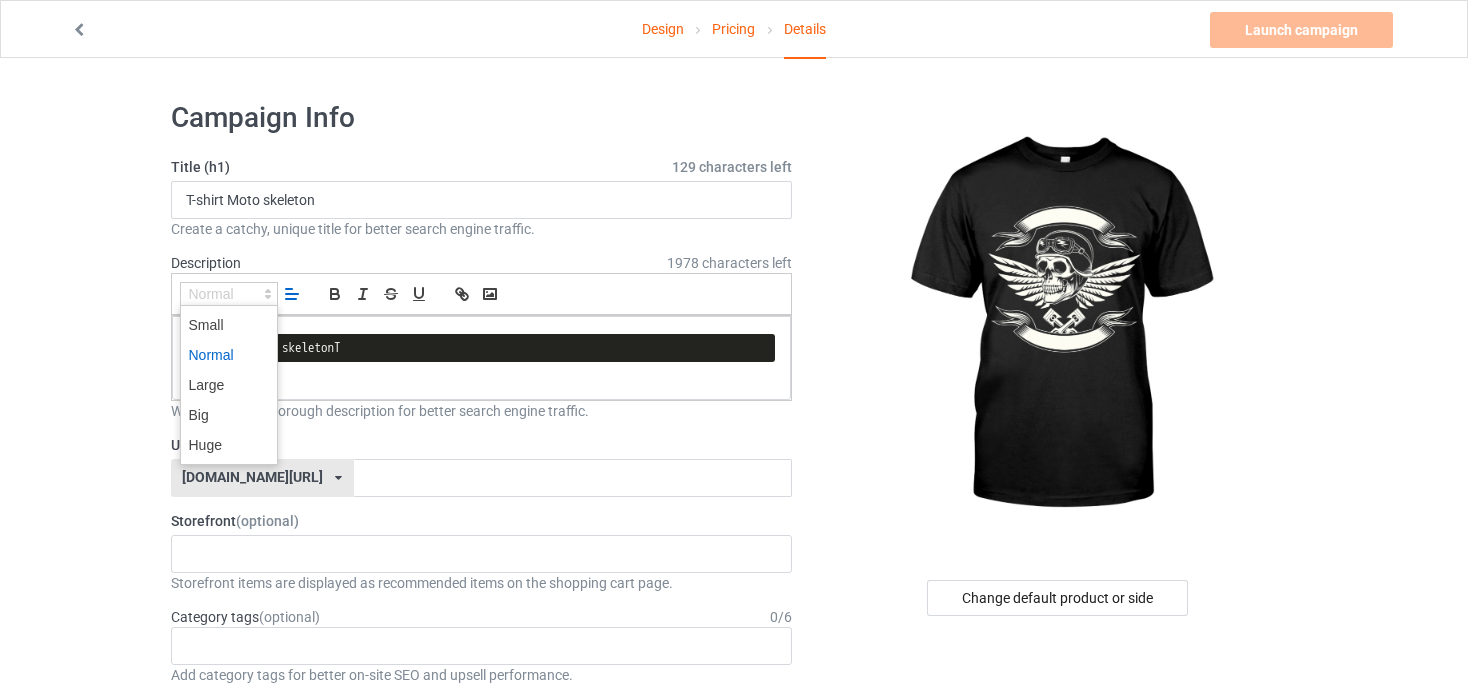 click 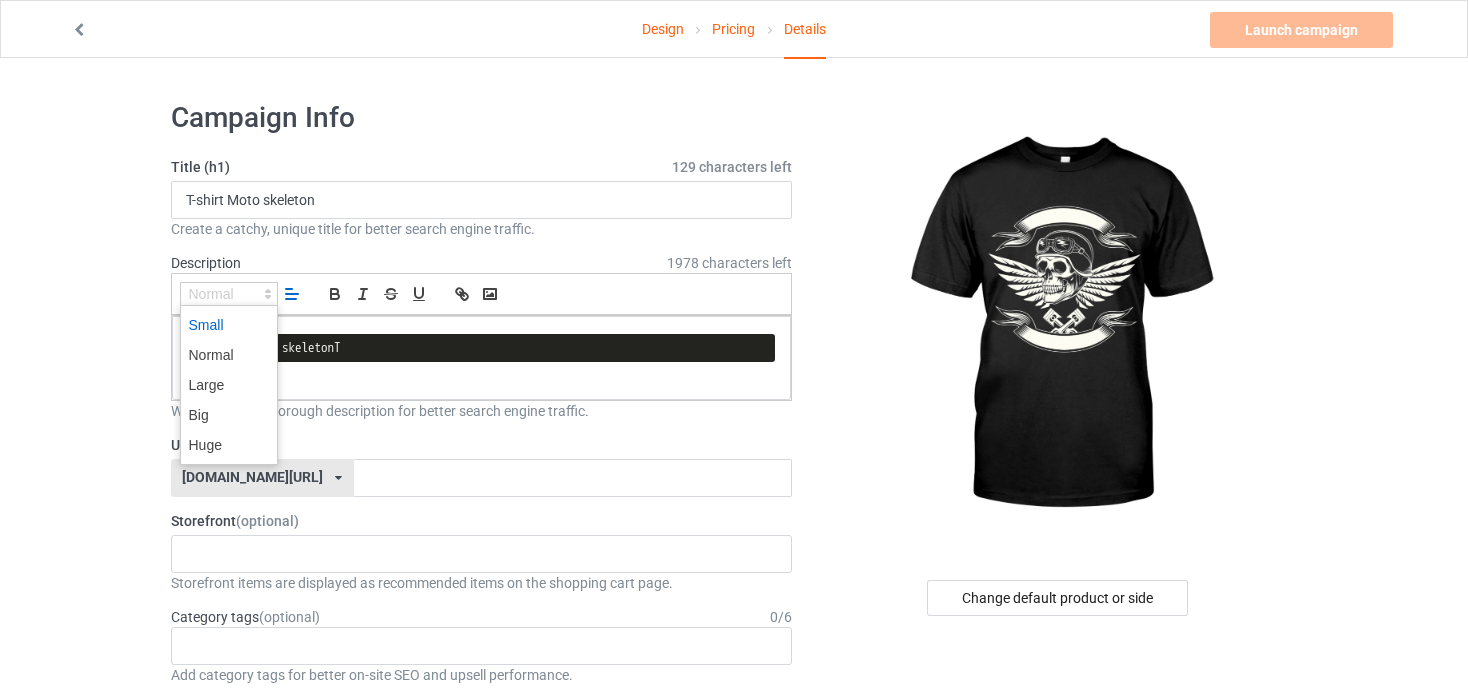click at bounding box center (229, 325) 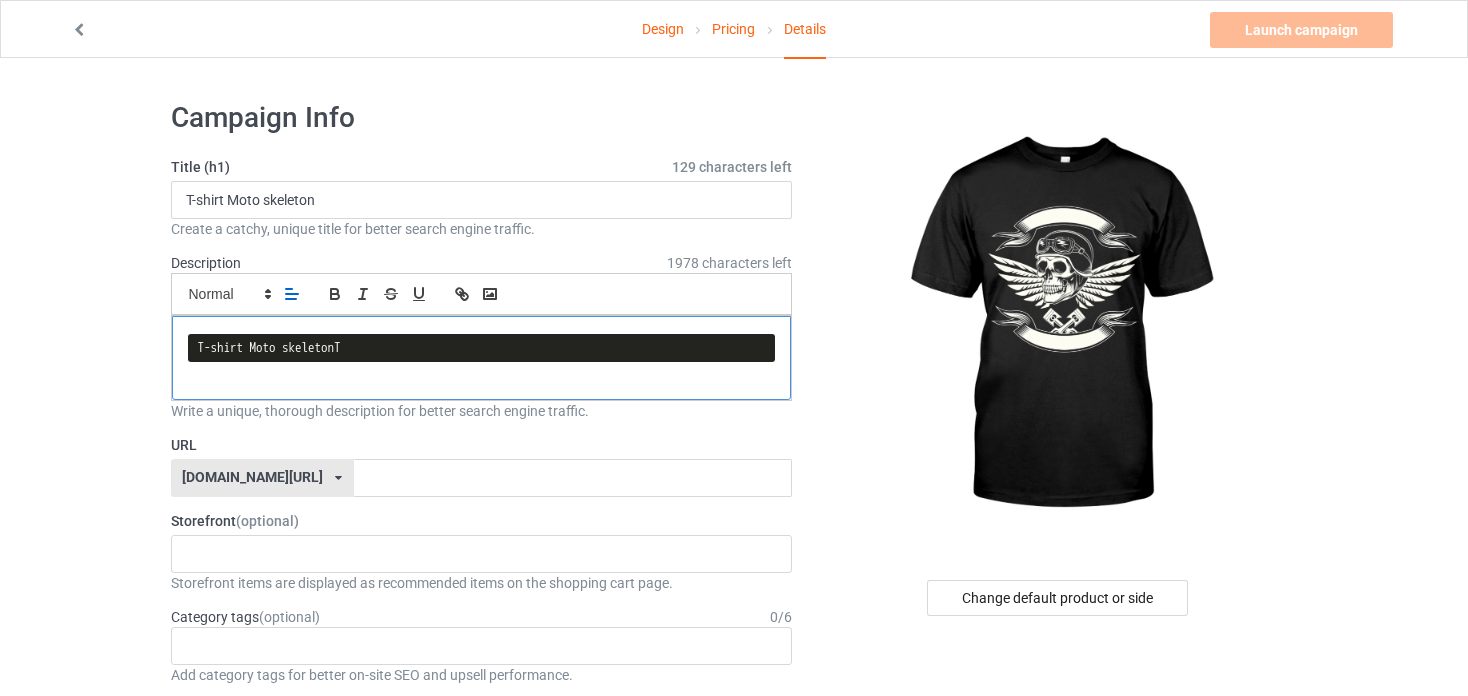 click on "T-shirt Moto skeletonT ﻿" at bounding box center (482, 348) 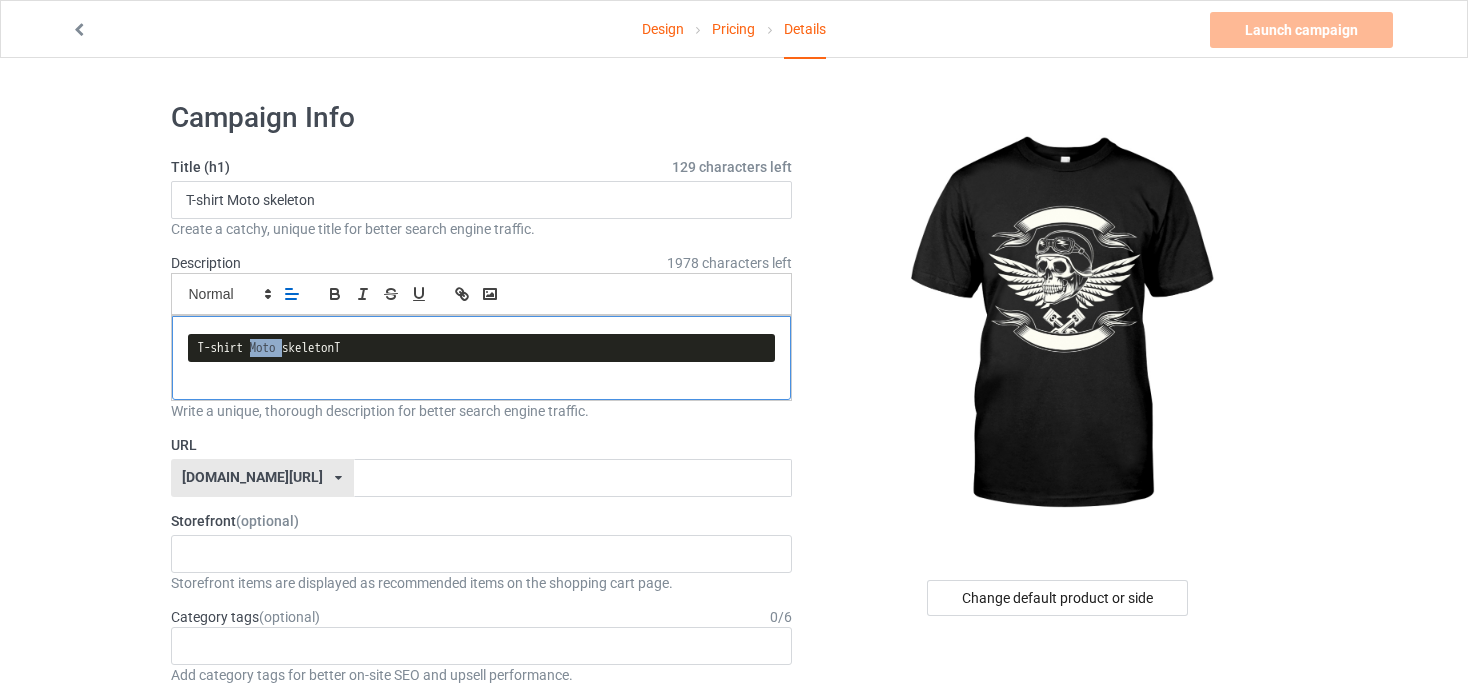 click on "T-shirt Moto skeletonT ﻿" at bounding box center (482, 348) 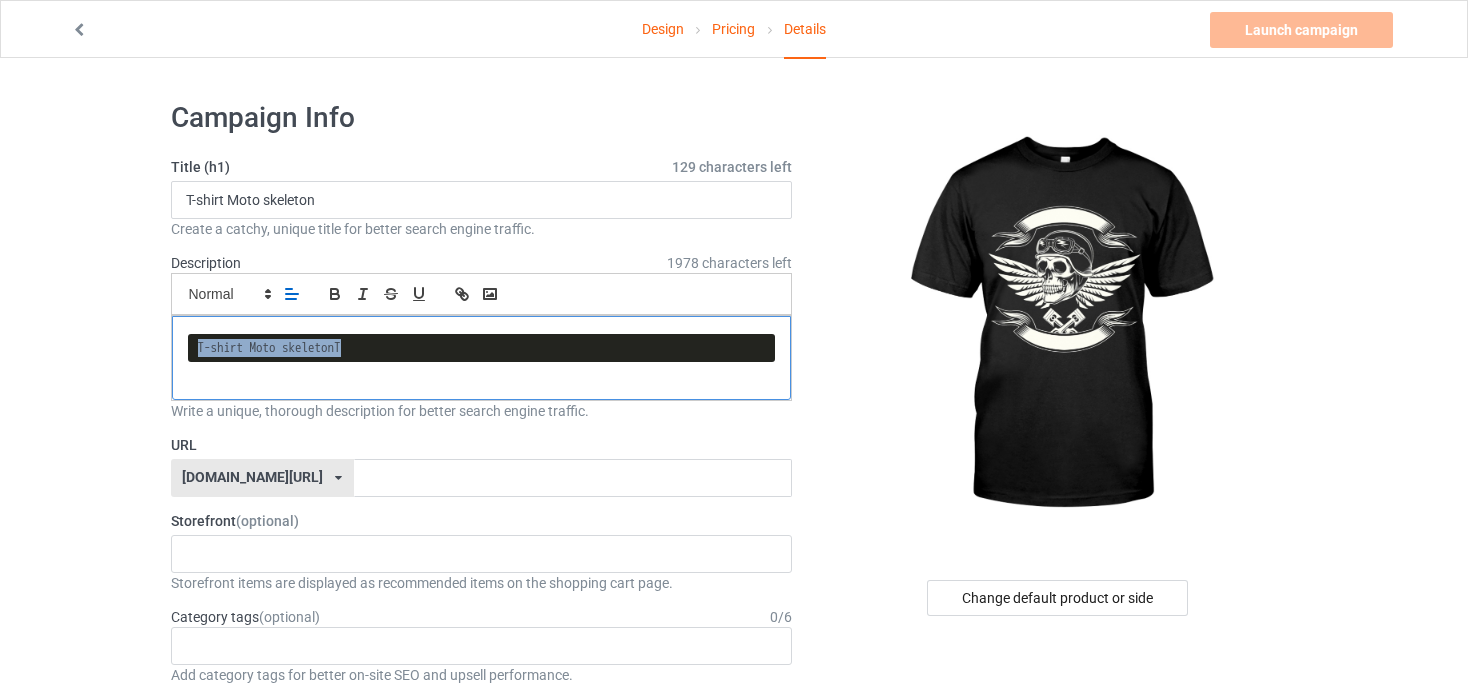 click on "T-shirt Moto skeletonT" at bounding box center (482, 348) 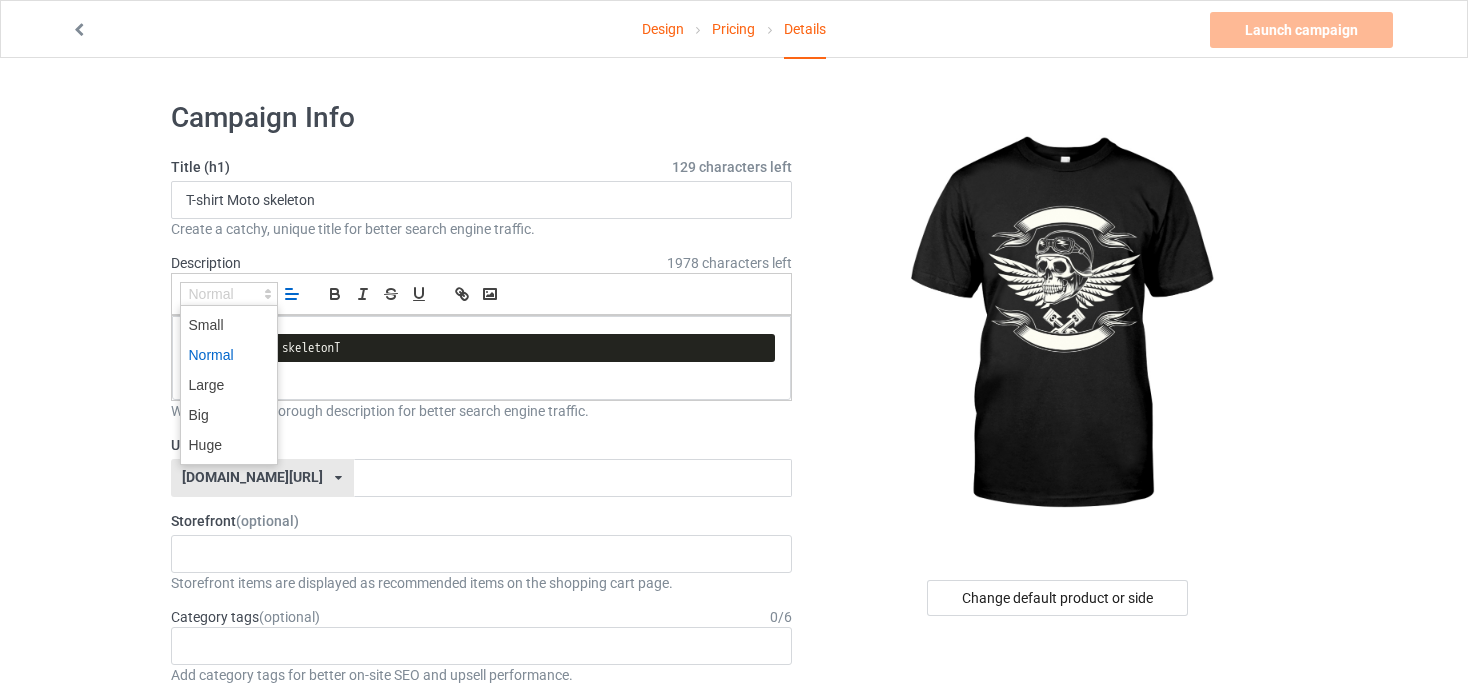 click at bounding box center [229, 294] 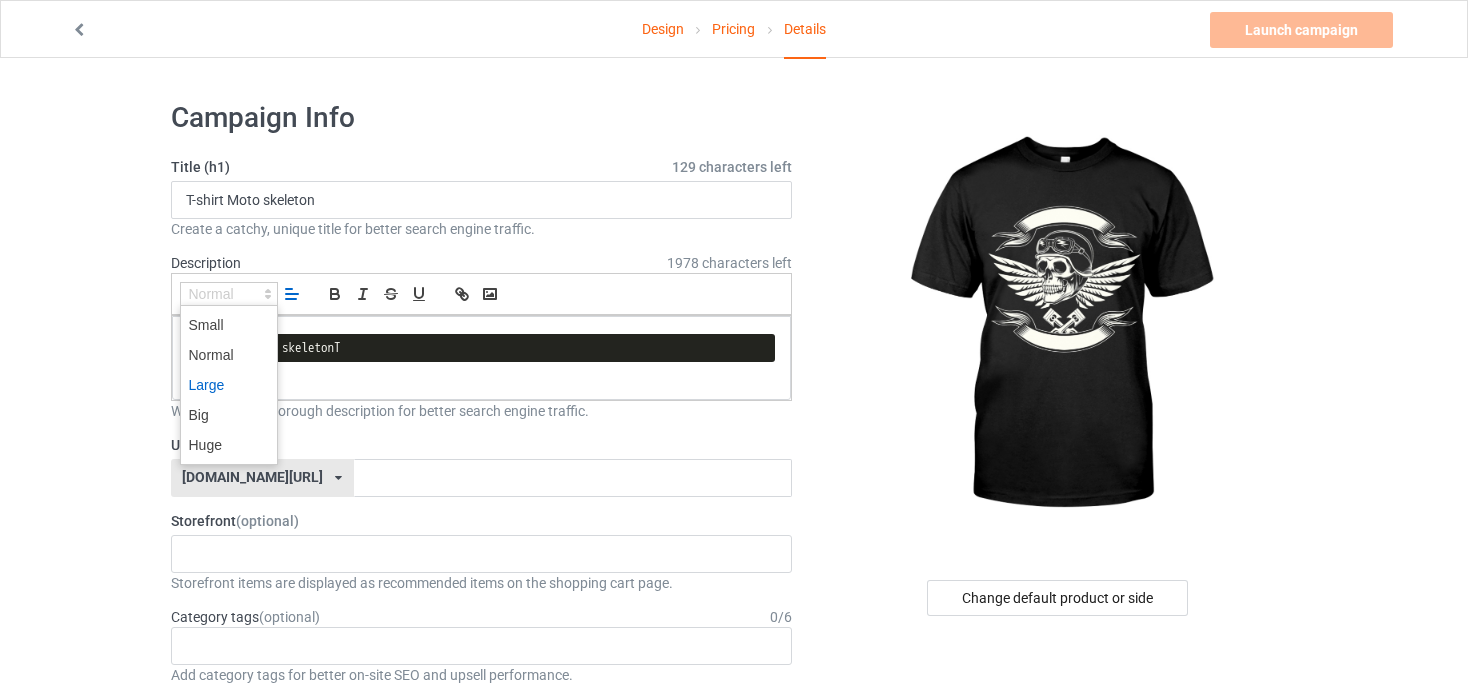 click at bounding box center [229, 385] 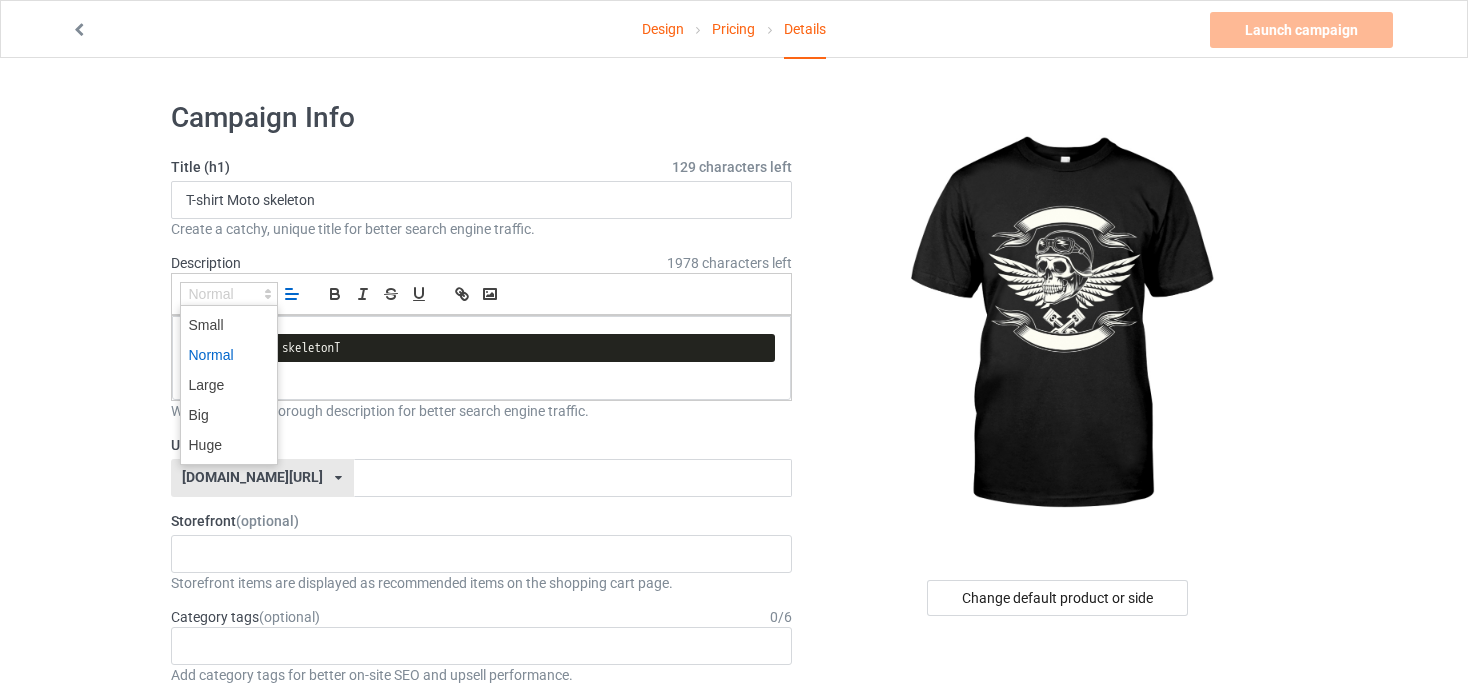 click at bounding box center [229, 294] 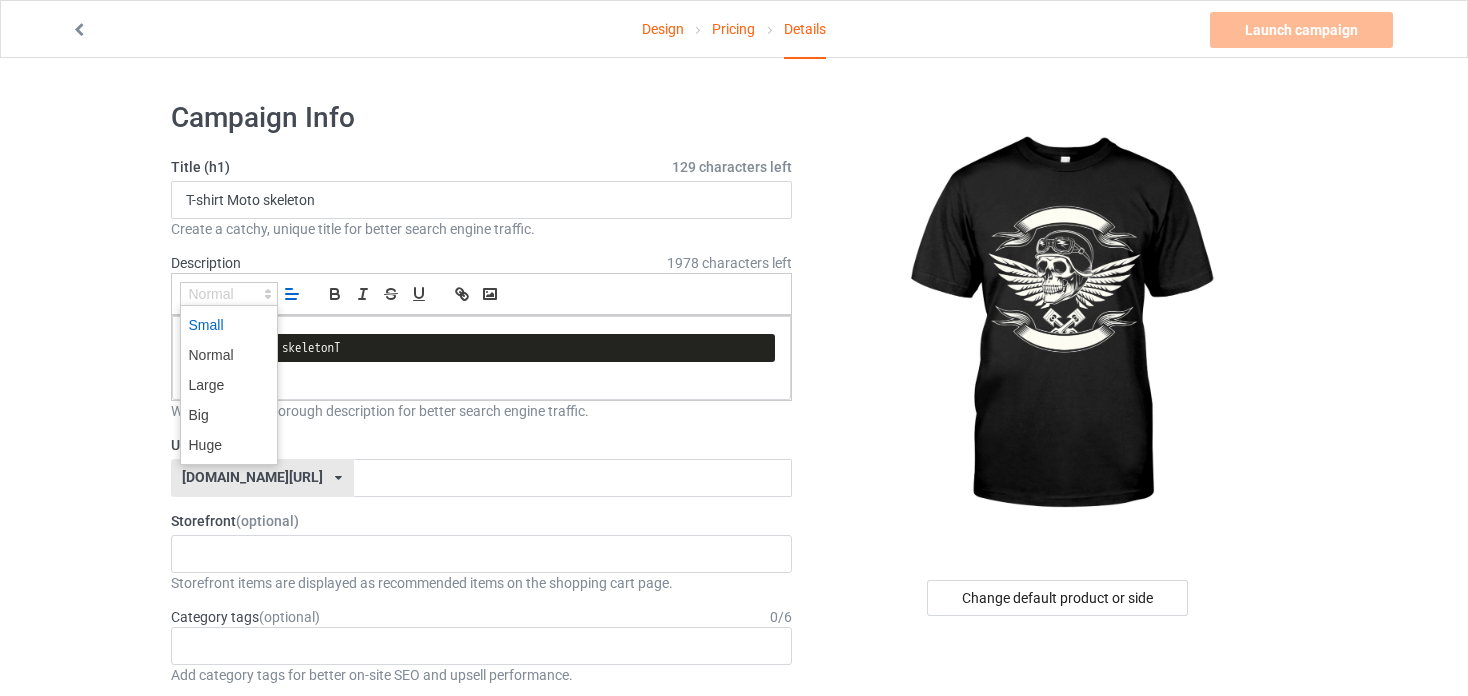 click at bounding box center [229, 325] 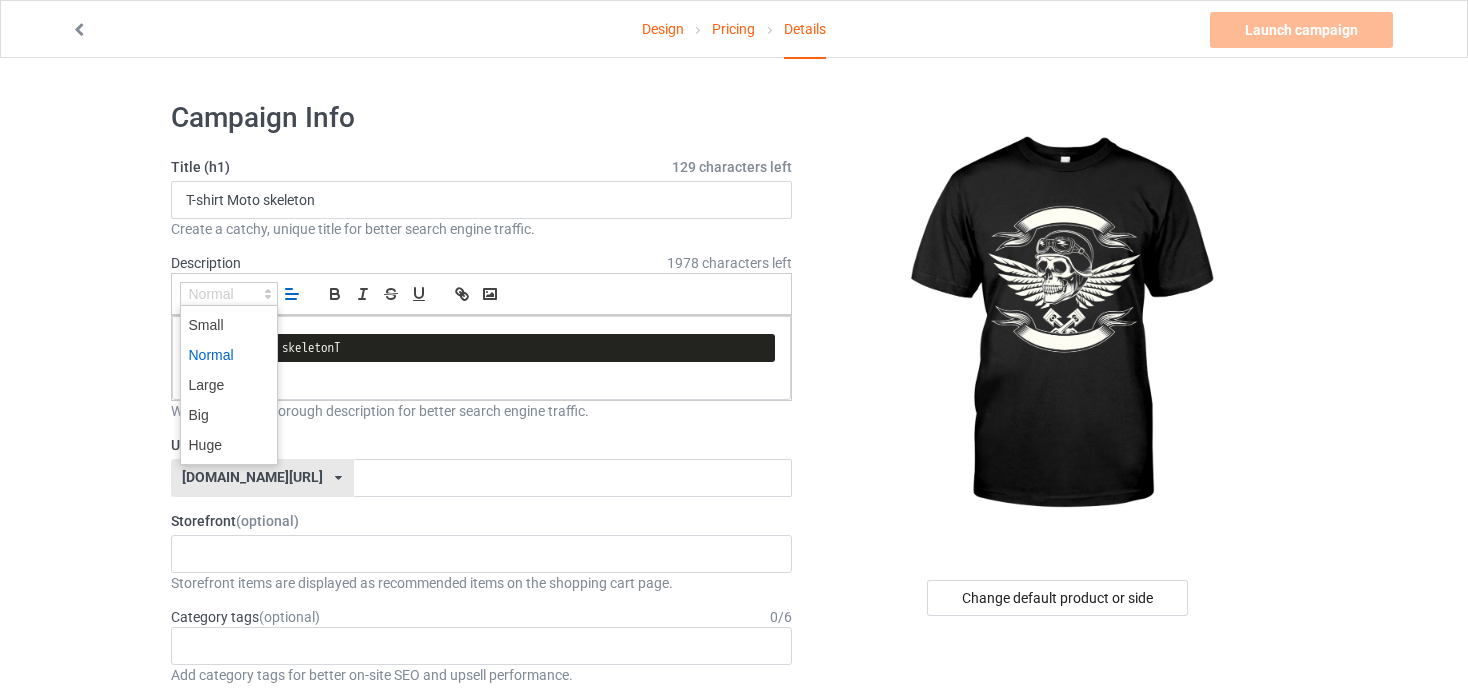 click at bounding box center [229, 294] 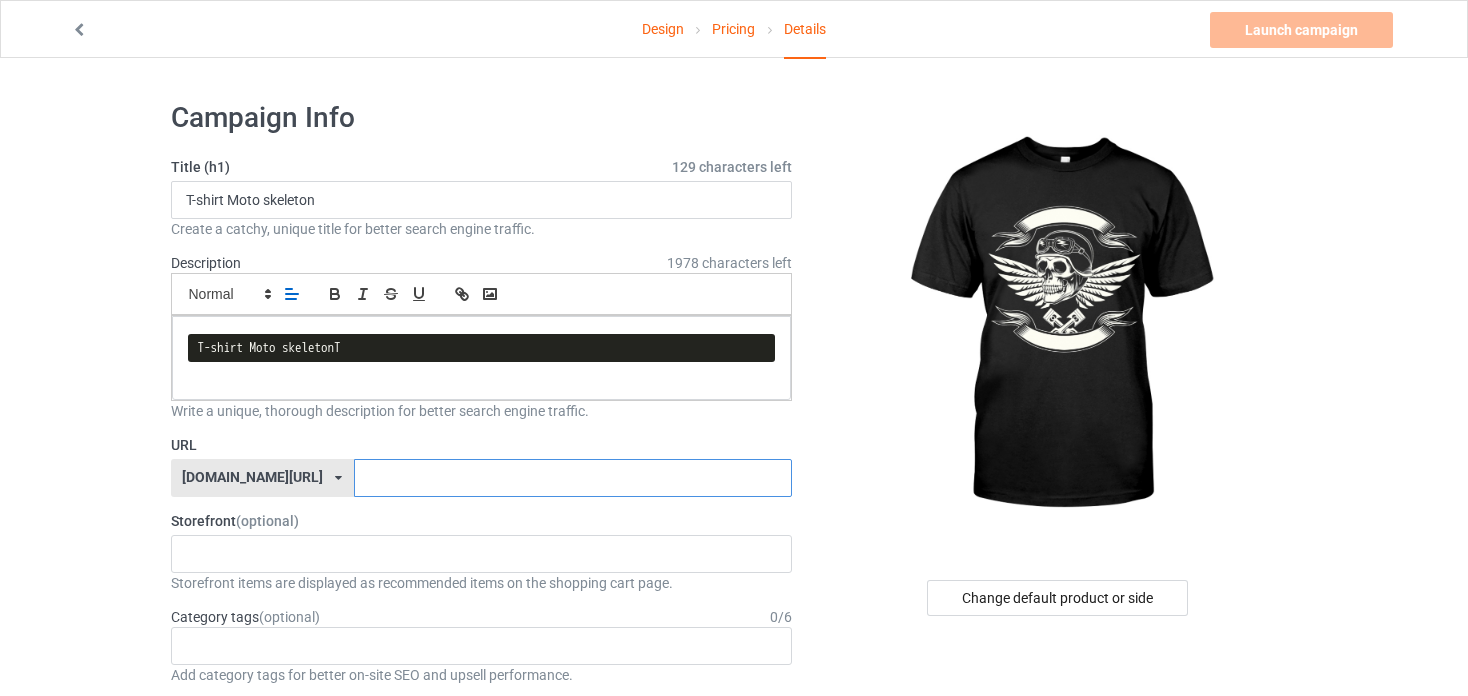 click at bounding box center (573, 478) 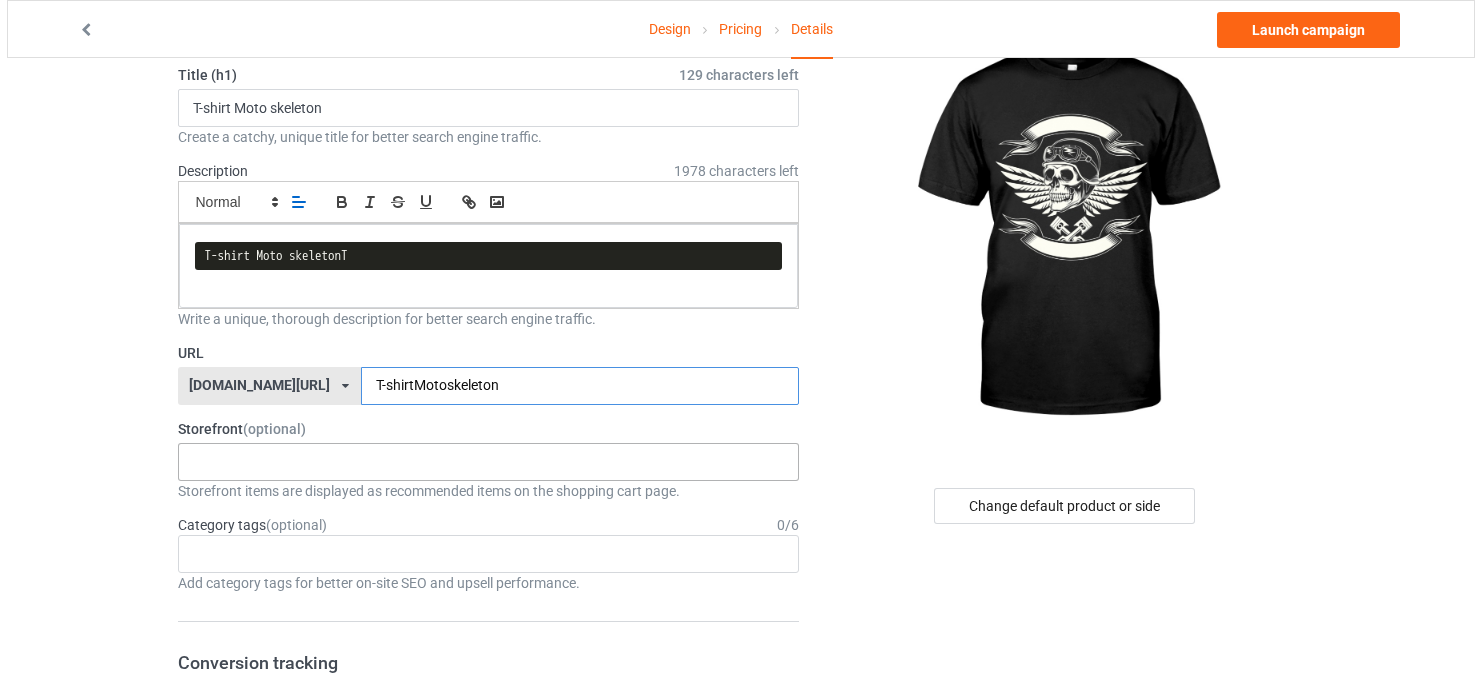 scroll, scrollTop: 0, scrollLeft: 0, axis: both 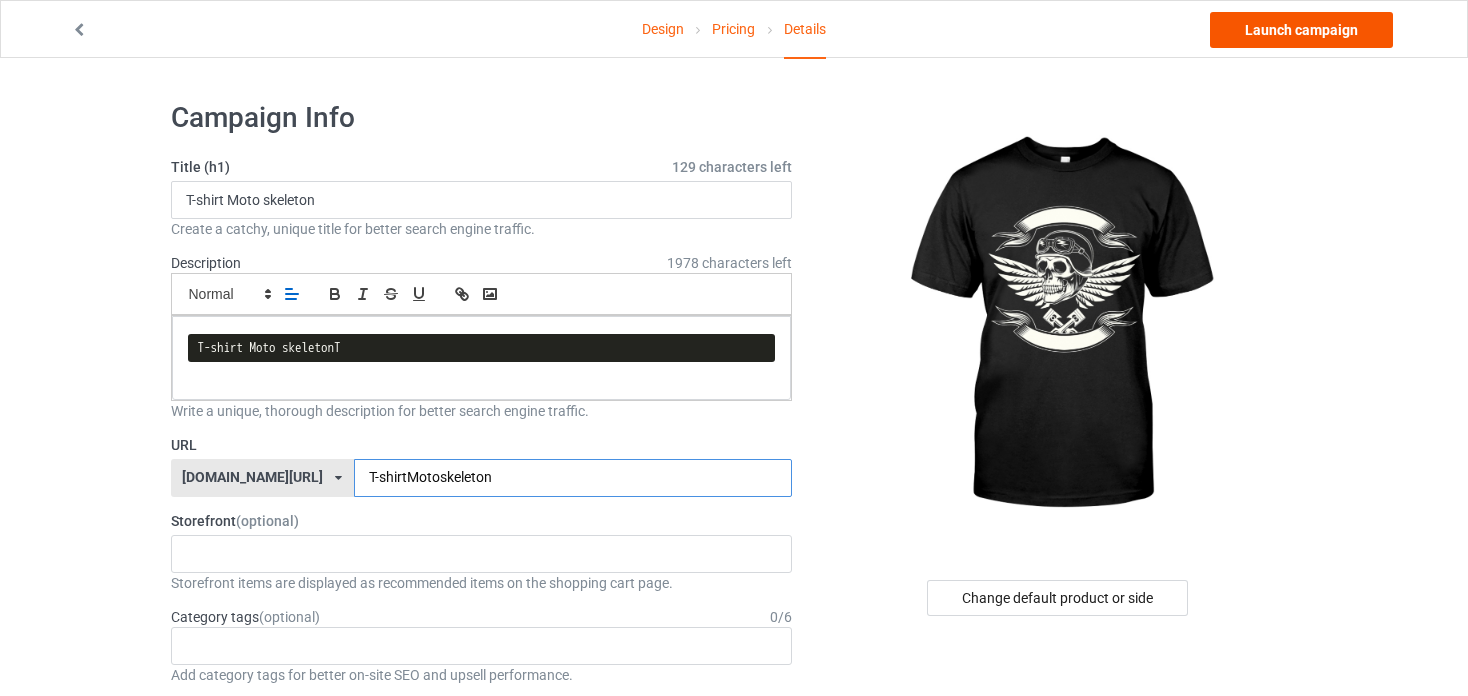type on "T-shirtMotoskeleton" 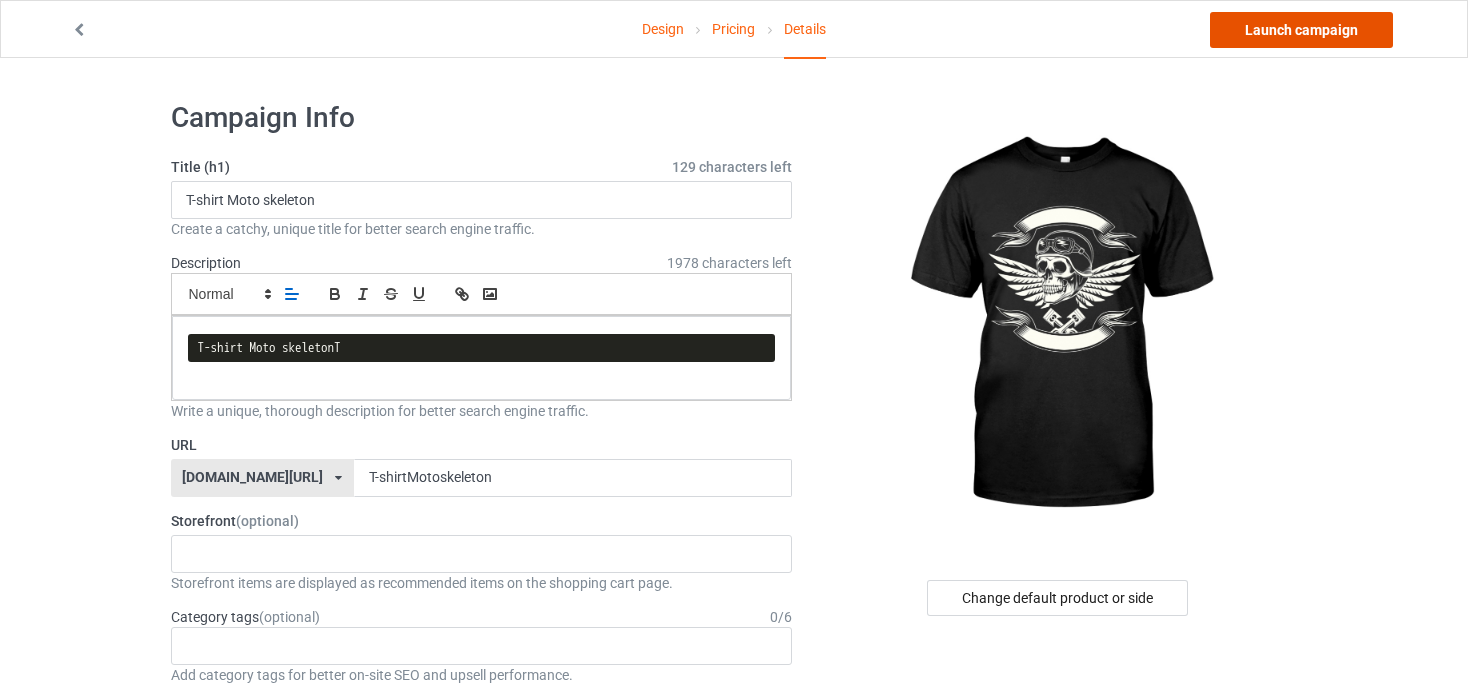 click on "Launch campaign" at bounding box center [1301, 30] 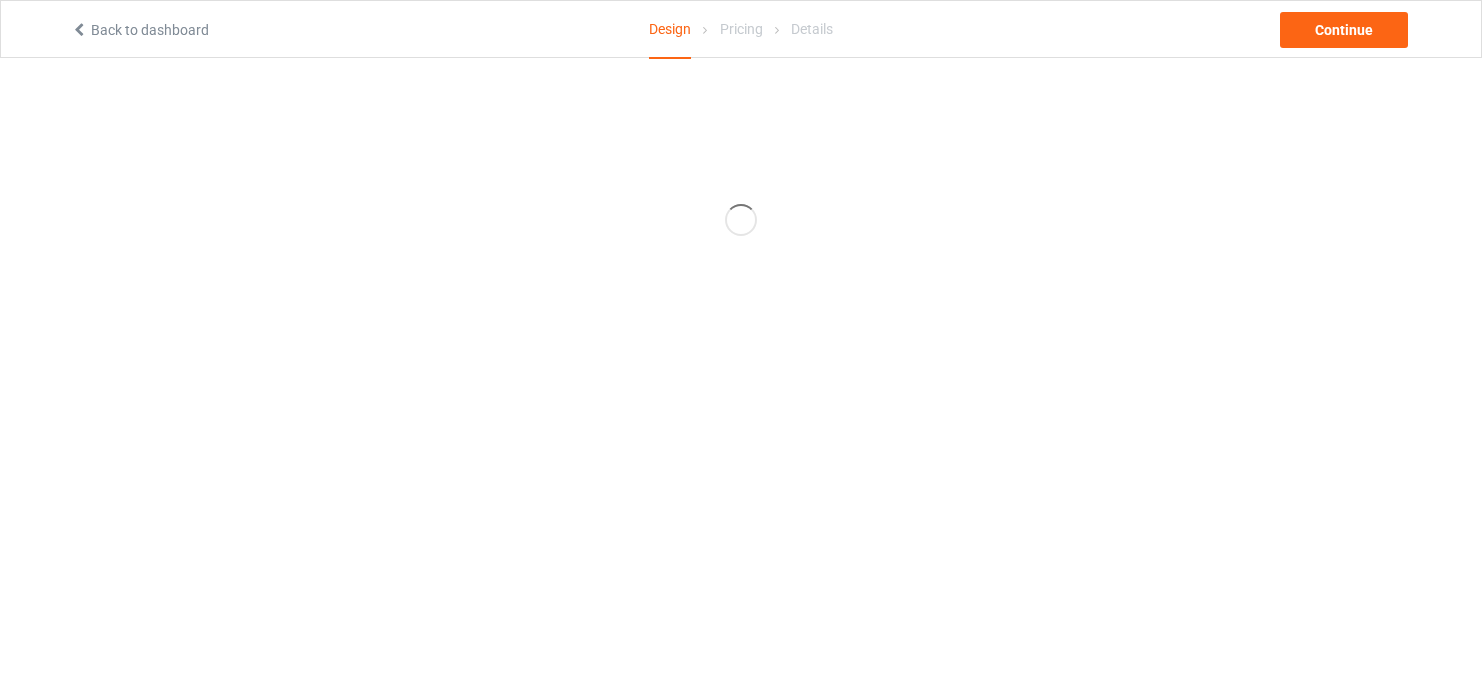 scroll, scrollTop: 0, scrollLeft: 0, axis: both 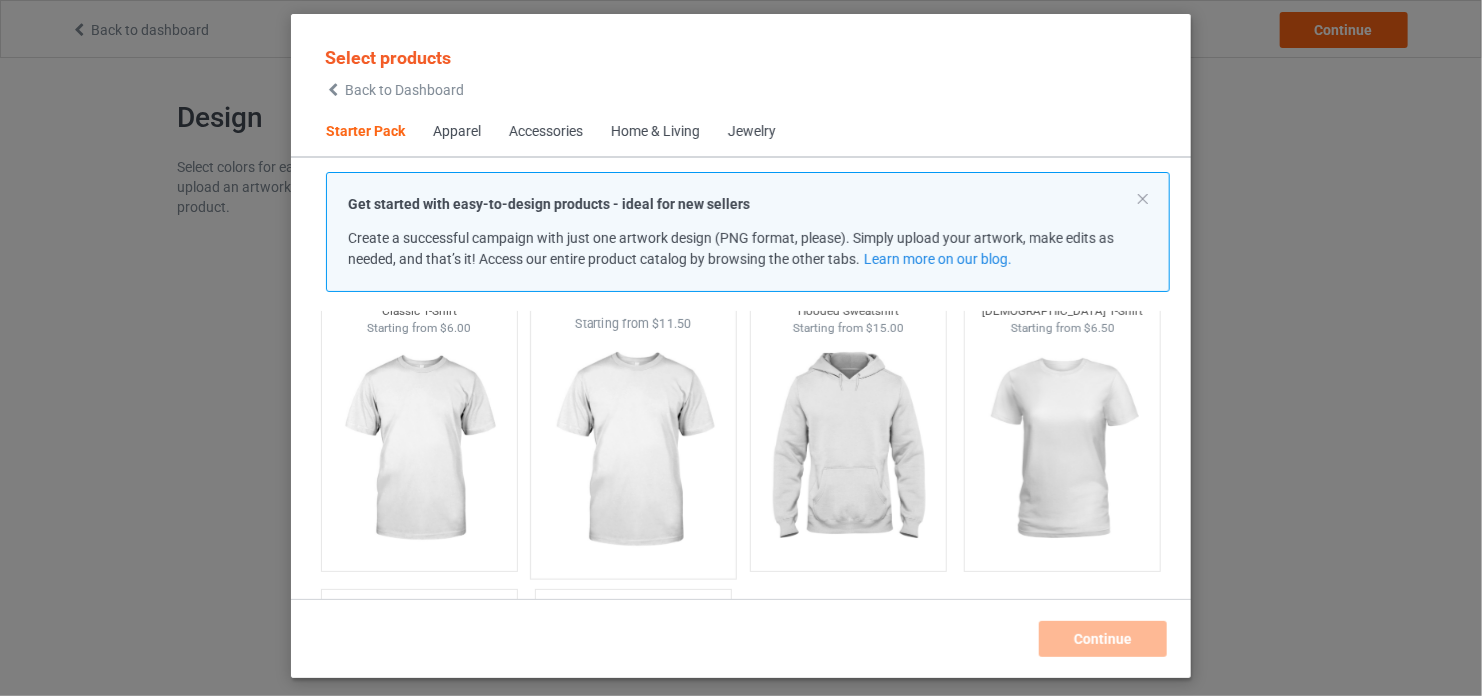 click at bounding box center (634, 450) 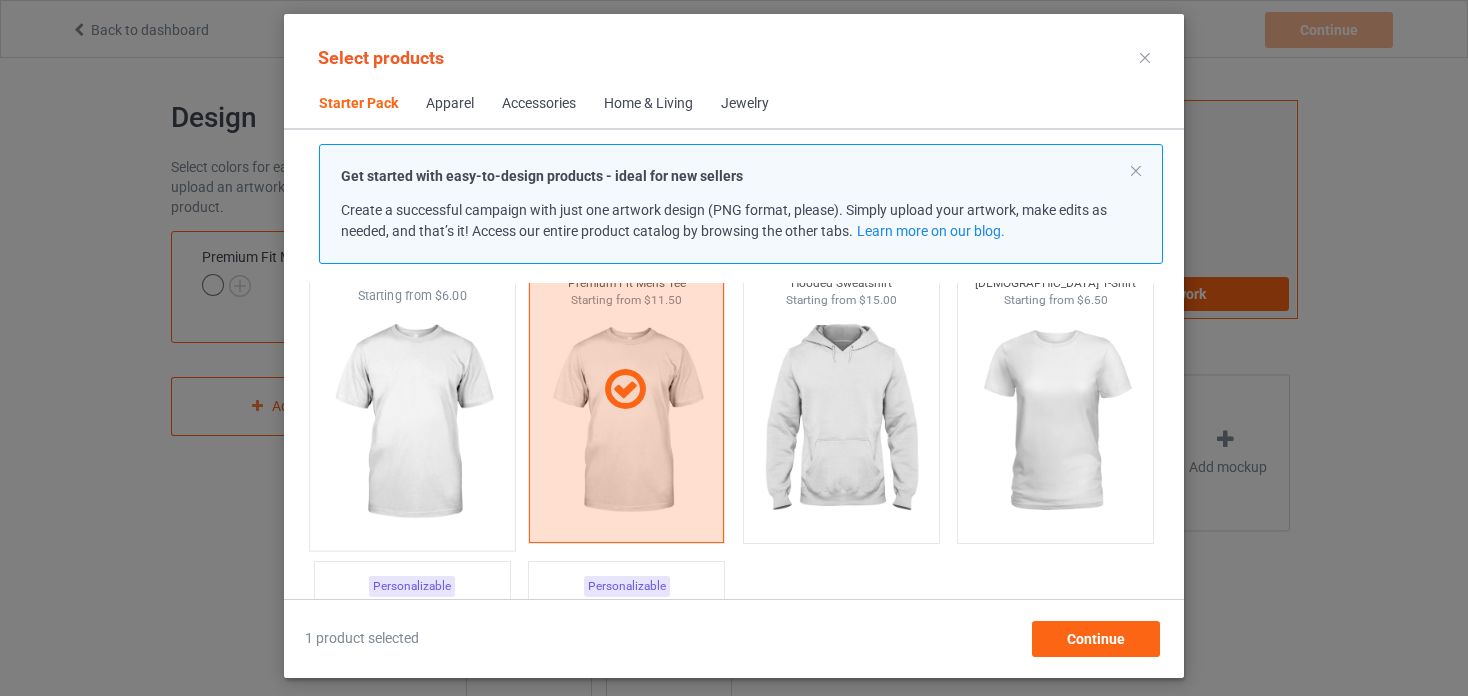 click at bounding box center [412, 422] 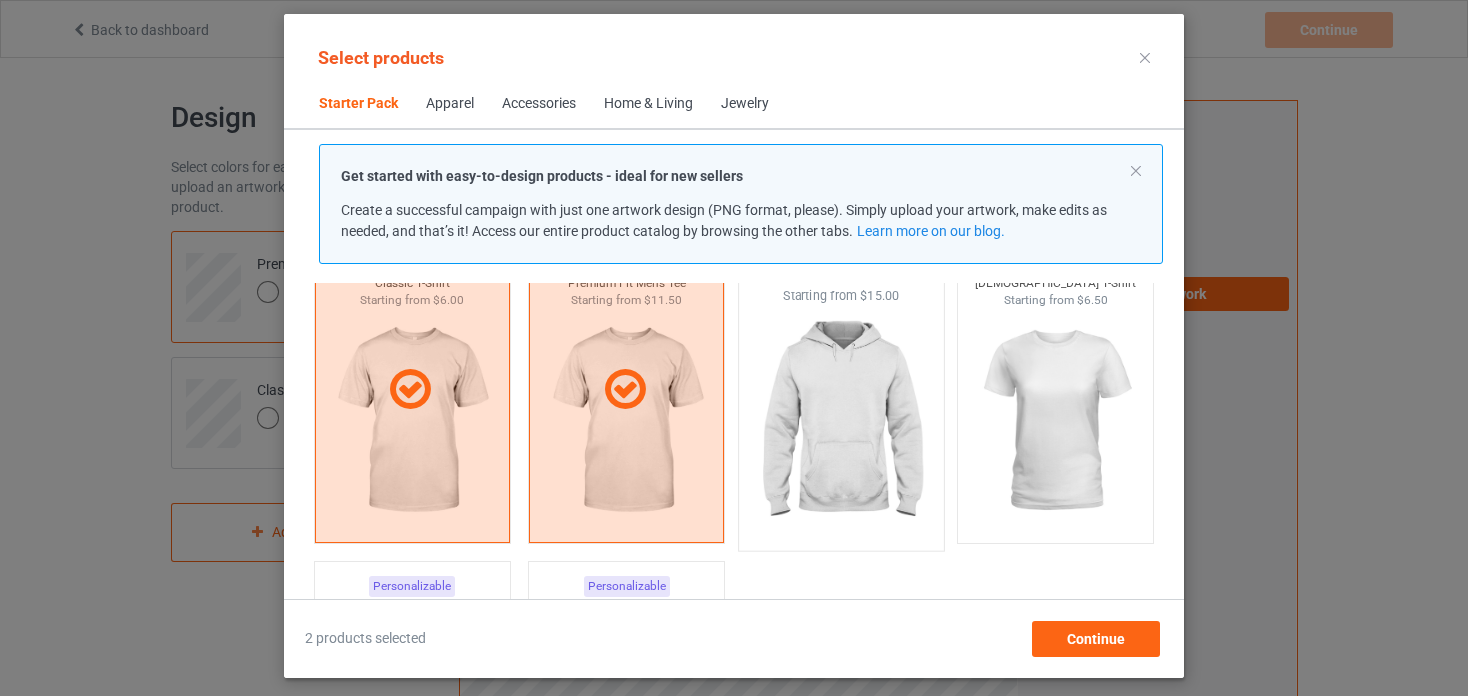 click at bounding box center (841, 422) 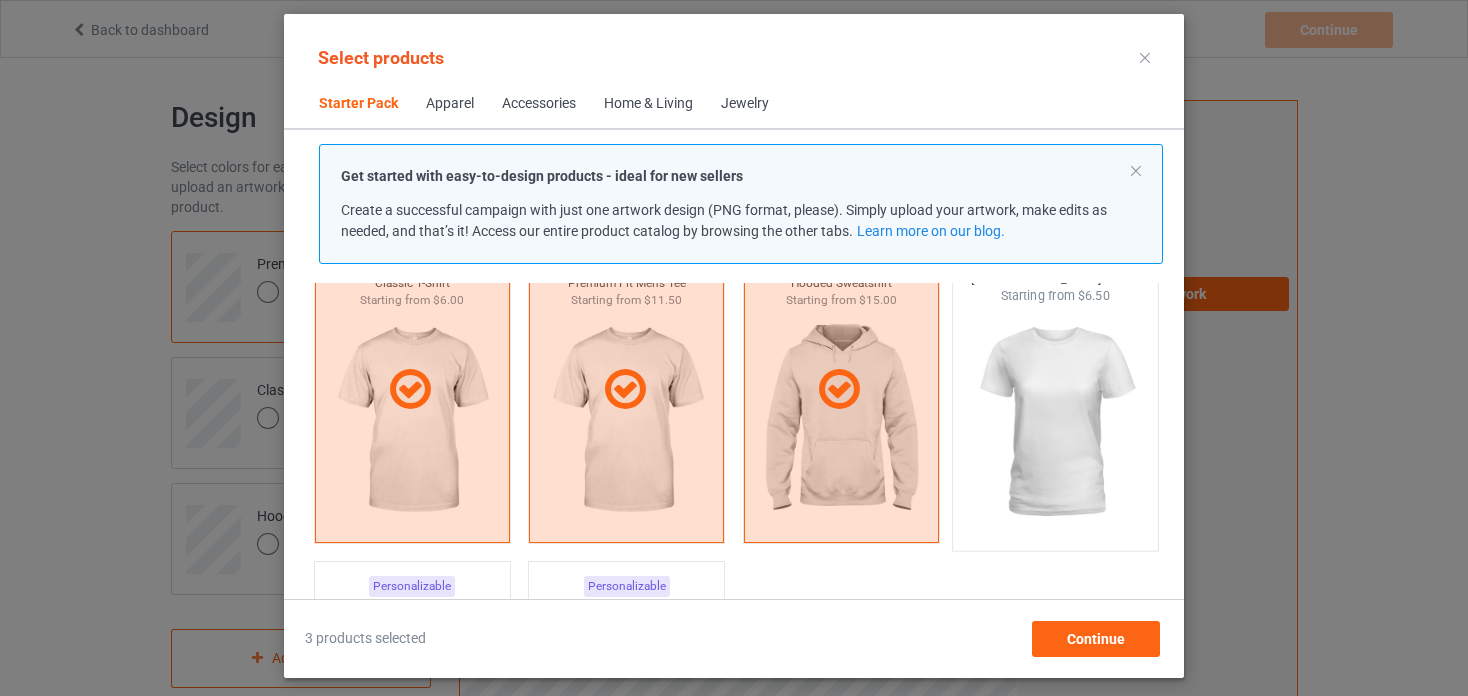 click at bounding box center [1056, 422] 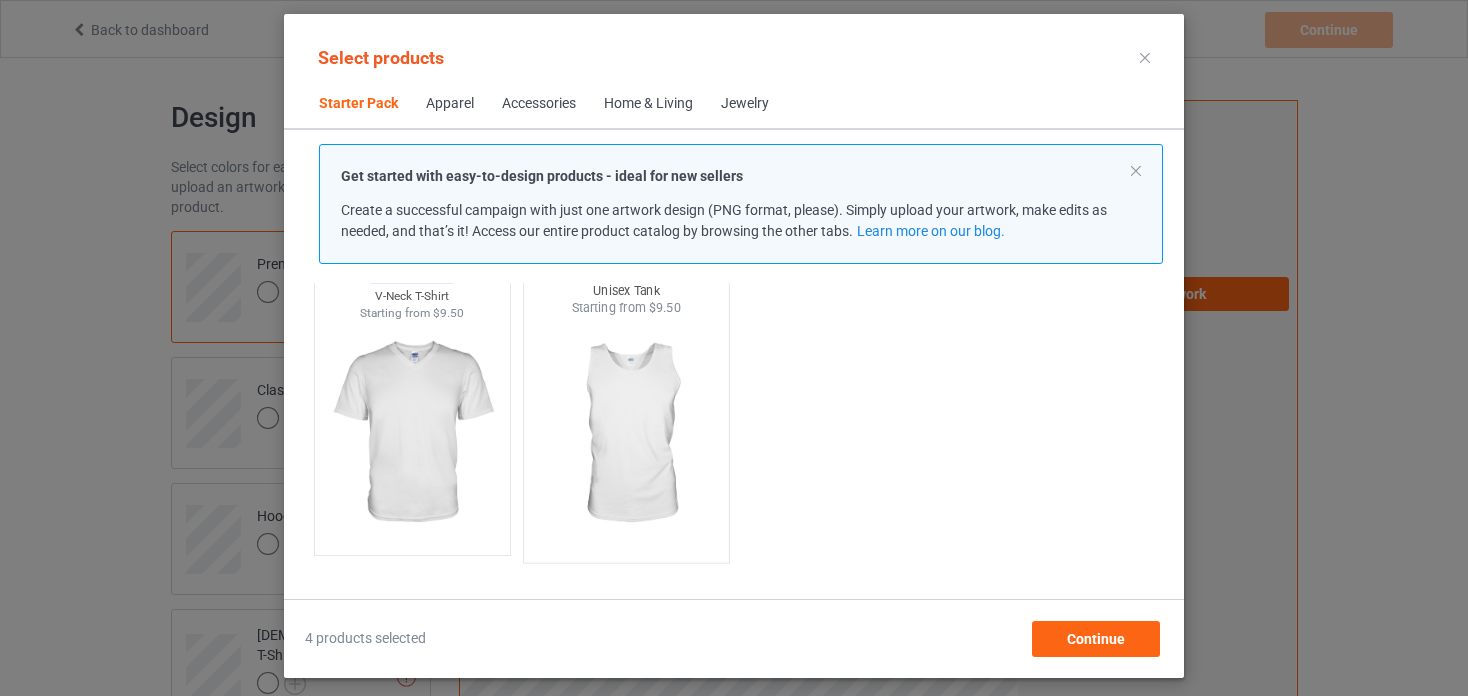scroll, scrollTop: 453, scrollLeft: 0, axis: vertical 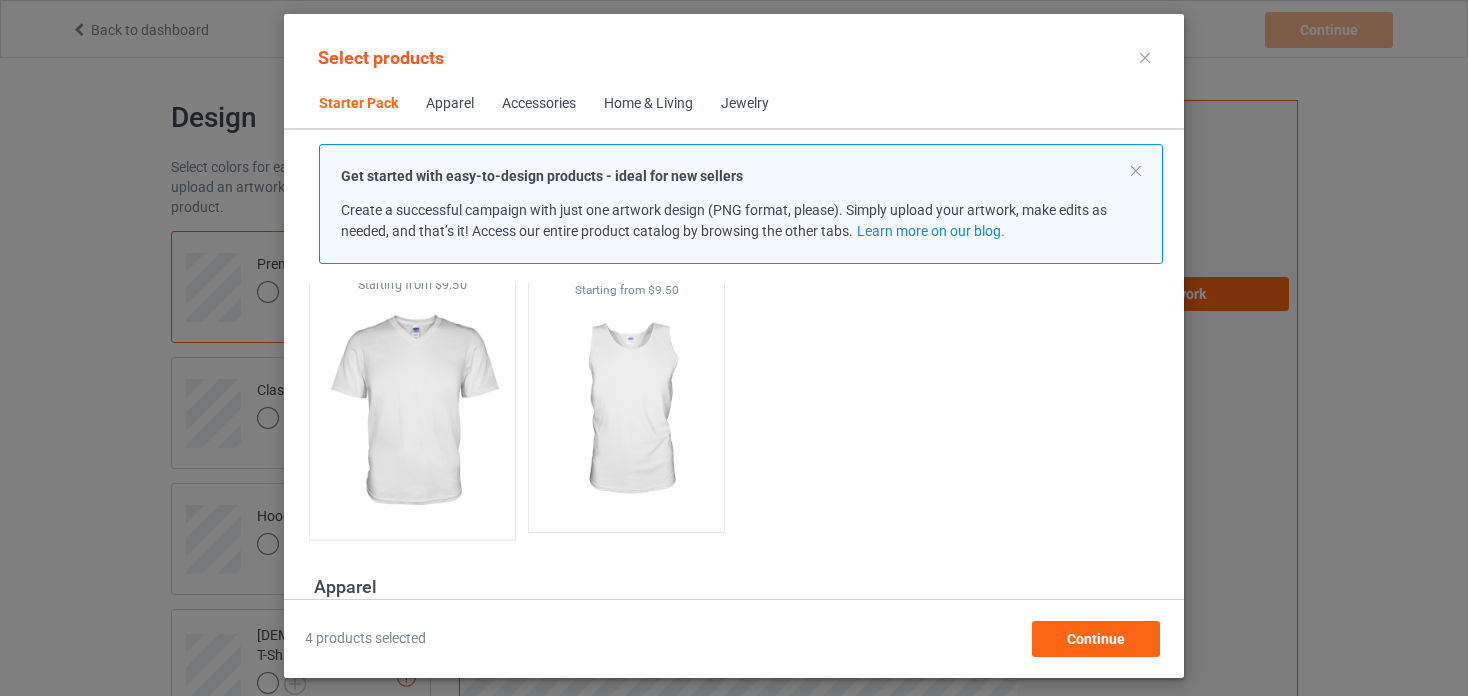 click at bounding box center (412, 411) 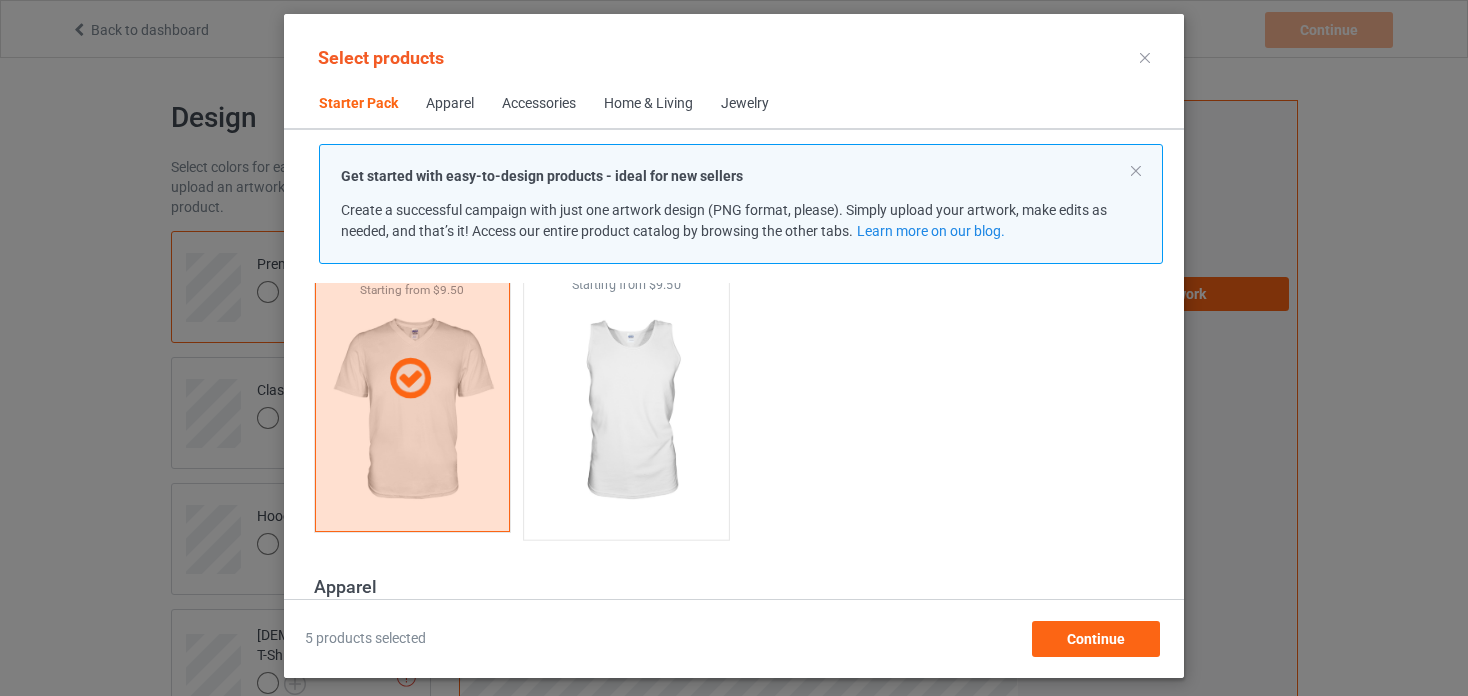 click at bounding box center [627, 411] 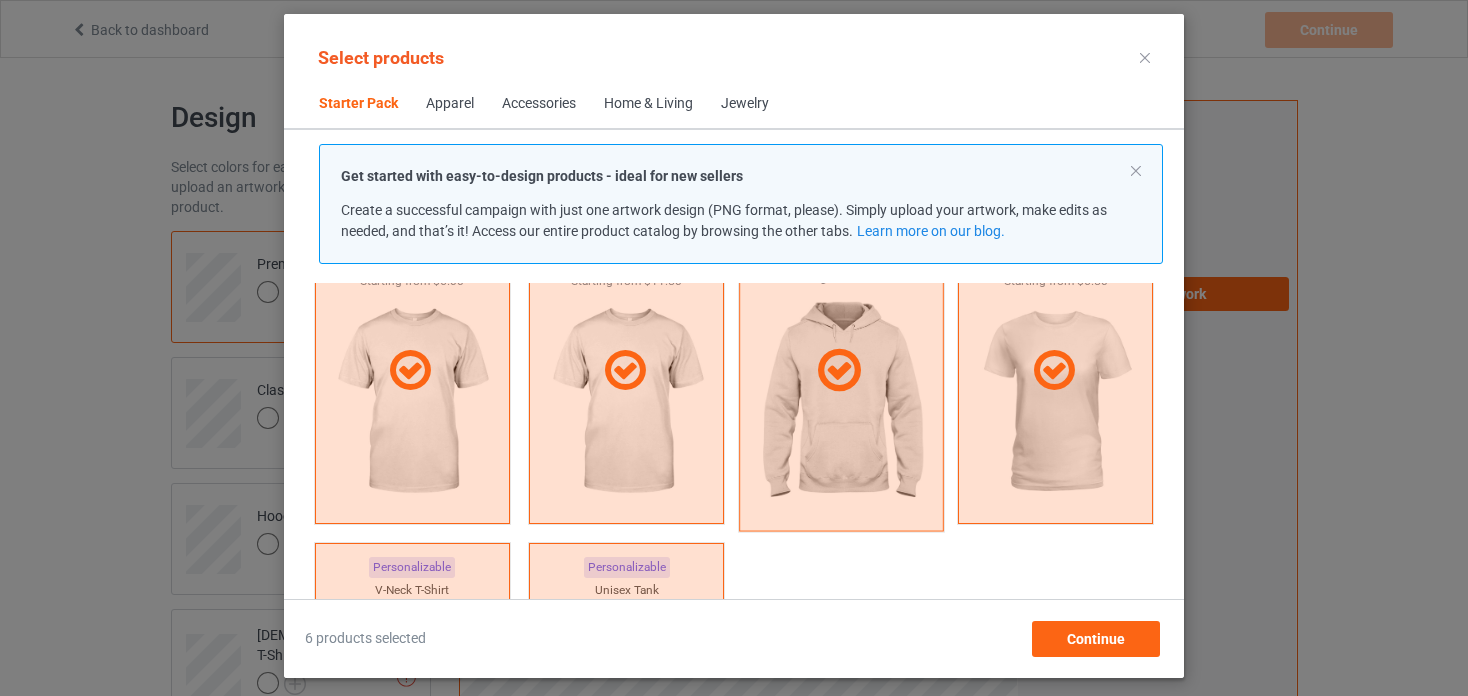 click at bounding box center (841, 370) 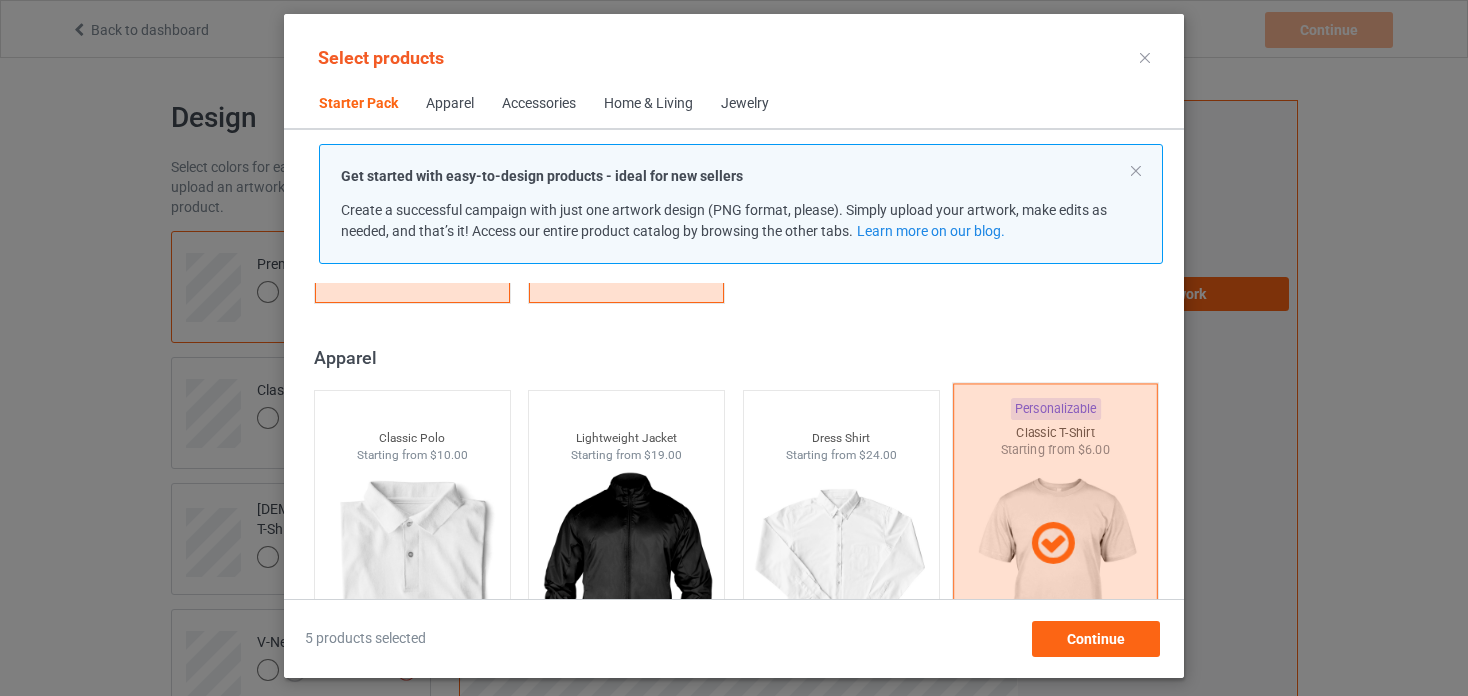 scroll, scrollTop: 686, scrollLeft: 0, axis: vertical 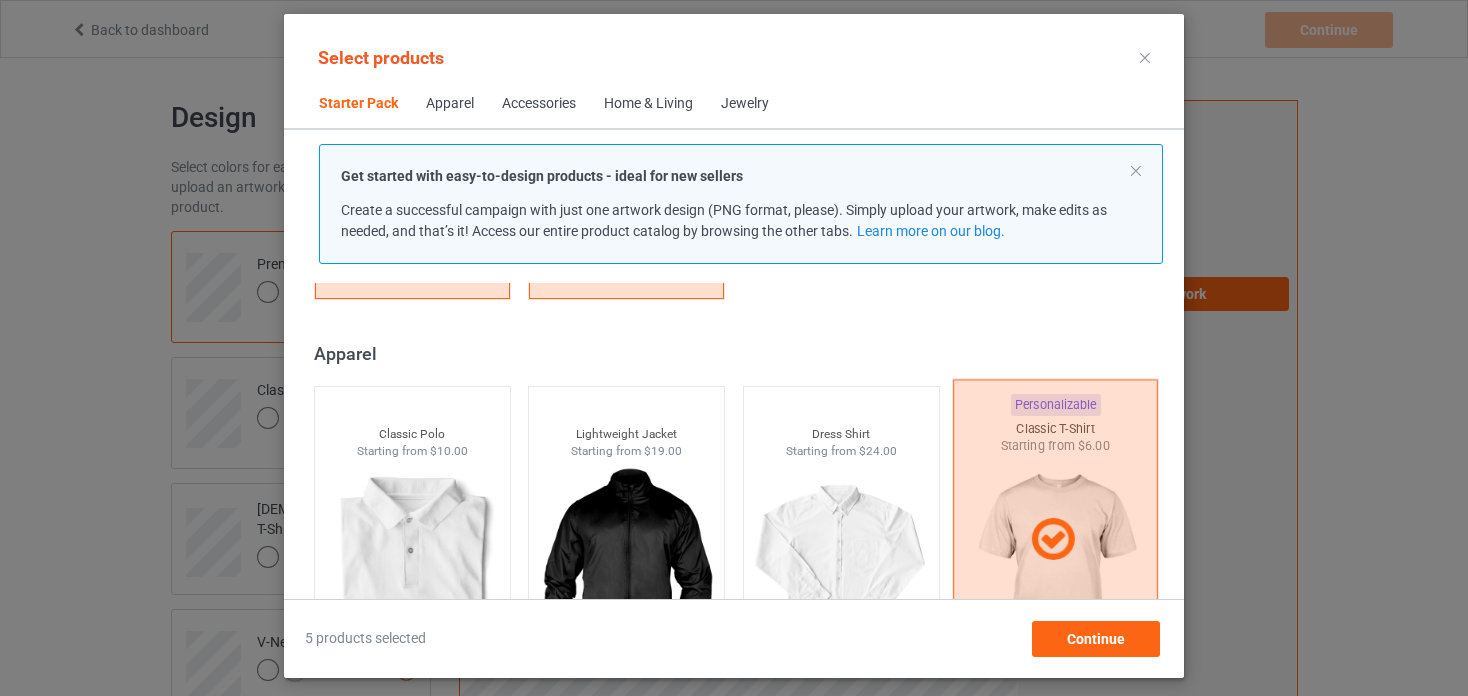 click at bounding box center [1053, 540] 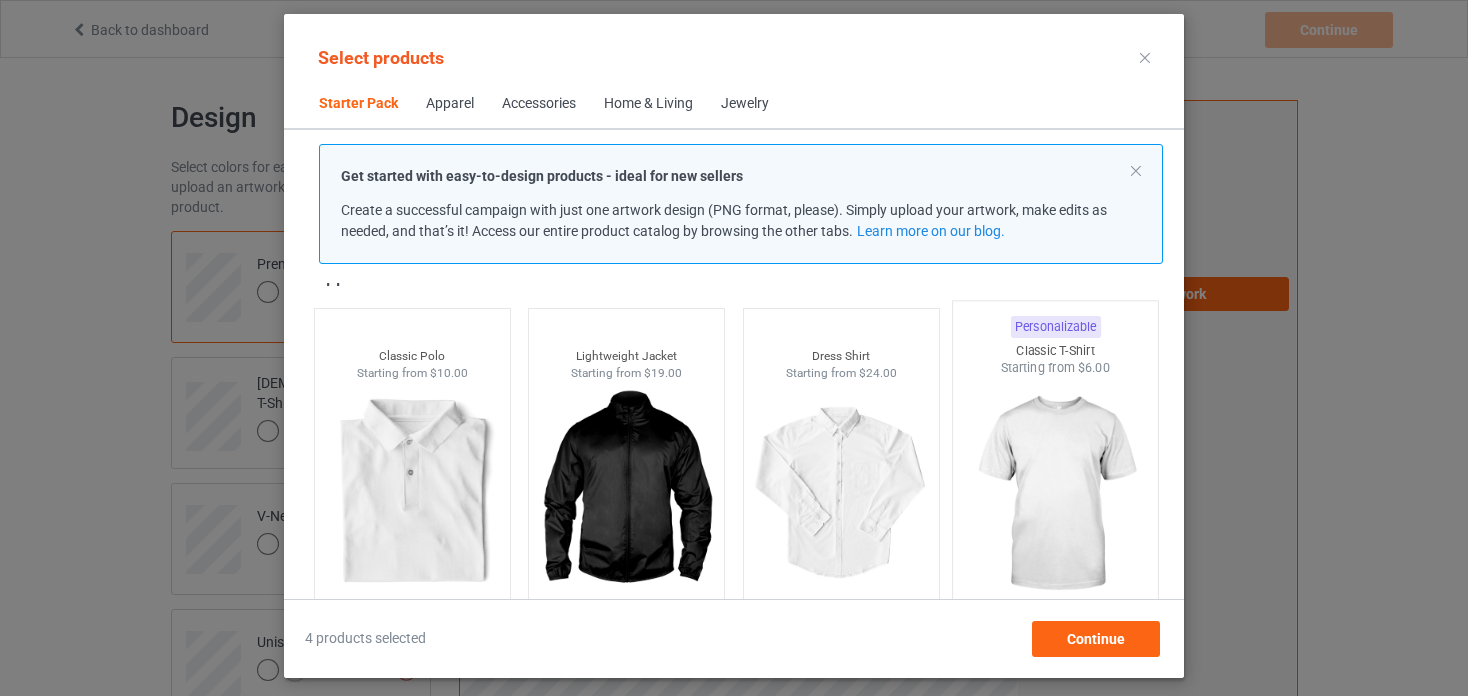 scroll, scrollTop: 693, scrollLeft: 0, axis: vertical 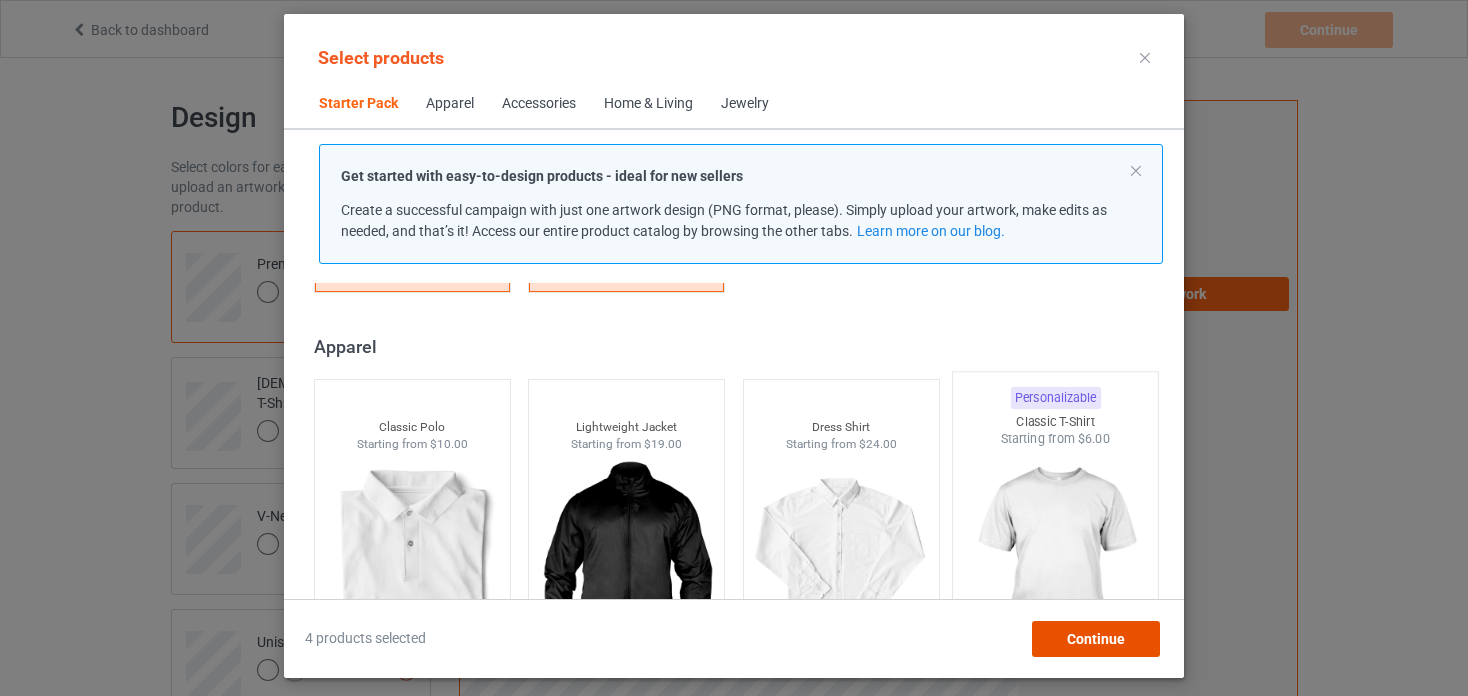 click on "Continue" at bounding box center (1096, 639) 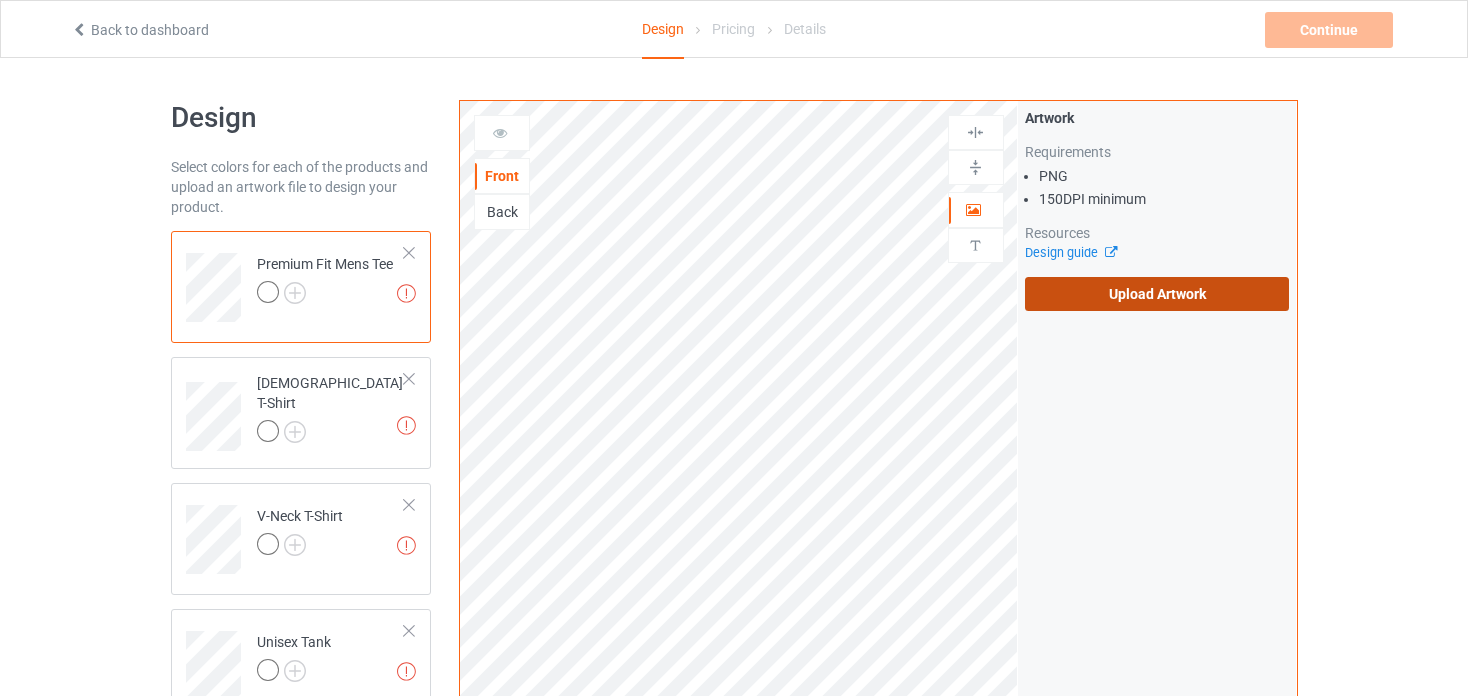 click on "Upload Artwork" at bounding box center [1157, 294] 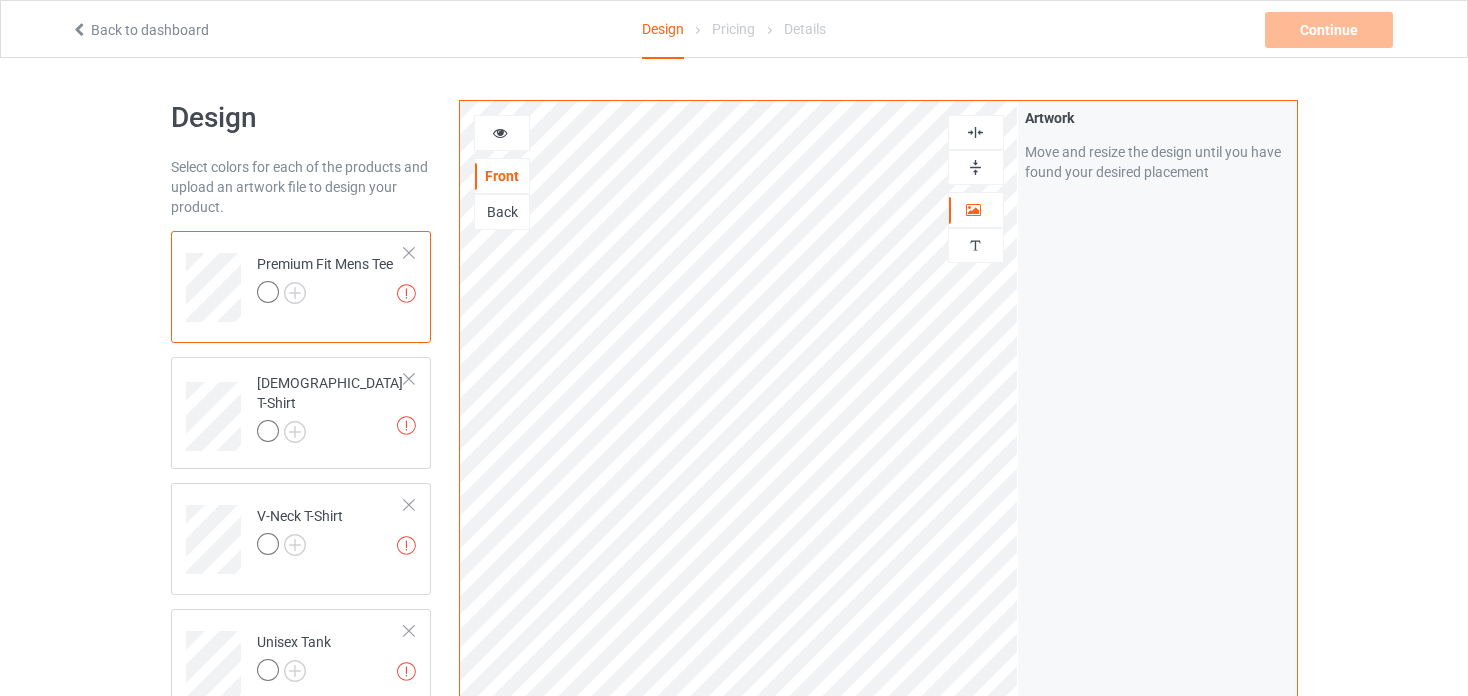 click at bounding box center [502, 133] 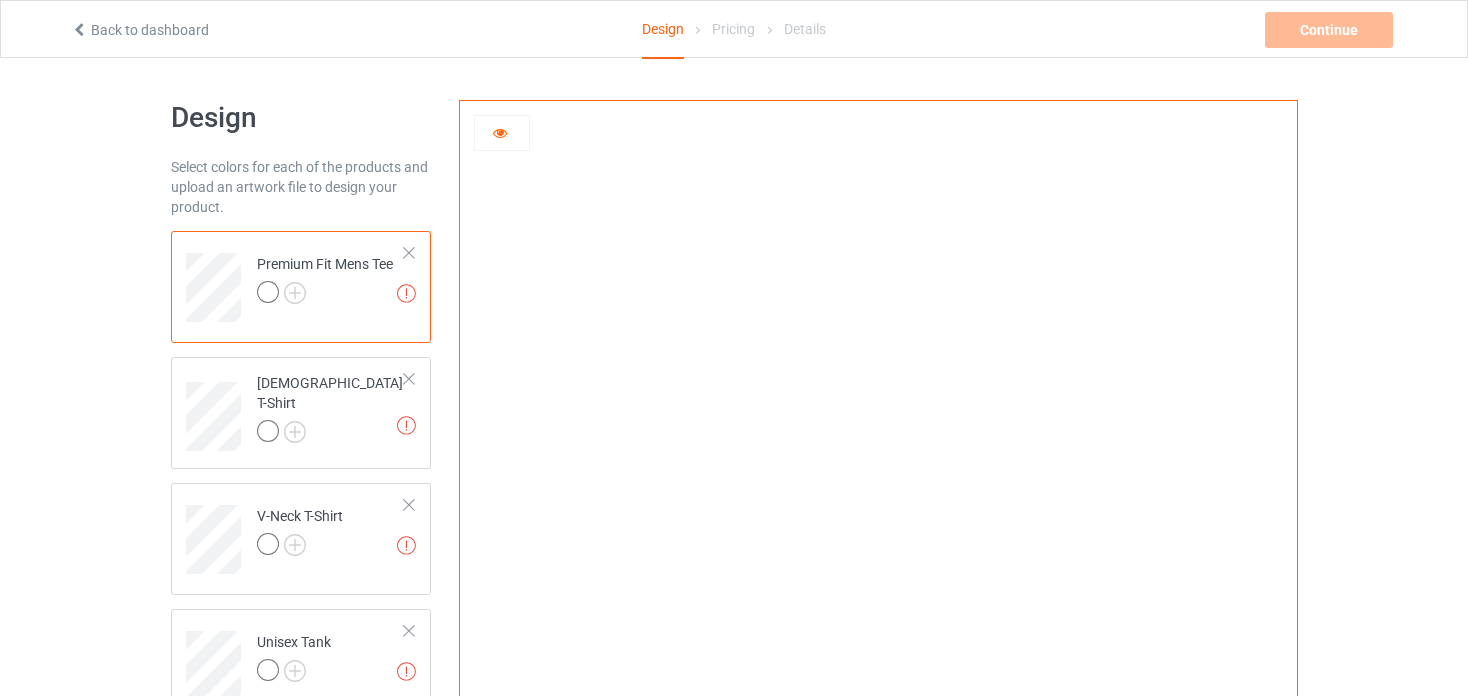 click at bounding box center (502, 133) 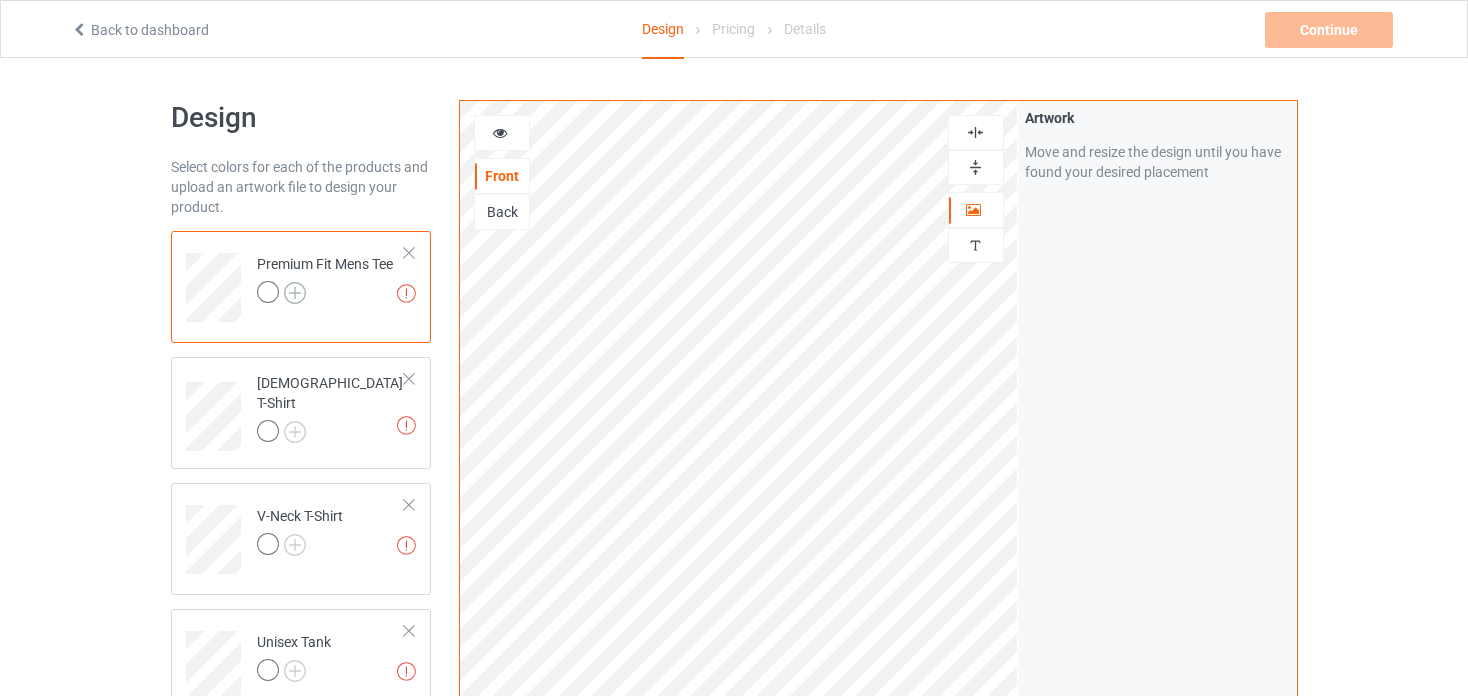 click at bounding box center (295, 293) 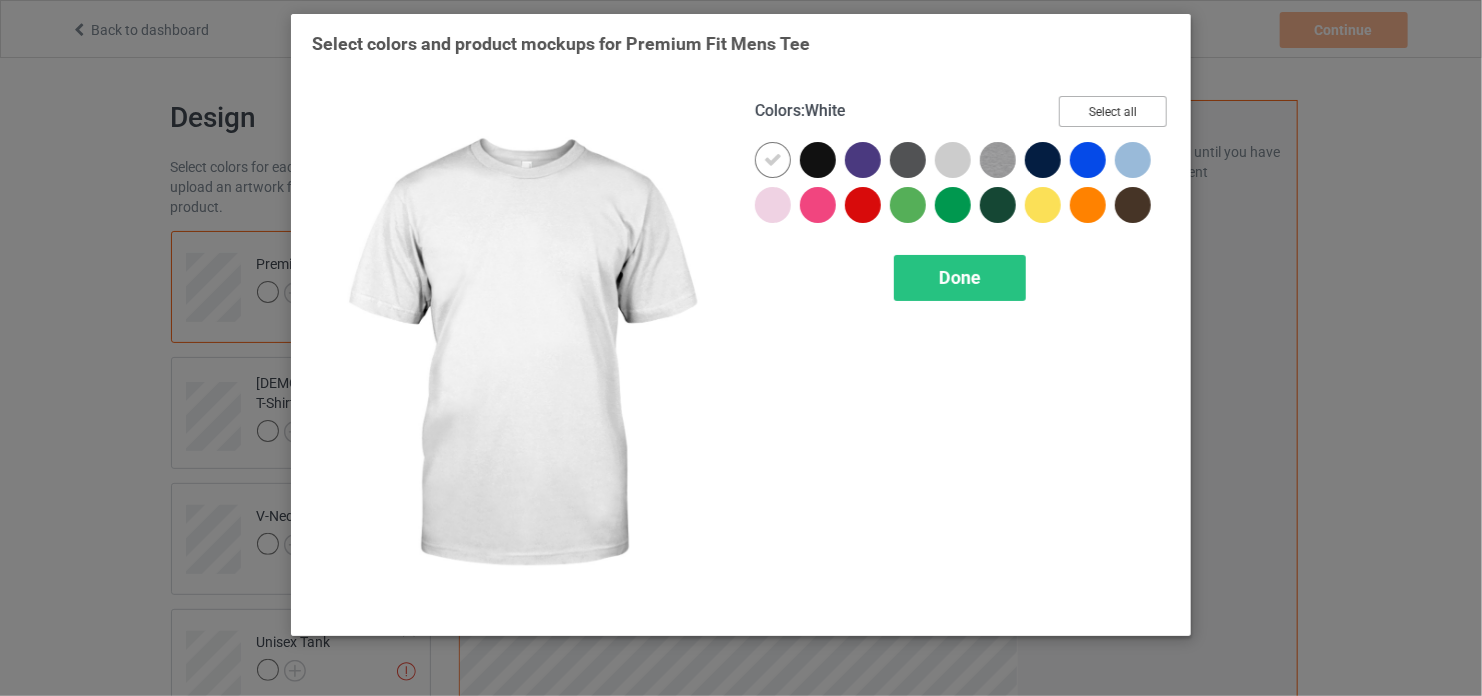 click on "Select all" at bounding box center [1113, 111] 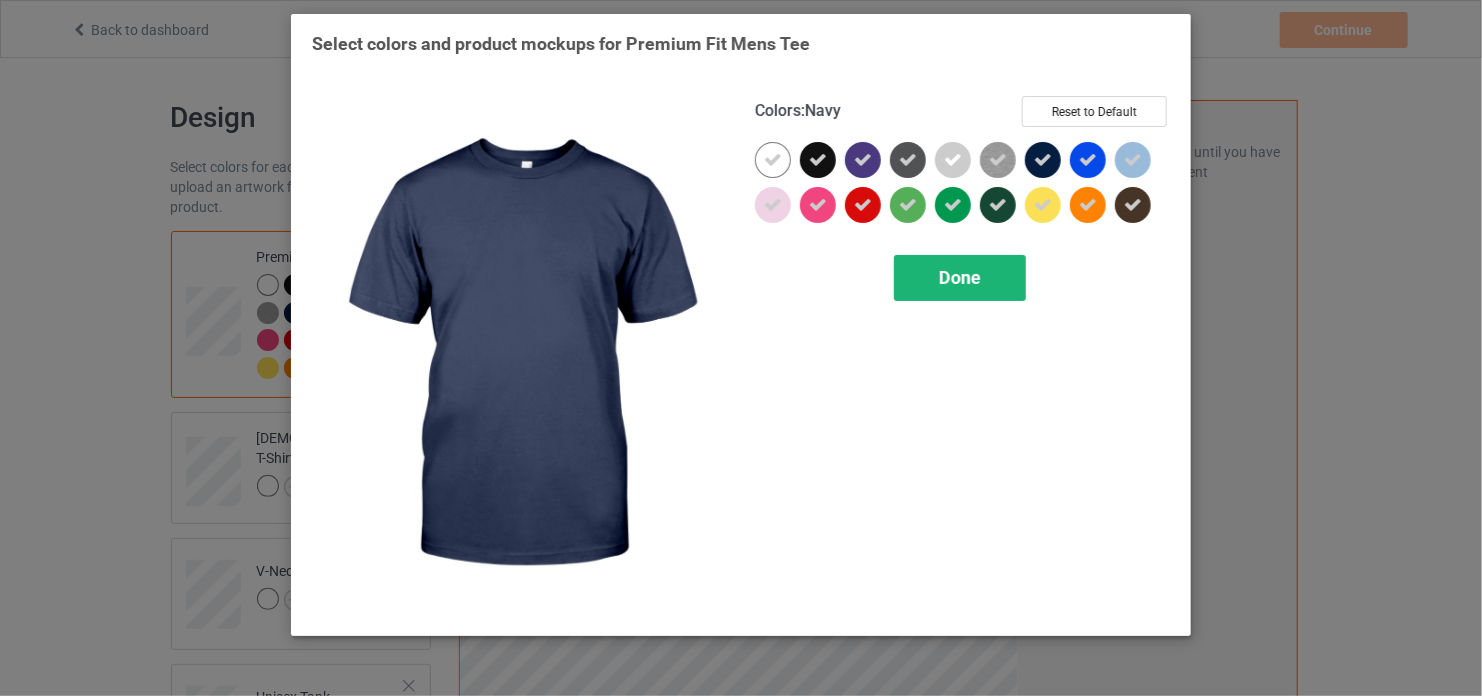 click on "Done" at bounding box center [960, 278] 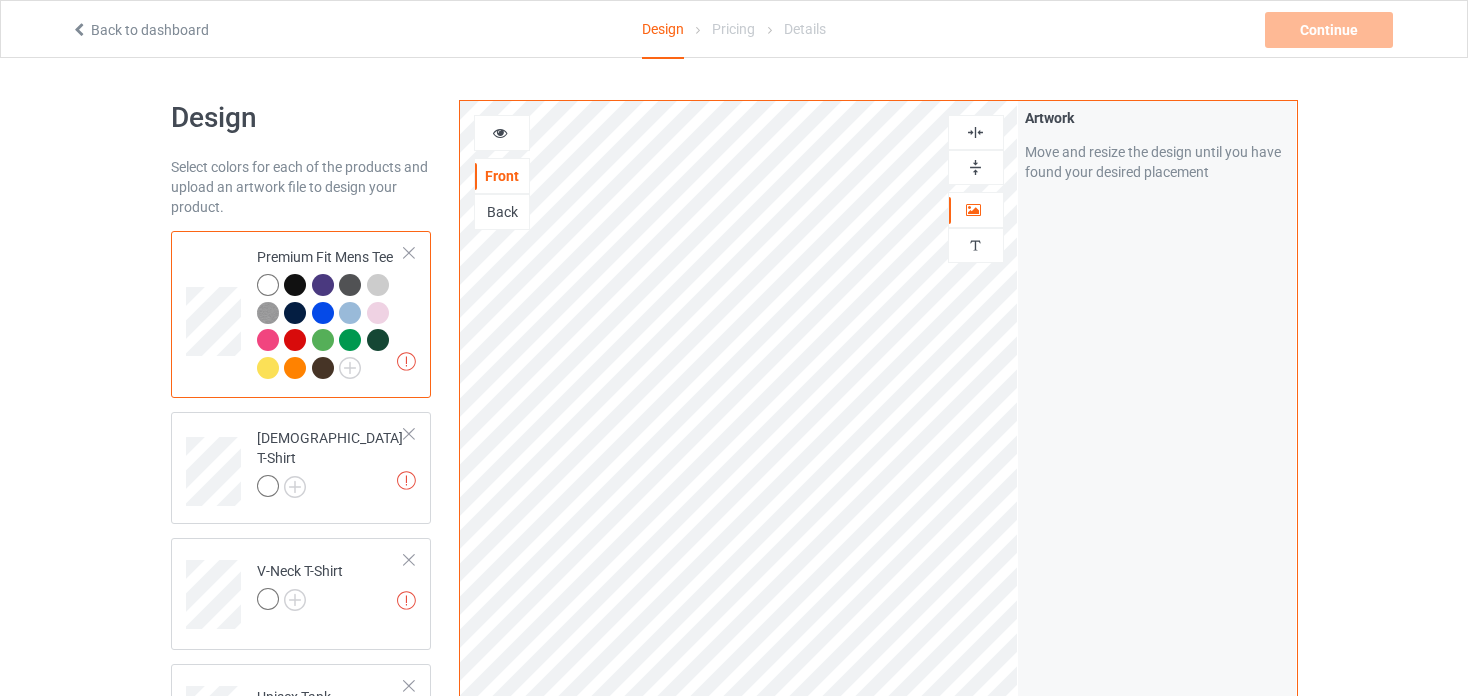 click at bounding box center (295, 285) 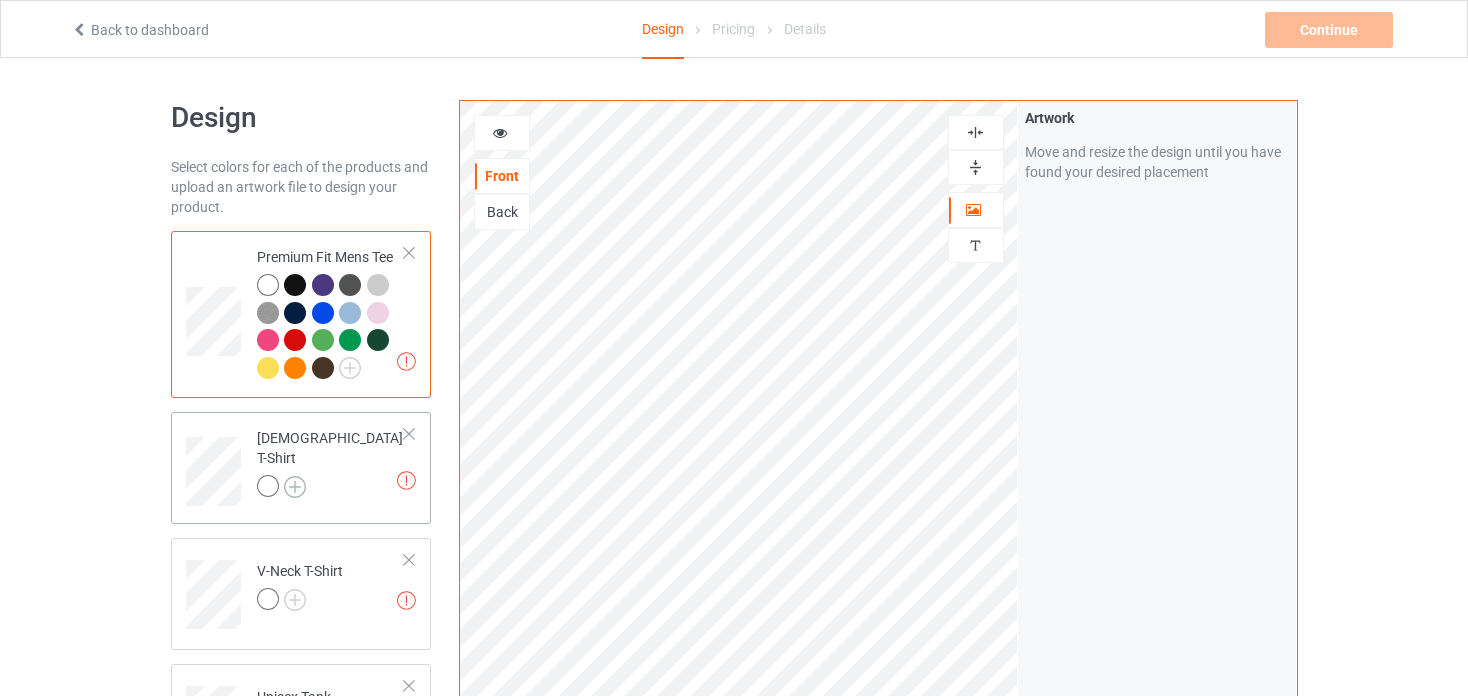 click at bounding box center [295, 487] 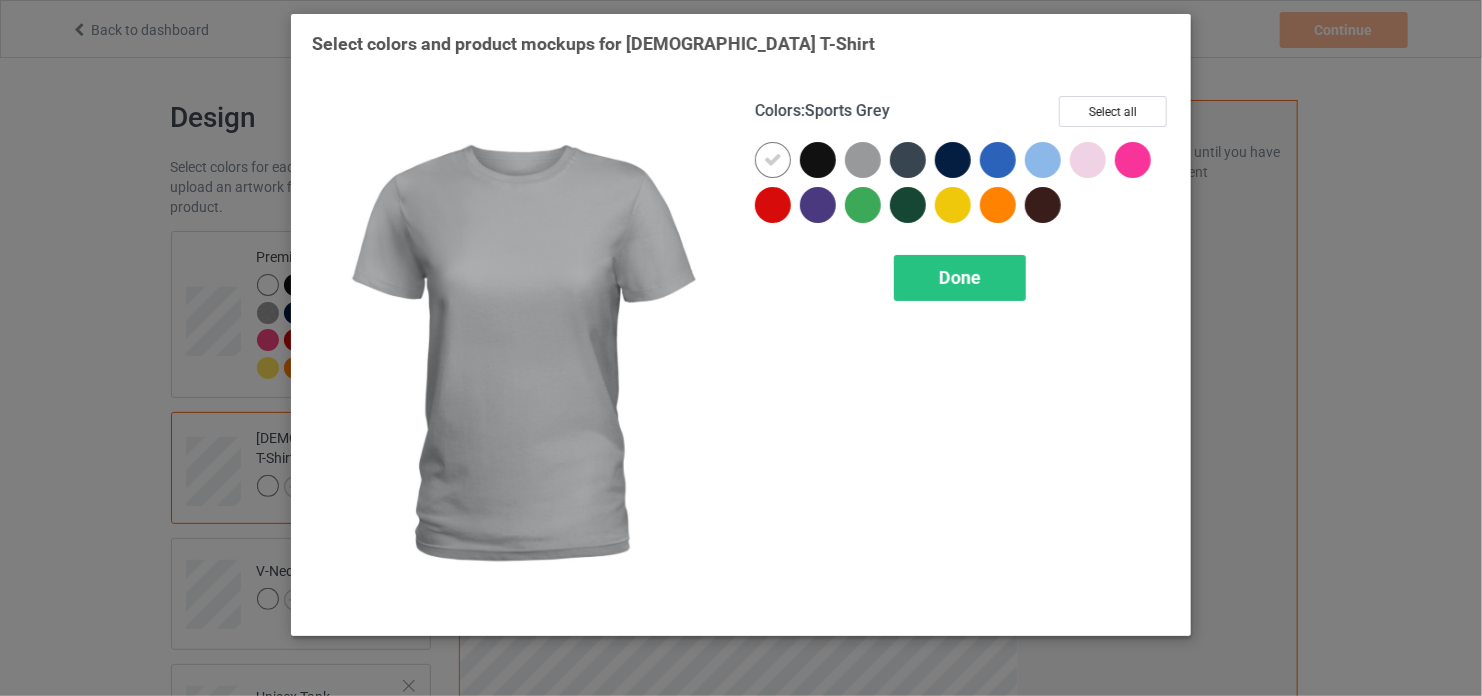 click on "Colors :  Sports Grey Select all" at bounding box center [962, 119] 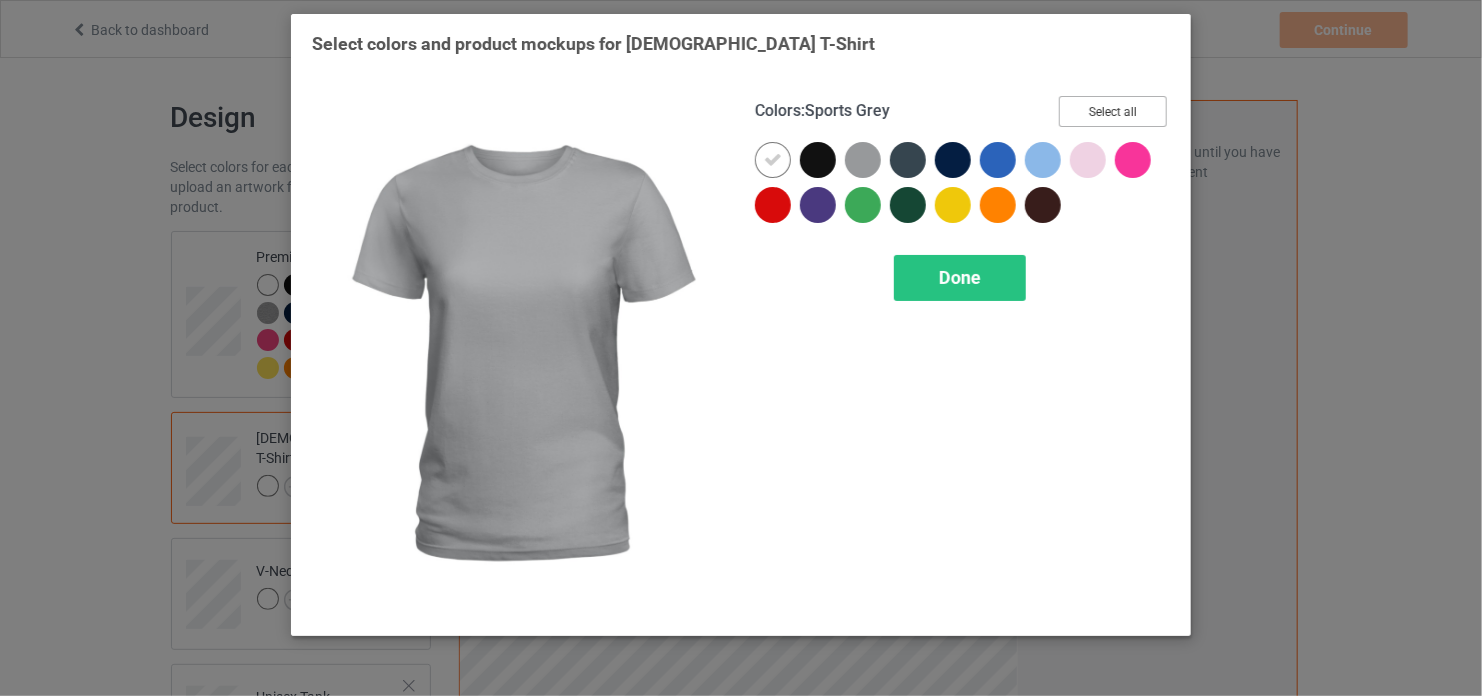 click on "Select all" at bounding box center [1113, 111] 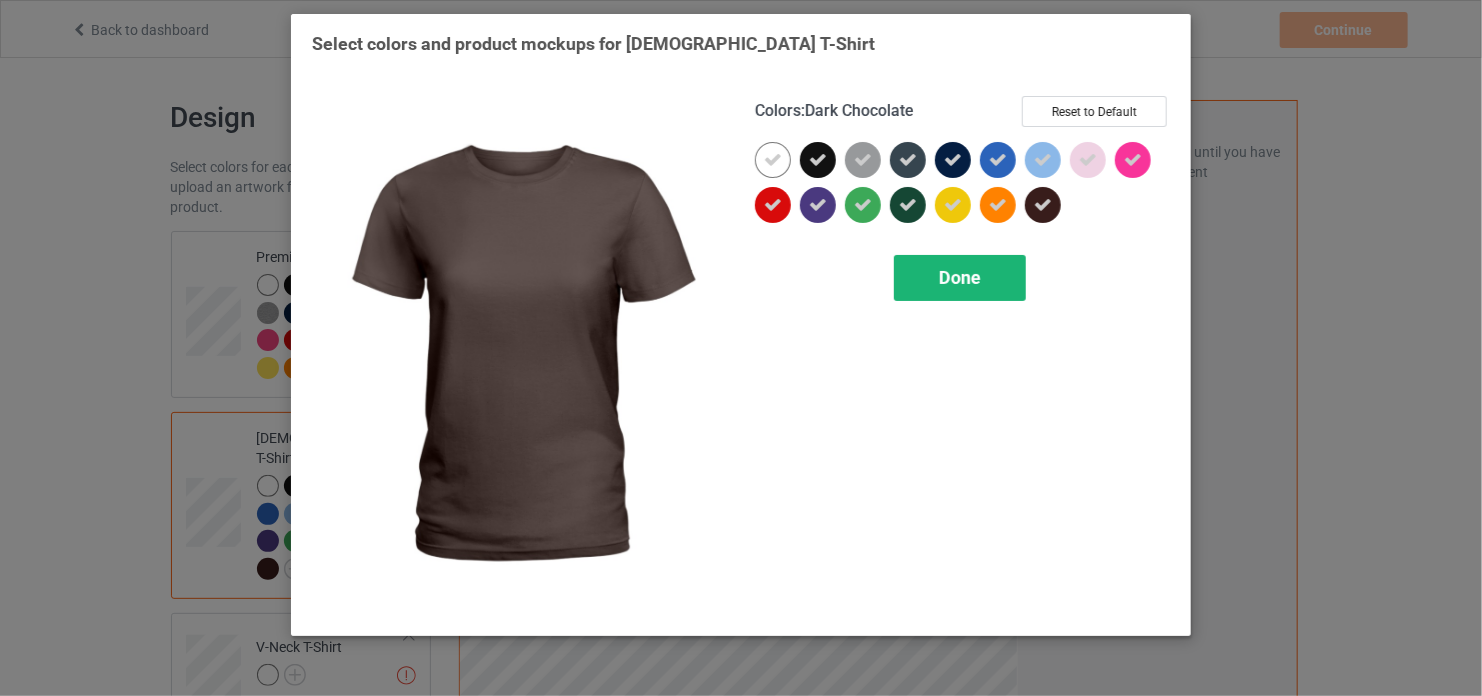 click on "Done" at bounding box center [960, 278] 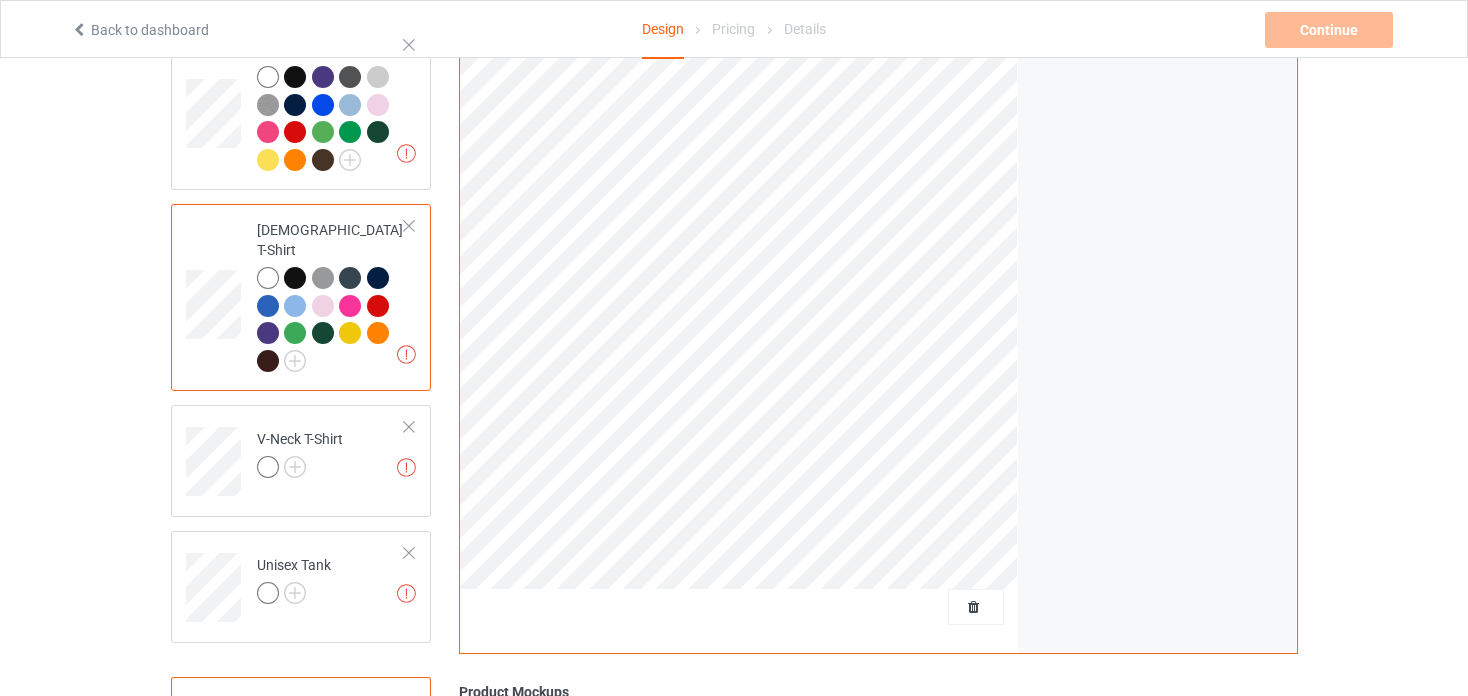 scroll, scrollTop: 210, scrollLeft: 0, axis: vertical 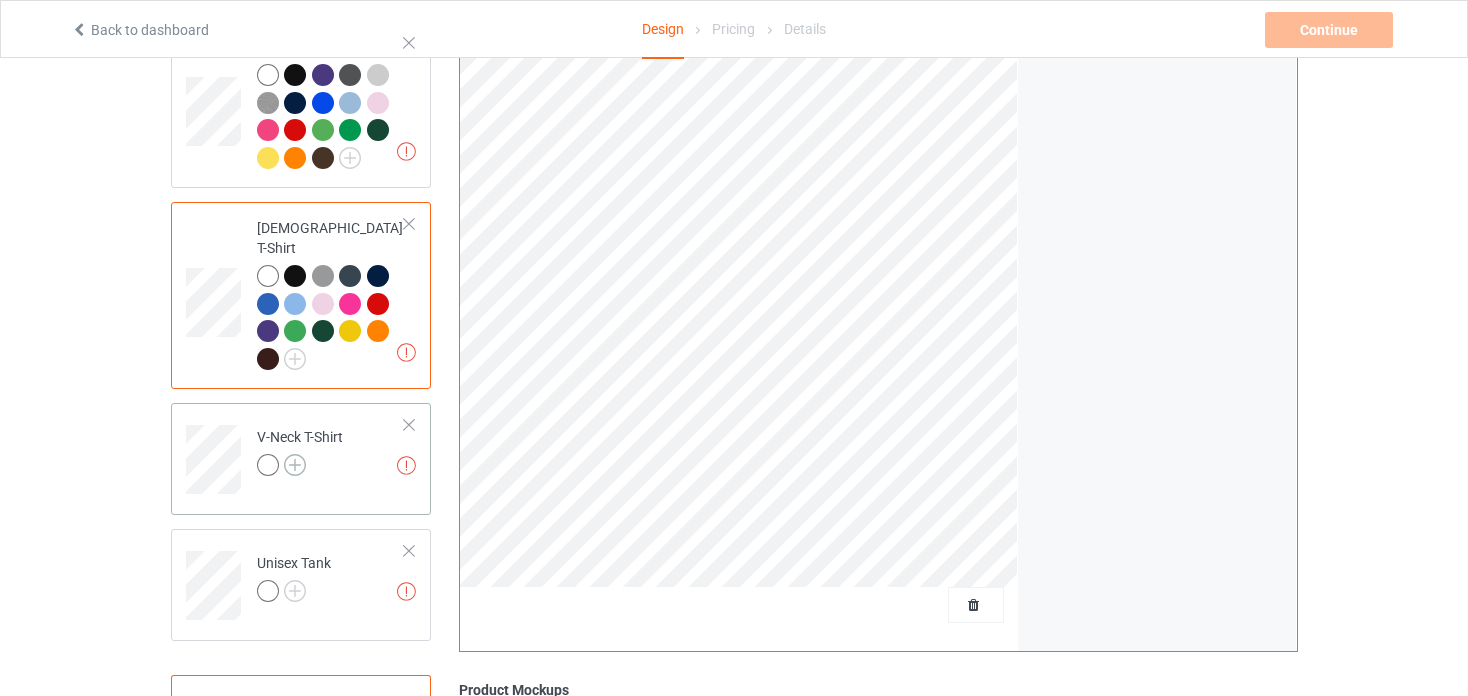 click at bounding box center (295, 465) 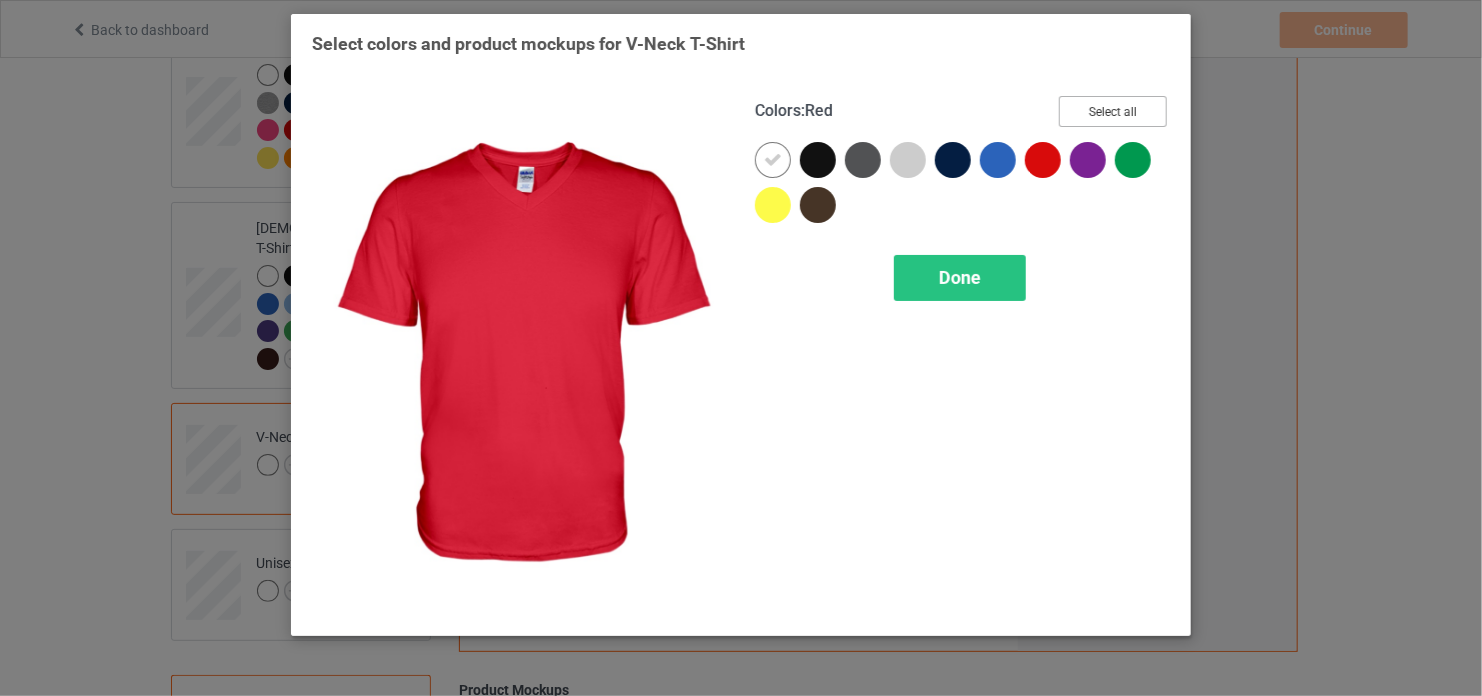 click on "Select all" at bounding box center [1113, 111] 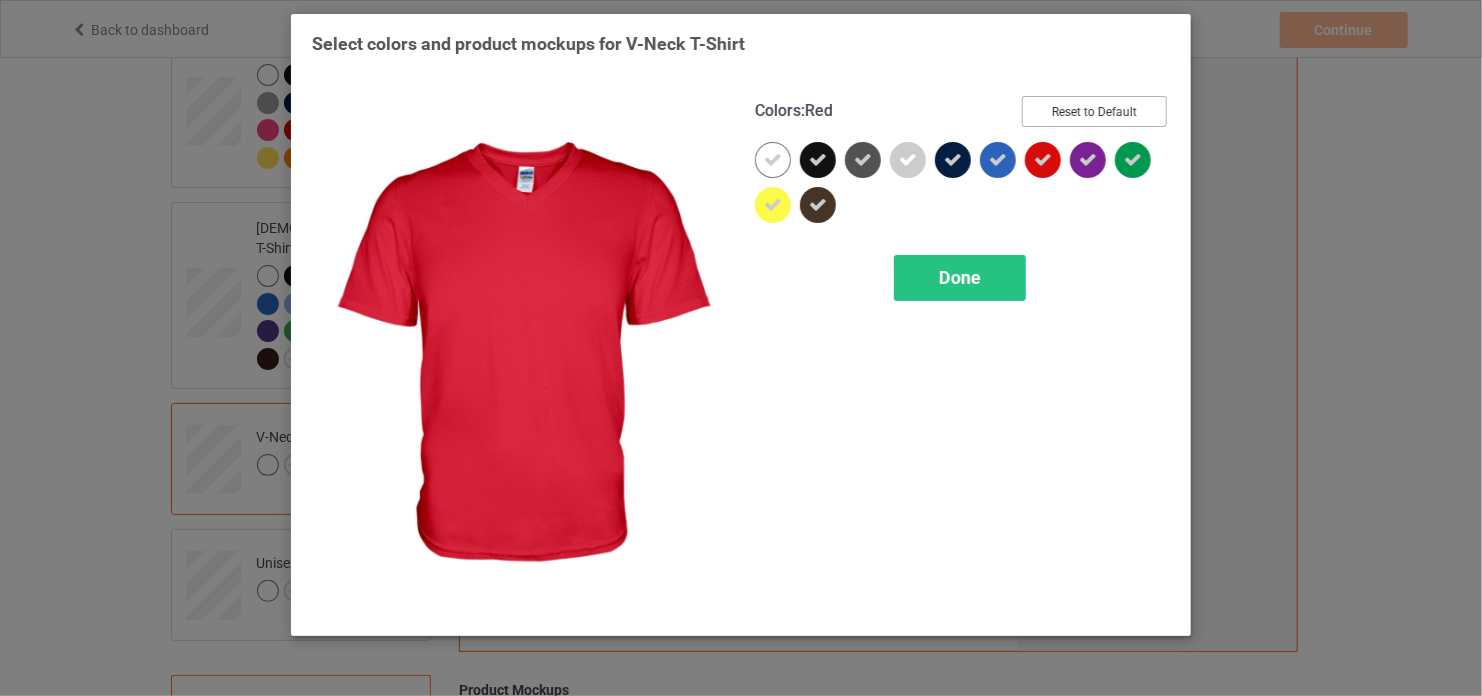 click on "Reset to Default" at bounding box center [1094, 111] 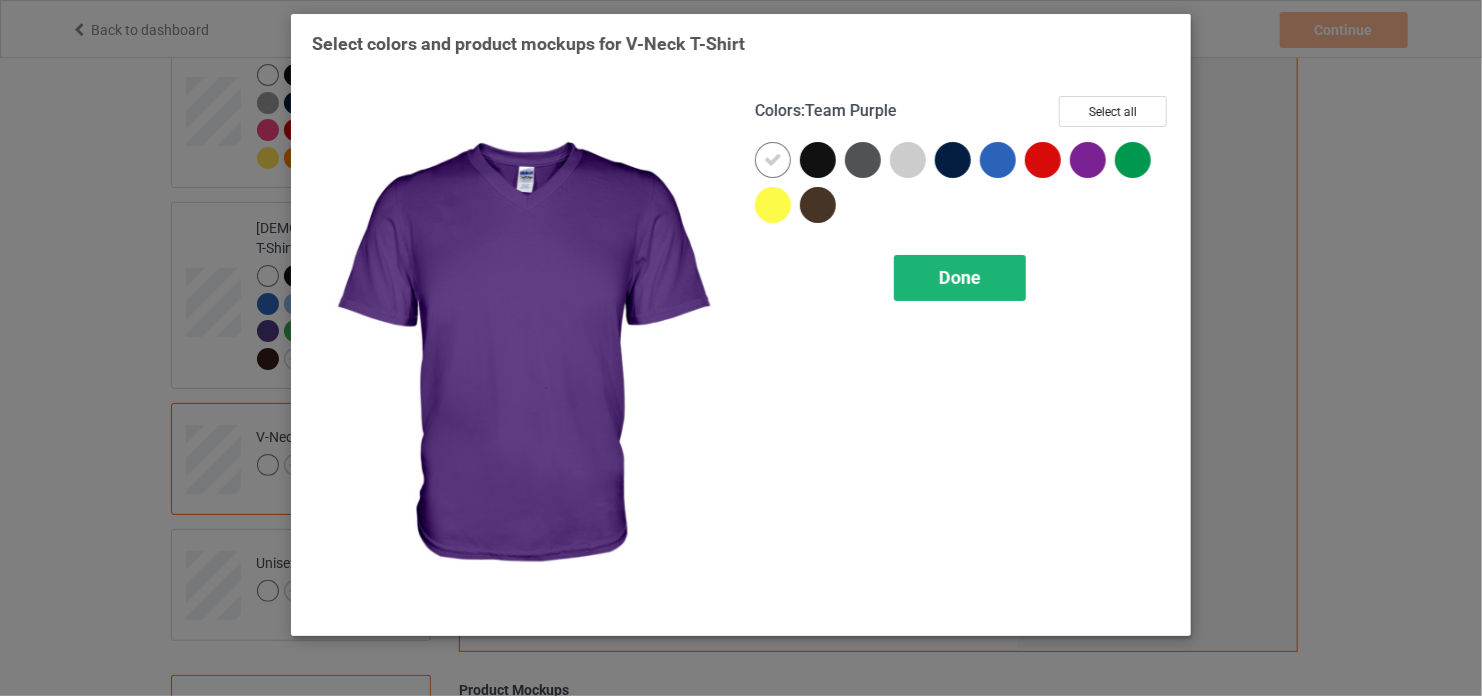 click on "Done" at bounding box center (960, 278) 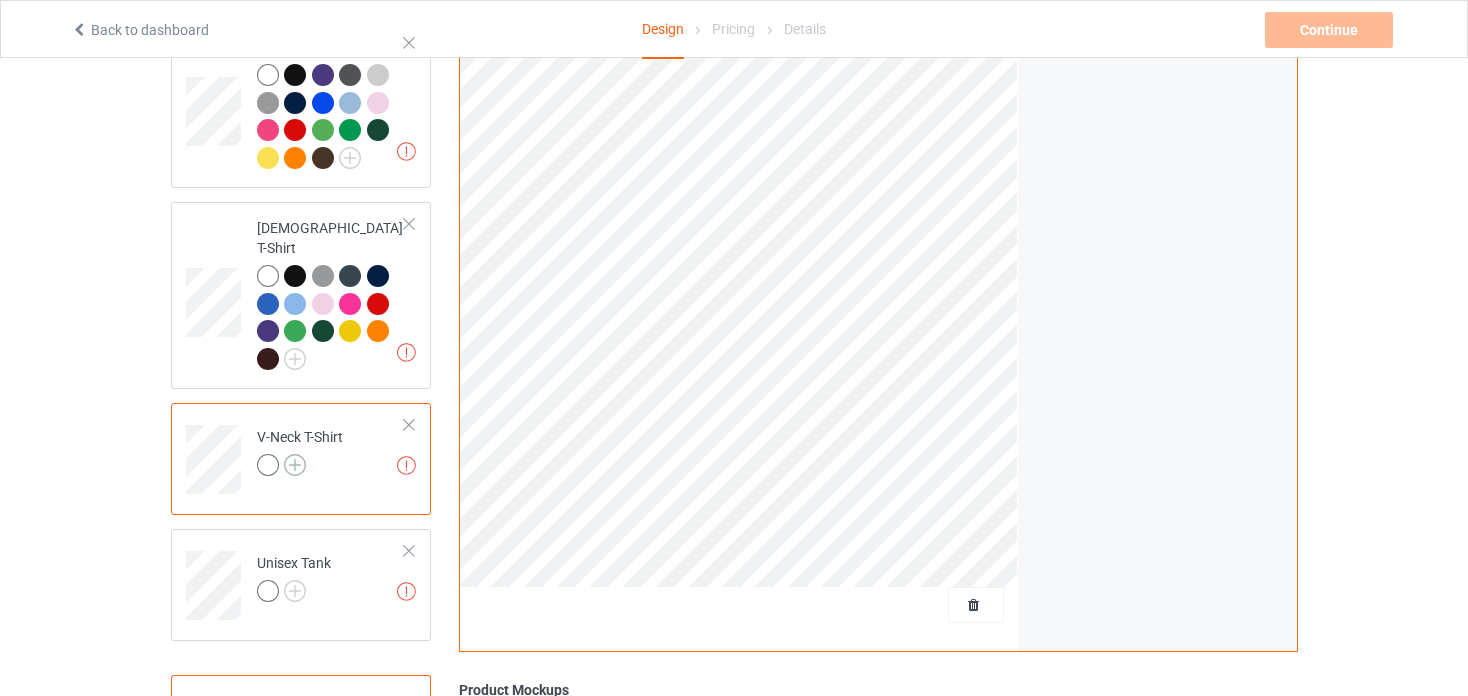 click at bounding box center [295, 465] 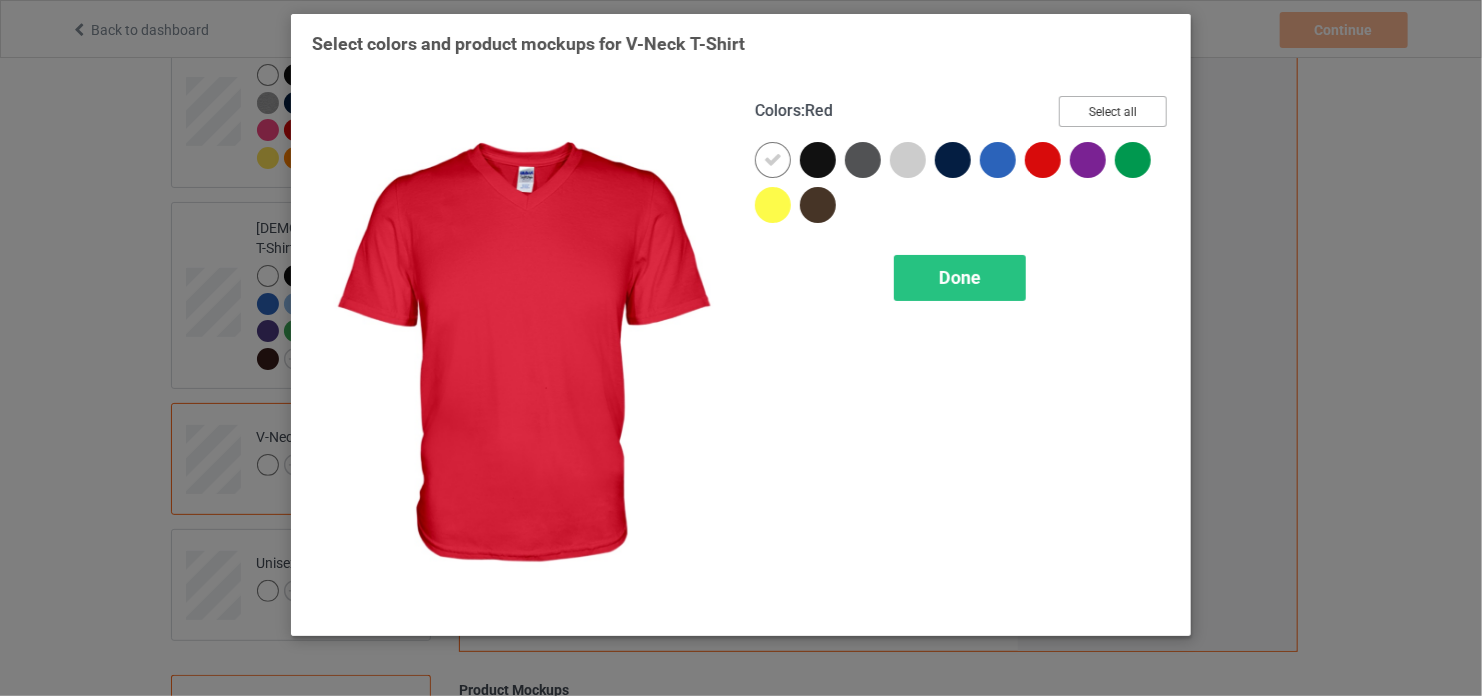 click on "Select all" at bounding box center [1113, 111] 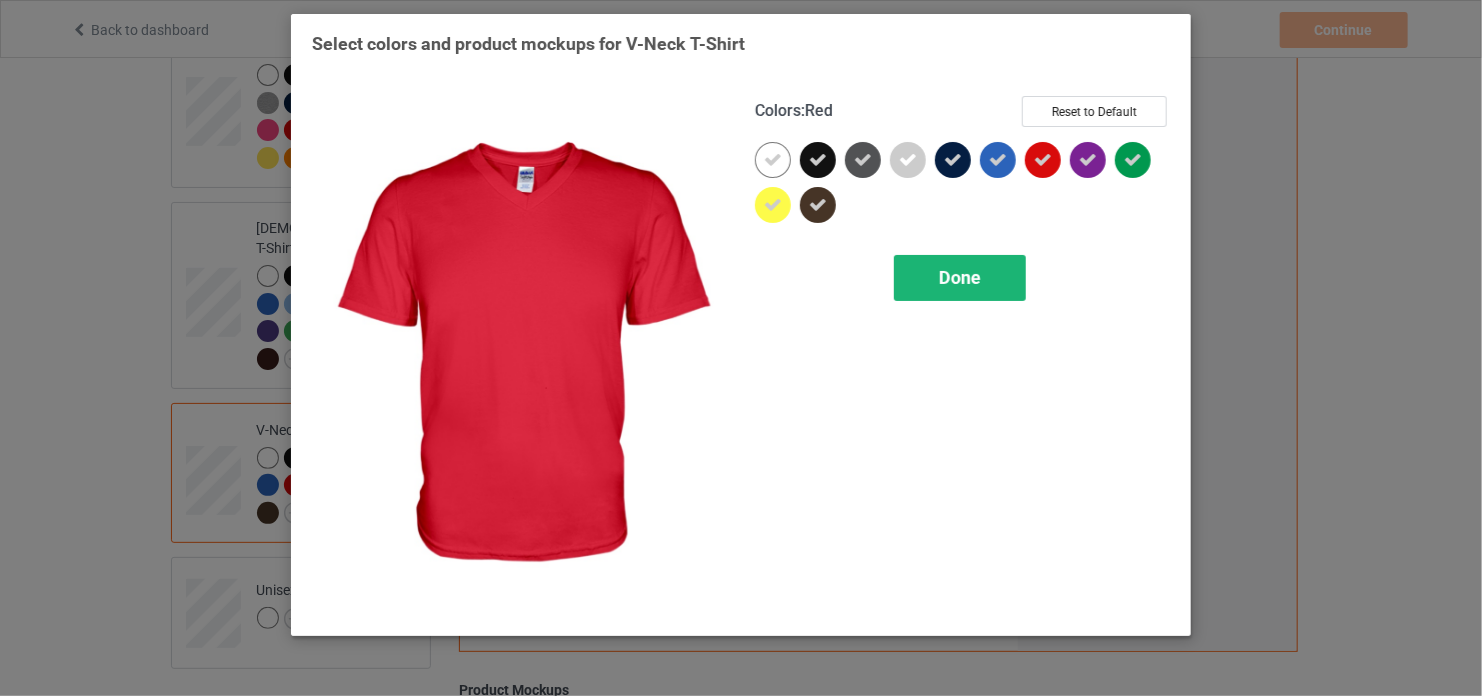 click on "Done" at bounding box center (960, 278) 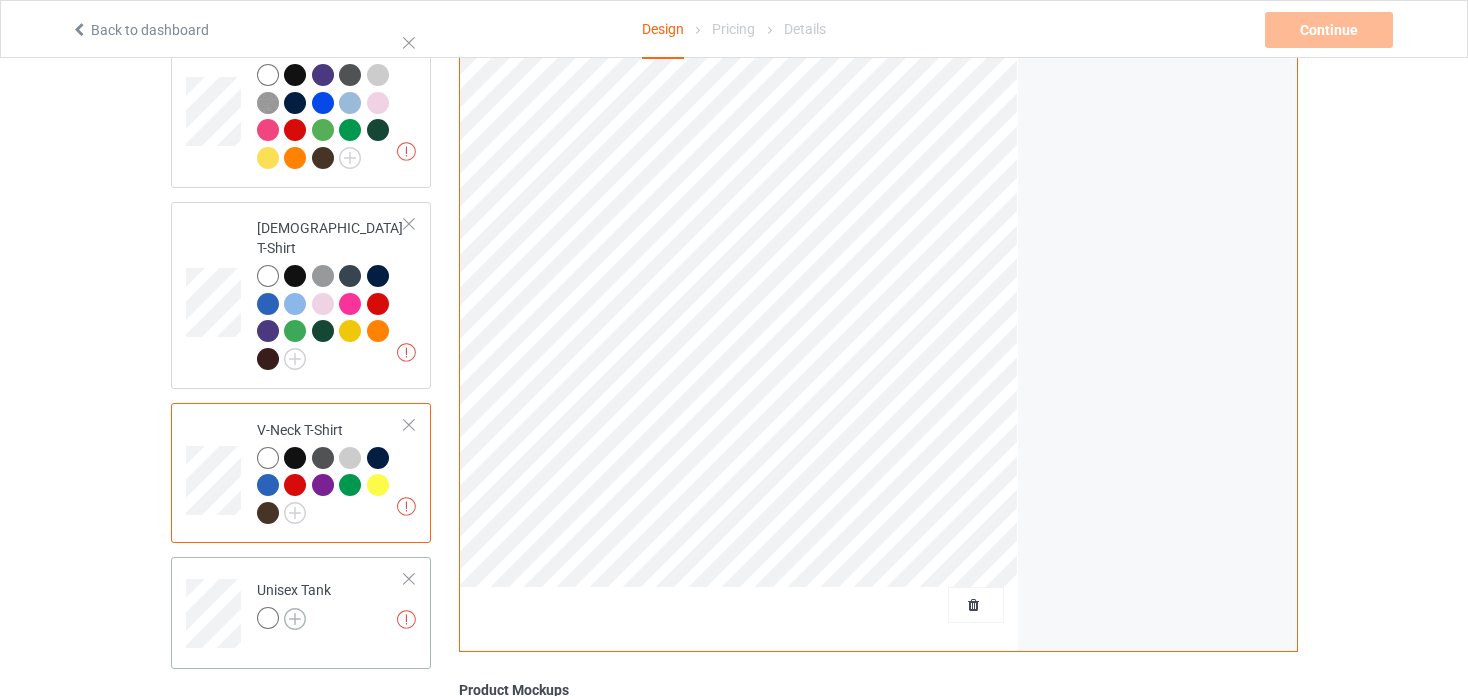 click at bounding box center [295, 619] 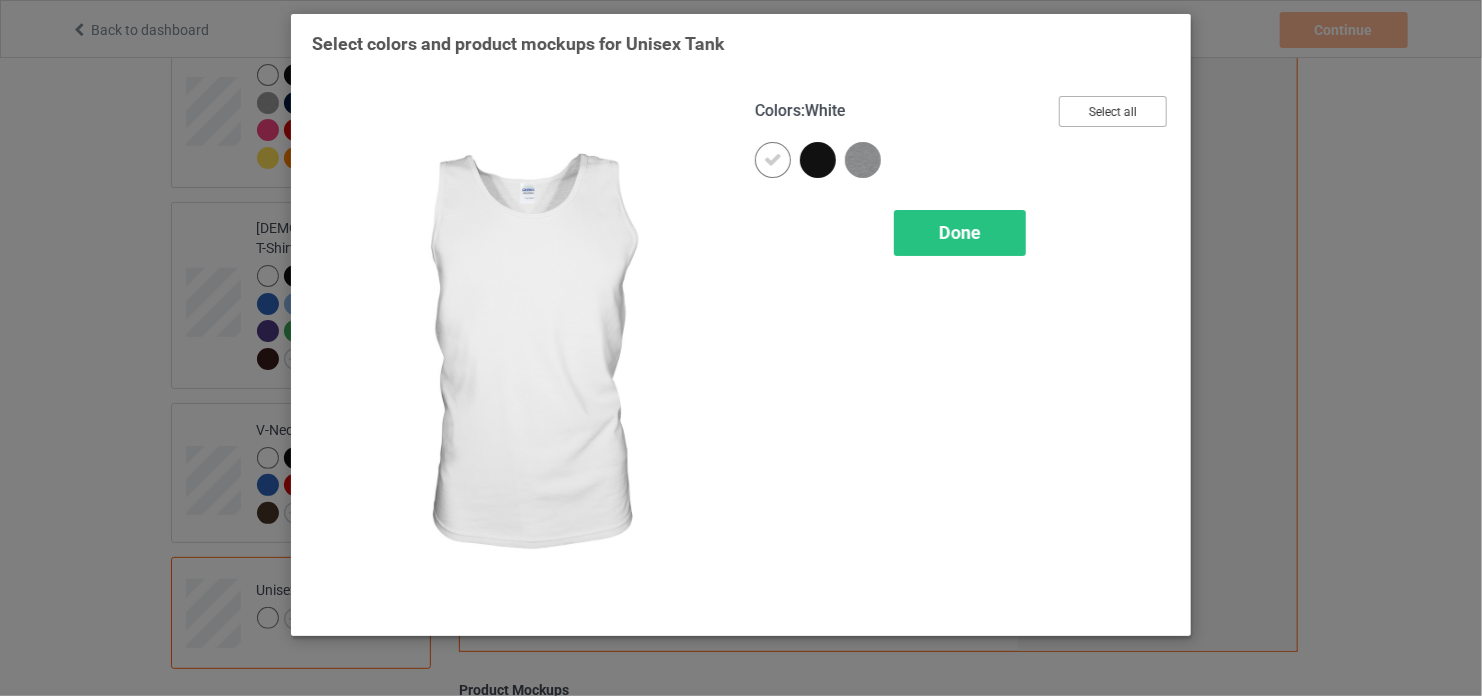 click on "Select all" at bounding box center (1113, 111) 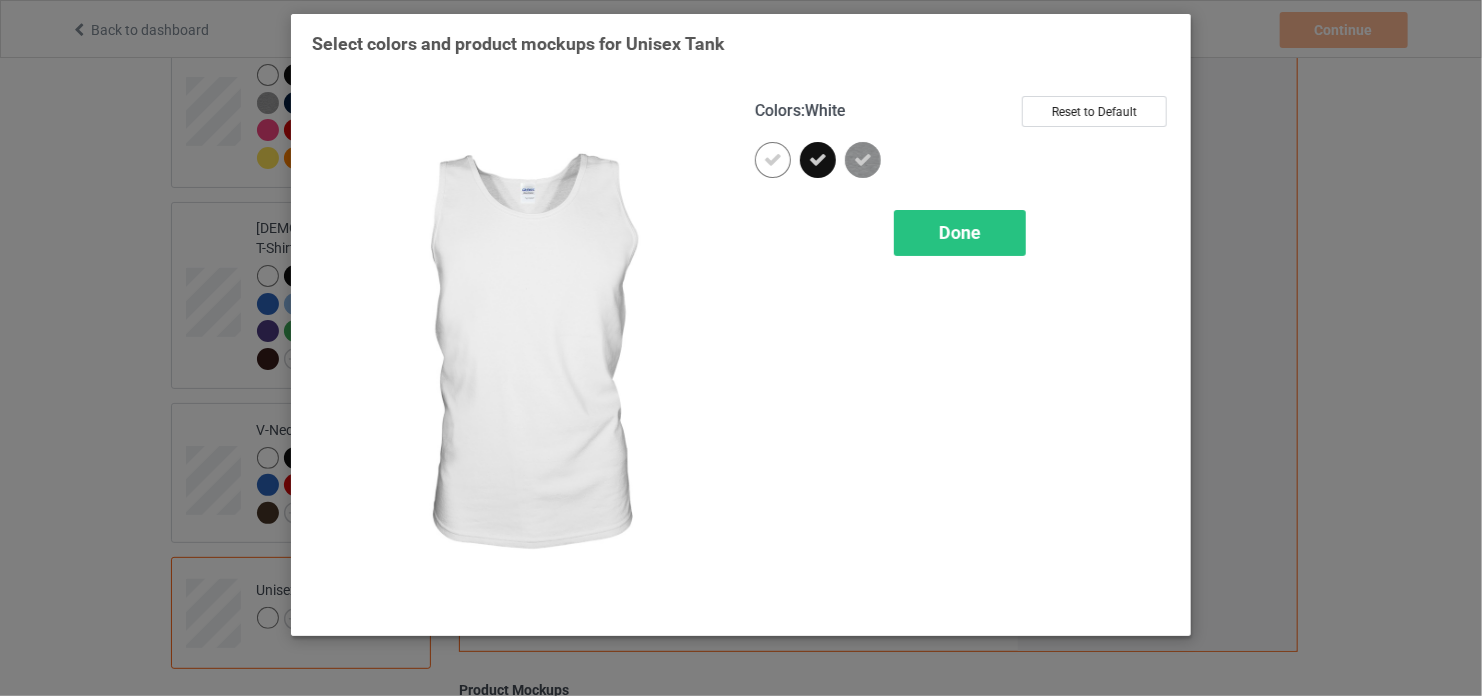 click on "Colors :  White Reset to Default Done" at bounding box center (962, 355) 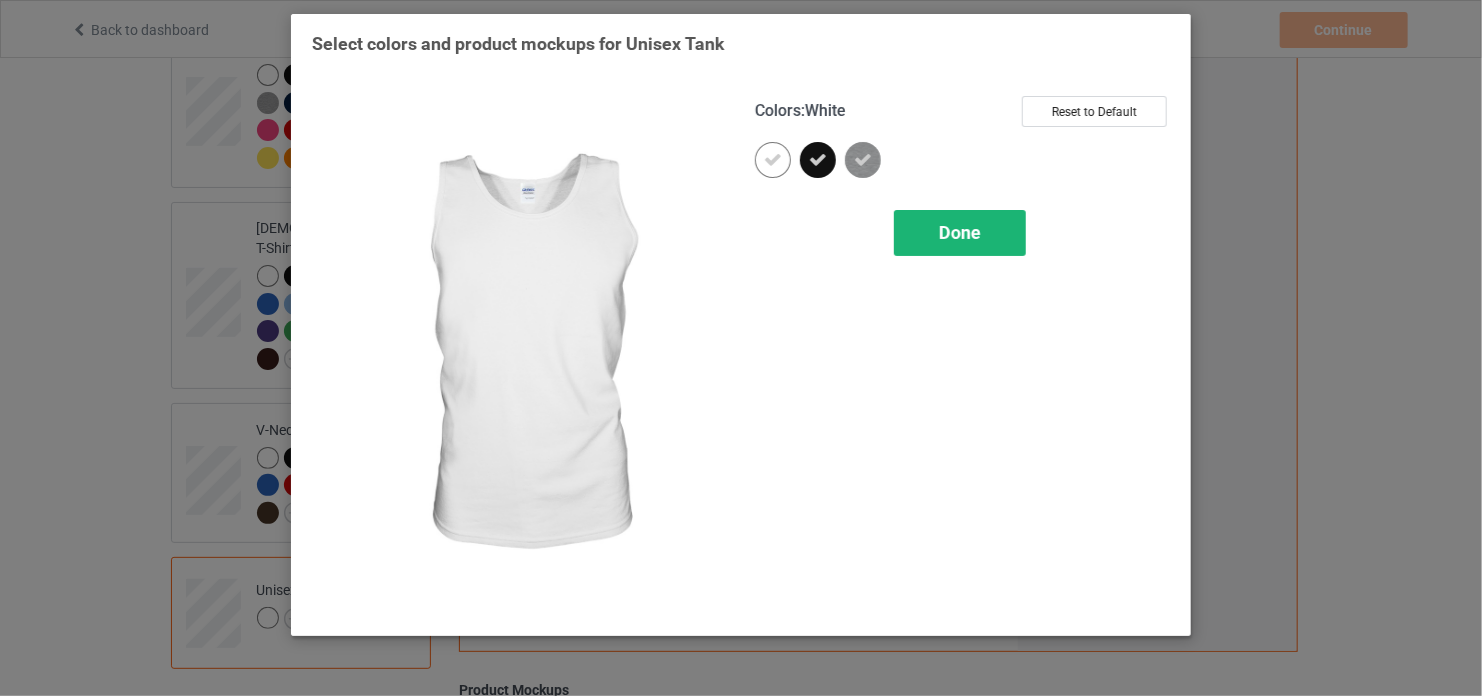 click on "Done" at bounding box center [960, 233] 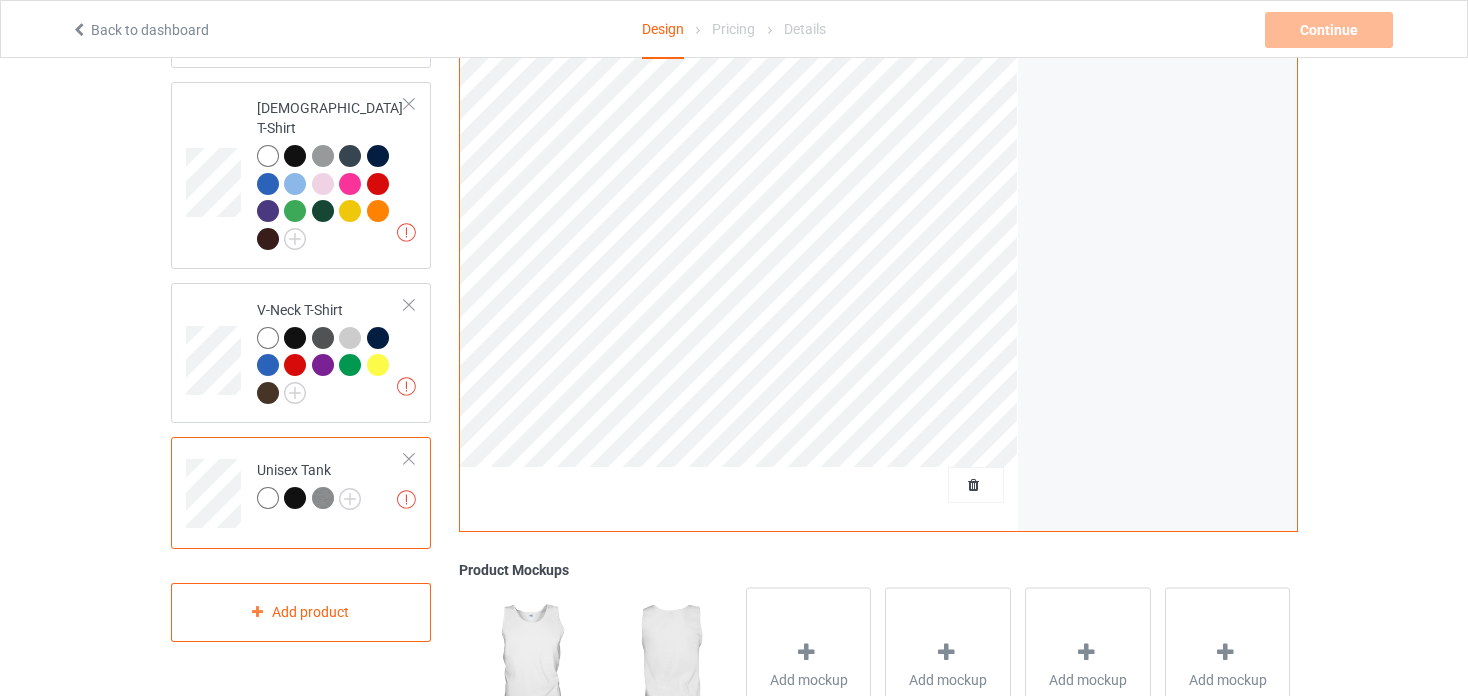 scroll, scrollTop: 0, scrollLeft: 0, axis: both 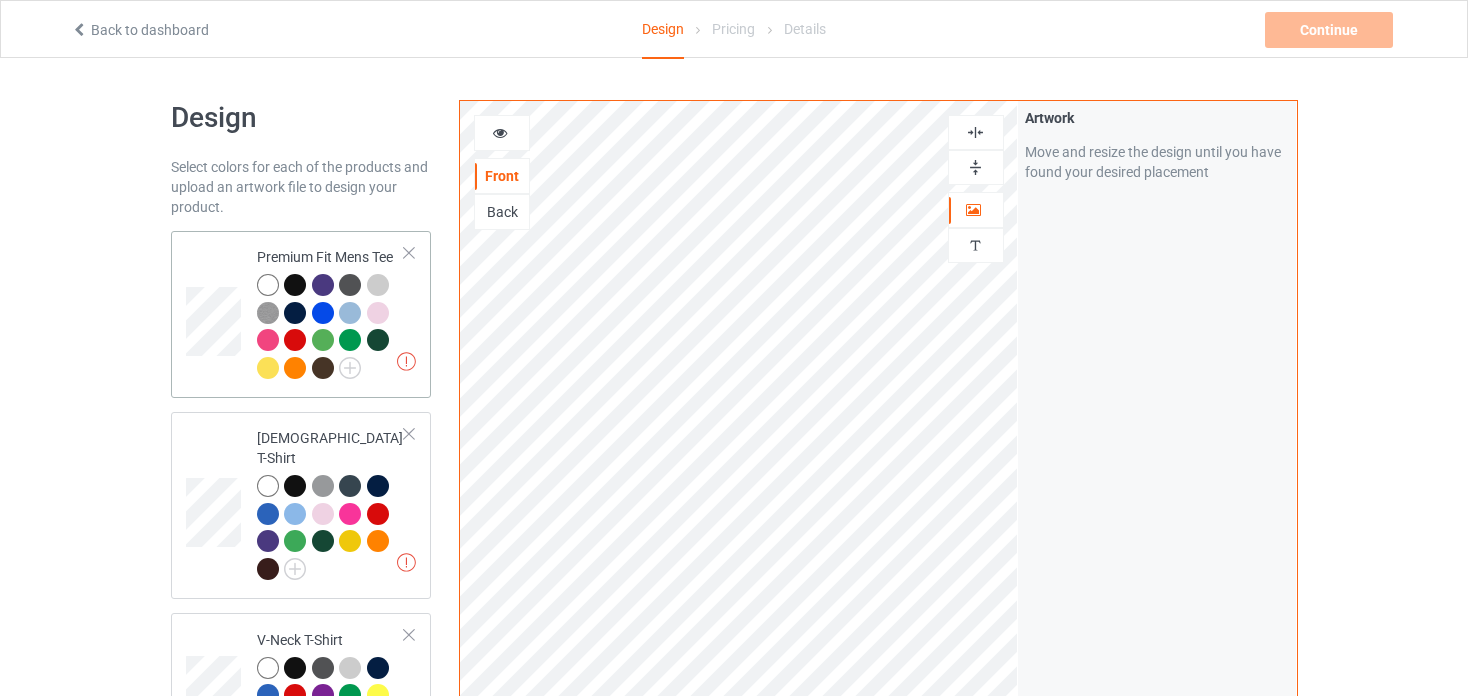 click at bounding box center [295, 285] 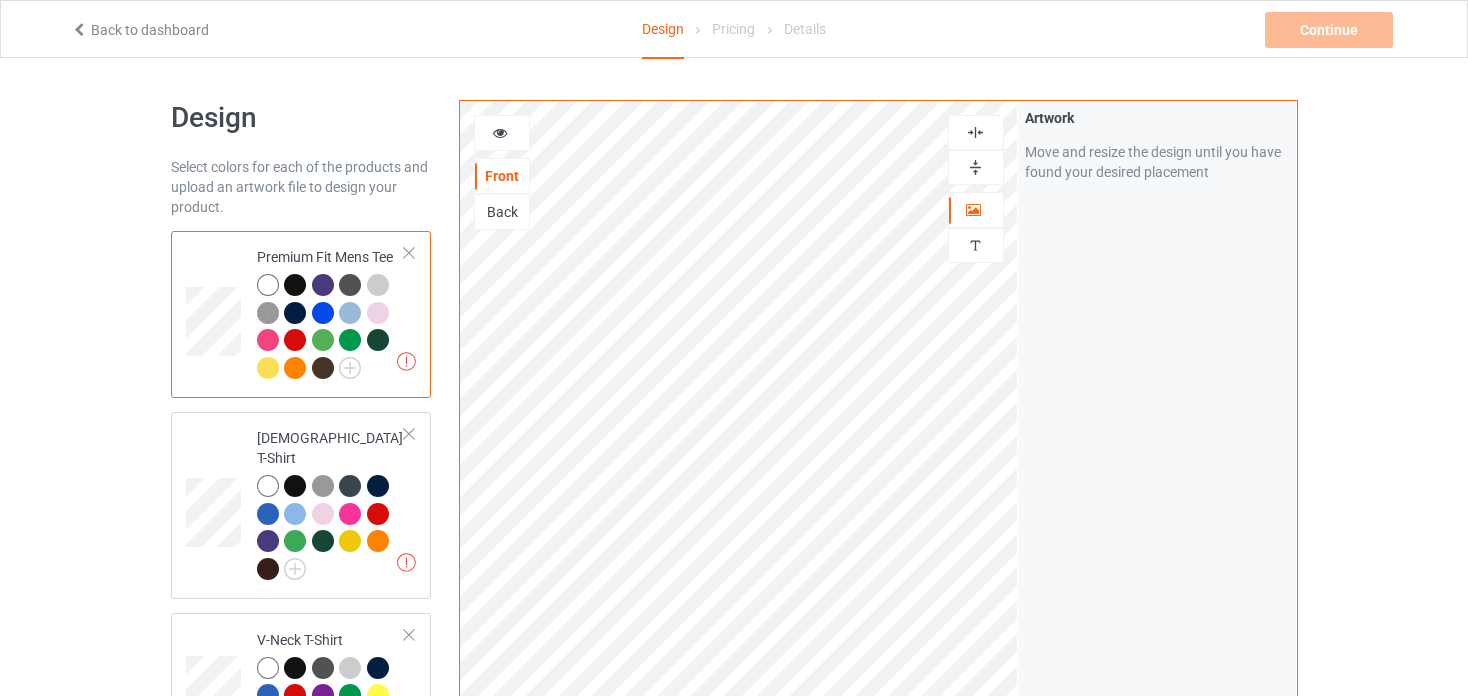 click at bounding box center [500, 130] 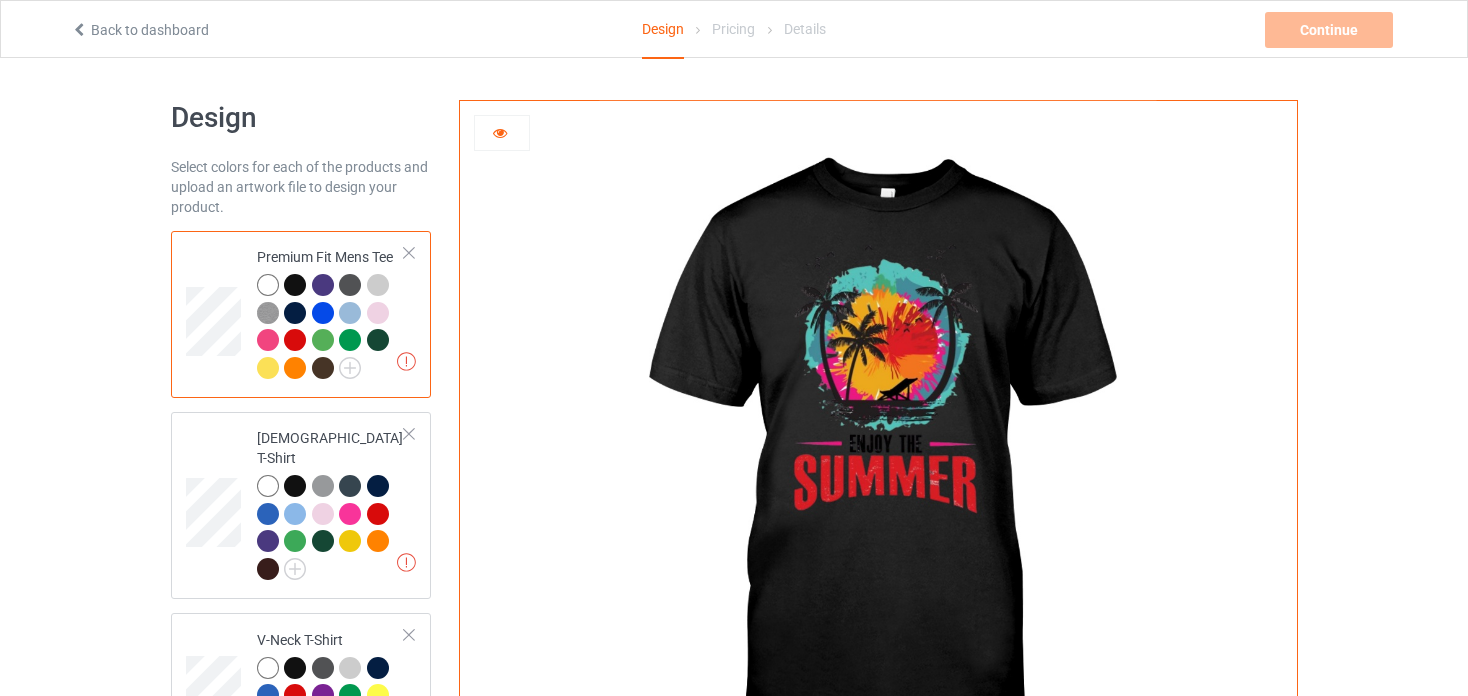 click at bounding box center [323, 285] 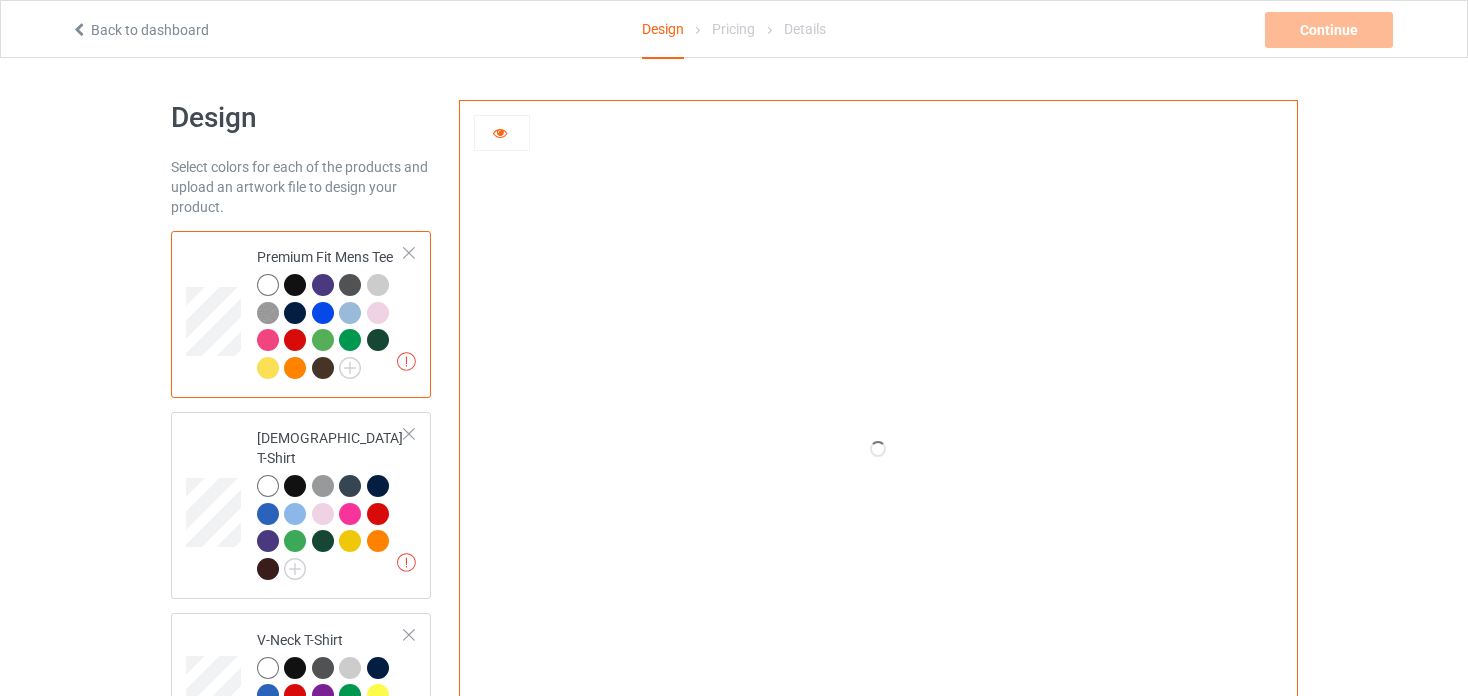 scroll, scrollTop: 60, scrollLeft: 0, axis: vertical 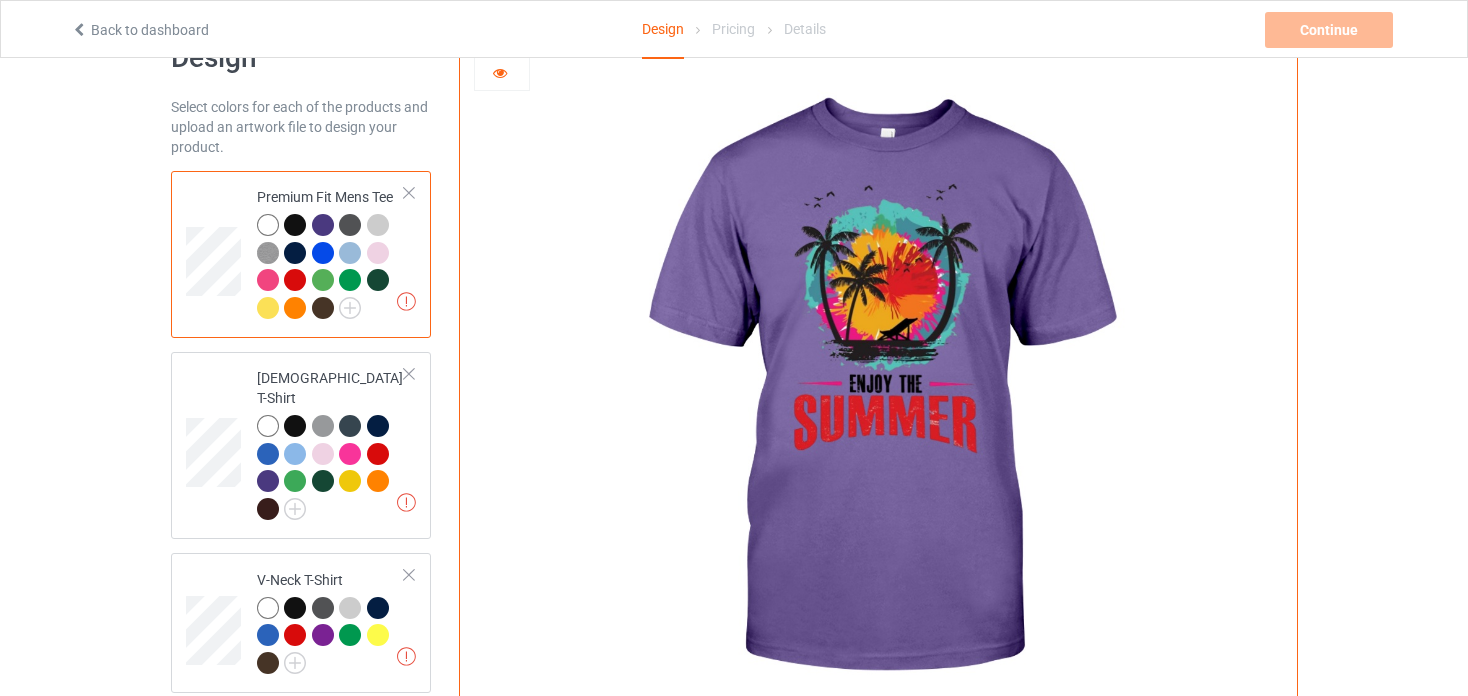 click at bounding box center (350, 225) 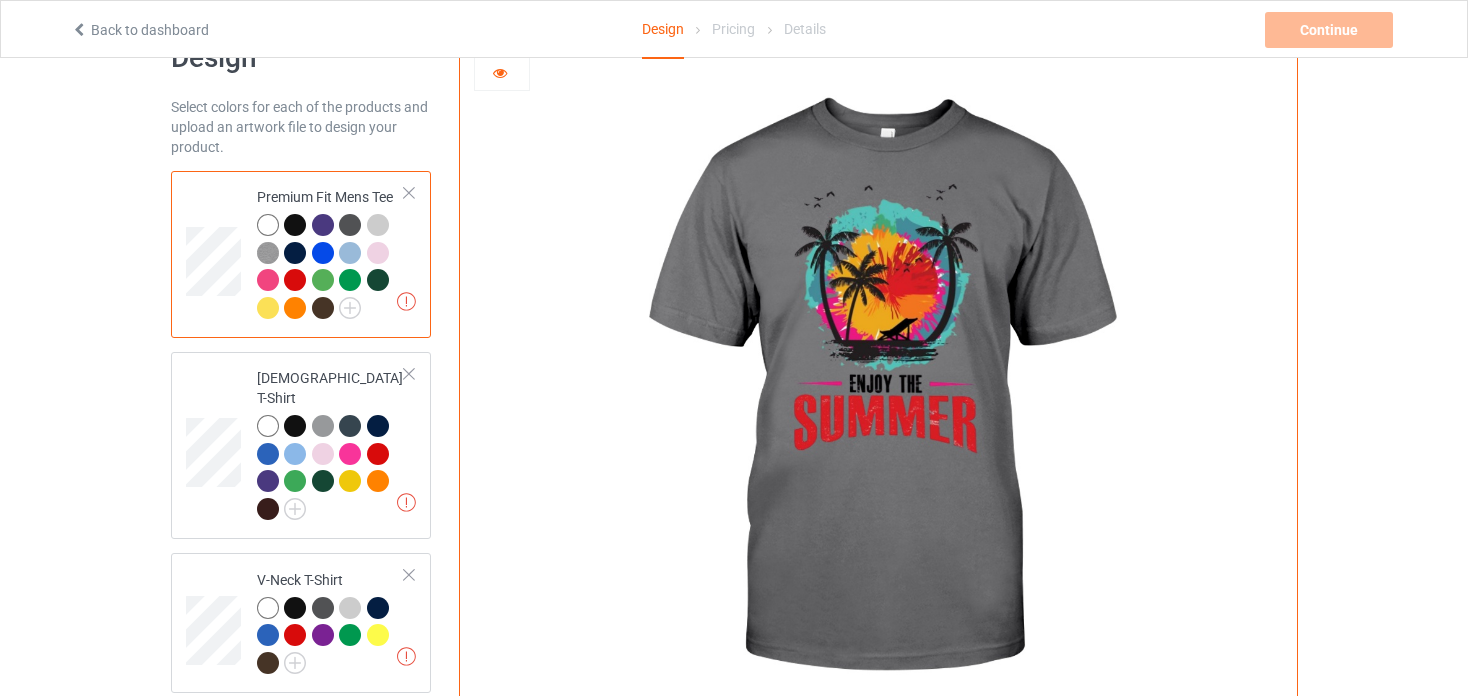 click at bounding box center (378, 225) 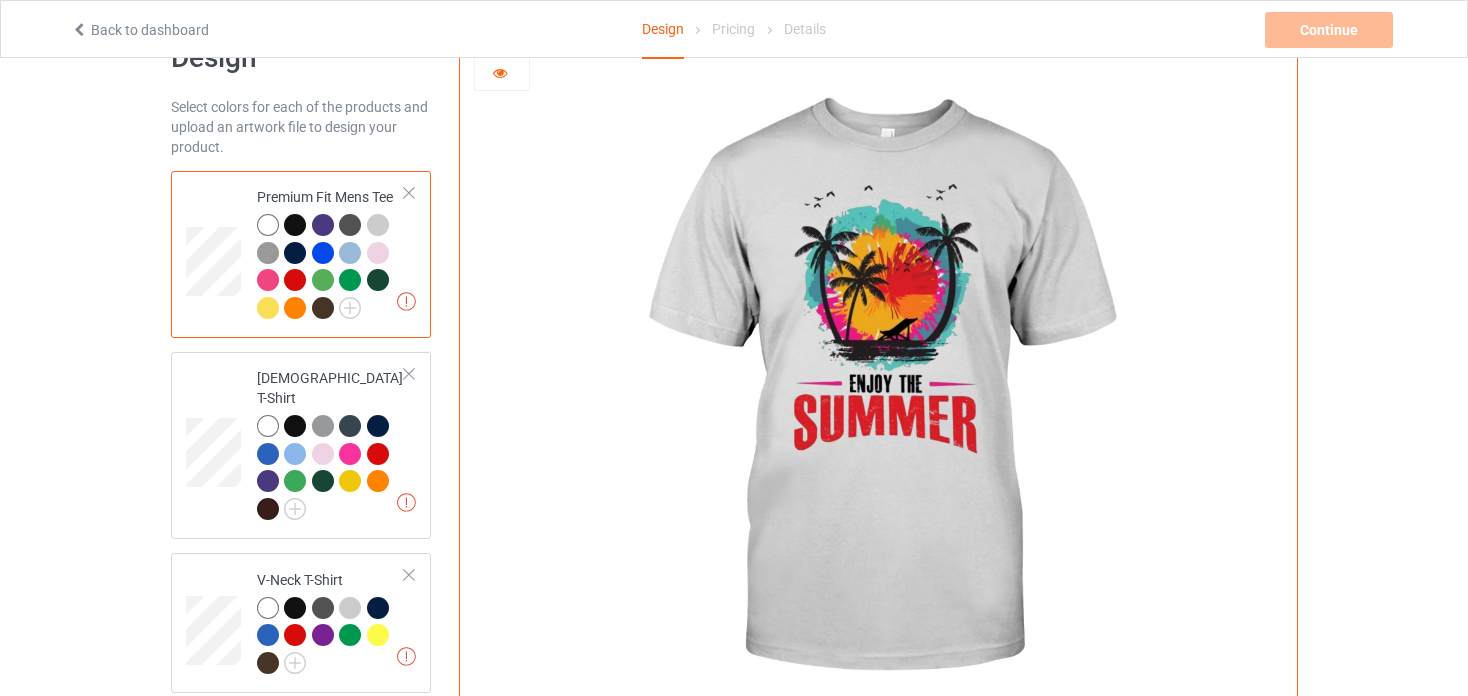 click at bounding box center (268, 253) 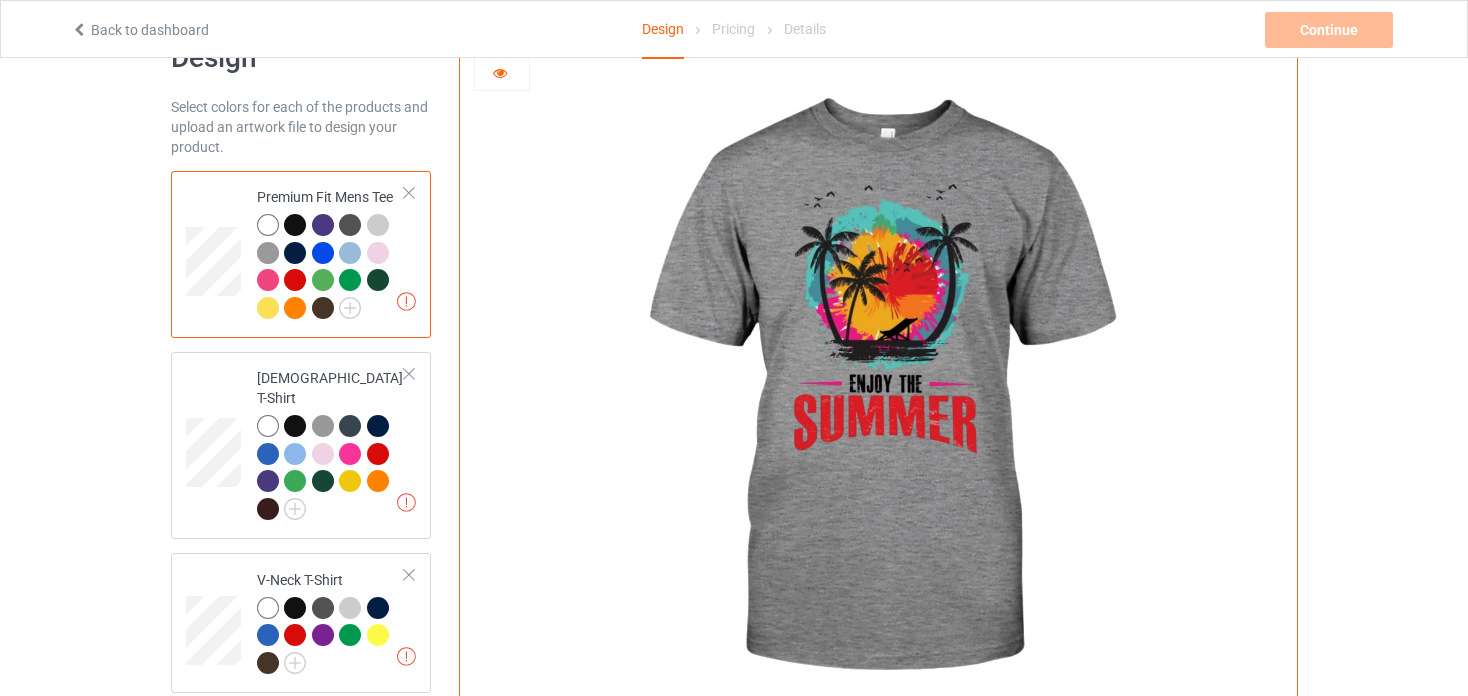 click at bounding box center [298, 283] 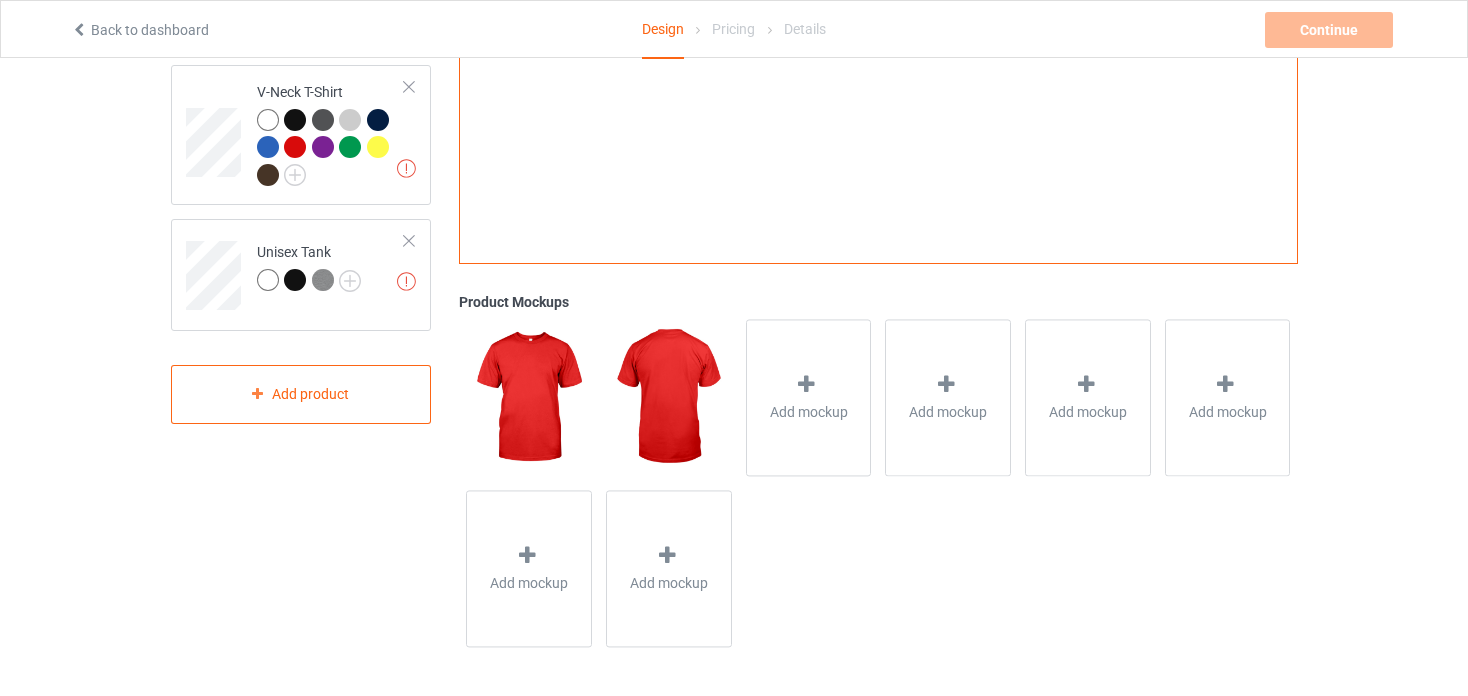 scroll, scrollTop: 0, scrollLeft: 0, axis: both 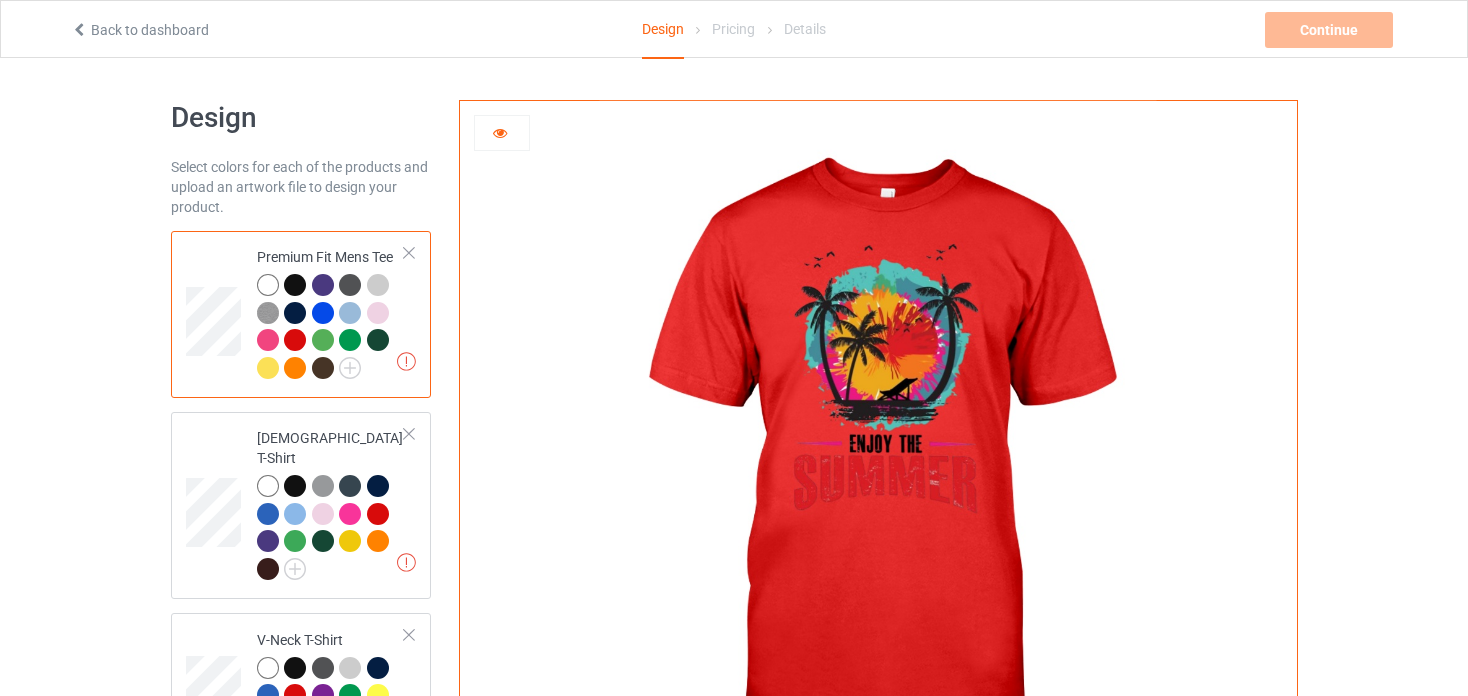 click at bounding box center [500, 130] 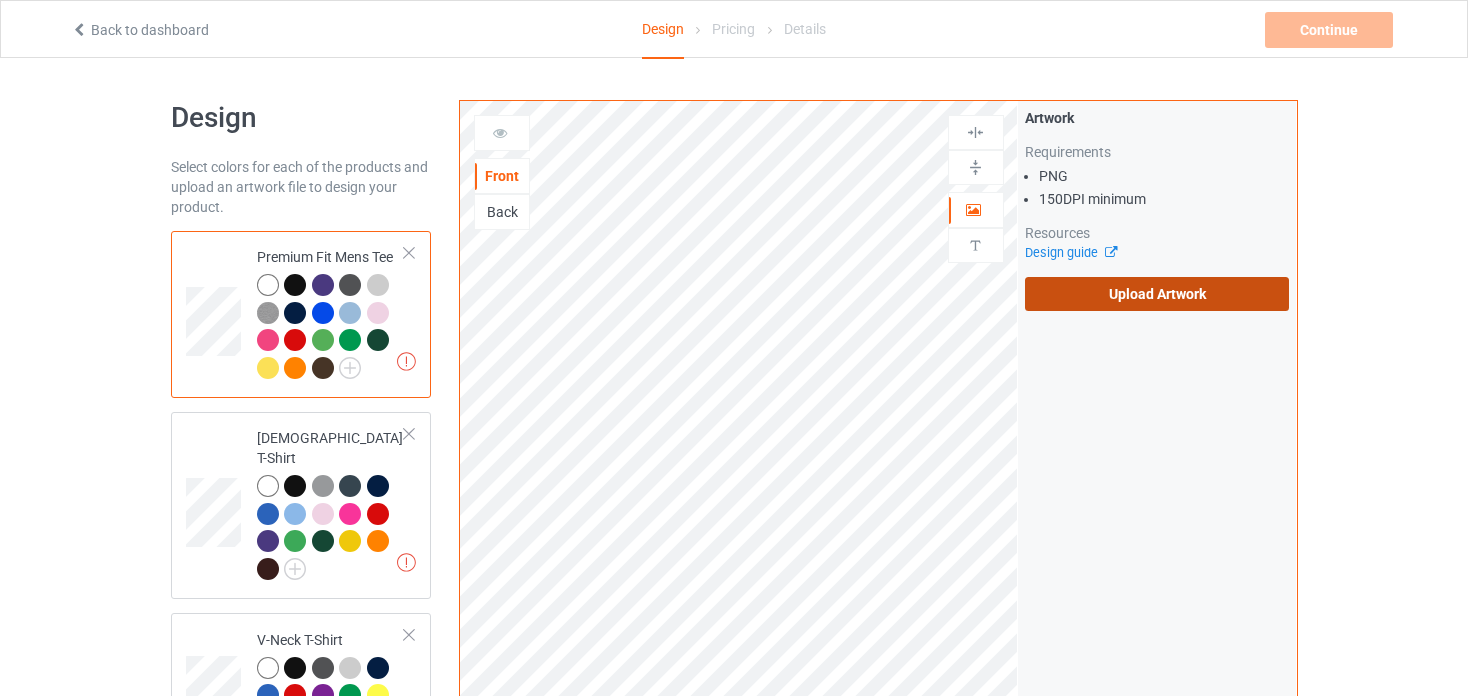 click on "Upload Artwork" at bounding box center (1157, 294) 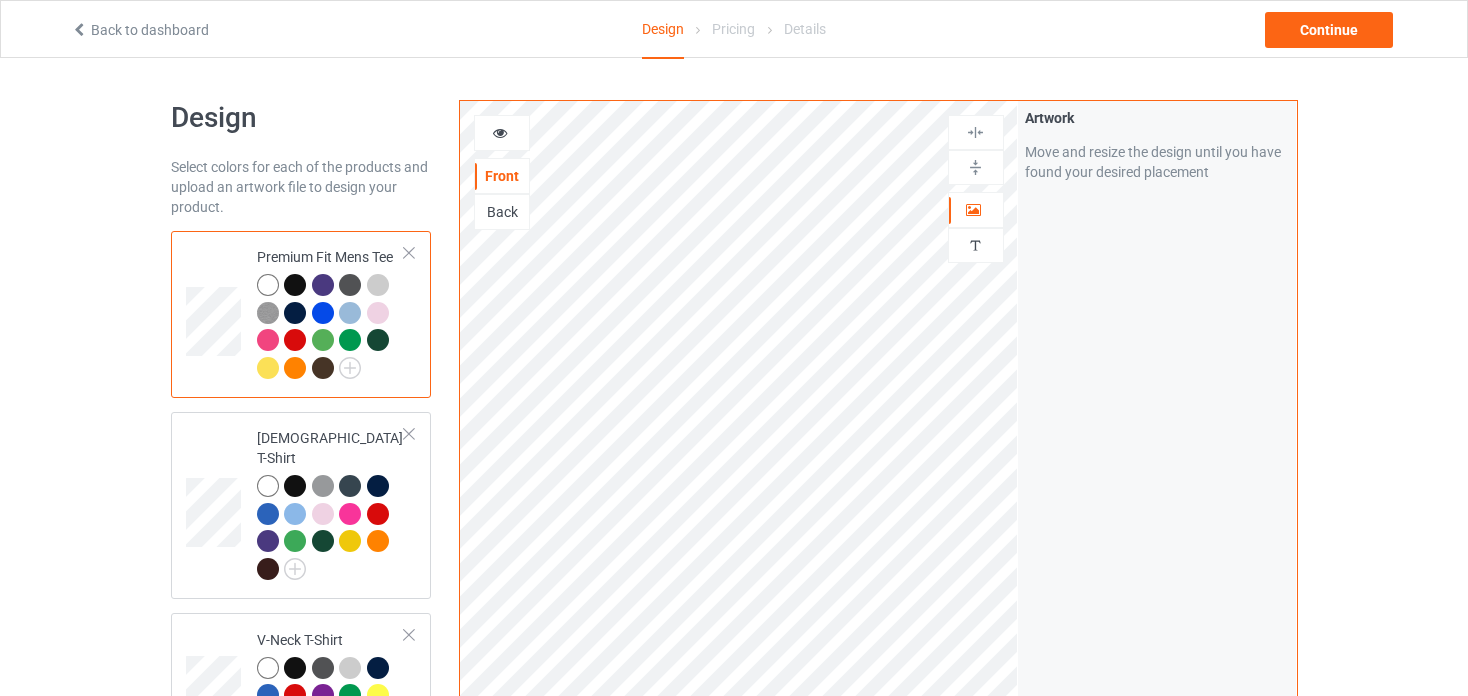 click at bounding box center [500, 130] 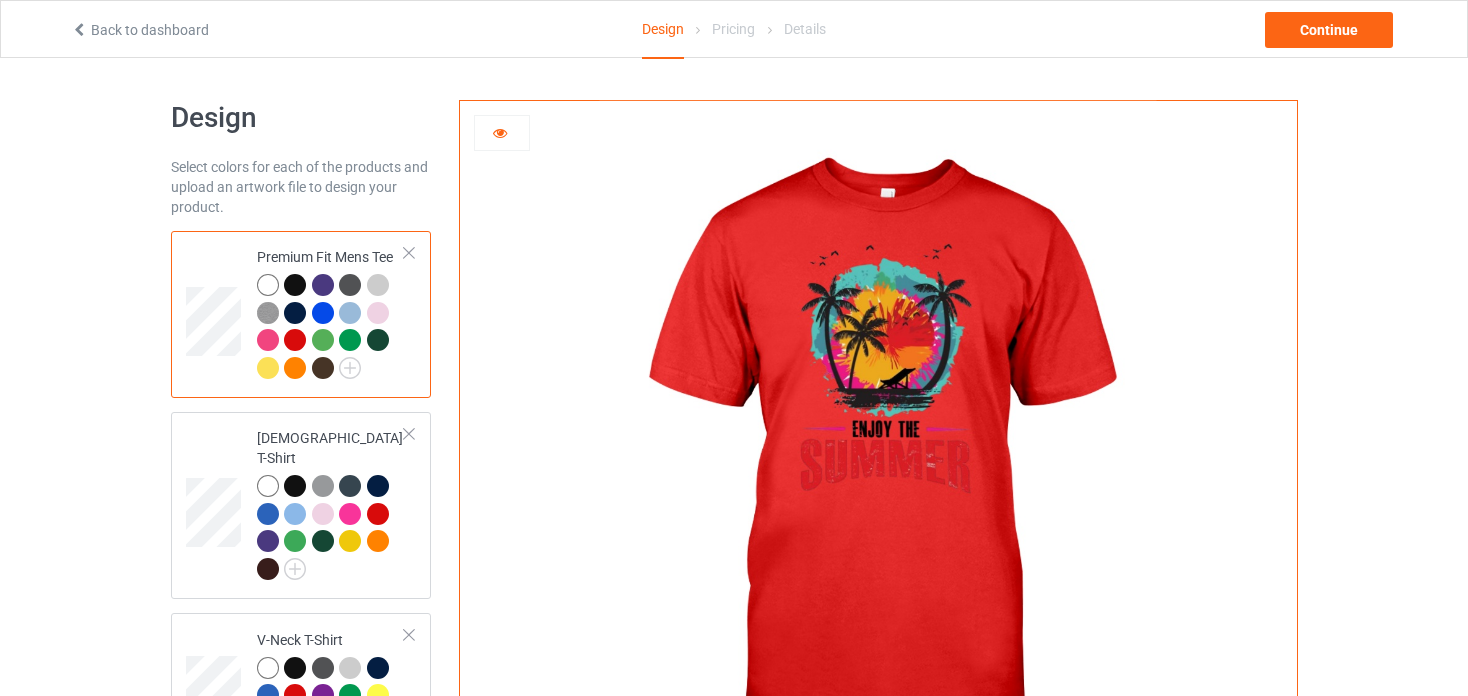 click at bounding box center [500, 130] 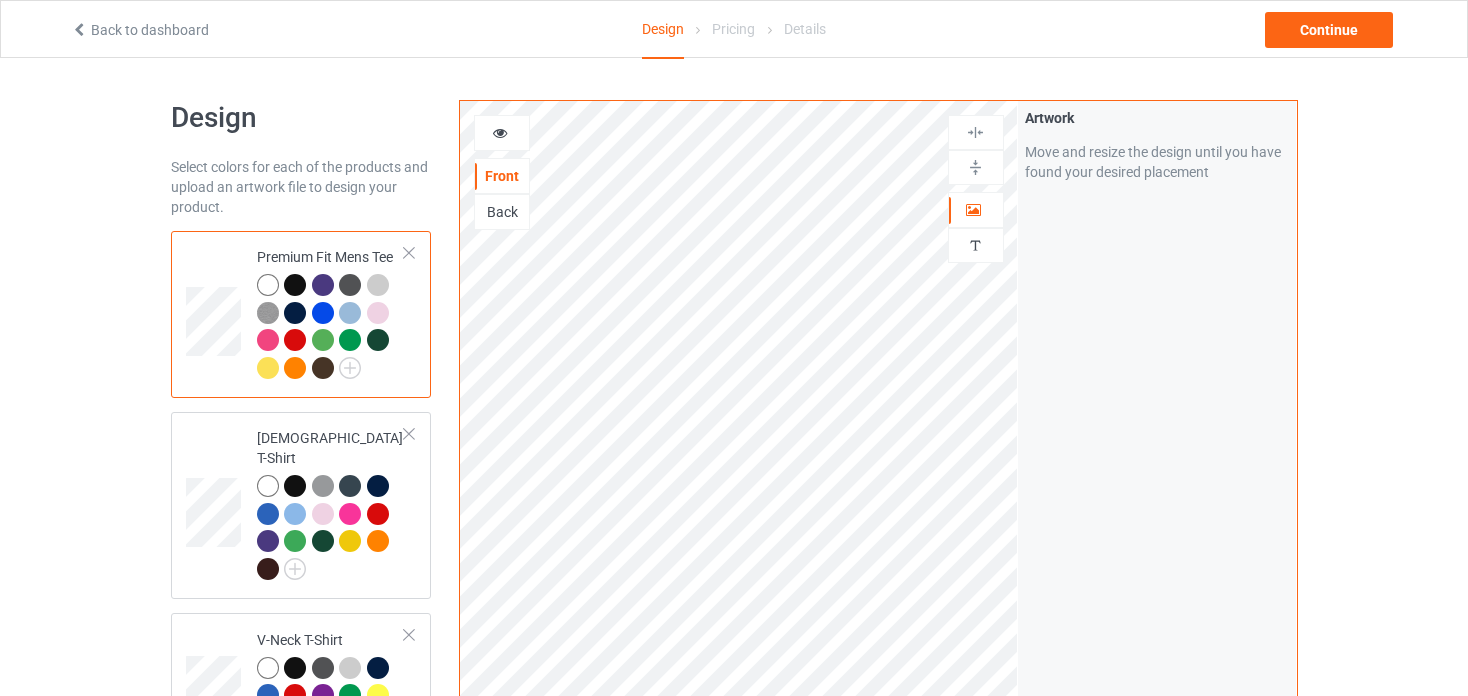 click at bounding box center [295, 285] 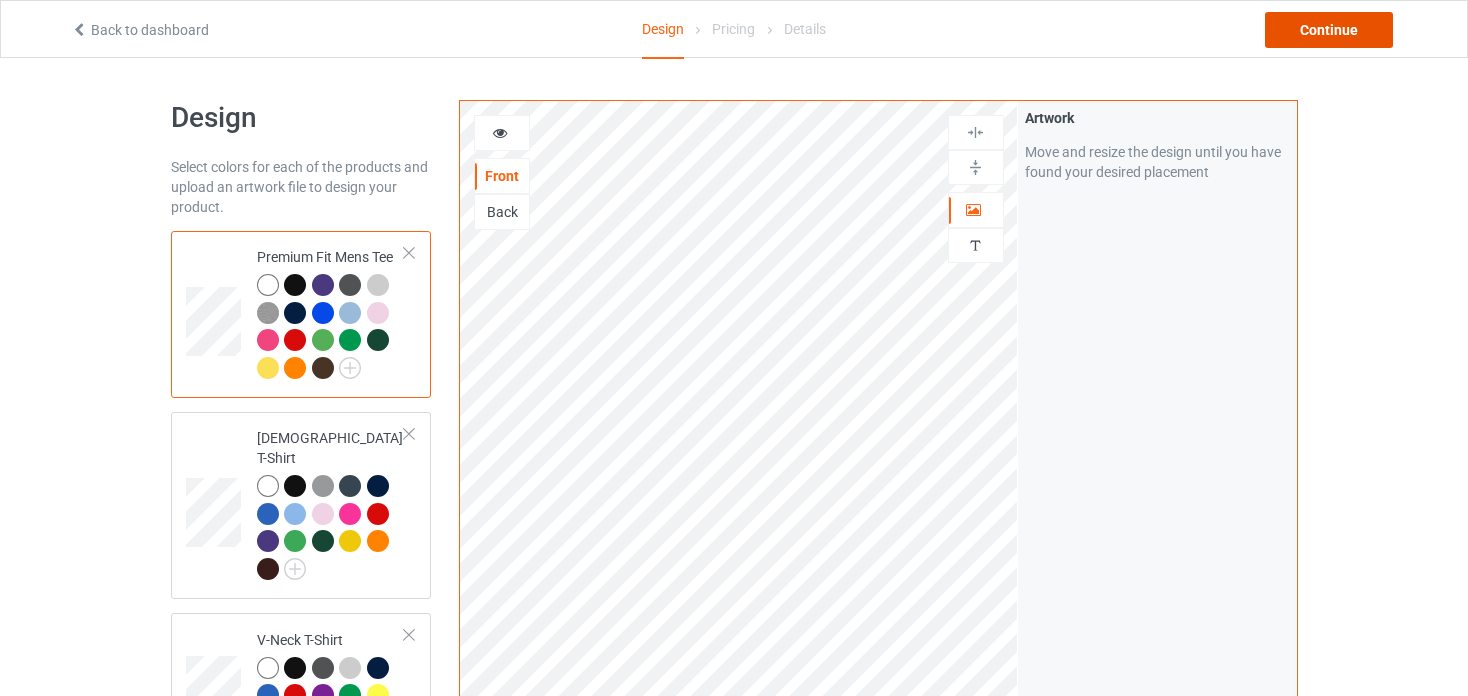click on "Continue" at bounding box center [1329, 30] 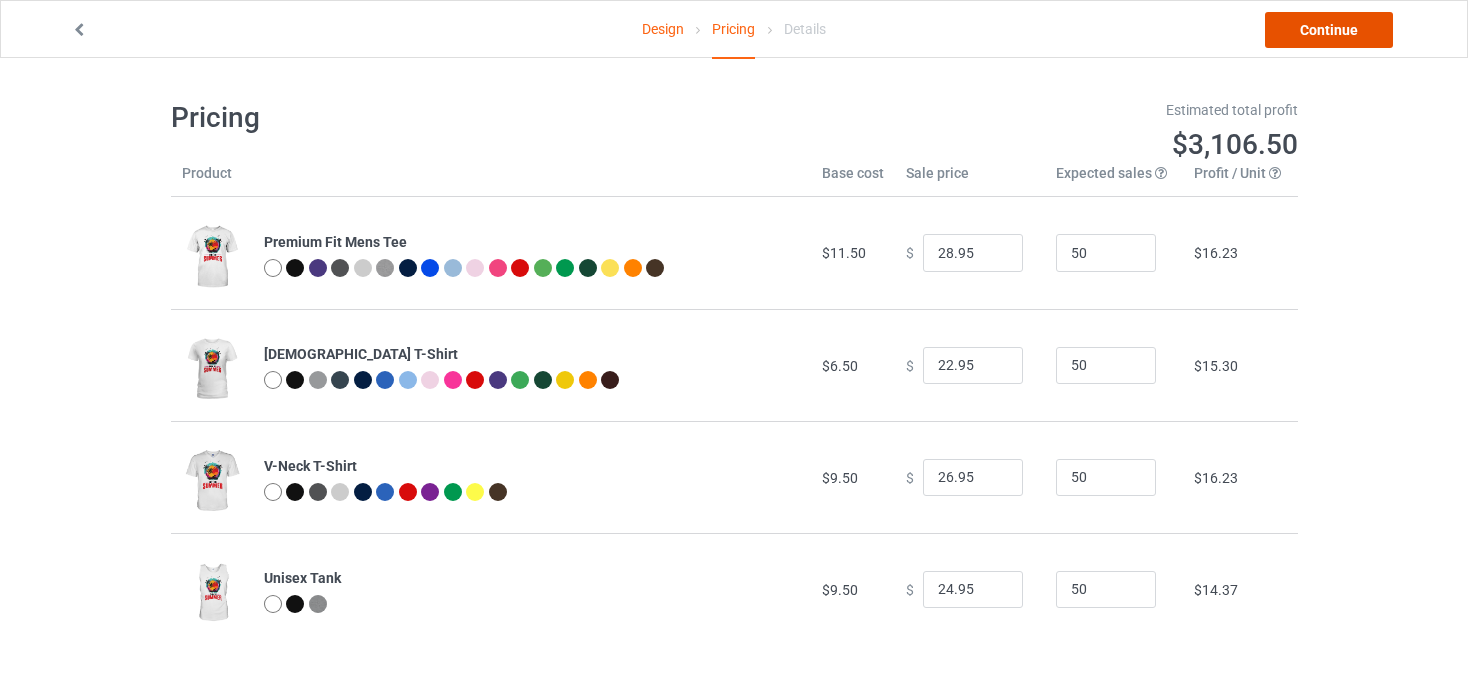 click on "Continue" at bounding box center (1329, 30) 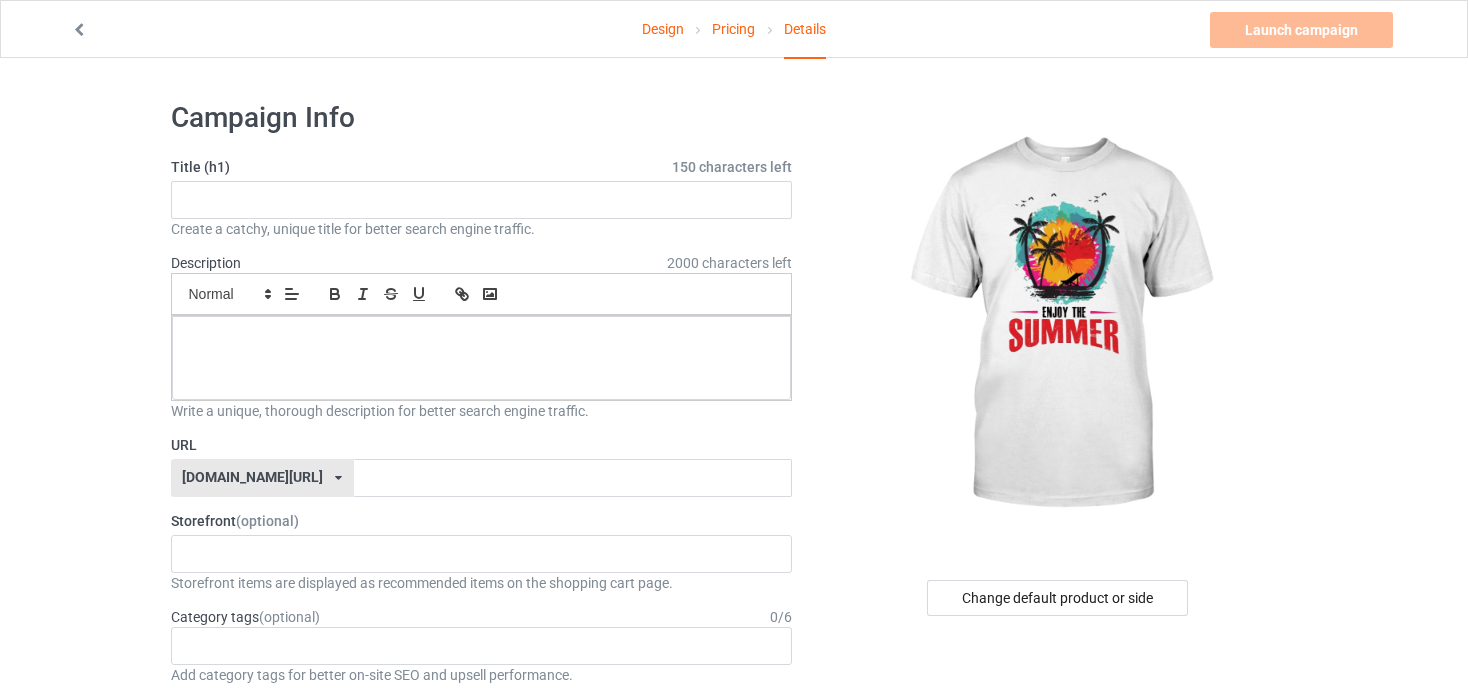 click on "Create a catchy, unique title for better search engine traffic." 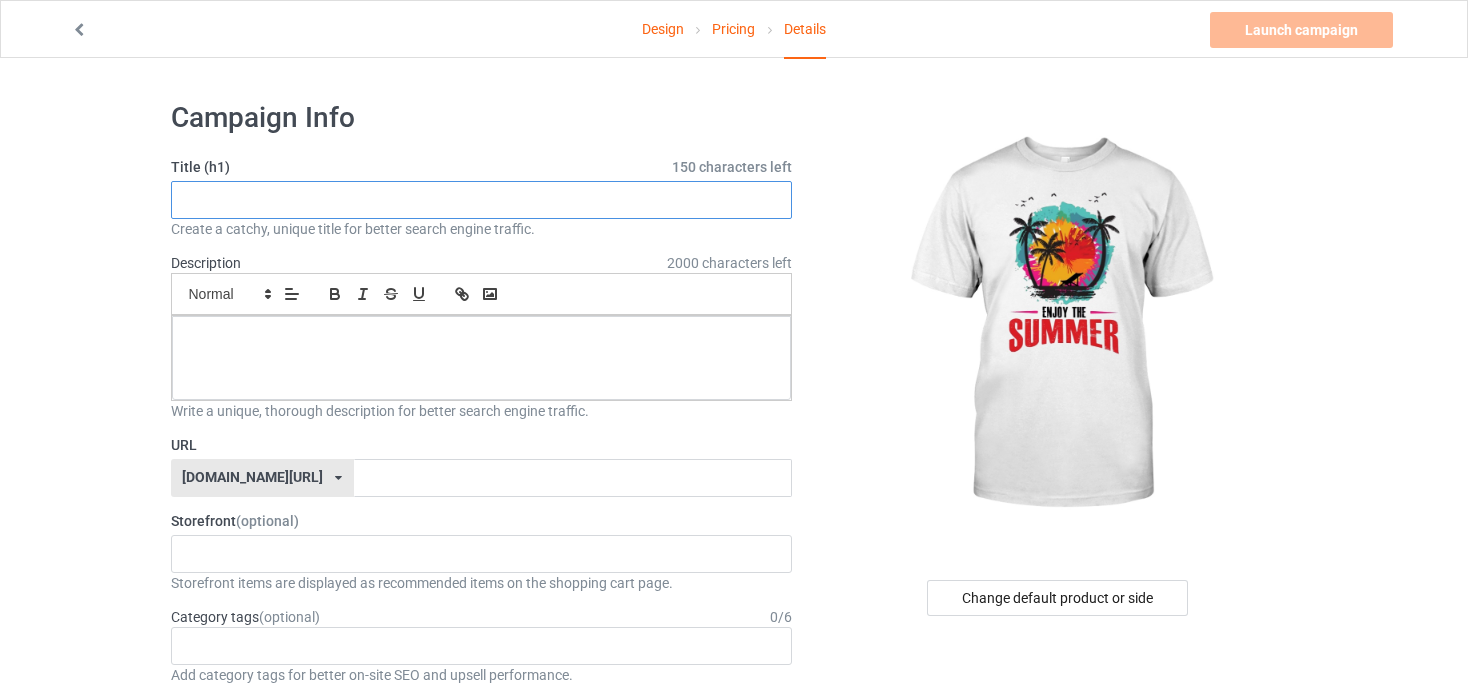 click at bounding box center (482, 200) 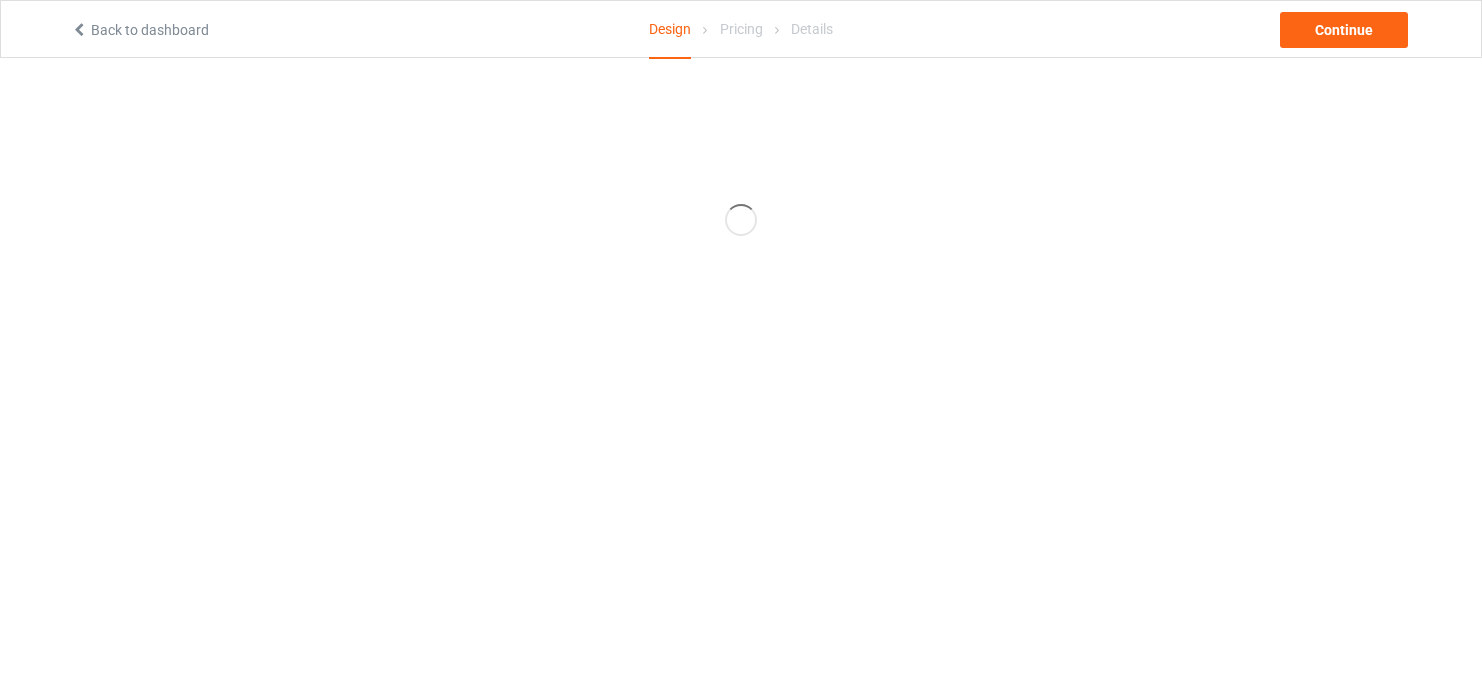 scroll, scrollTop: 0, scrollLeft: 0, axis: both 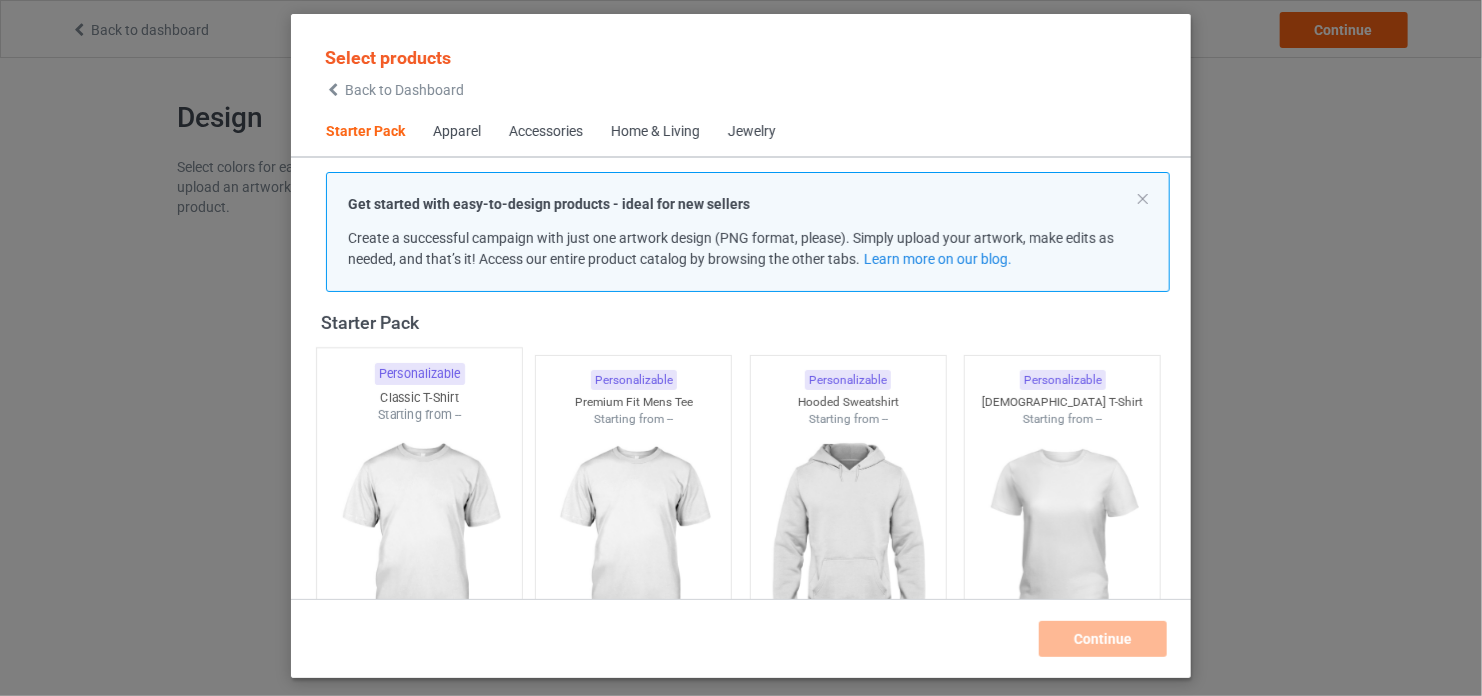 click at bounding box center [419, 541] 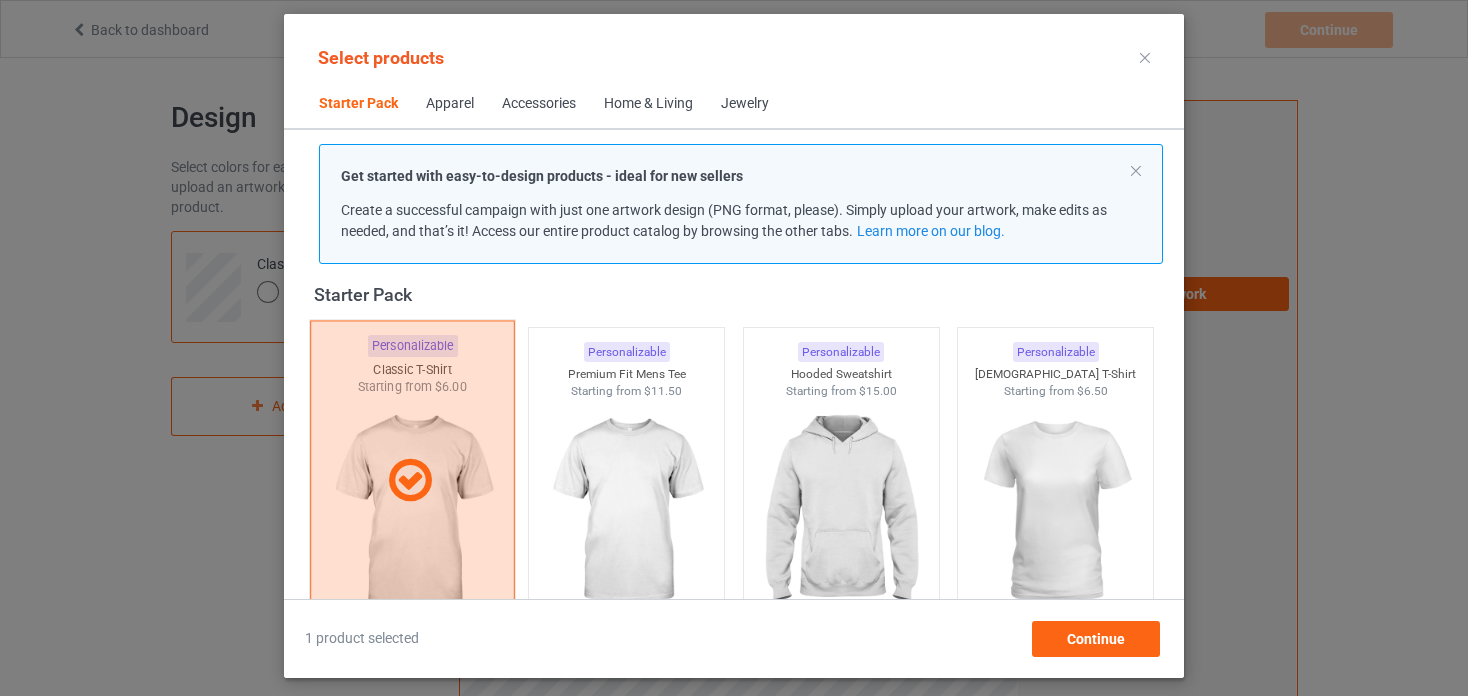 click at bounding box center [410, 481] 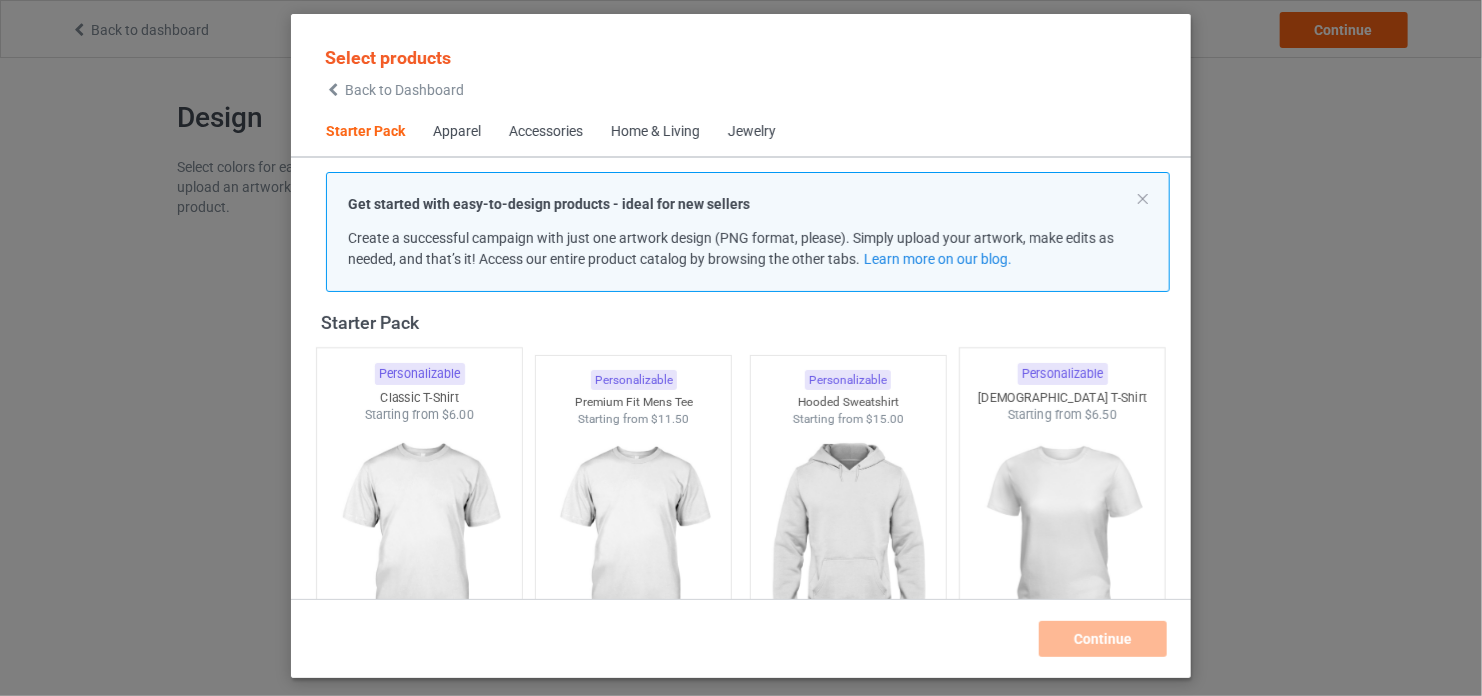 click at bounding box center (1063, 541) 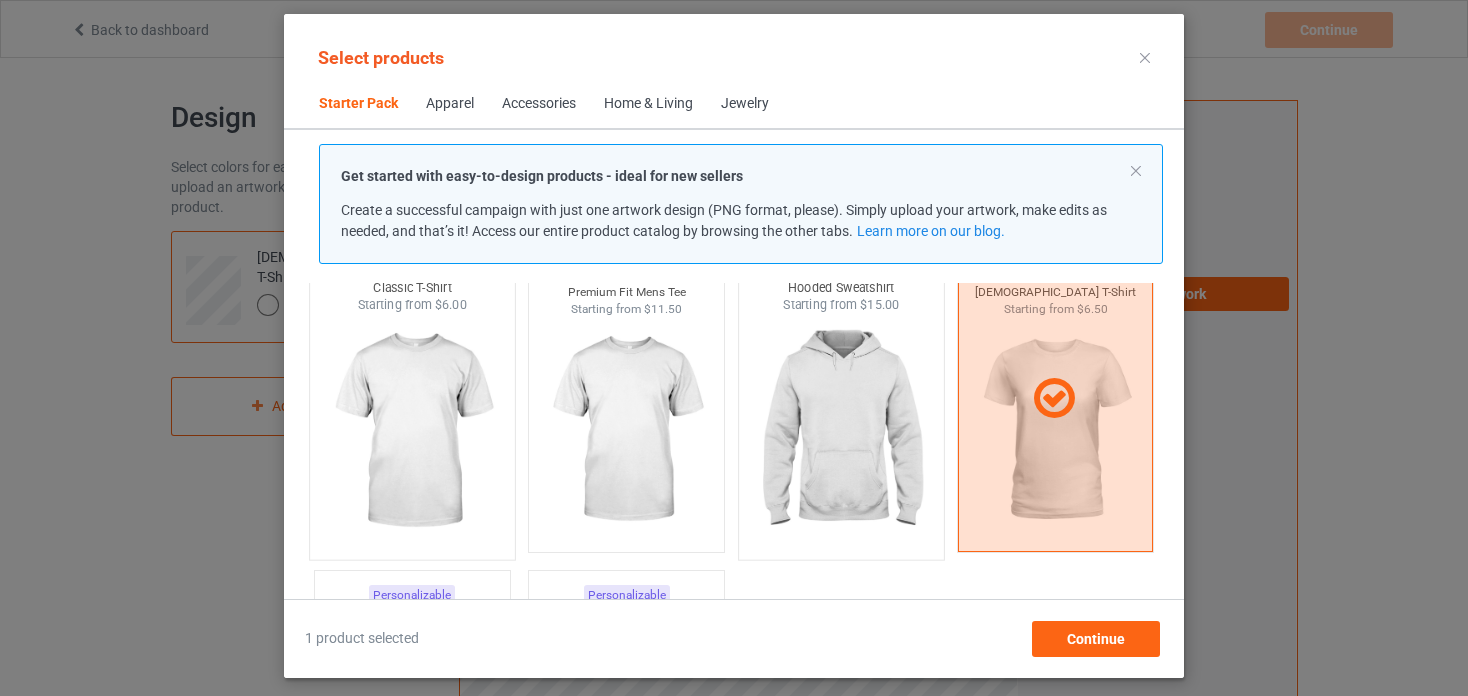 scroll, scrollTop: 106, scrollLeft: 0, axis: vertical 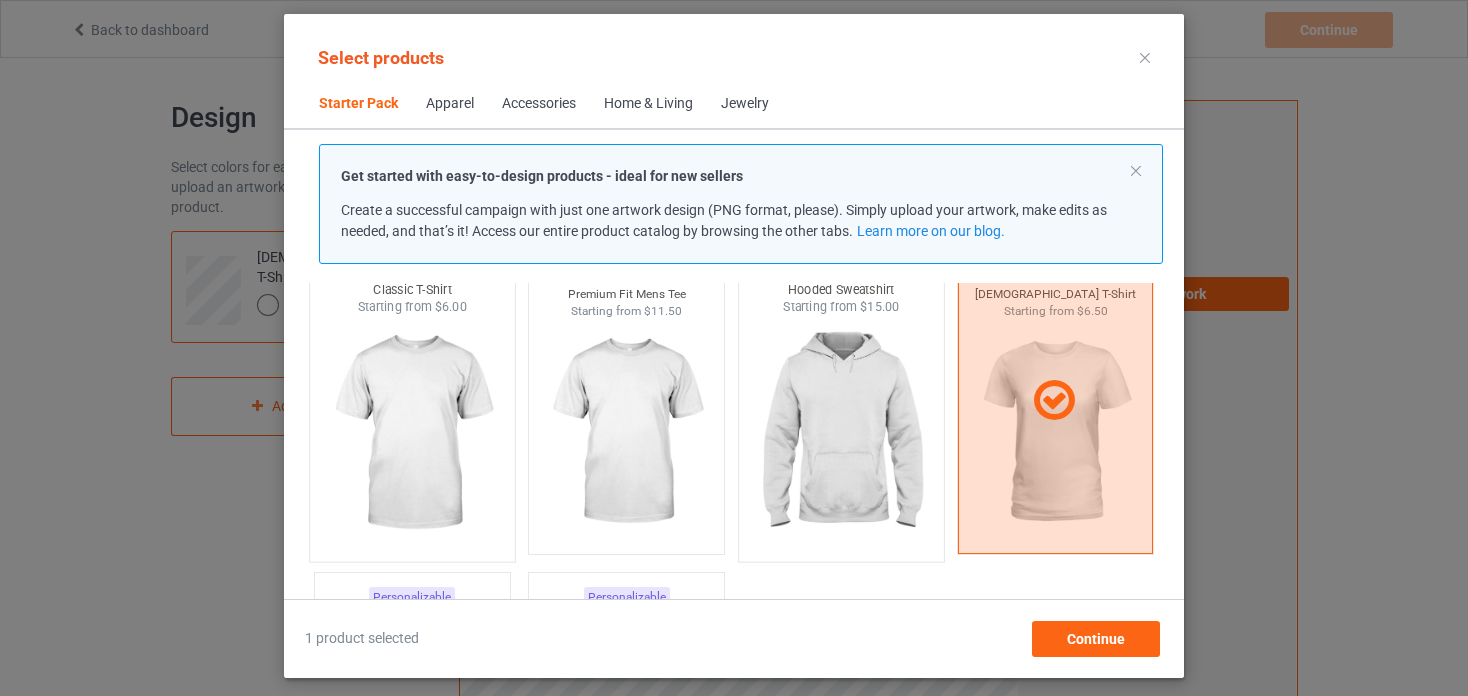 click at bounding box center (841, 433) 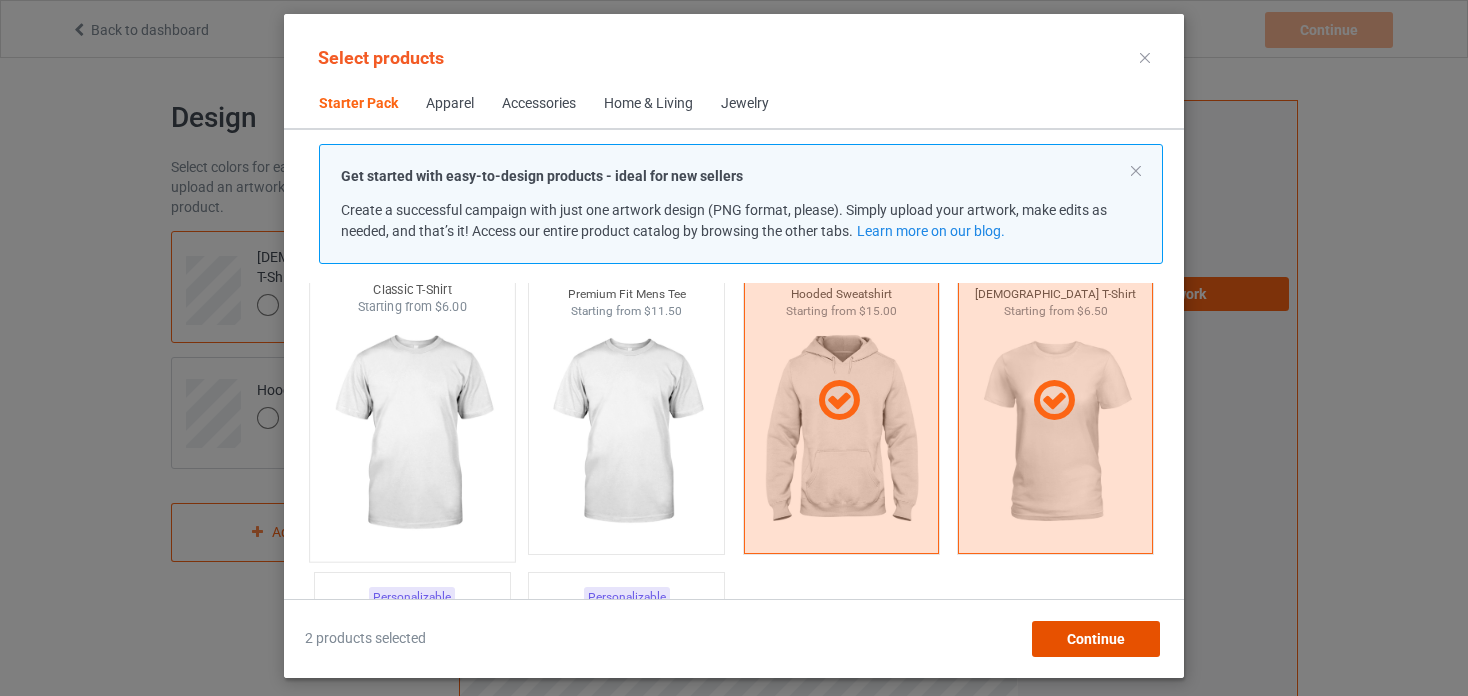click on "Continue" at bounding box center (1096, 639) 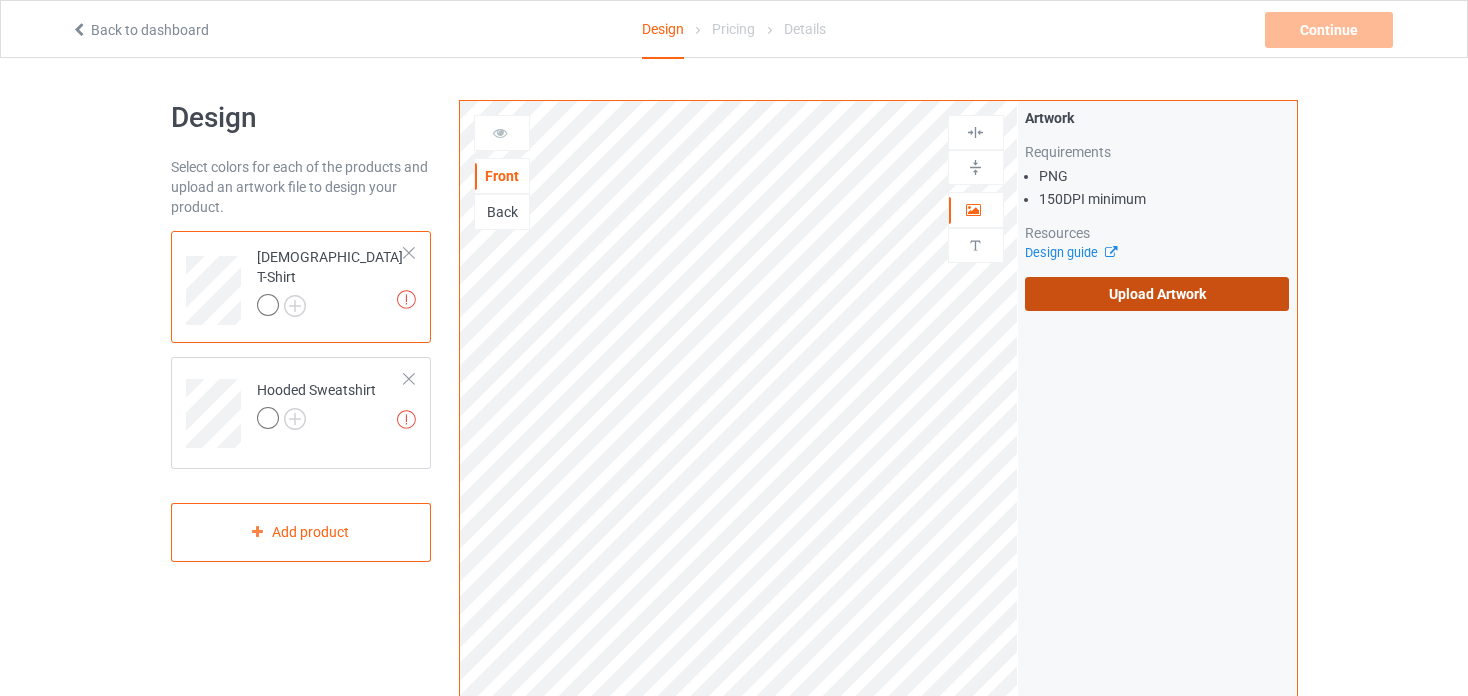 click on "Upload Artwork" at bounding box center (1157, 294) 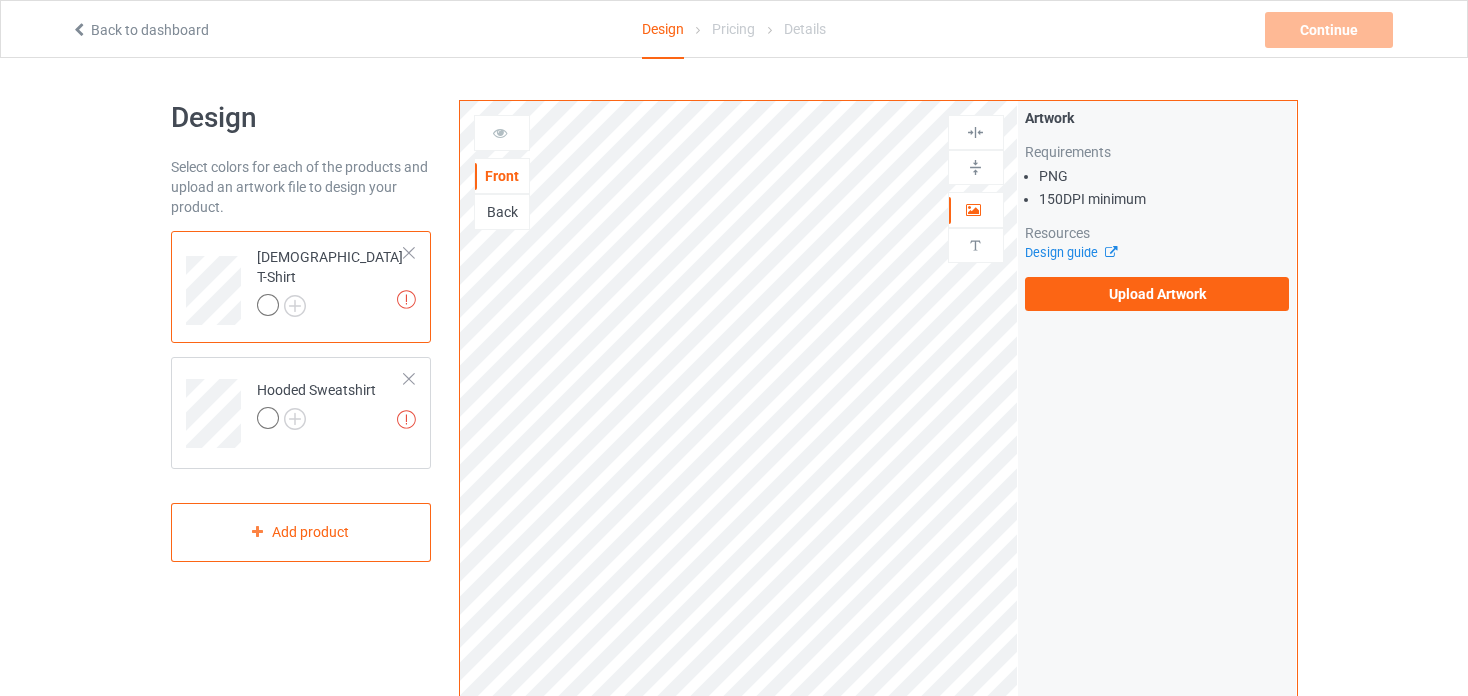 click on "Artwork Requirements PNG 150  DPI minimum Resources Design guide Upload Artwork" at bounding box center (1157, 209) 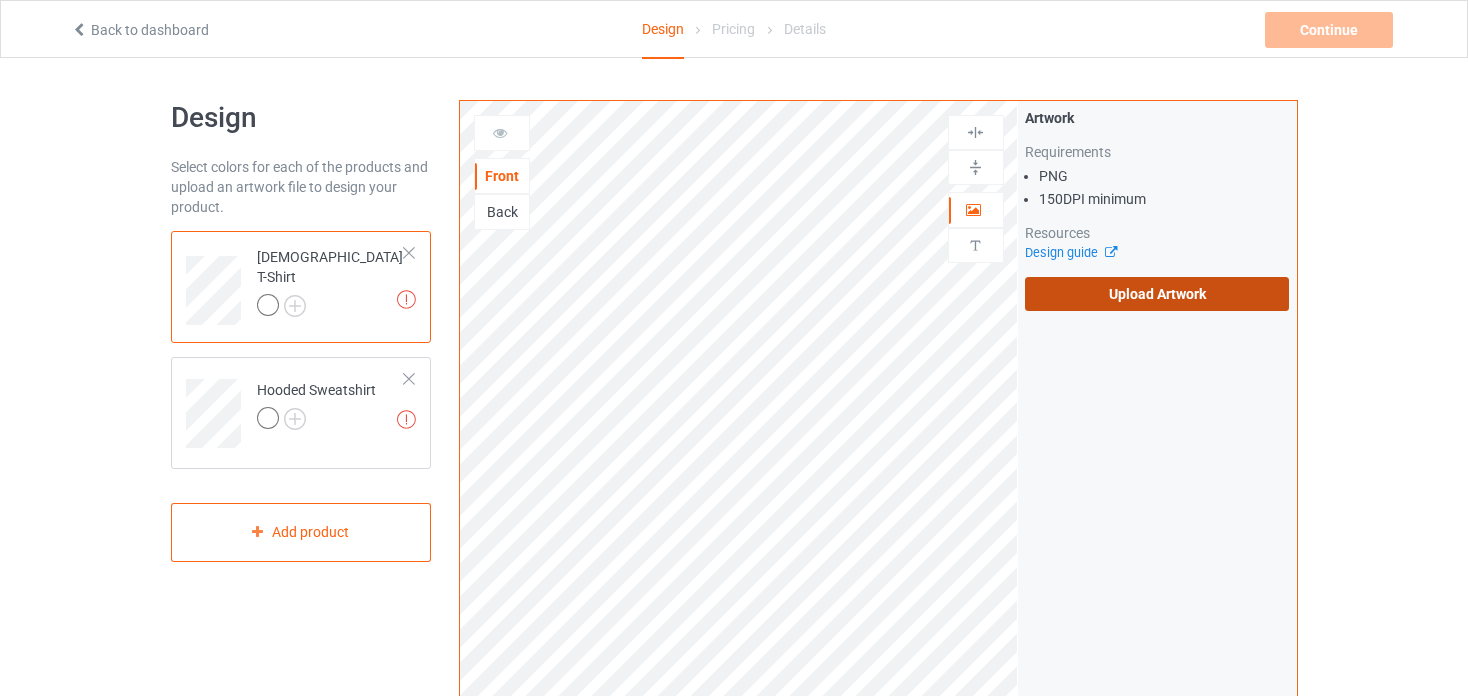 click on "Upload Artwork" at bounding box center [1157, 294] 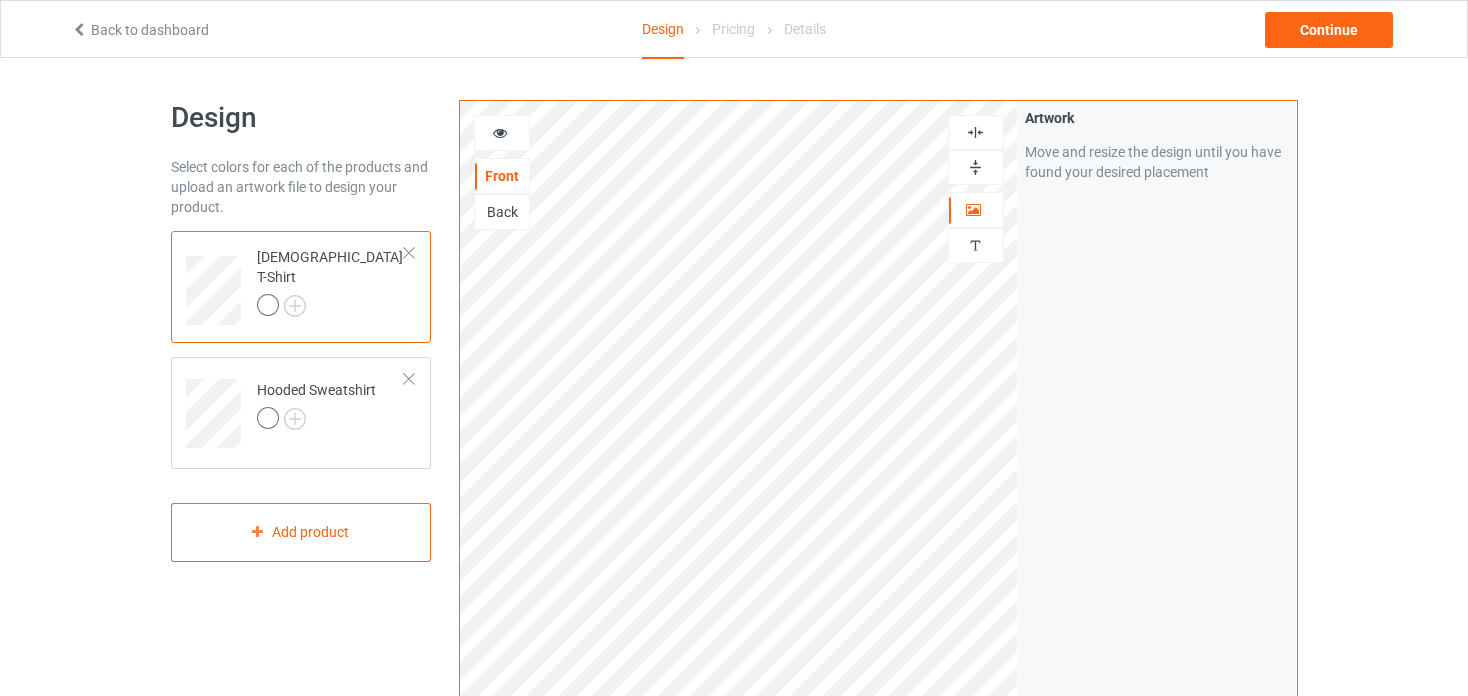 click at bounding box center [502, 133] 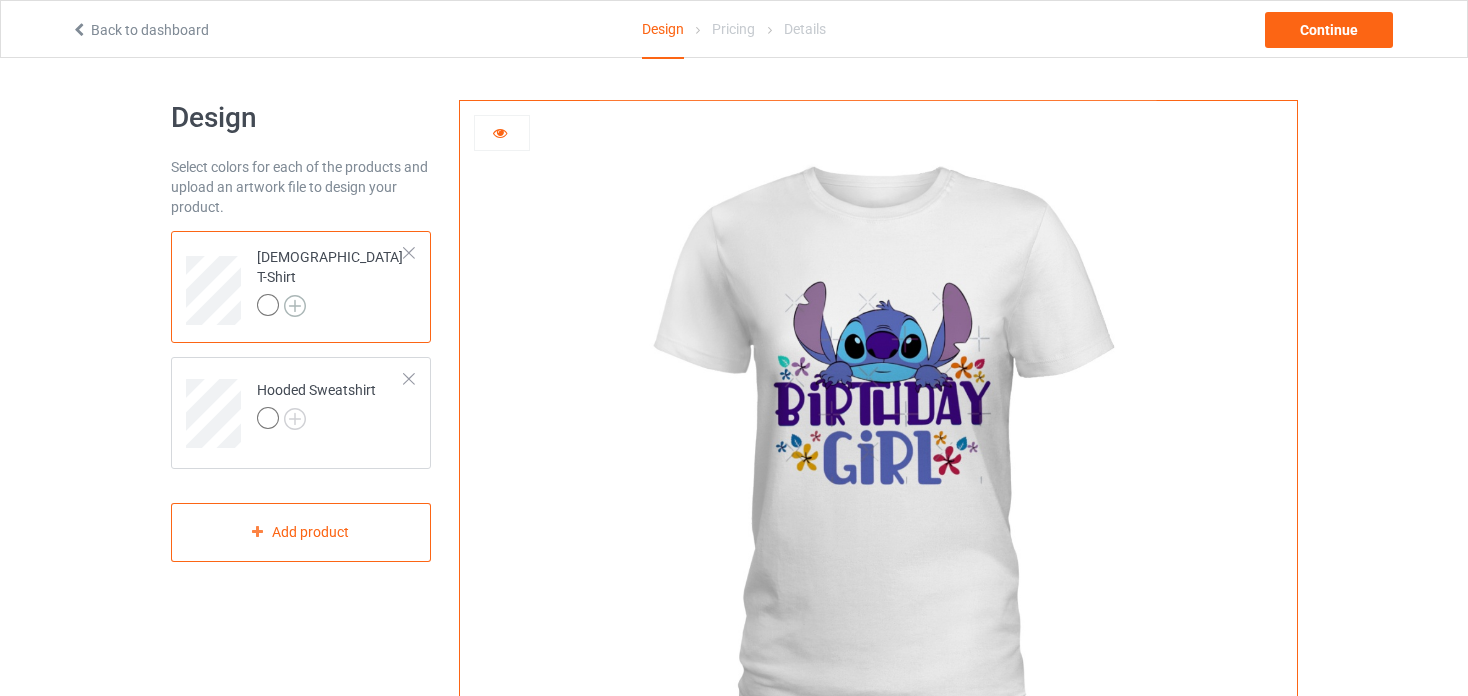 click at bounding box center [295, 306] 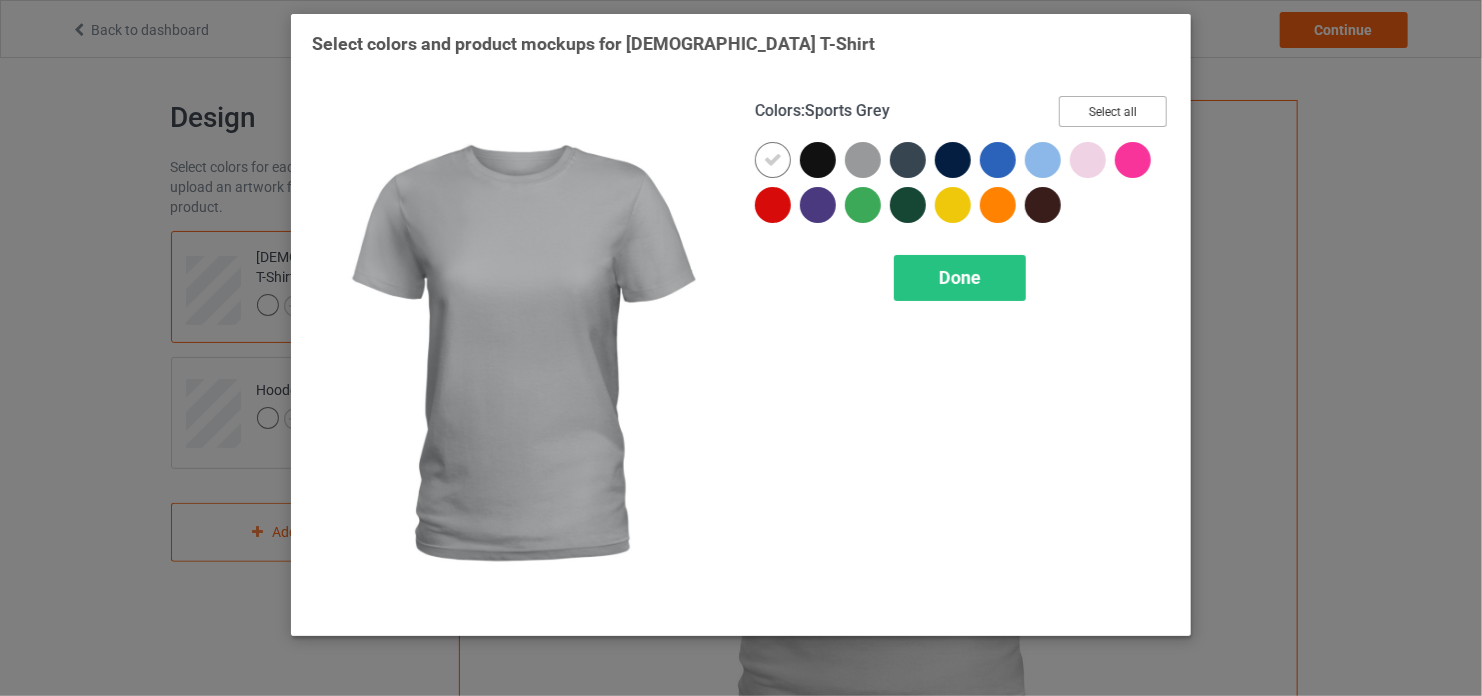 click on "Select all" at bounding box center [1113, 111] 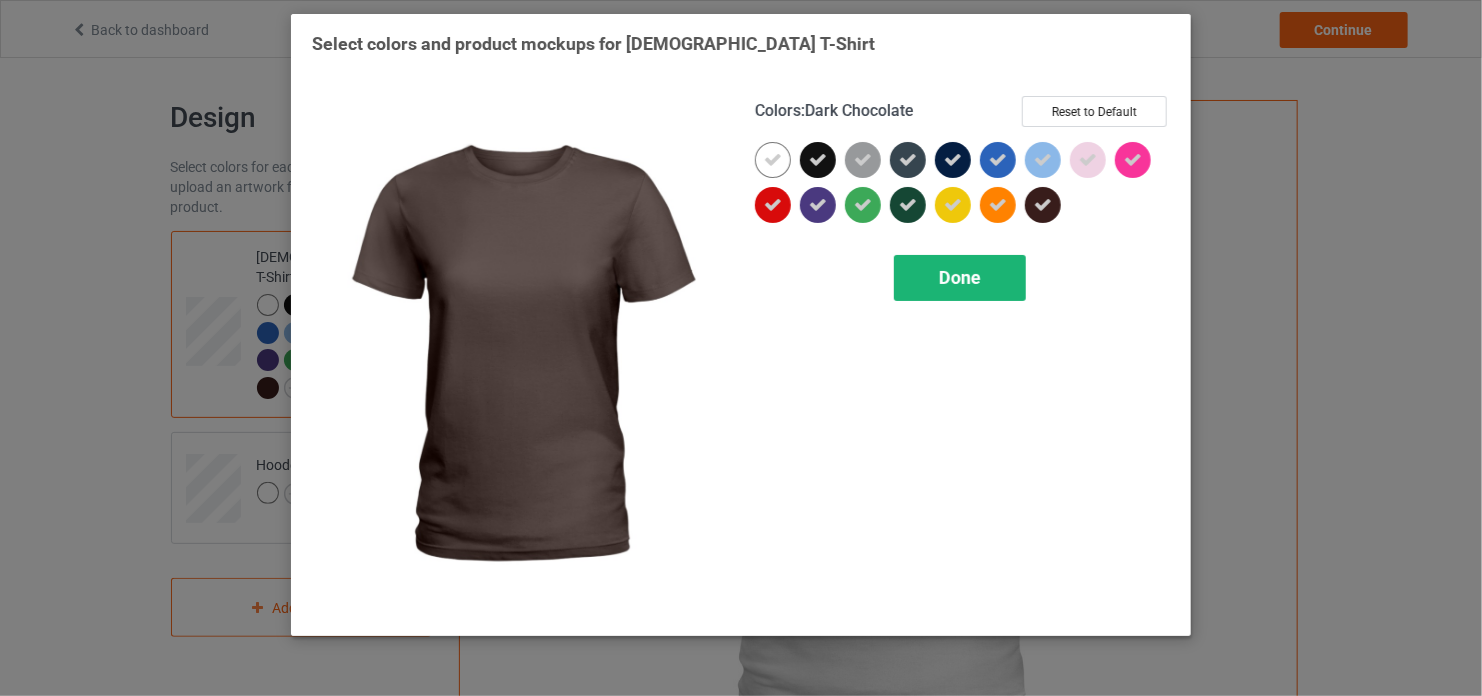 click on "Done" at bounding box center [960, 278] 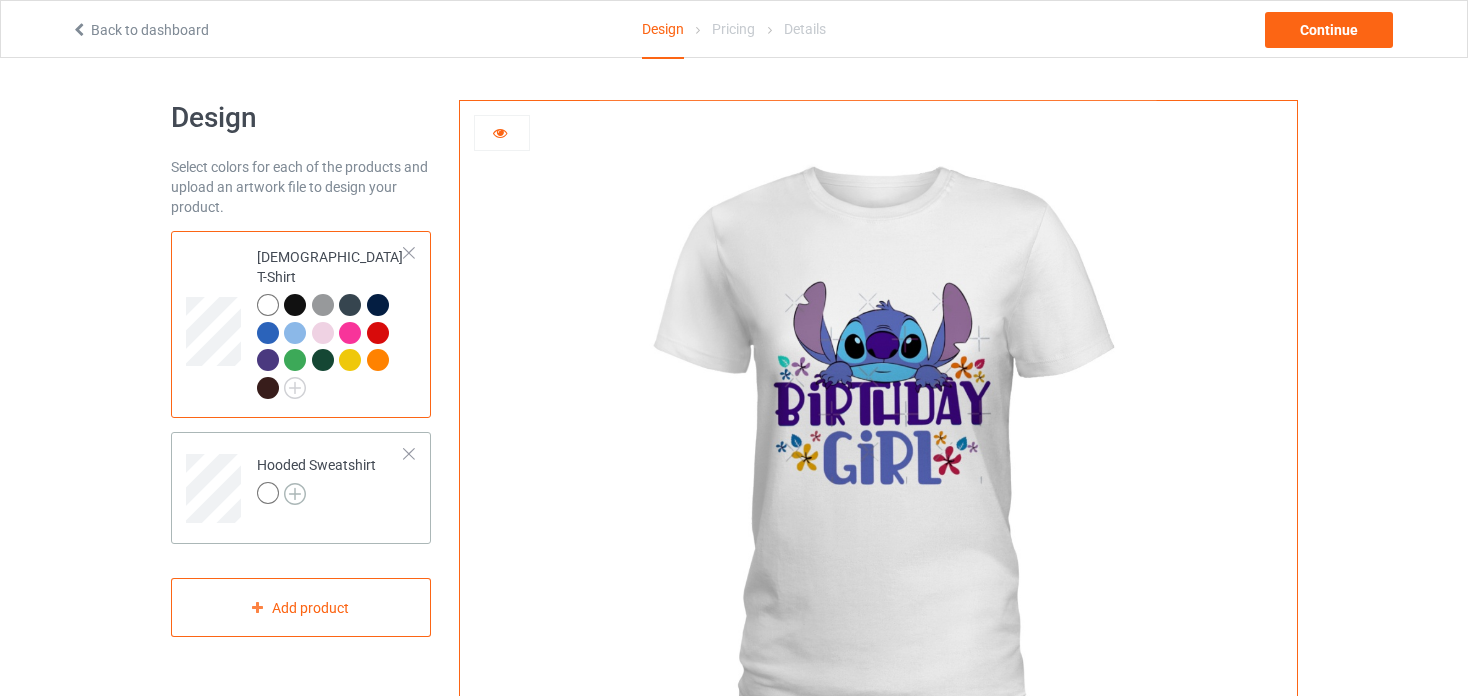 click at bounding box center (295, 494) 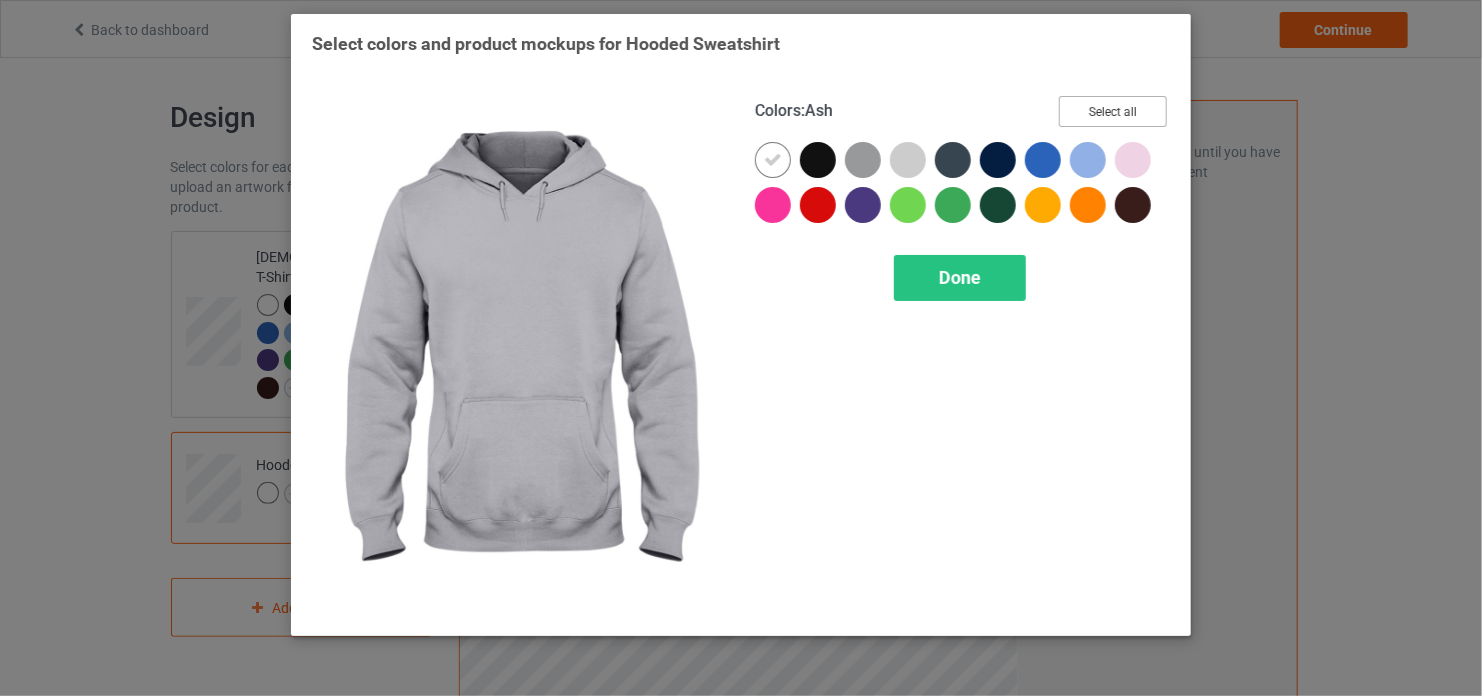 click on "Select all" at bounding box center (1113, 111) 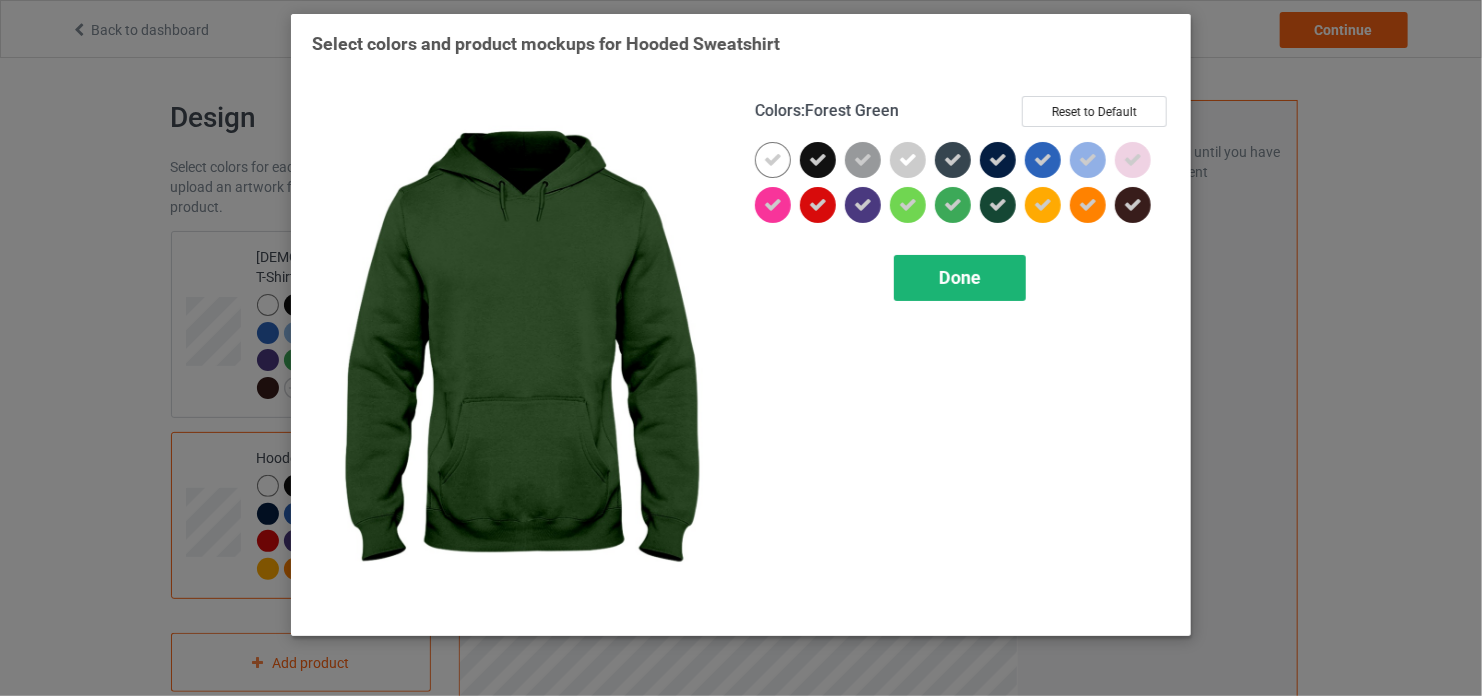 click on "Done" at bounding box center (960, 278) 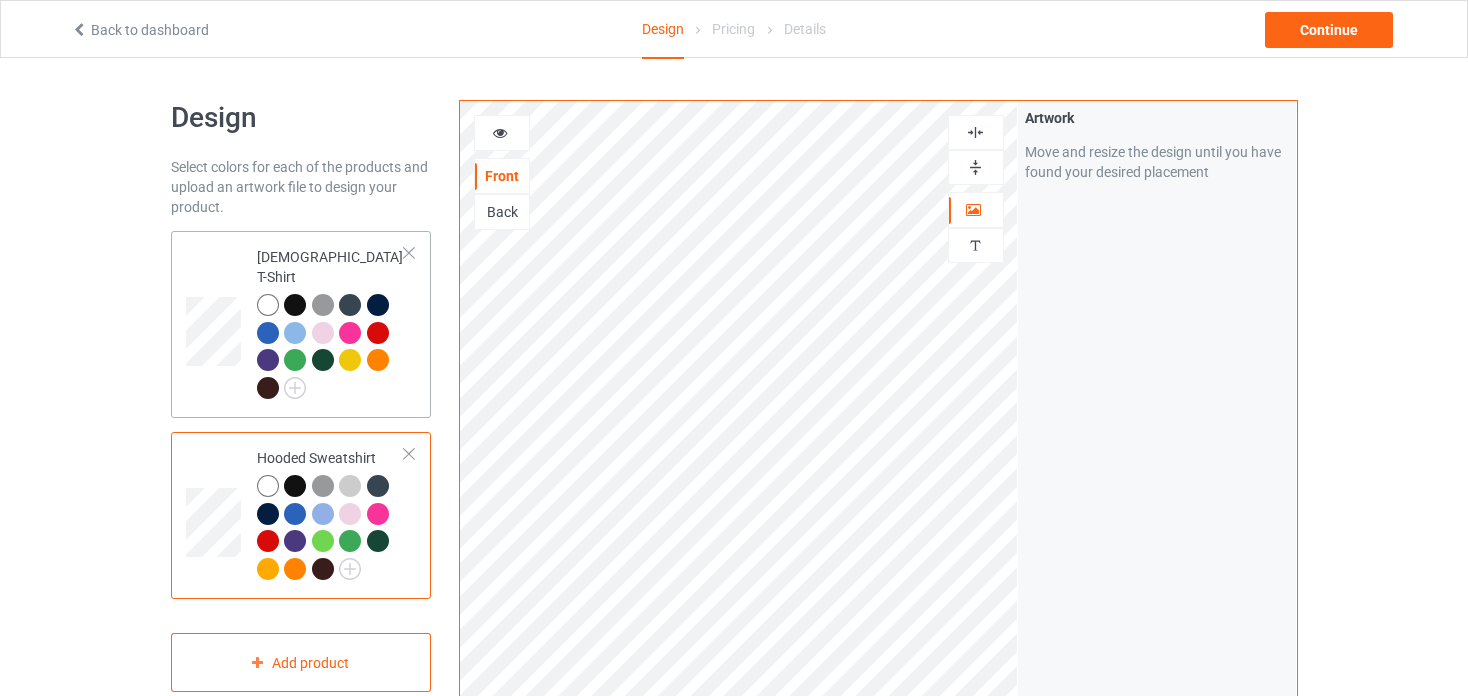 click at bounding box center [295, 305] 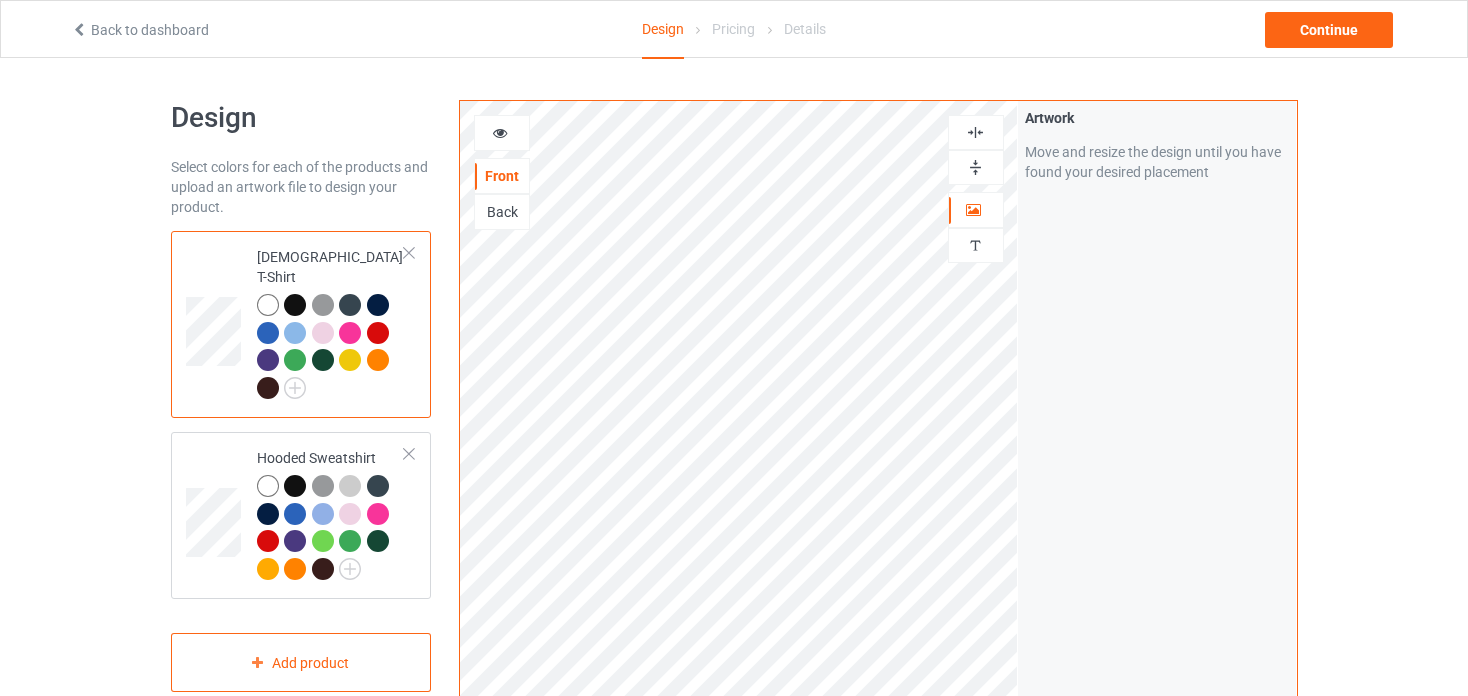 click at bounding box center [295, 305] 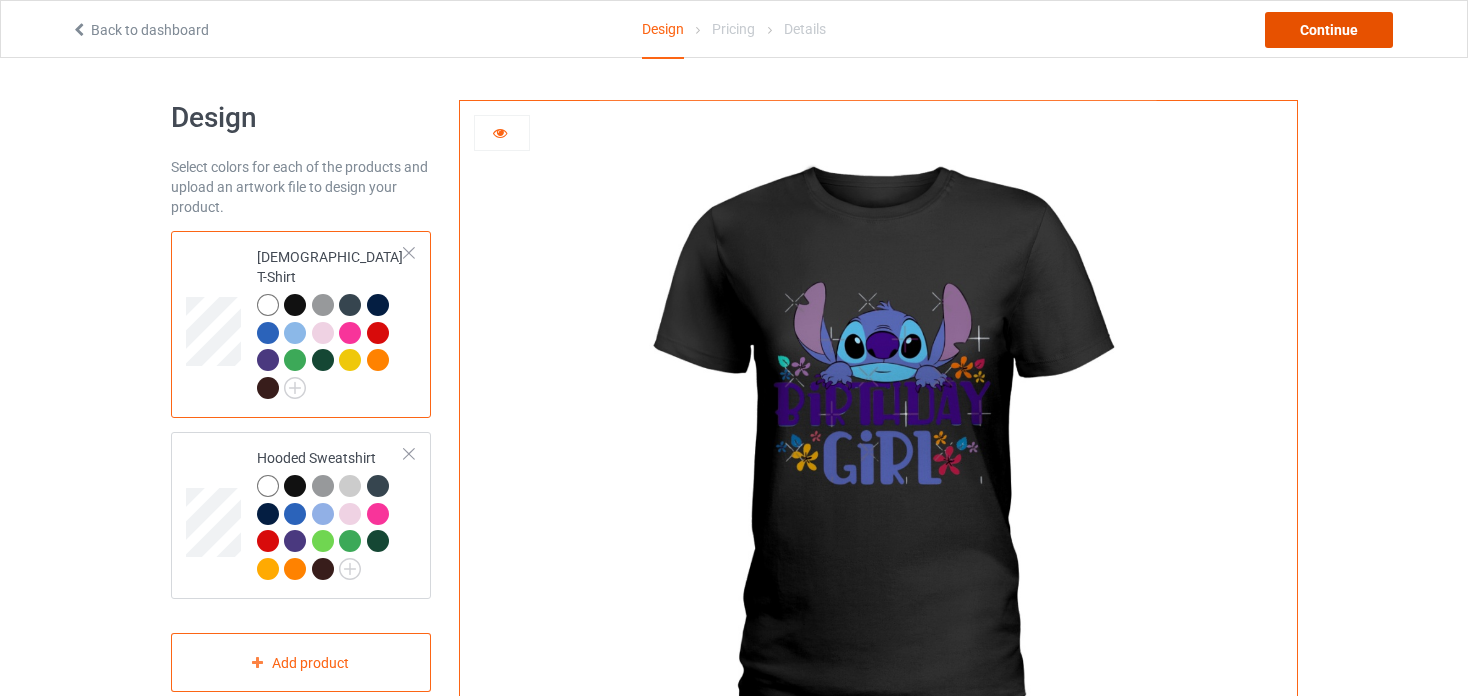 click on "Continue" at bounding box center [1329, 30] 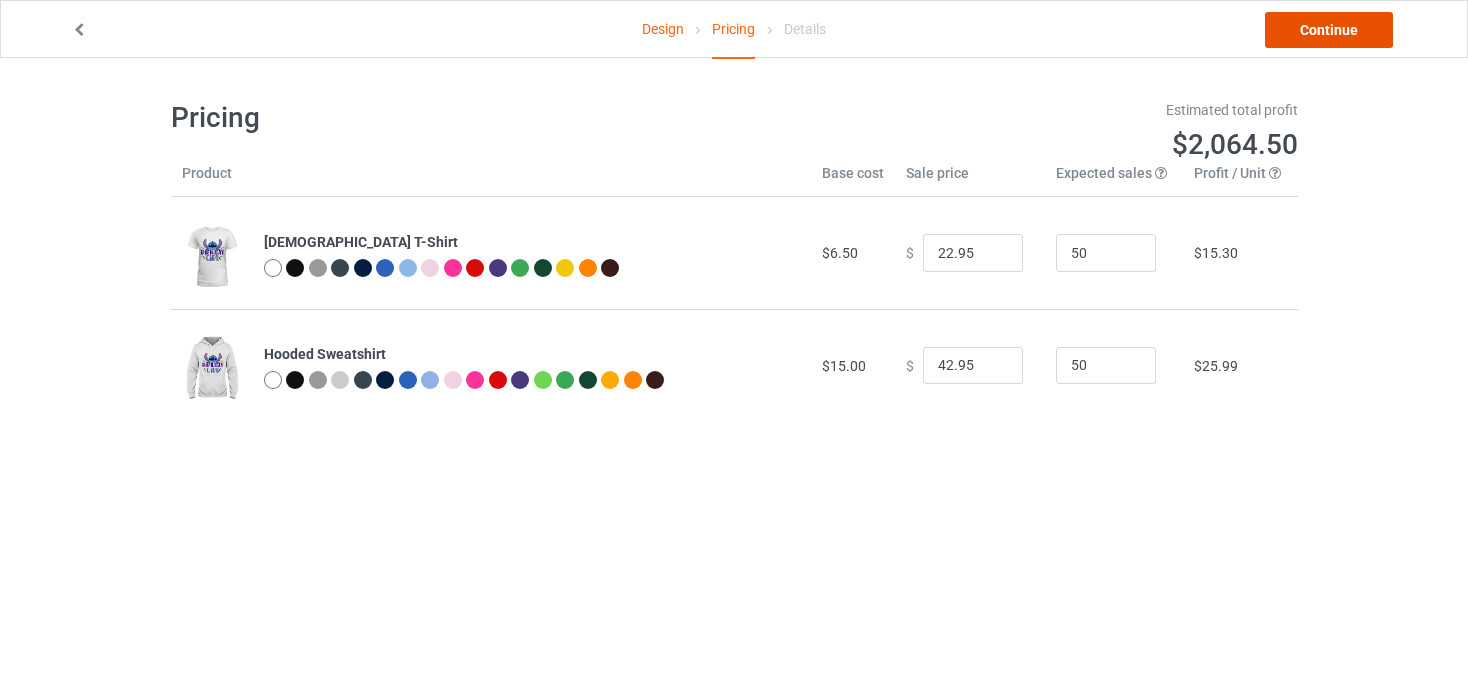 click on "Continue" at bounding box center (1329, 30) 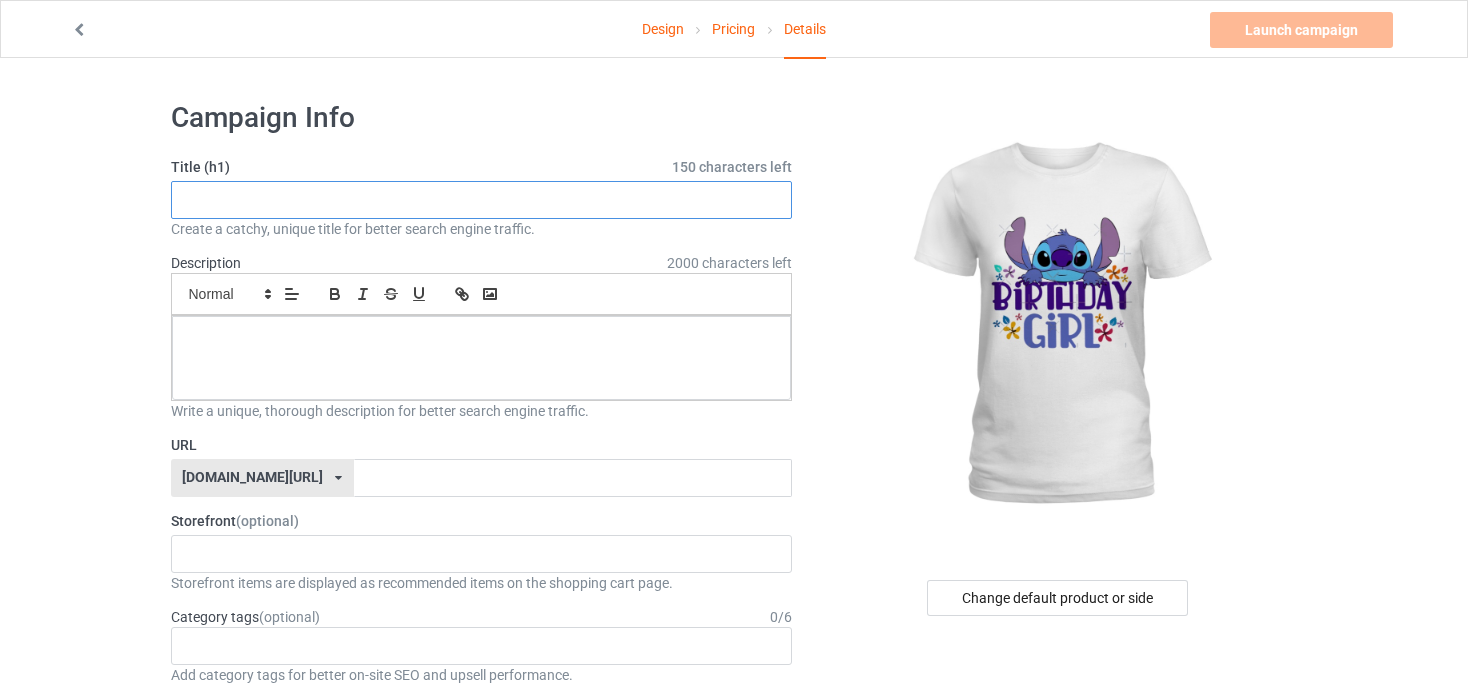 click at bounding box center [482, 200] 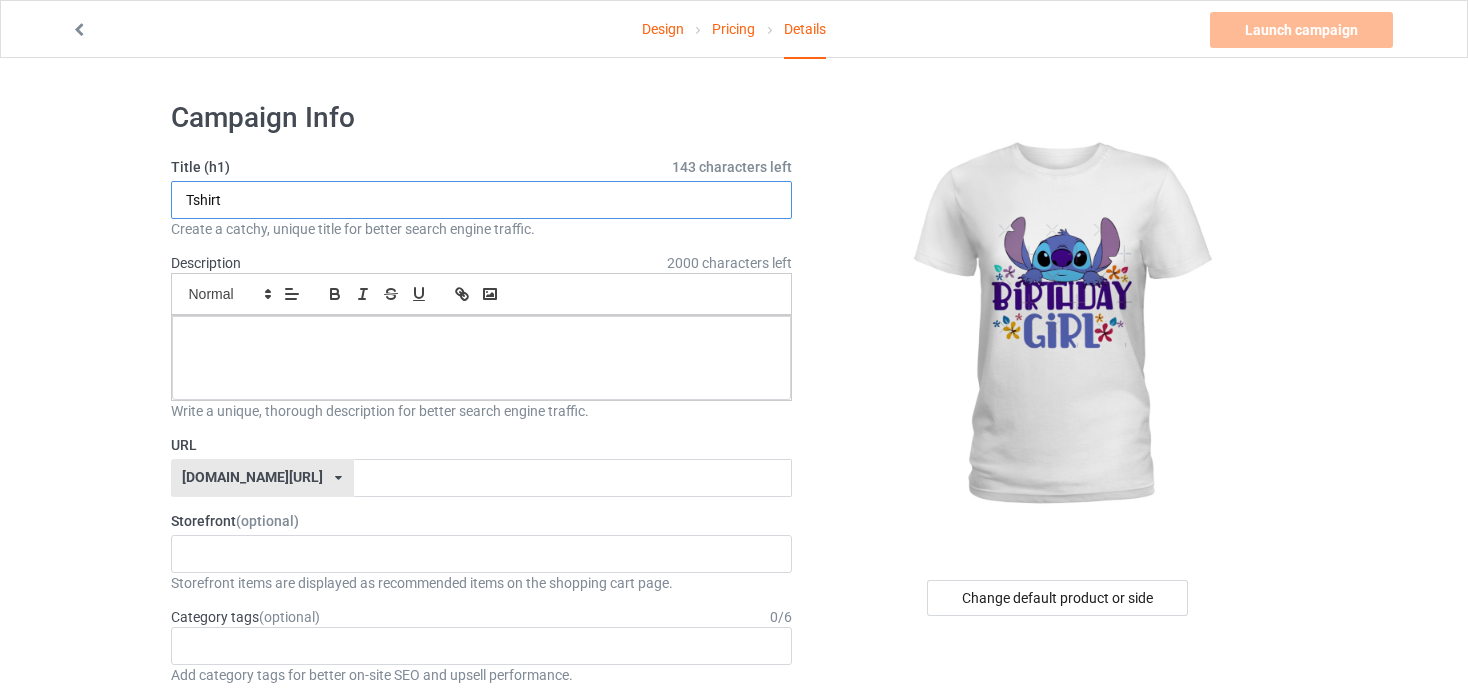 paste on "Lilo And Stitch Girl" 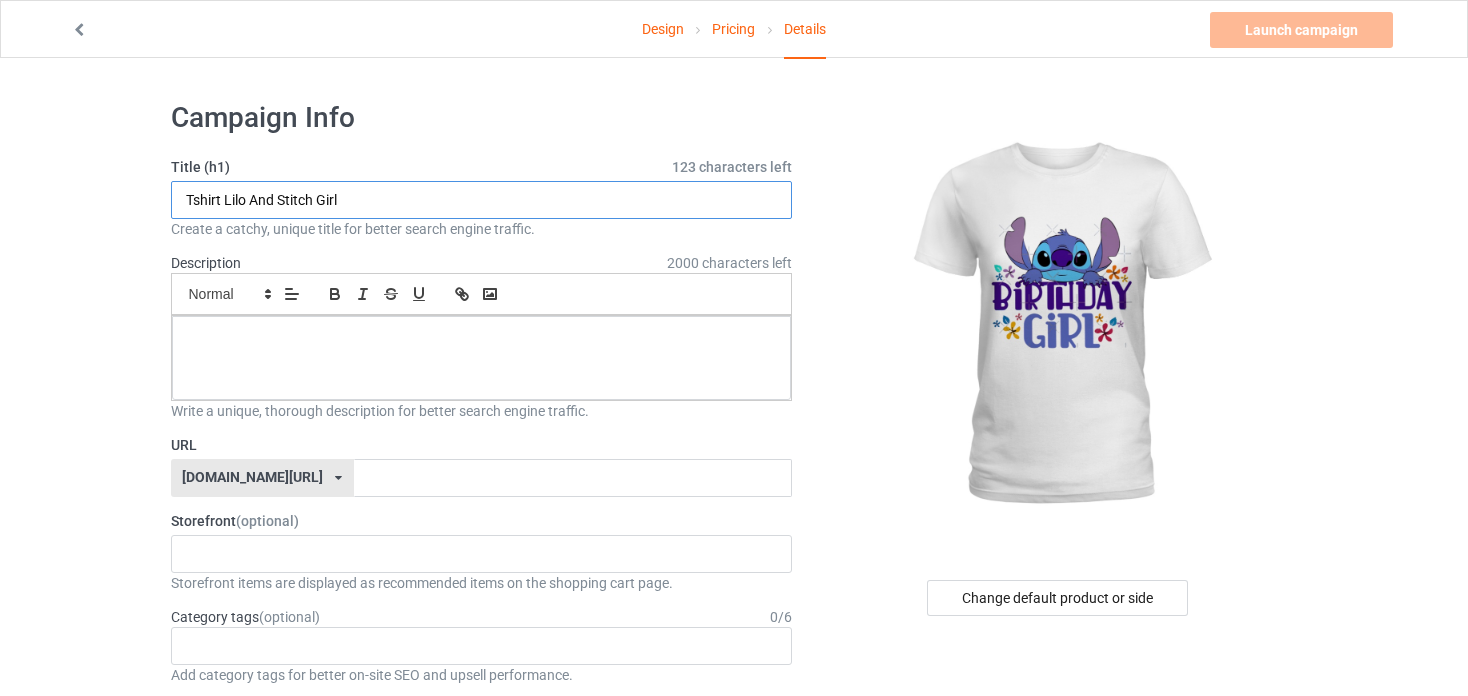 drag, startPoint x: 280, startPoint y: 198, endPoint x: 227, endPoint y: 201, distance: 53.08484 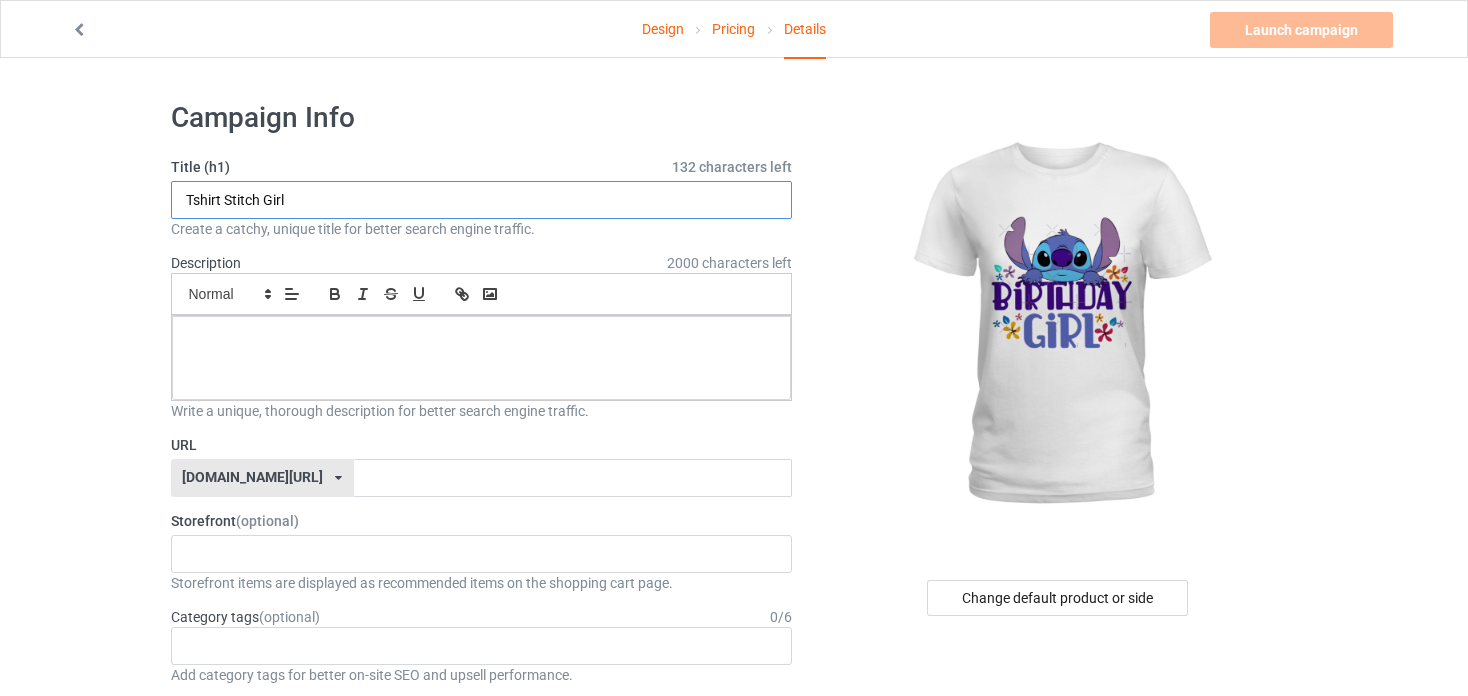 click on "Tshirt Stitch Girl" at bounding box center [482, 200] 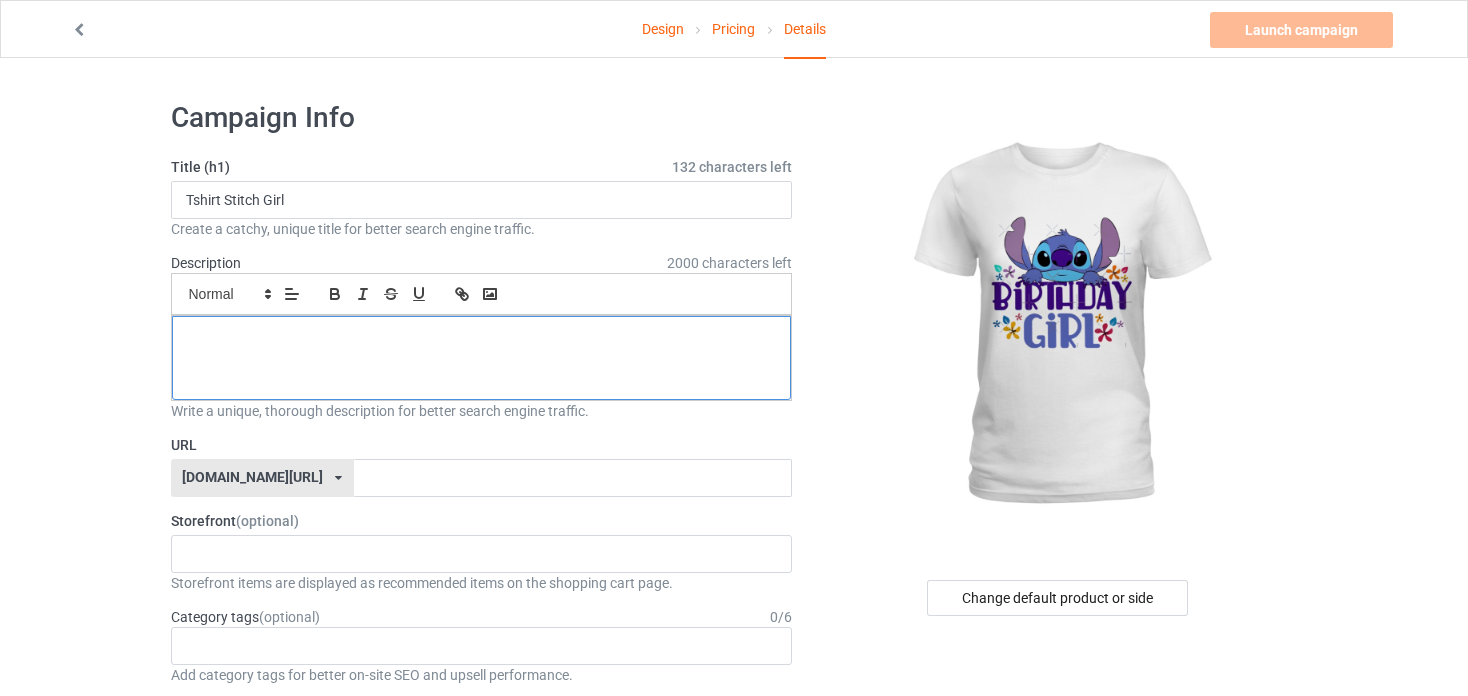 click at bounding box center (482, 338) 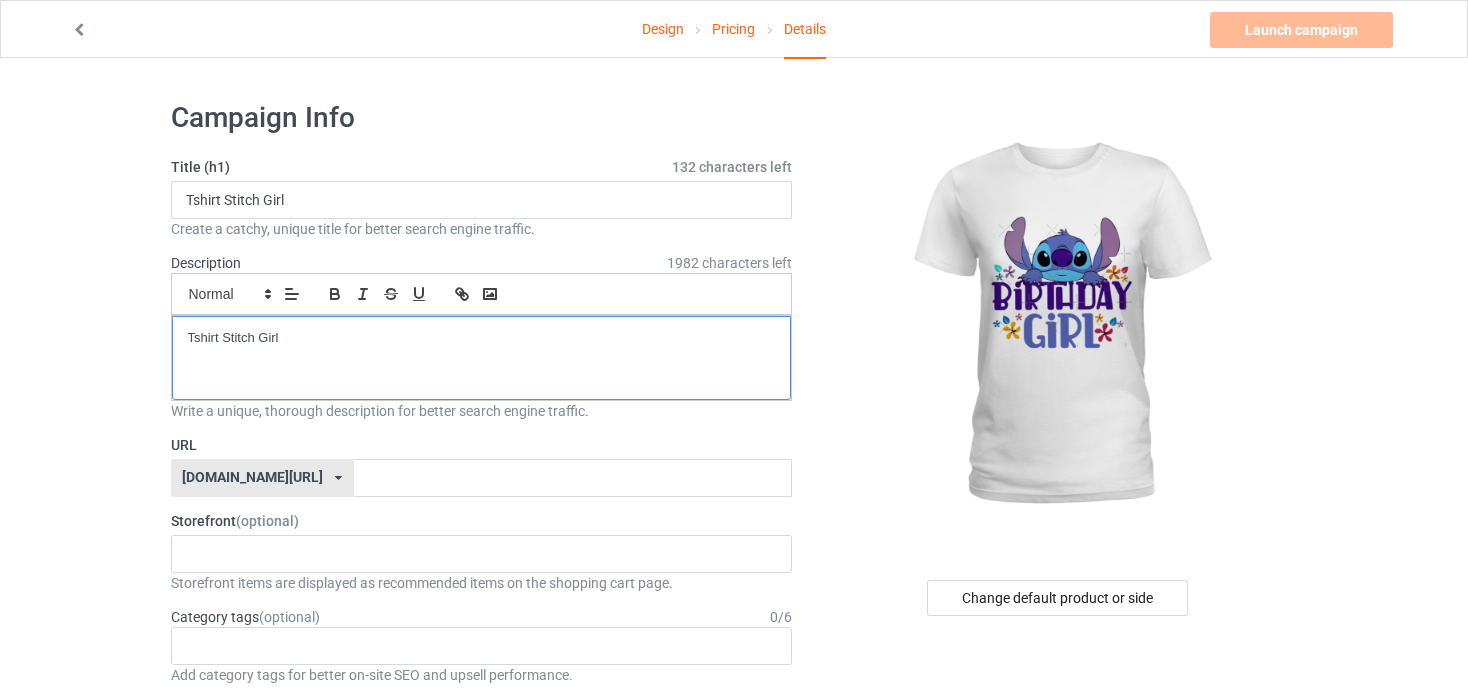 scroll, scrollTop: 0, scrollLeft: 0, axis: both 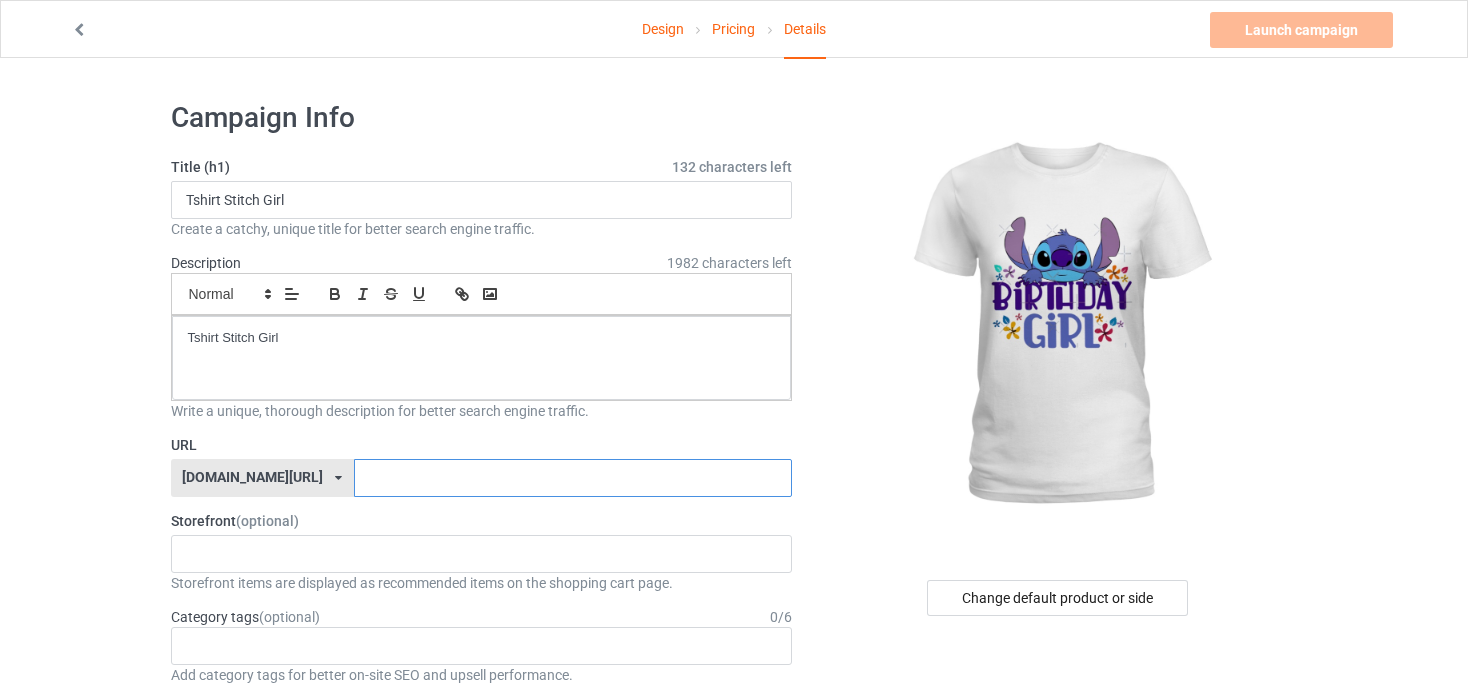 click at bounding box center (573, 478) 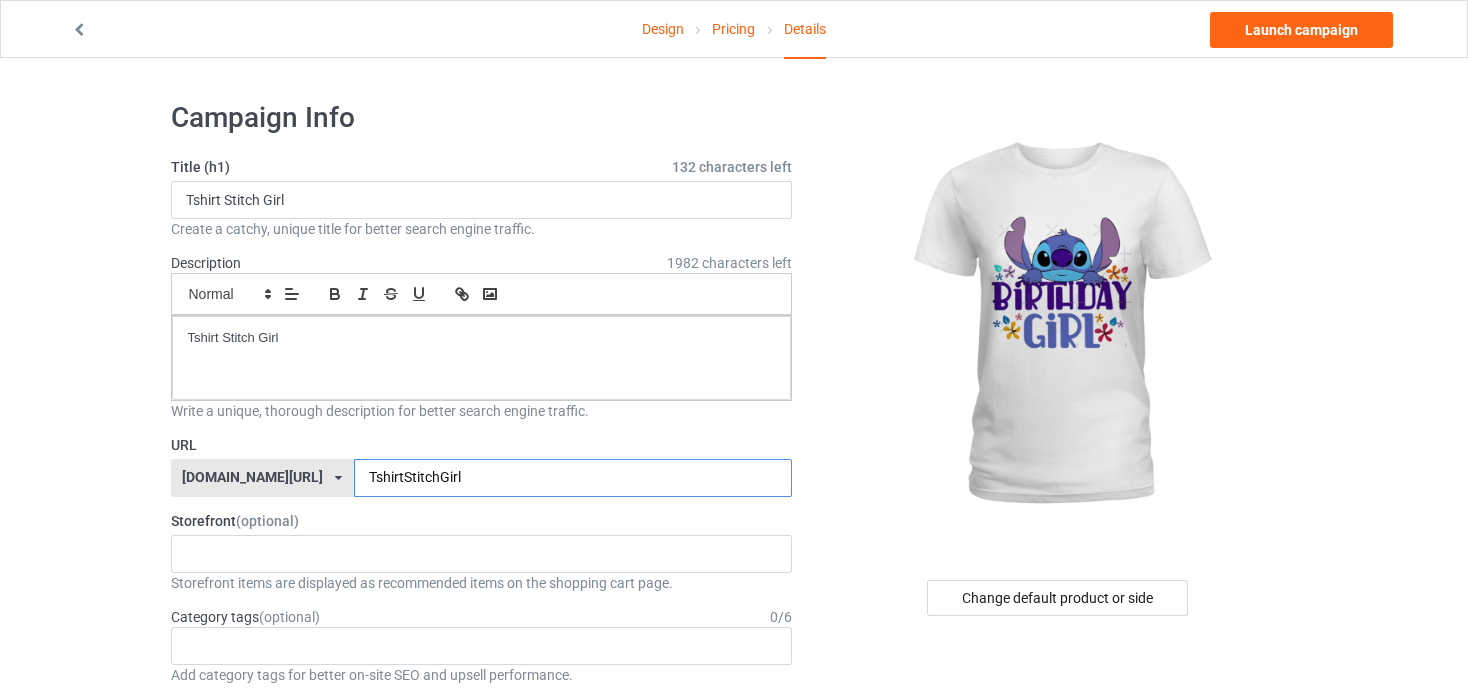 type on "TshirtStitchGirl" 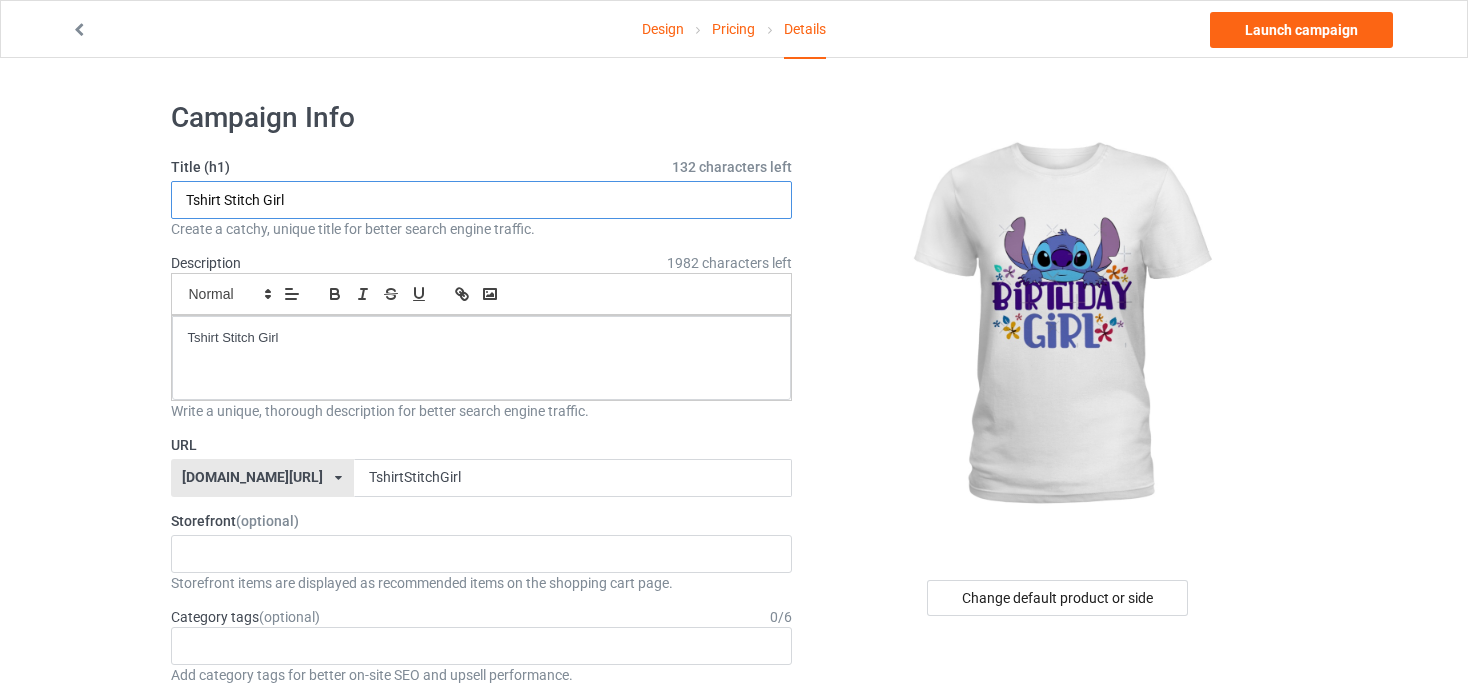 click on "Tshirt Stitch Girl" at bounding box center (482, 200) 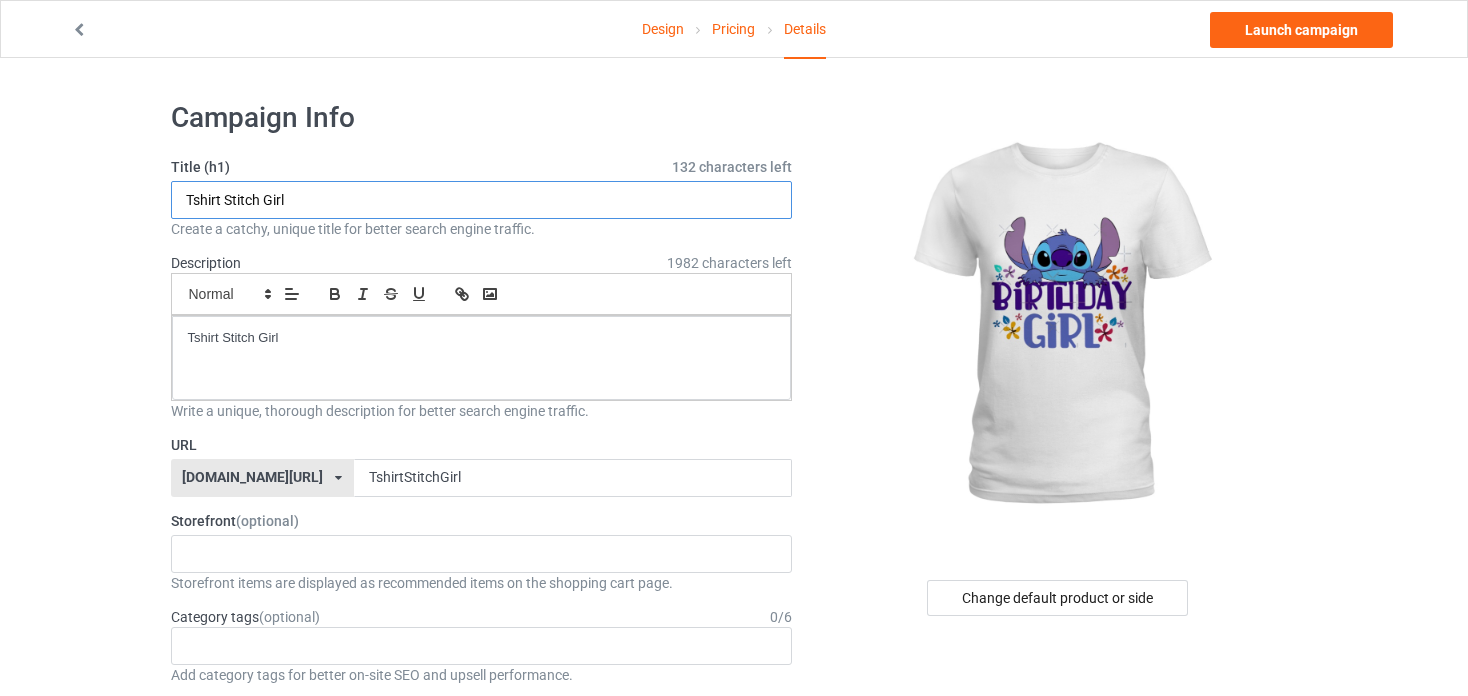 paste on "-shirt" 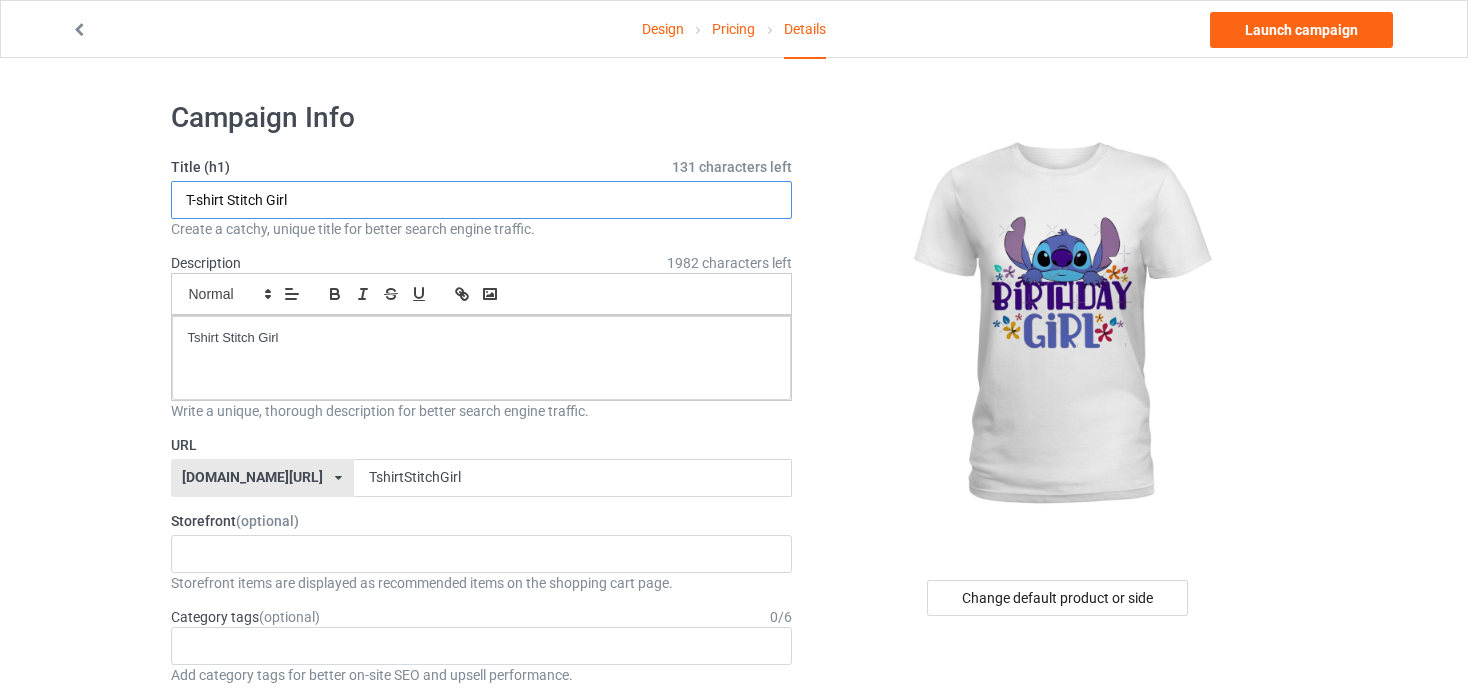 type on "T-shirt Stitch Girl" 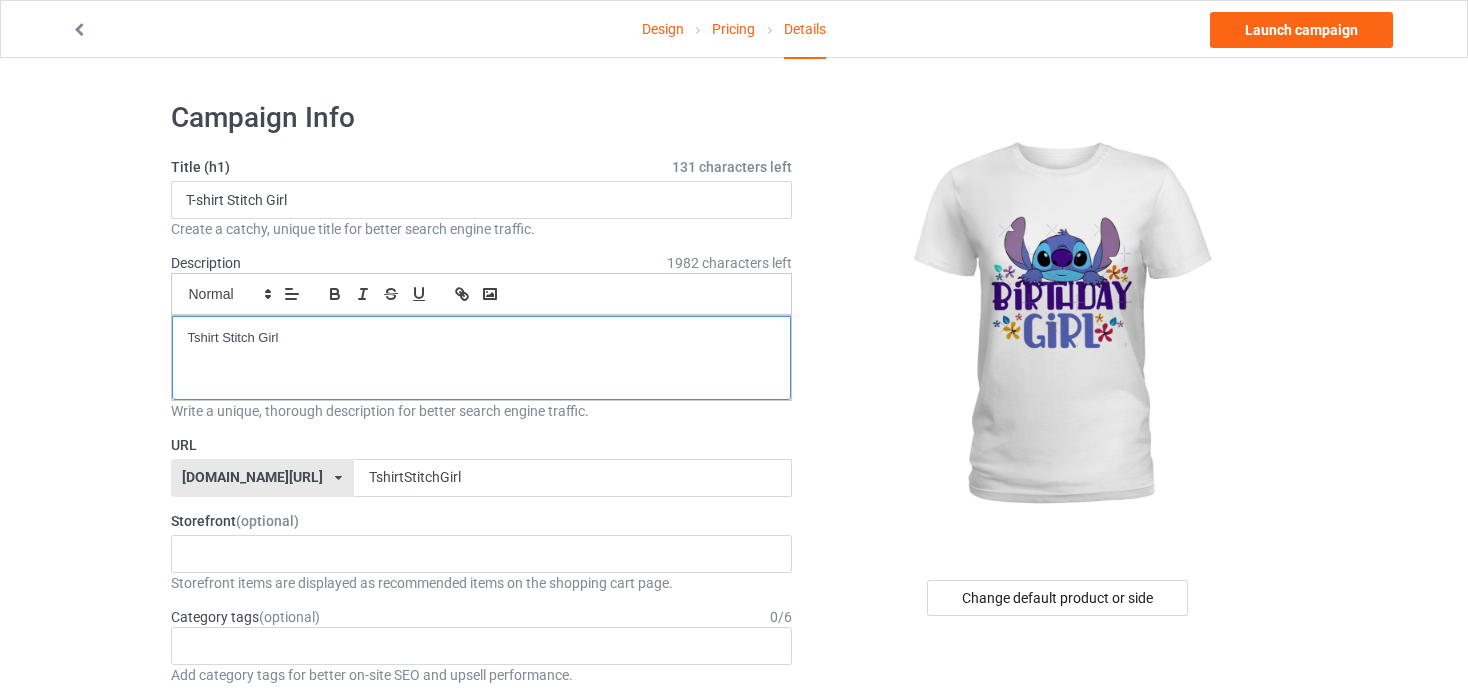 click on "Tshirt Stitch Girl" at bounding box center (482, 338) 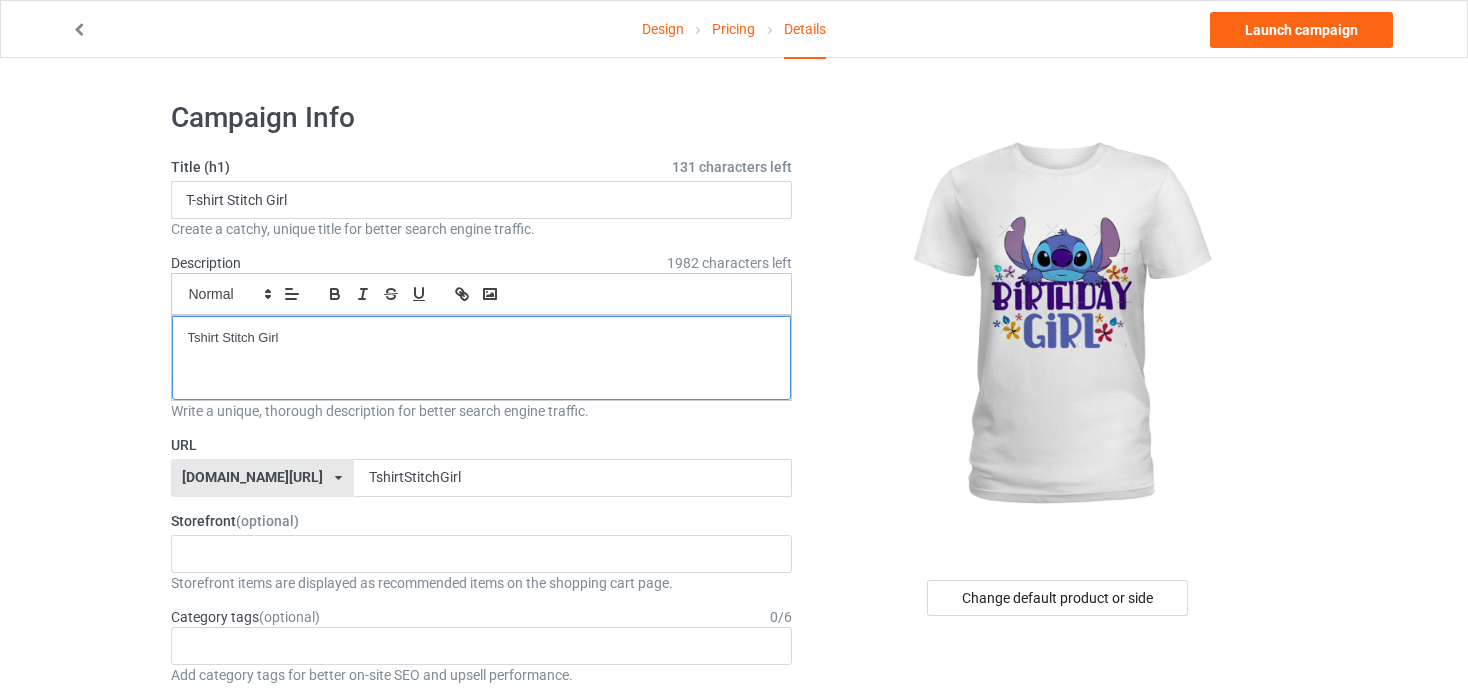 click on "Tshirt Stitch Girl" at bounding box center [482, 338] 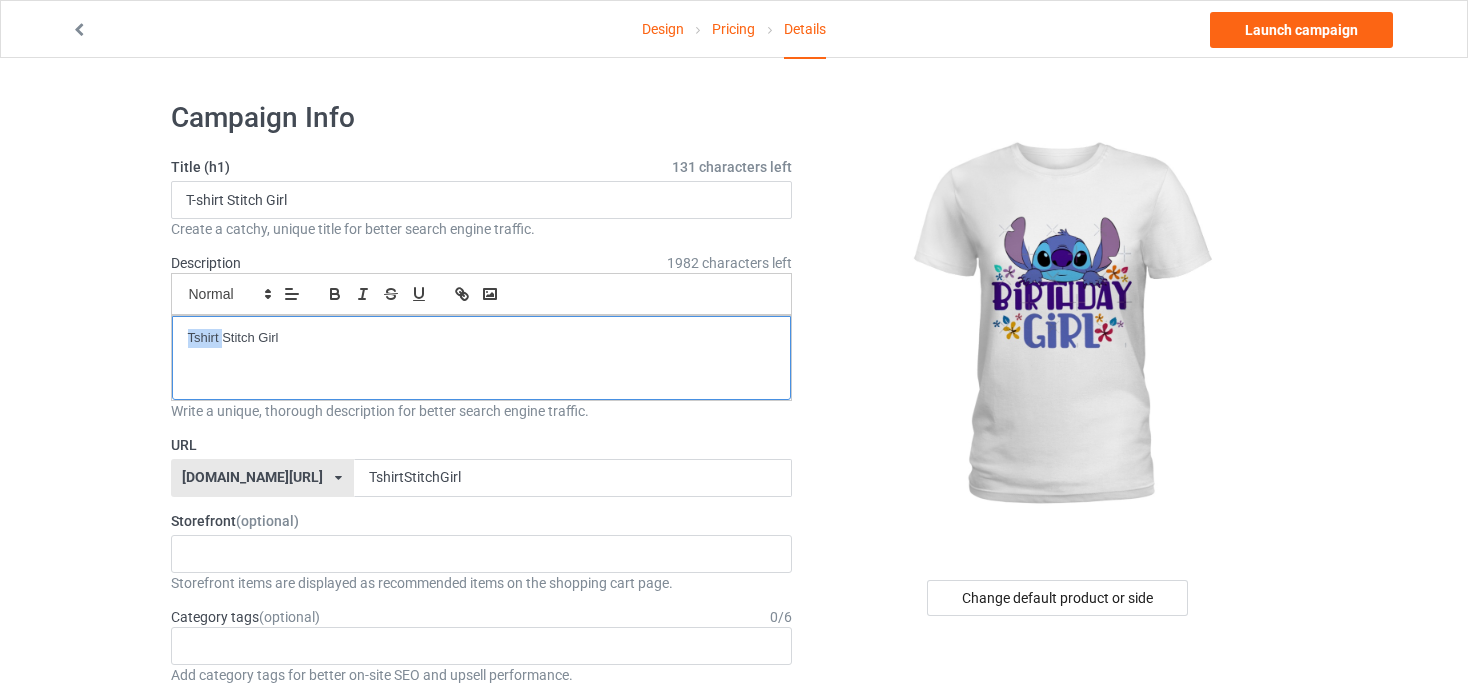 click on "Tshirt Stitch Girl" at bounding box center [482, 338] 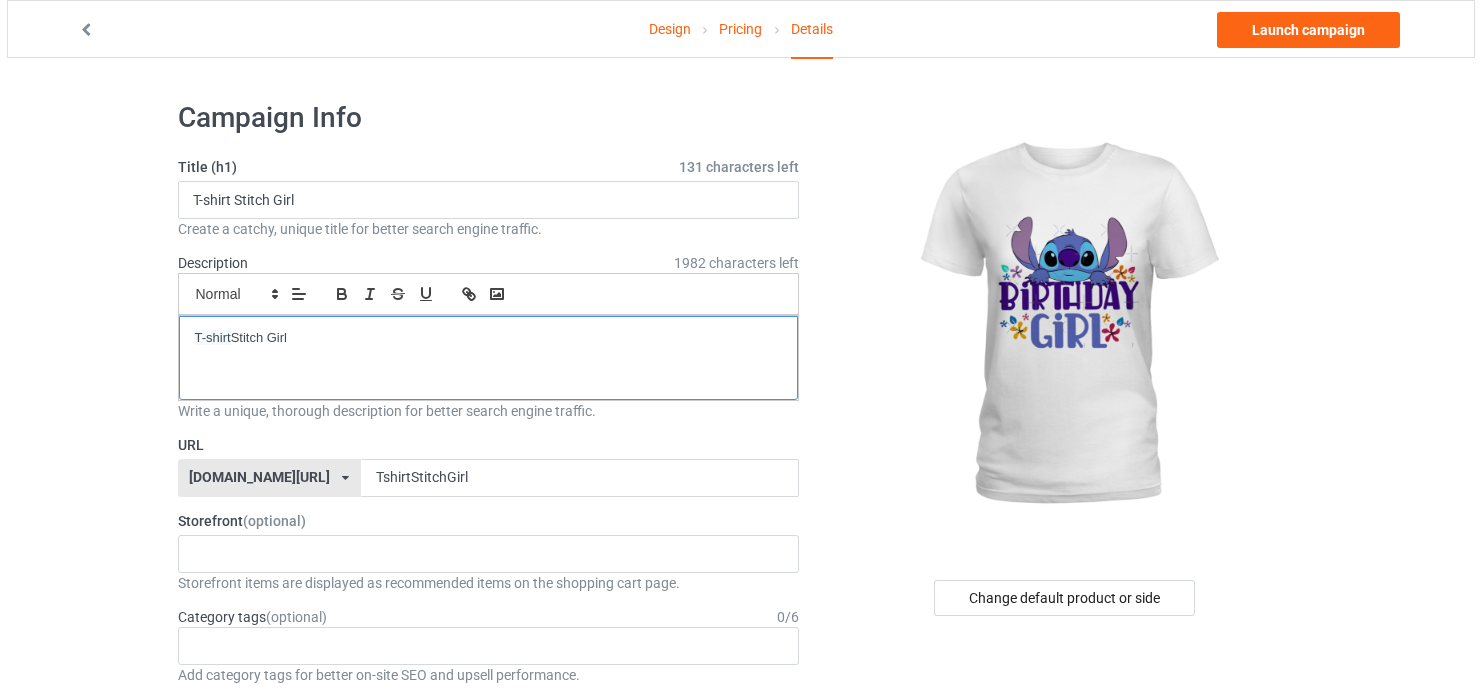 scroll, scrollTop: 0, scrollLeft: 0, axis: both 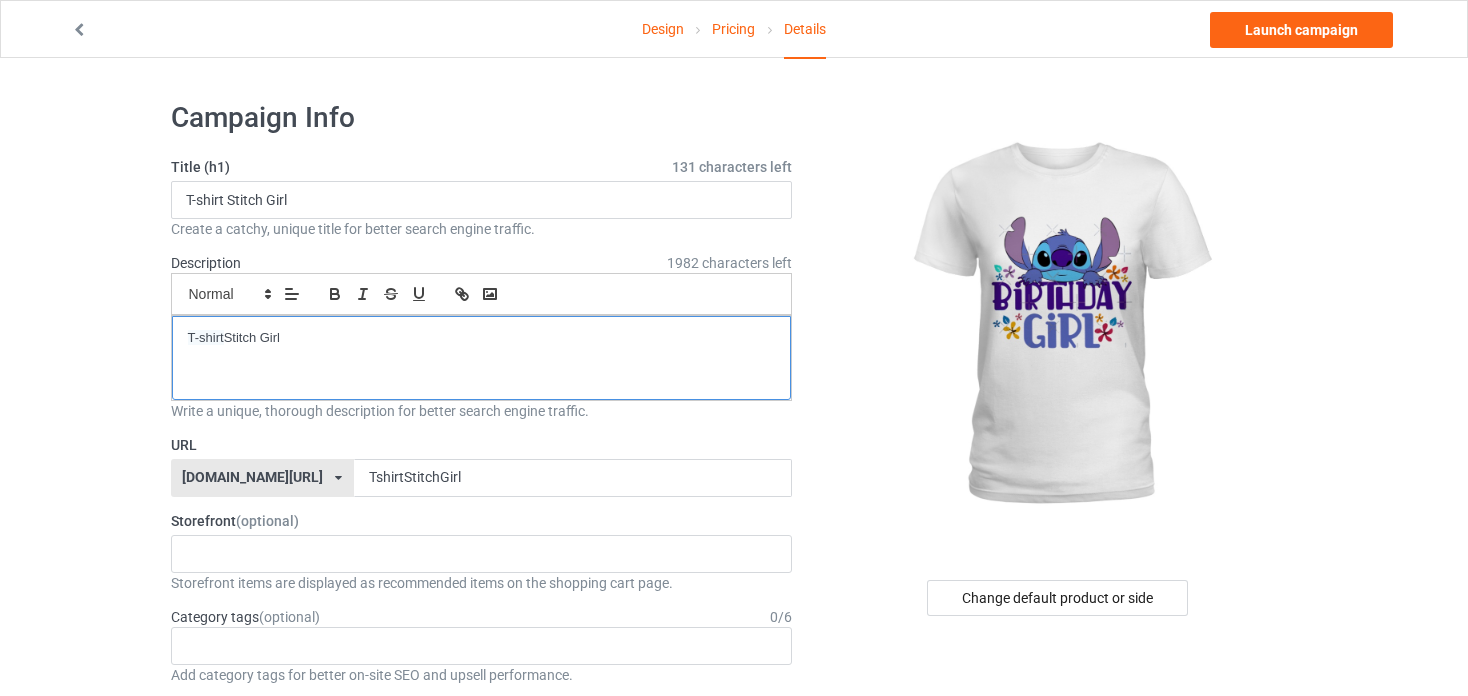 type 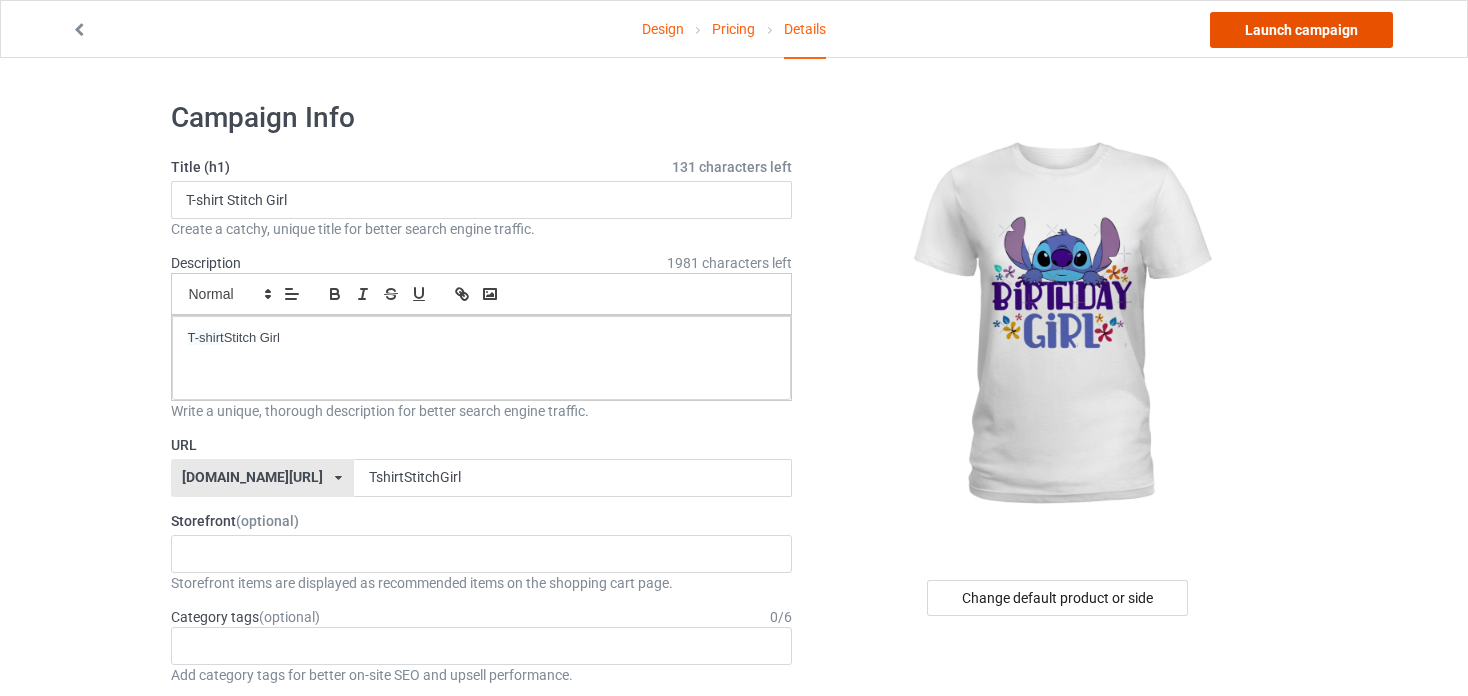 click on "Launch campaign" at bounding box center (1301, 30) 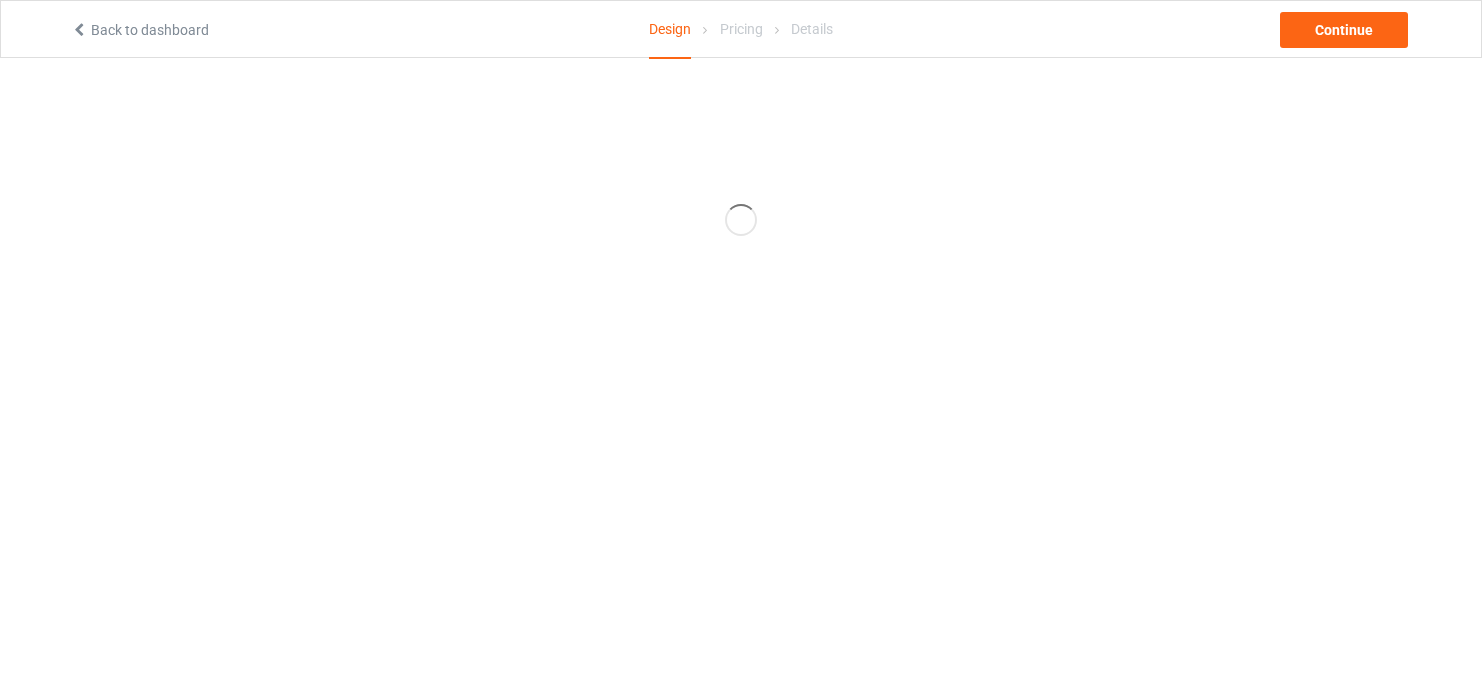 scroll, scrollTop: 0, scrollLeft: 0, axis: both 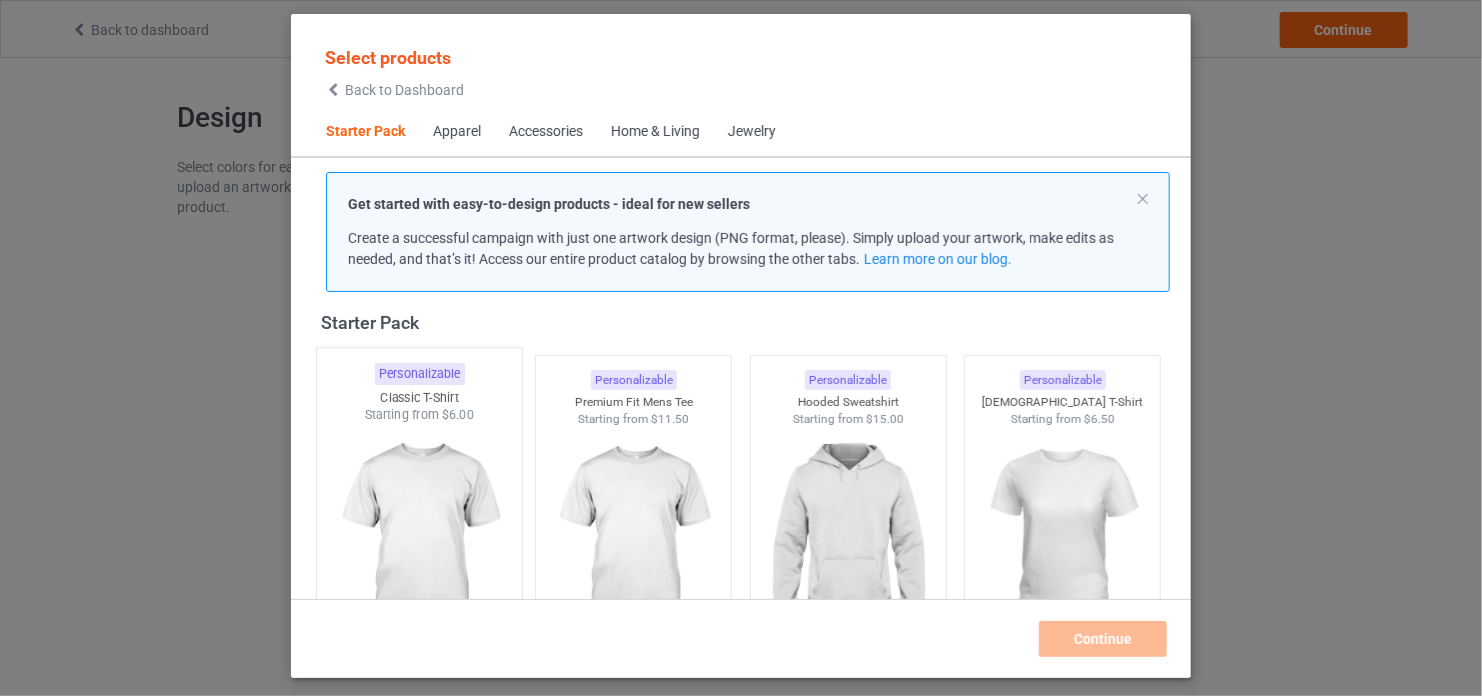 click at bounding box center [419, 541] 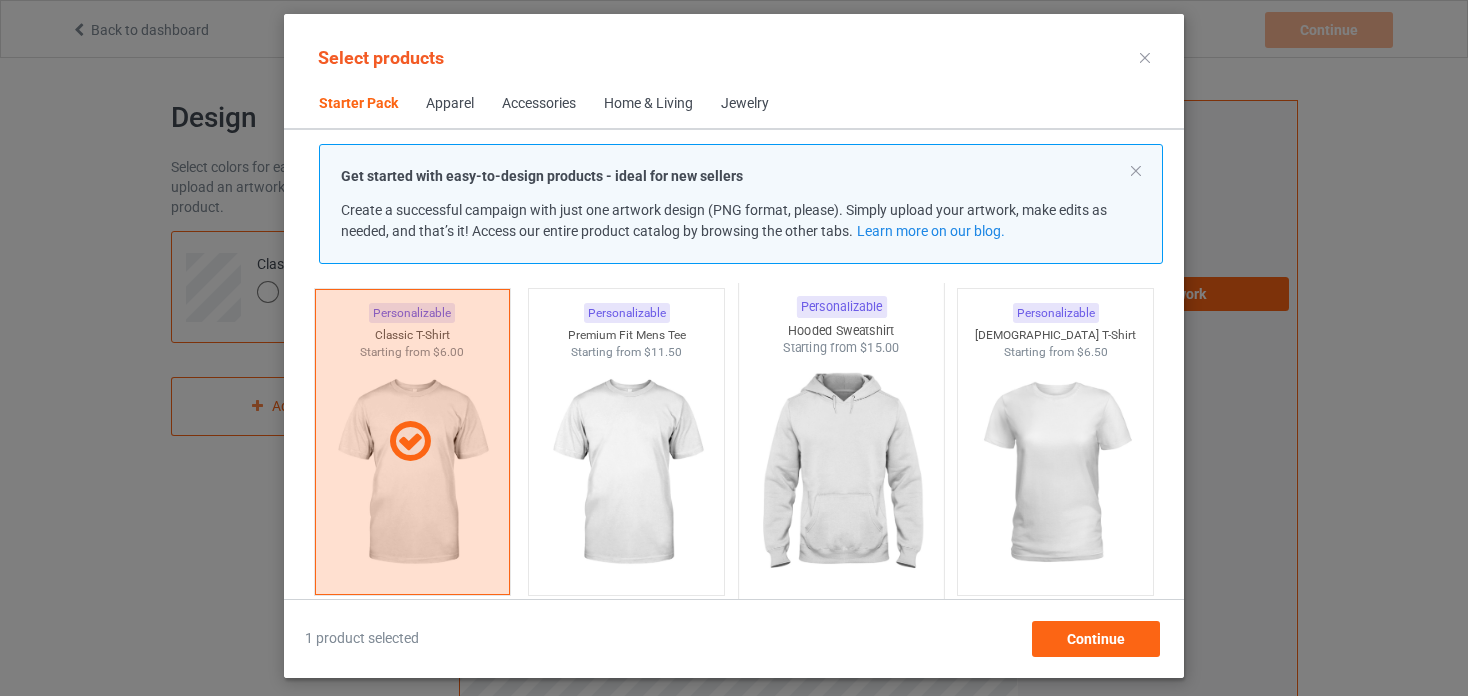 scroll, scrollTop: 63, scrollLeft: 0, axis: vertical 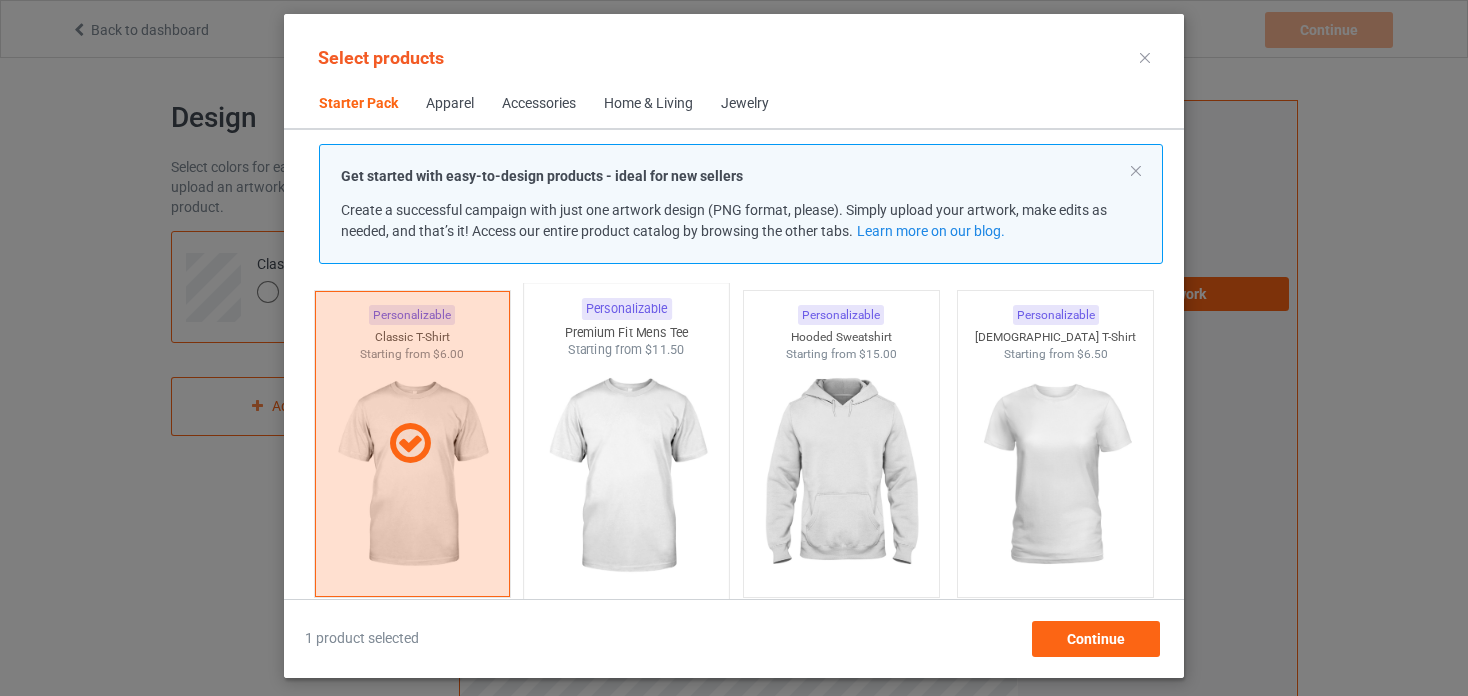 click at bounding box center (627, 476) 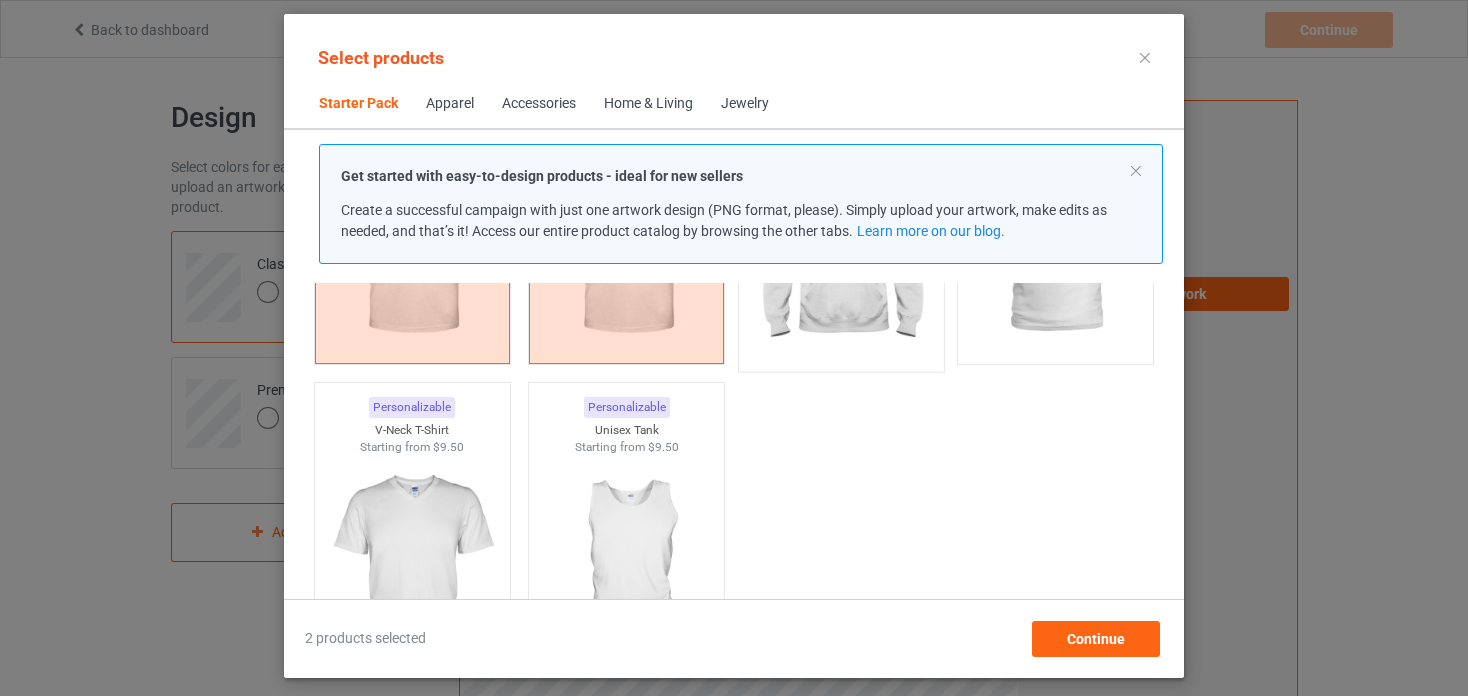 scroll, scrollTop: 391, scrollLeft: 0, axis: vertical 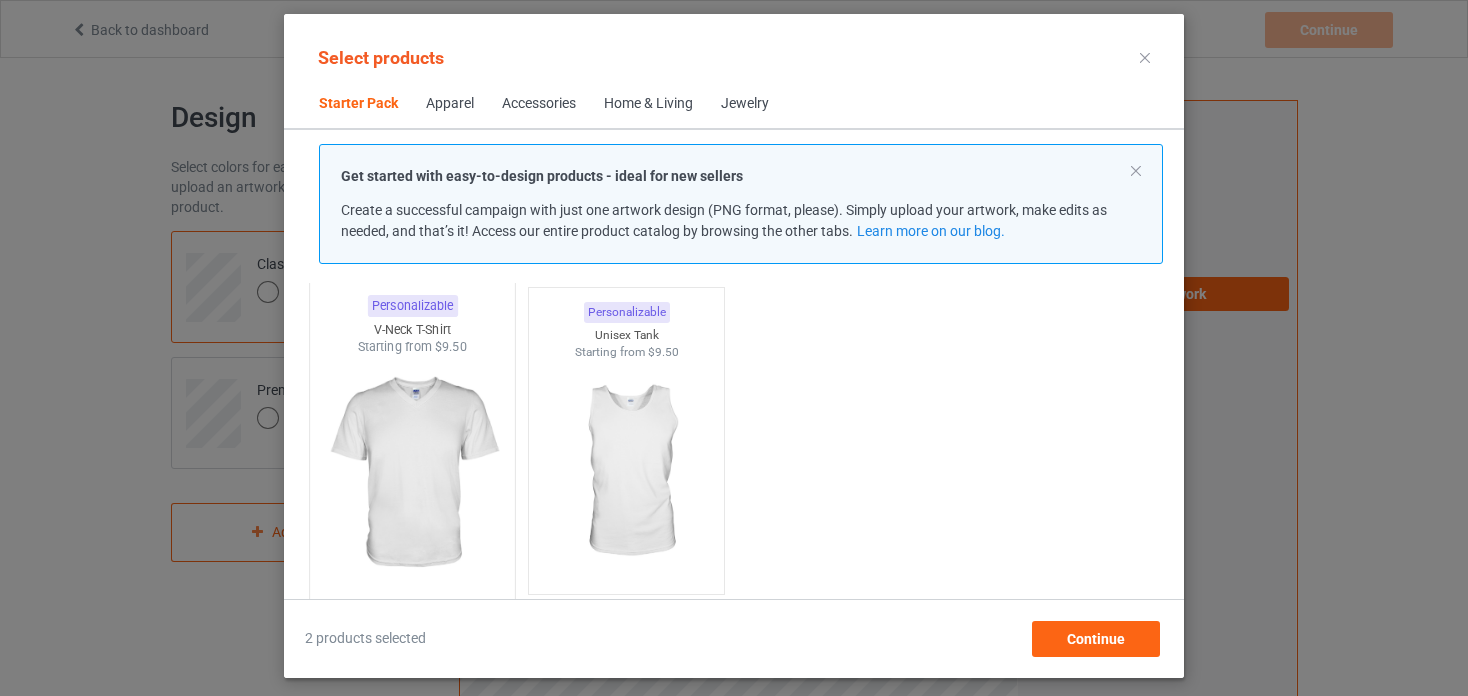 click at bounding box center (412, 473) 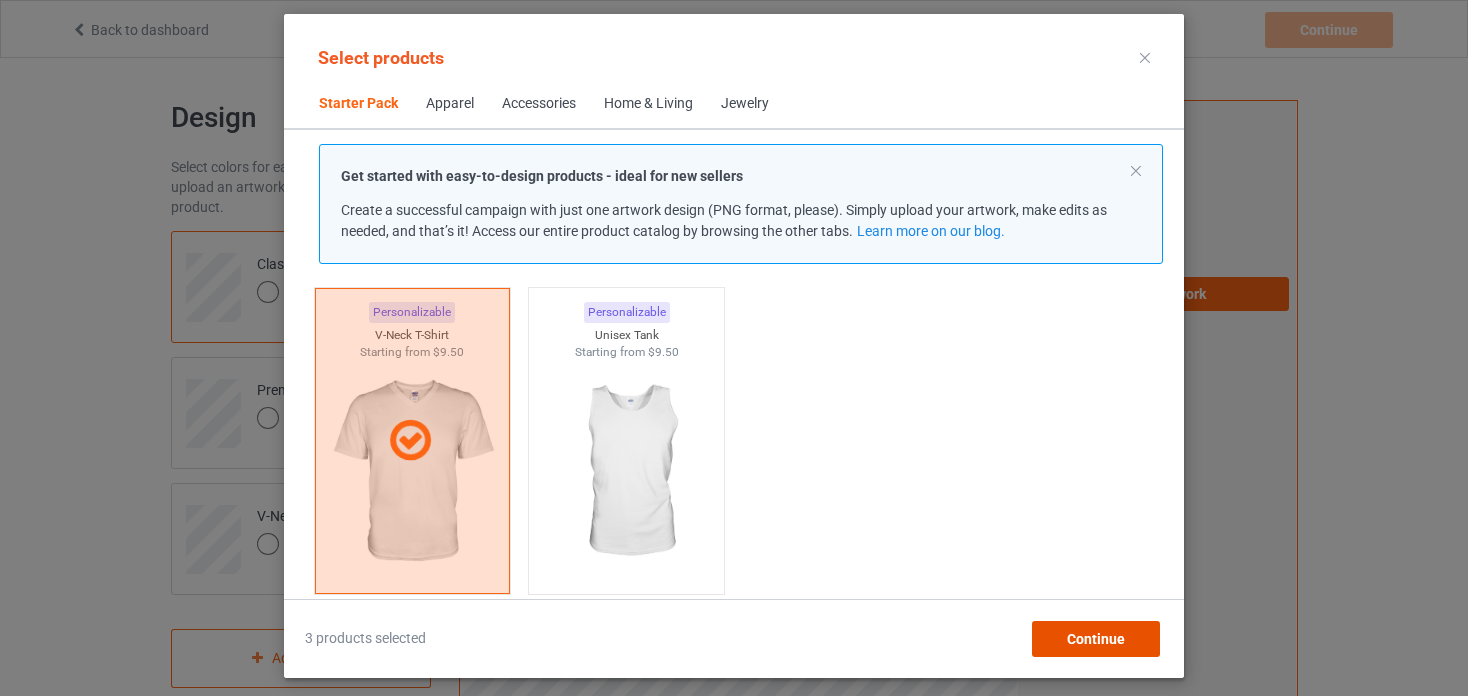 click on "Continue" at bounding box center (1096, 639) 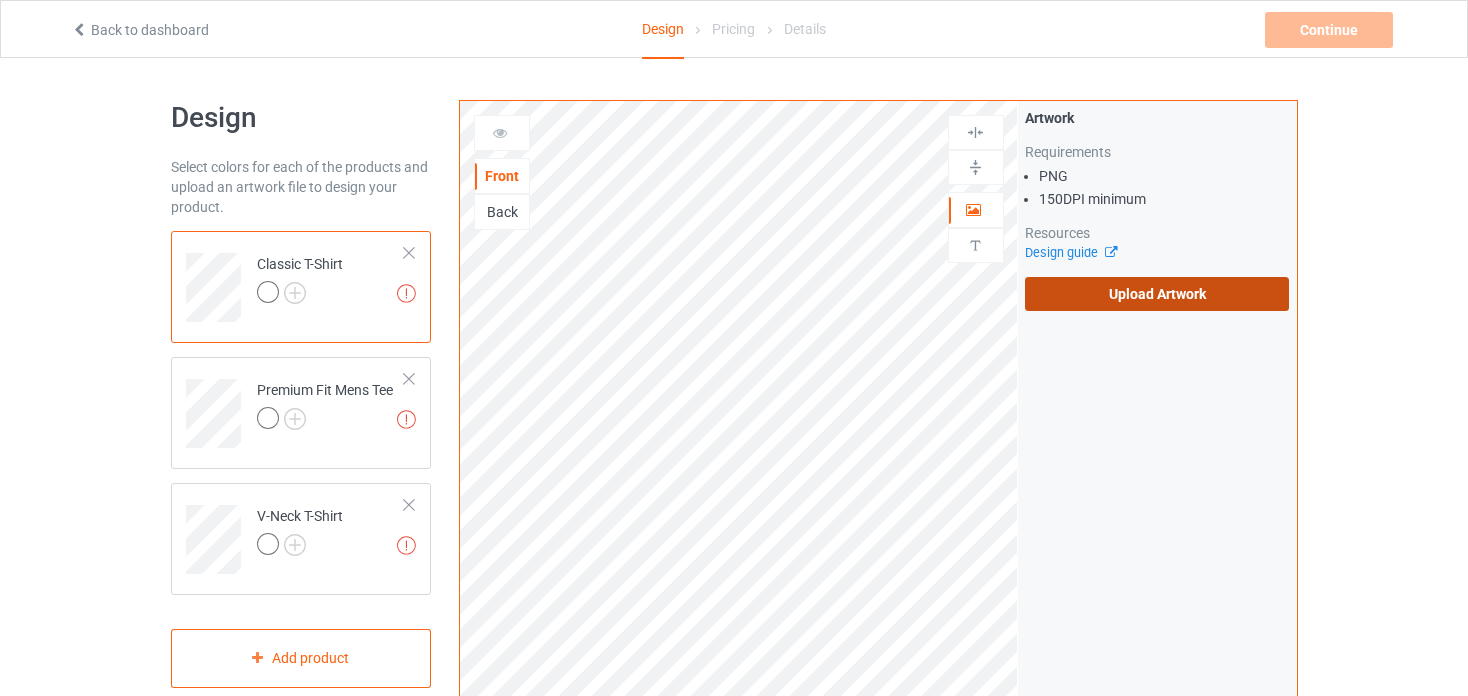 click on "Upload Artwork" at bounding box center (1157, 294) 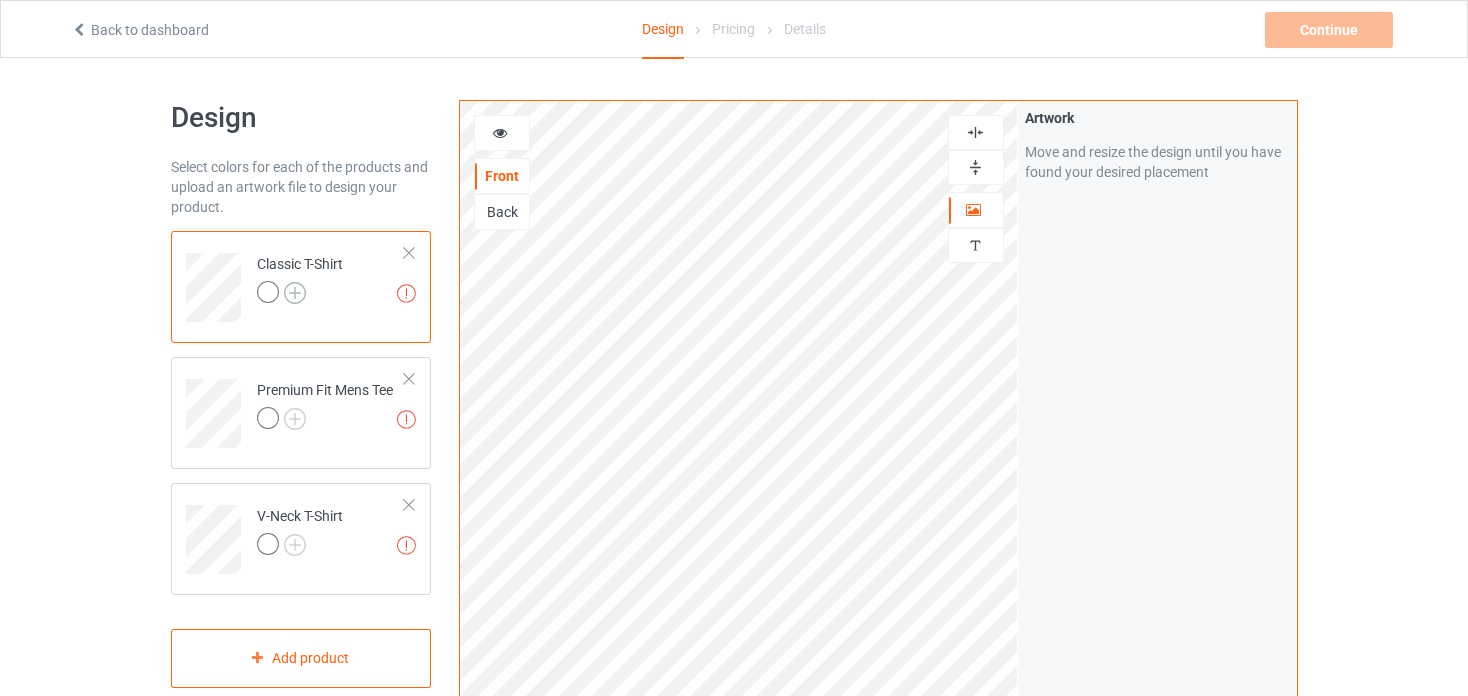 click at bounding box center (295, 293) 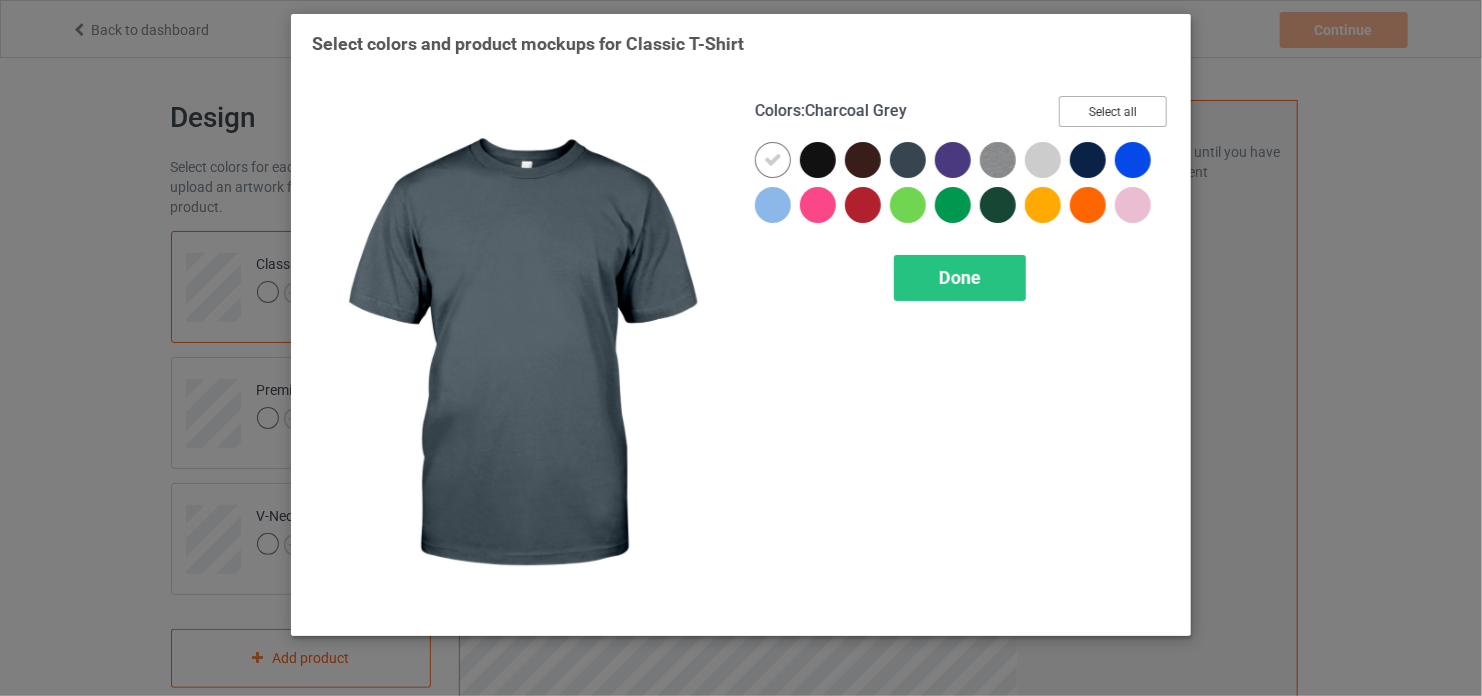 click on "Select all" at bounding box center [1113, 111] 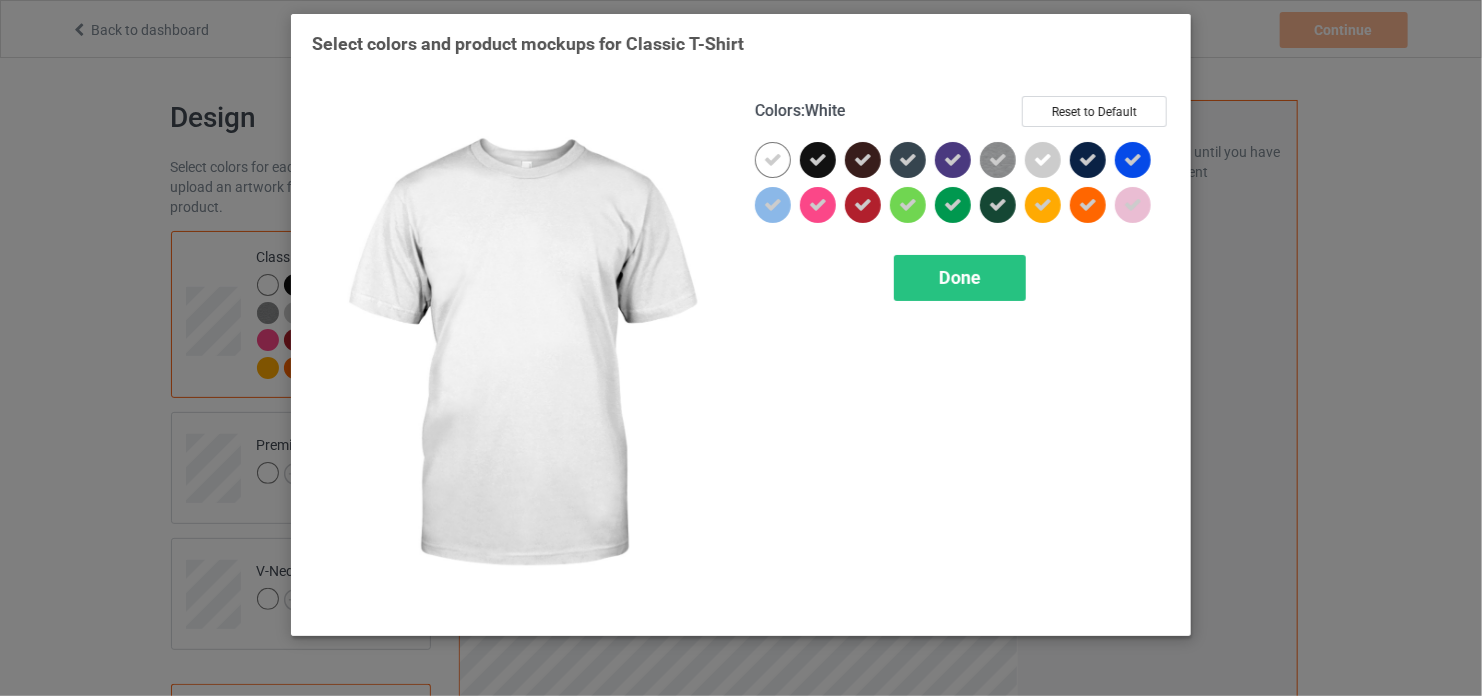 click at bounding box center [773, 160] 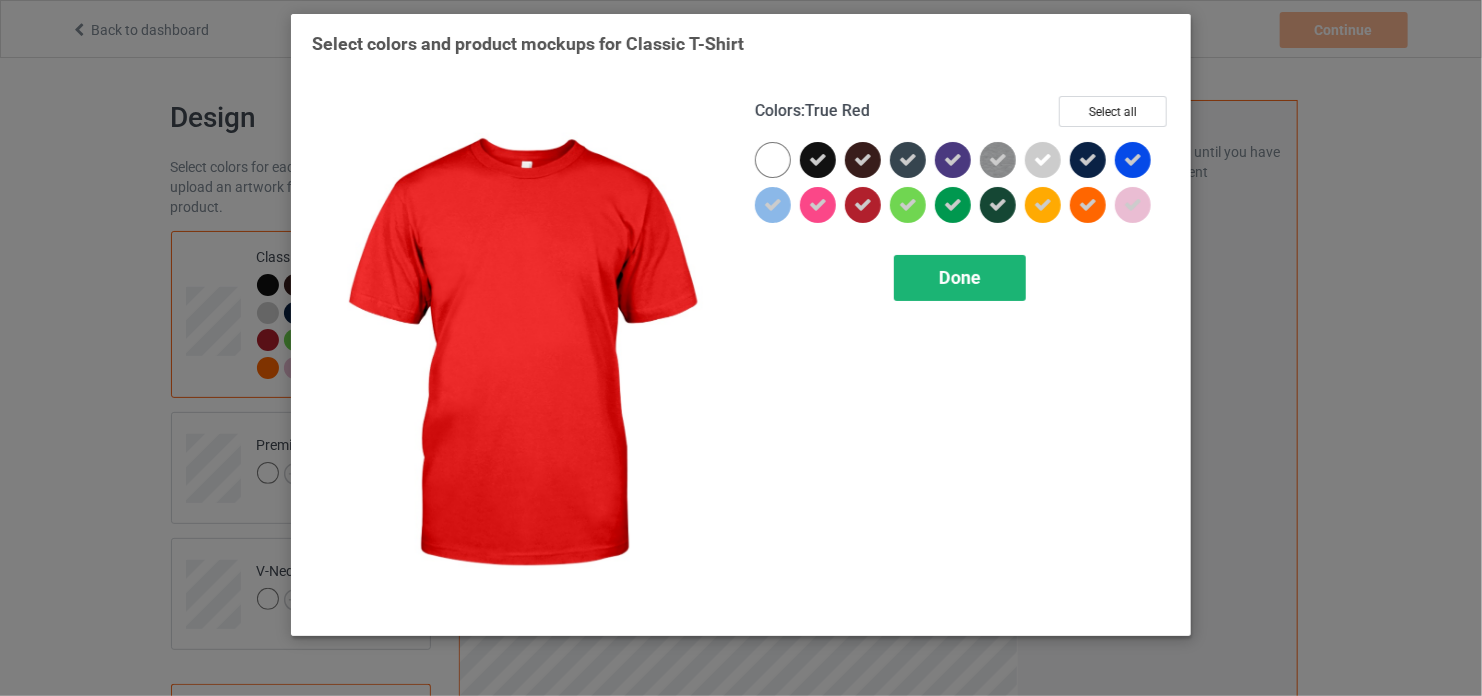 click on "Done" at bounding box center [960, 278] 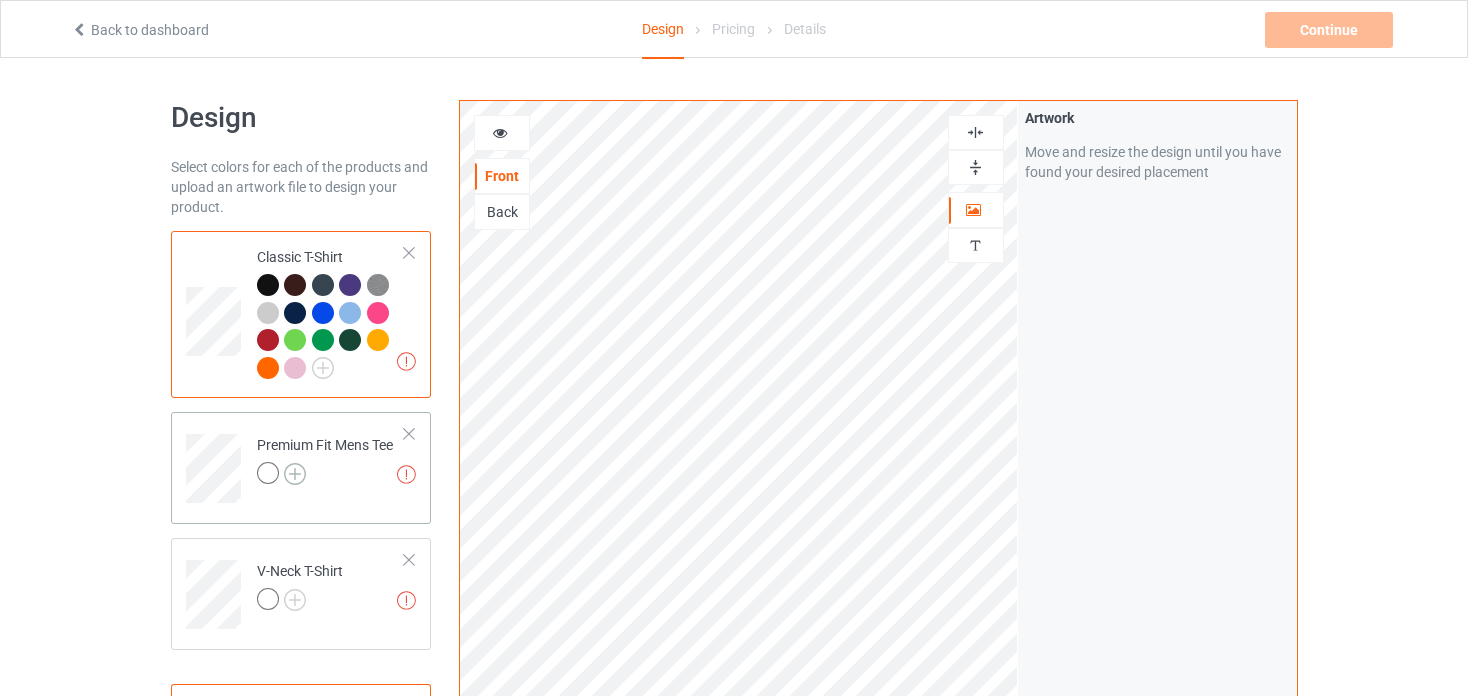click at bounding box center (295, 474) 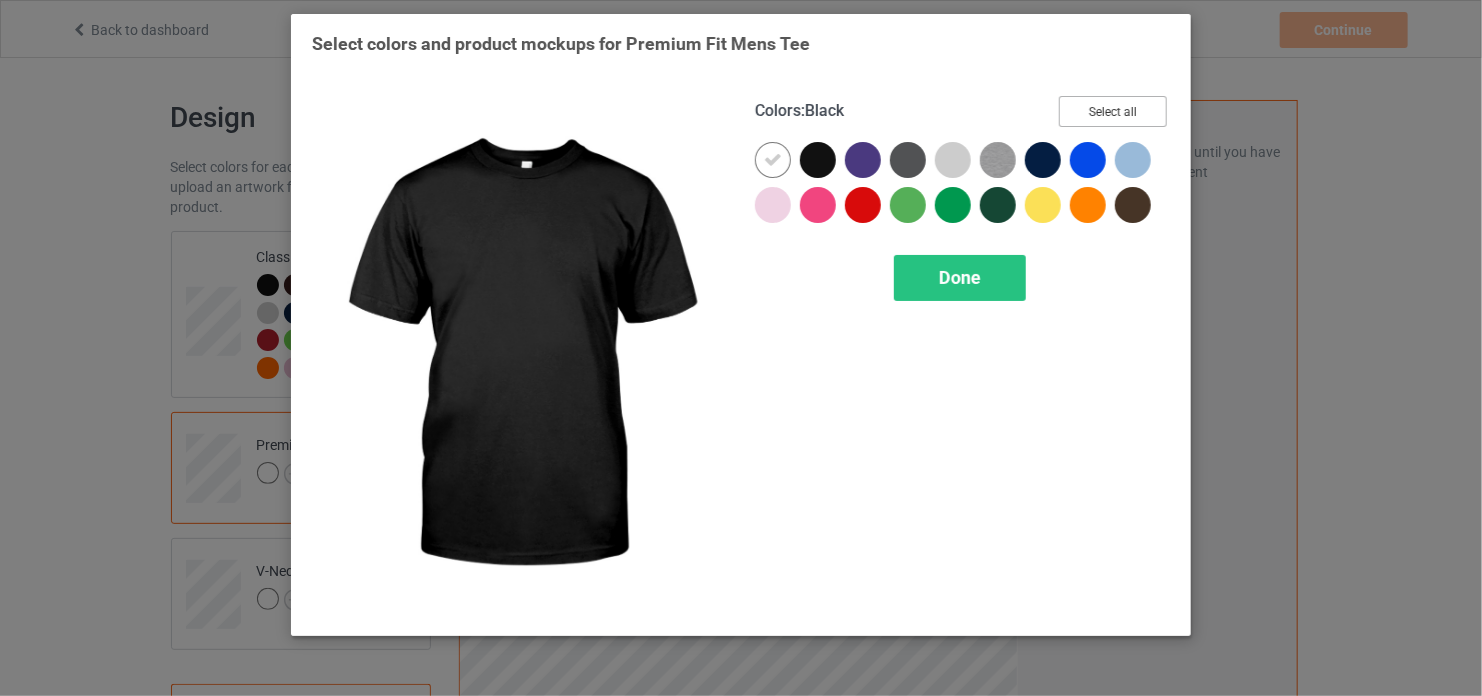 click on "Select all" at bounding box center [1113, 111] 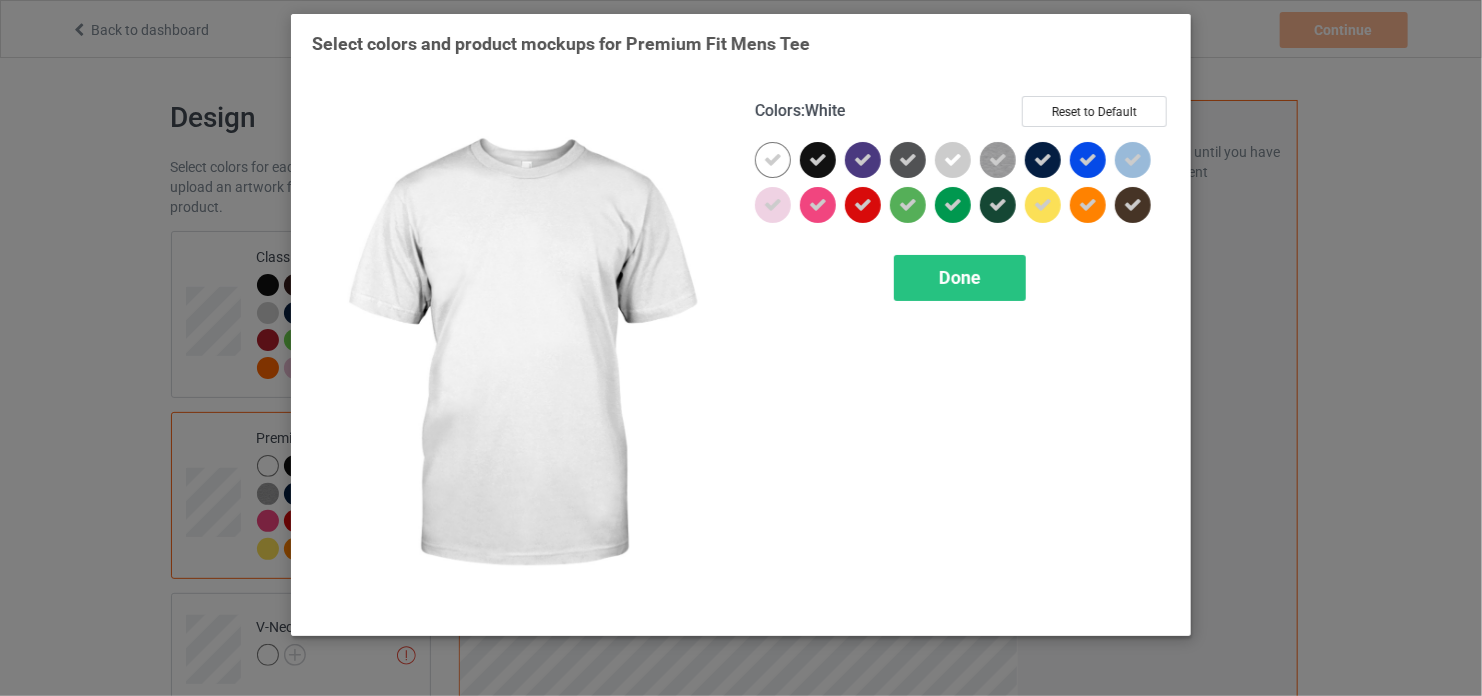 click at bounding box center (773, 160) 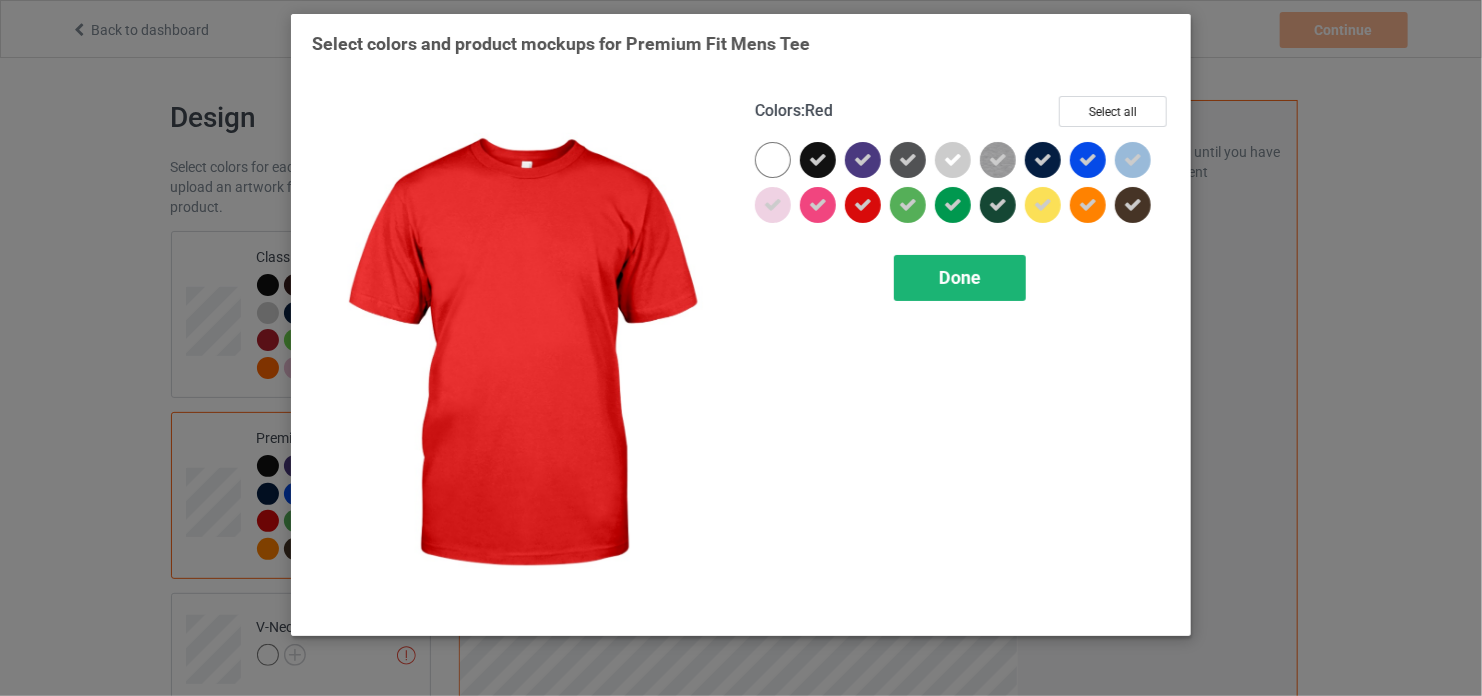 click on "Done" at bounding box center [960, 278] 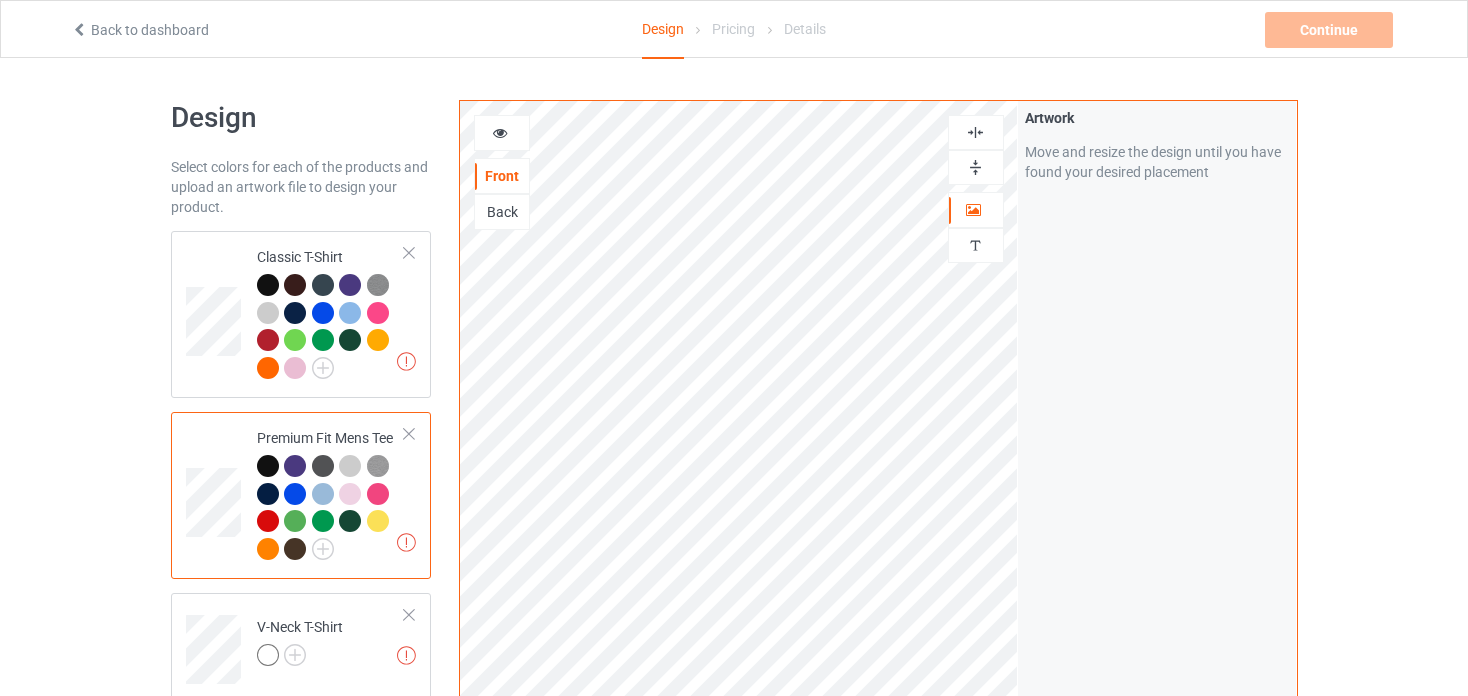 click on "Front Back Artwork Personalized text Artwork Move and resize the design until you have found your desired placement Product Mockups Add mockup Add mockup Add mockup Add mockup Add mockup Add mockup" at bounding box center [878, 676] 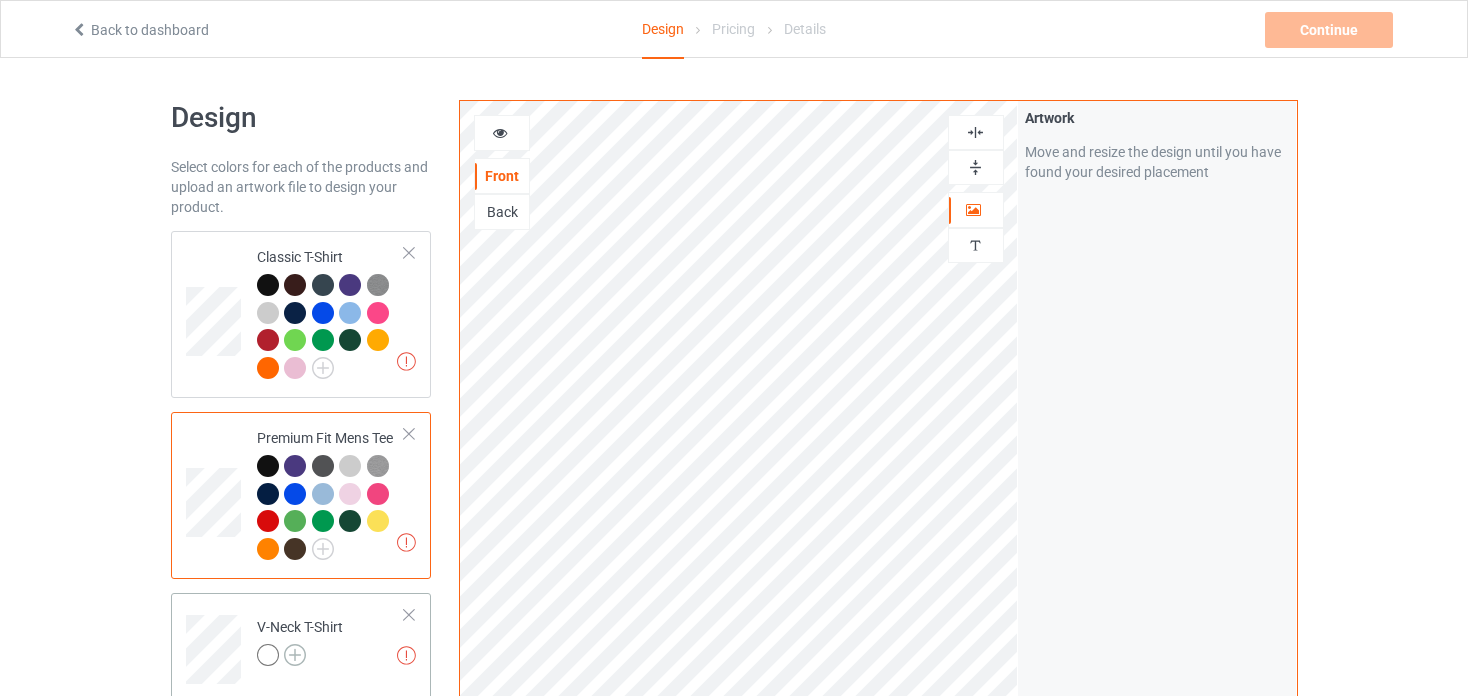 click at bounding box center [295, 655] 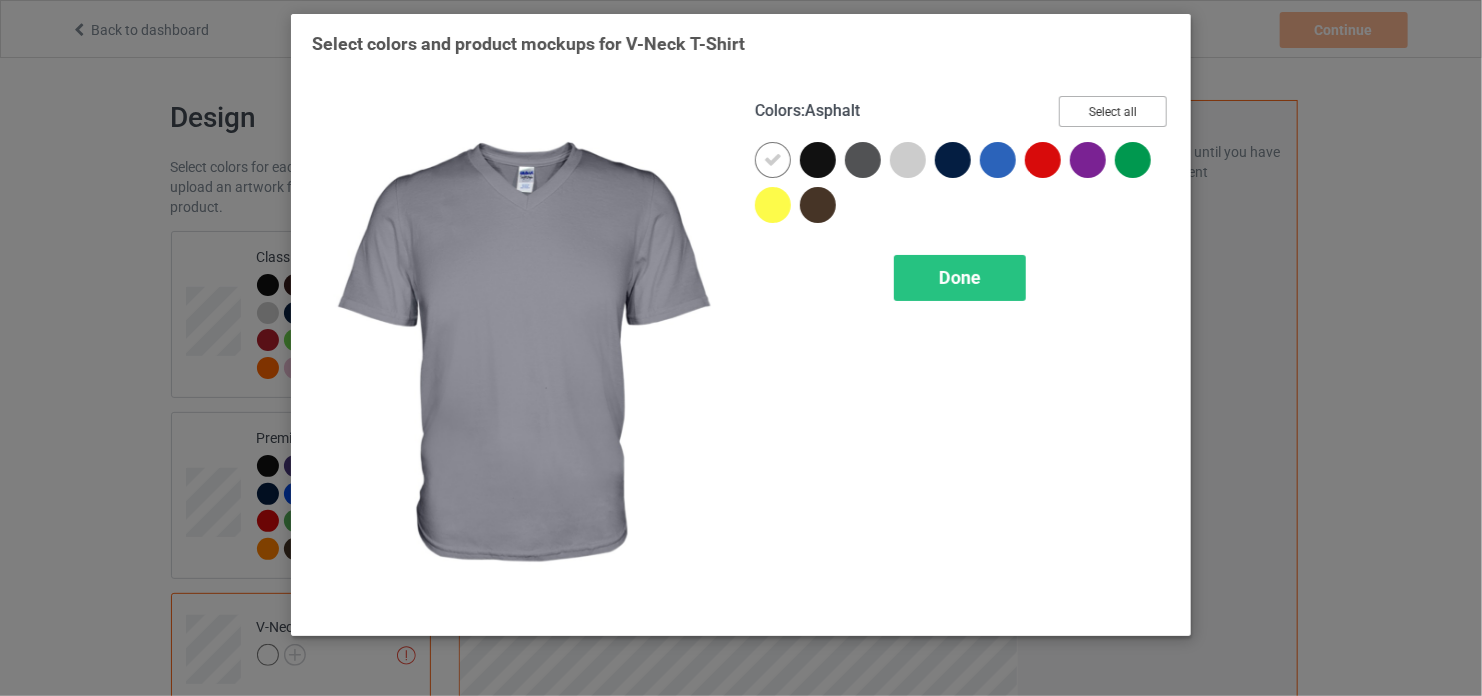 click on "Select all" at bounding box center [1113, 111] 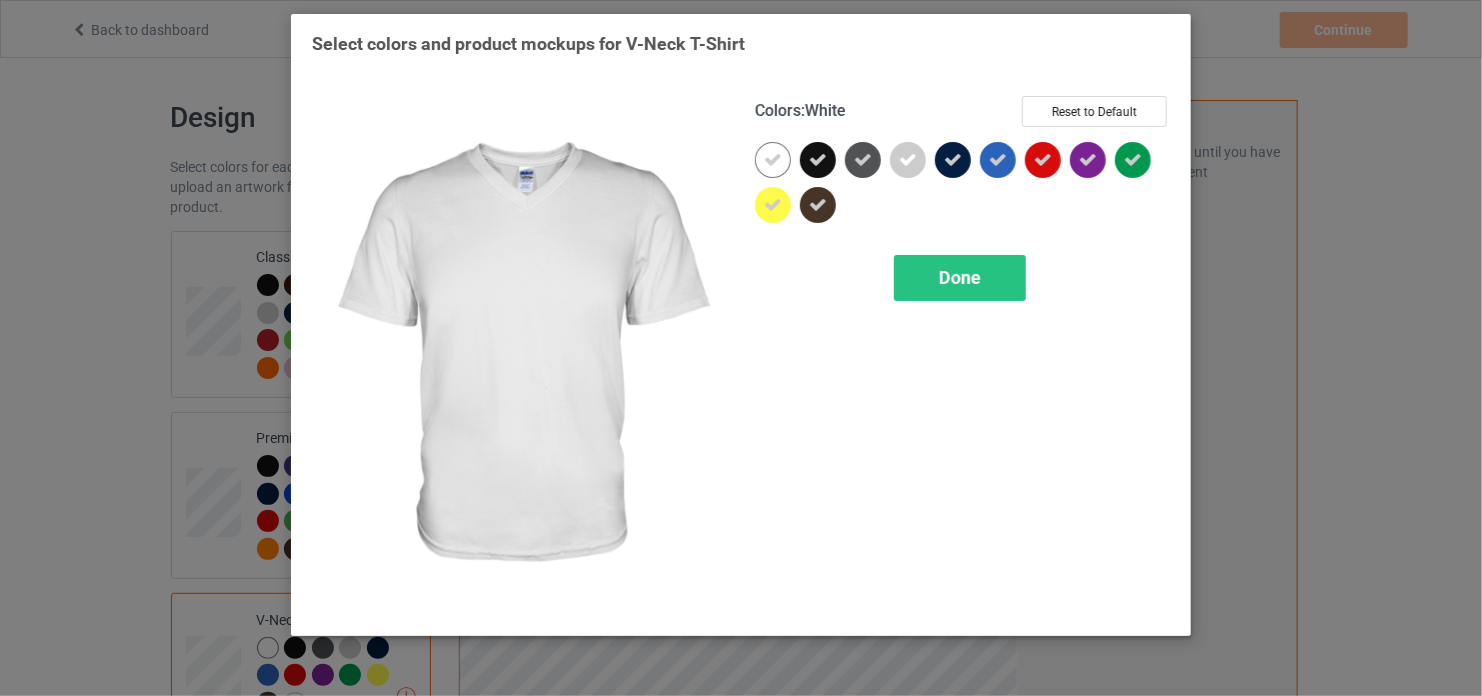 click at bounding box center (773, 160) 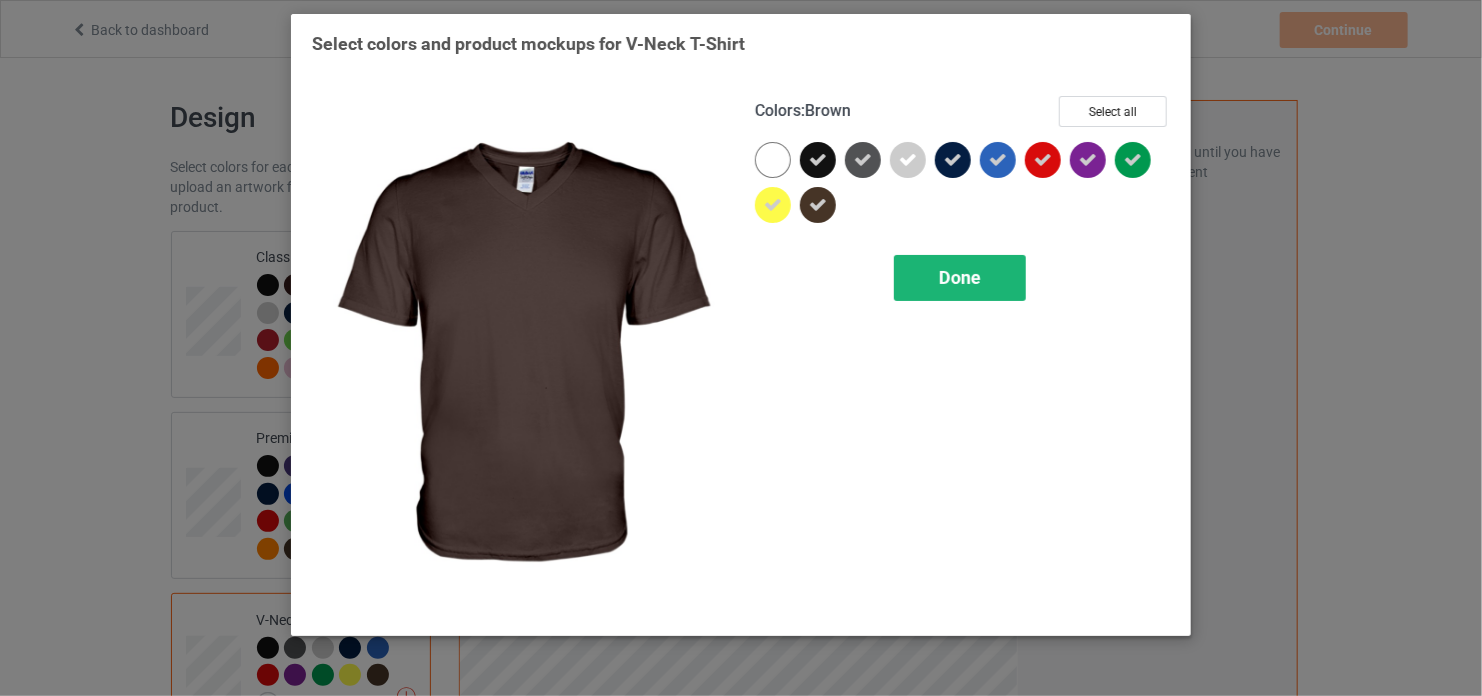 click on "Done" at bounding box center [960, 278] 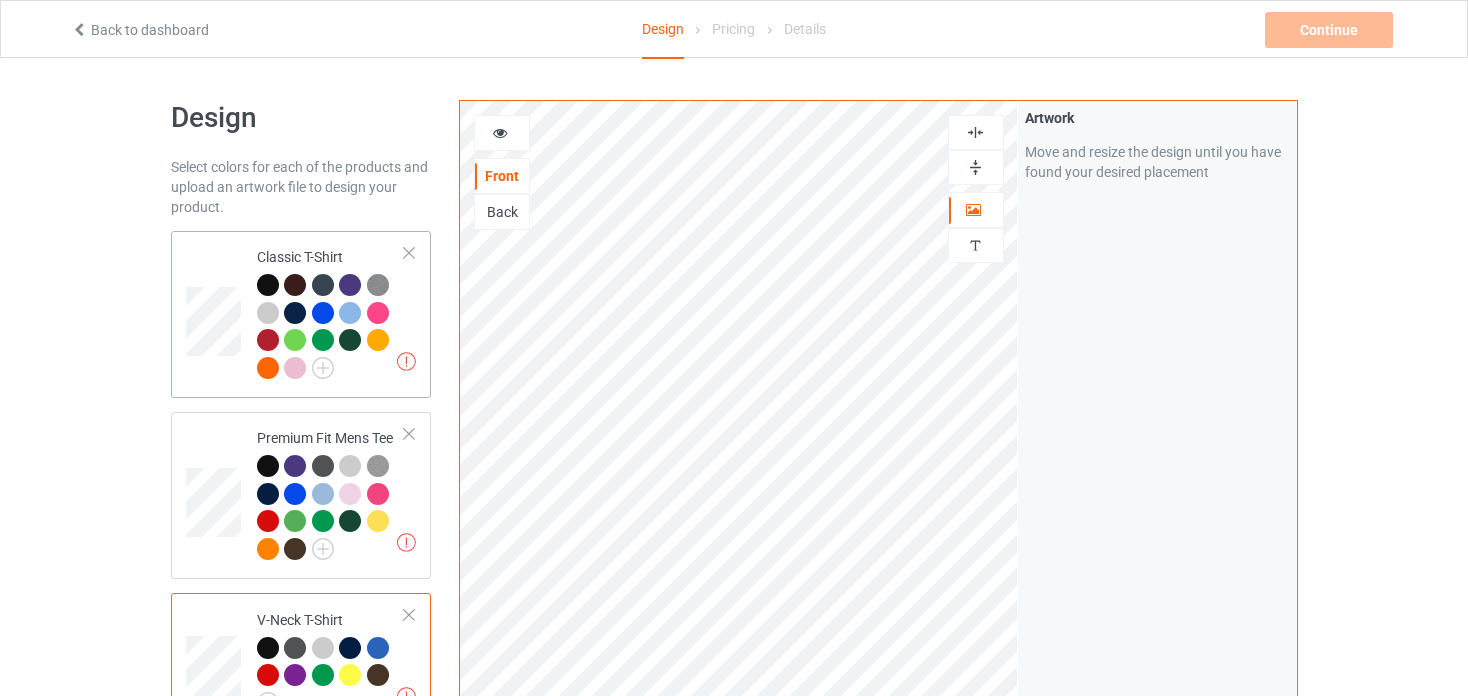 click at bounding box center [268, 285] 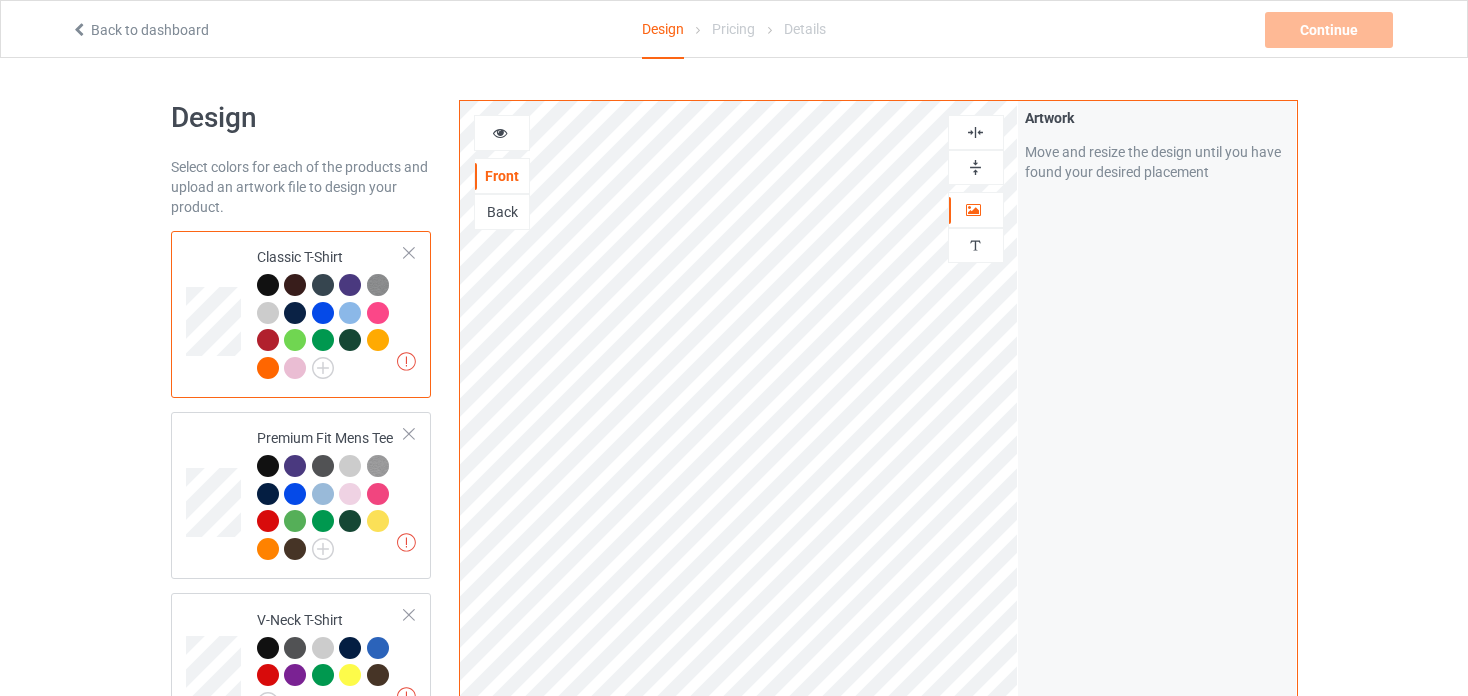 click at bounding box center (500, 130) 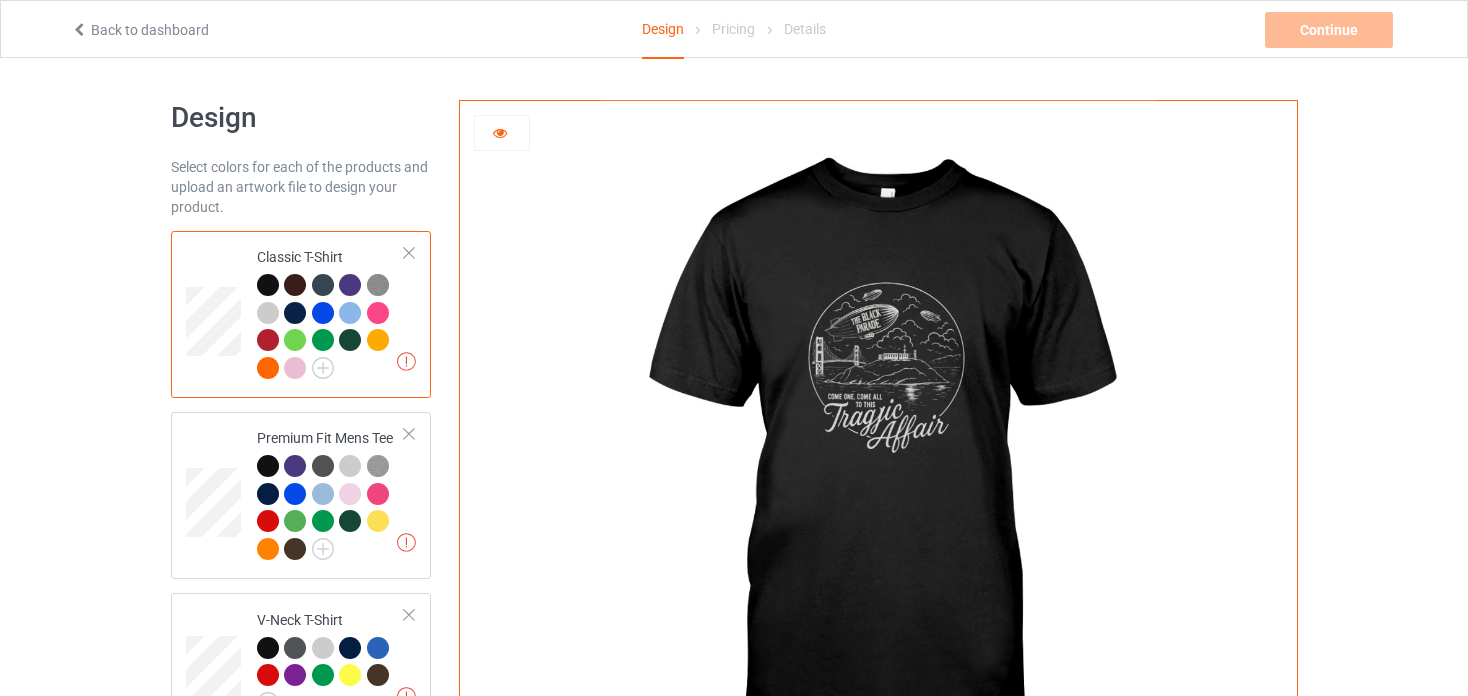 click at bounding box center (878, 449) 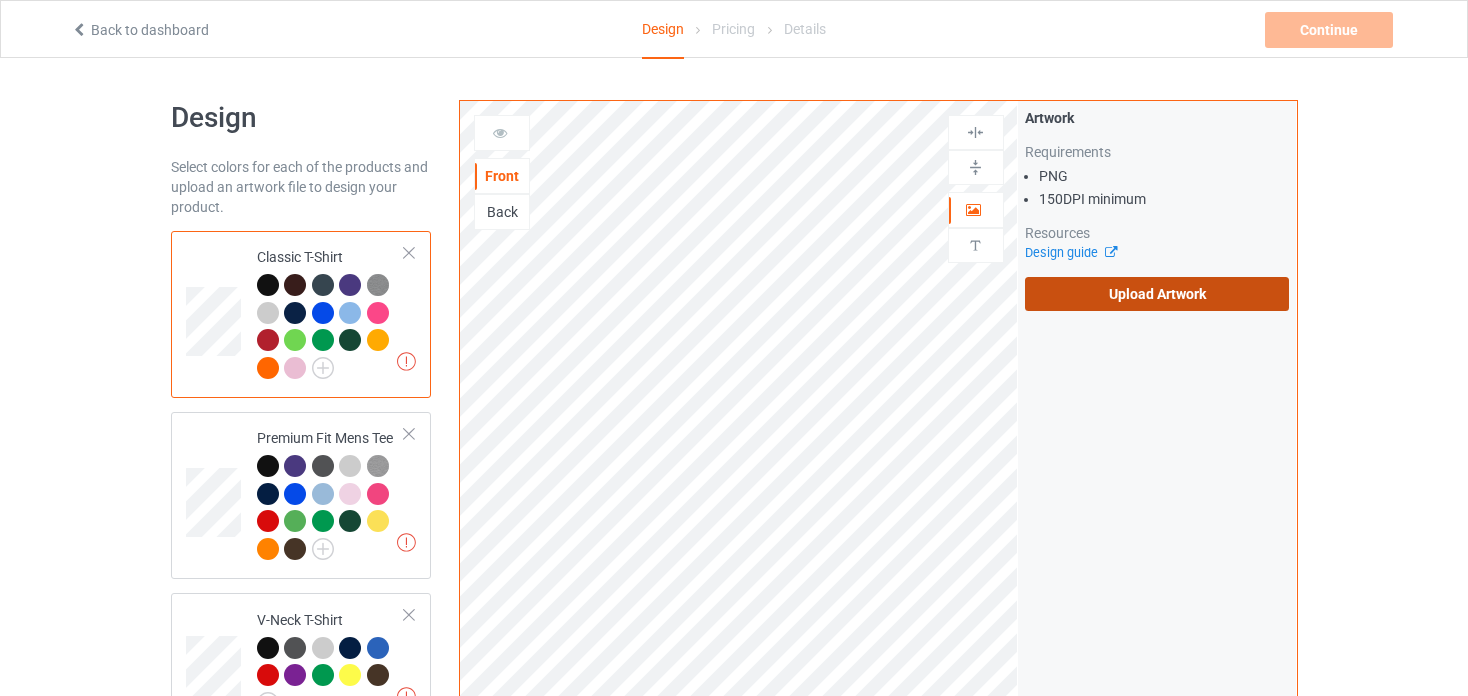 click on "Upload Artwork" at bounding box center (1157, 294) 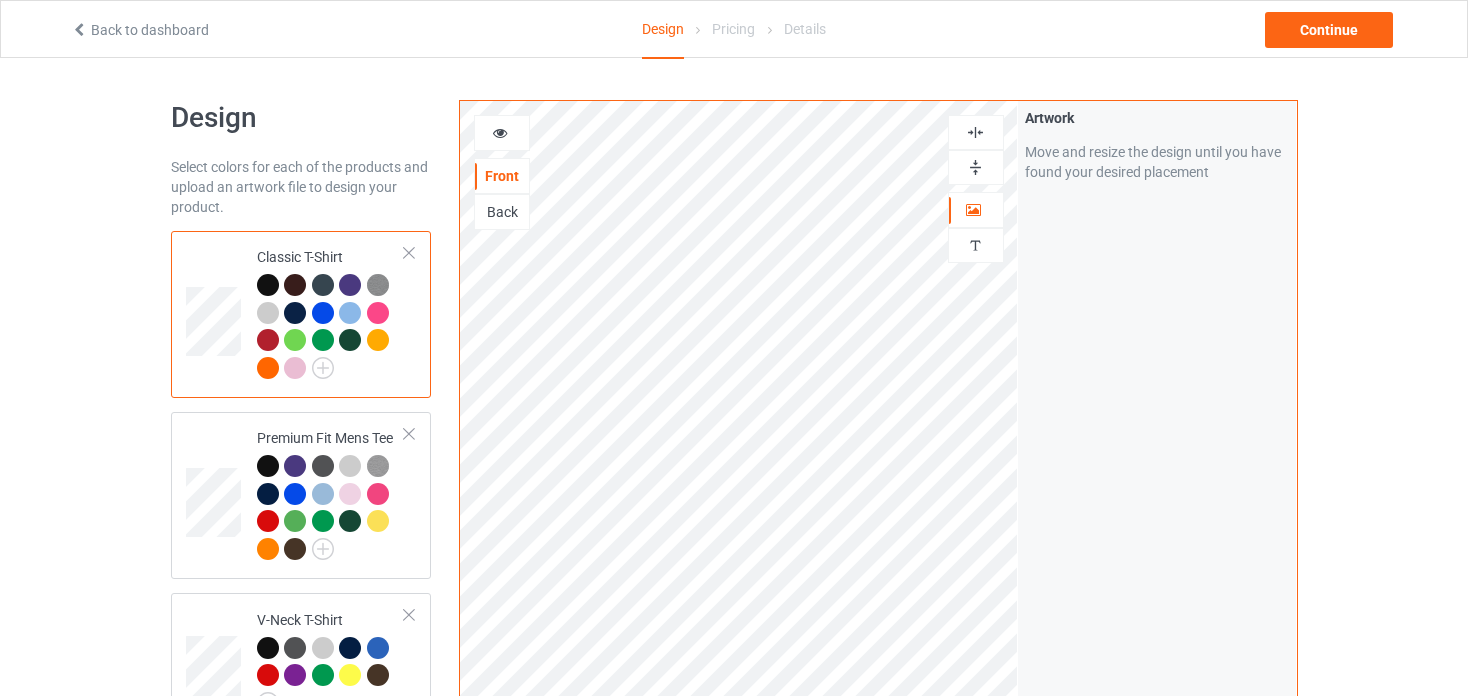 click at bounding box center [500, 130] 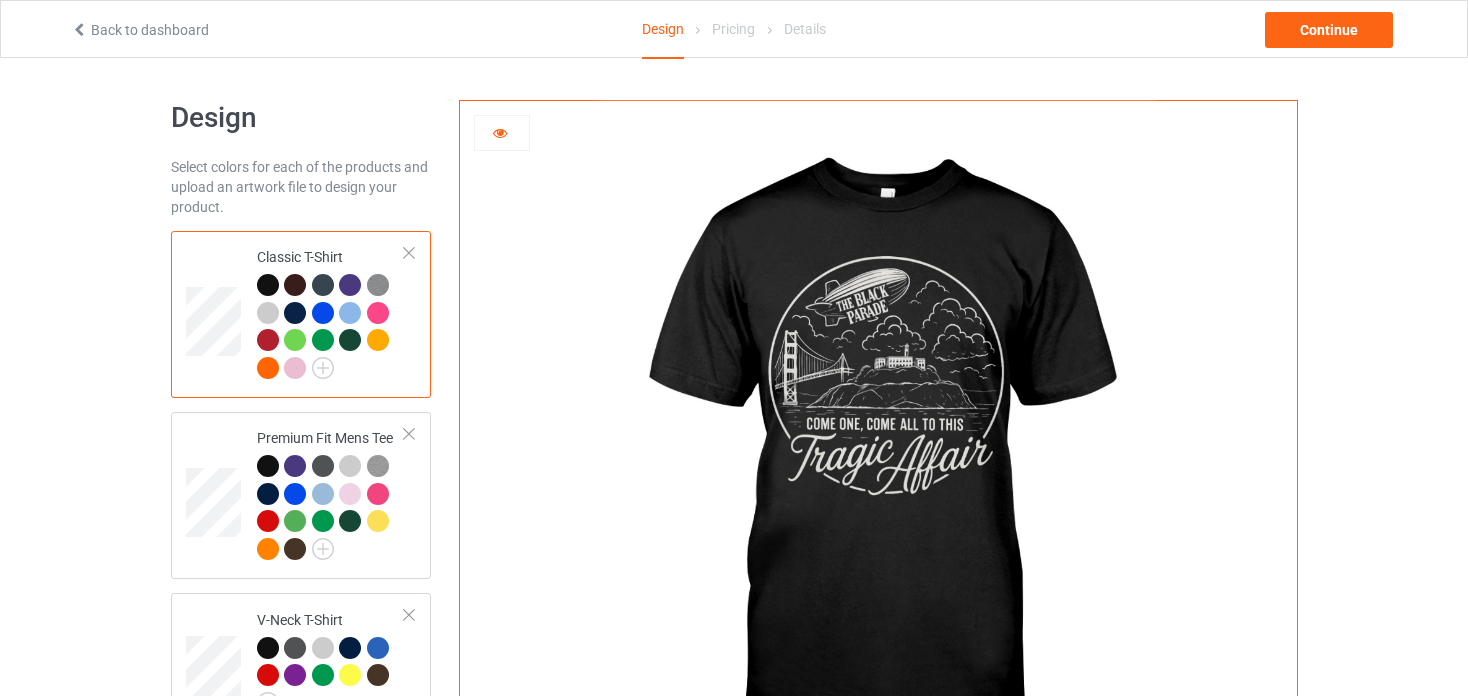 click at bounding box center (502, 133) 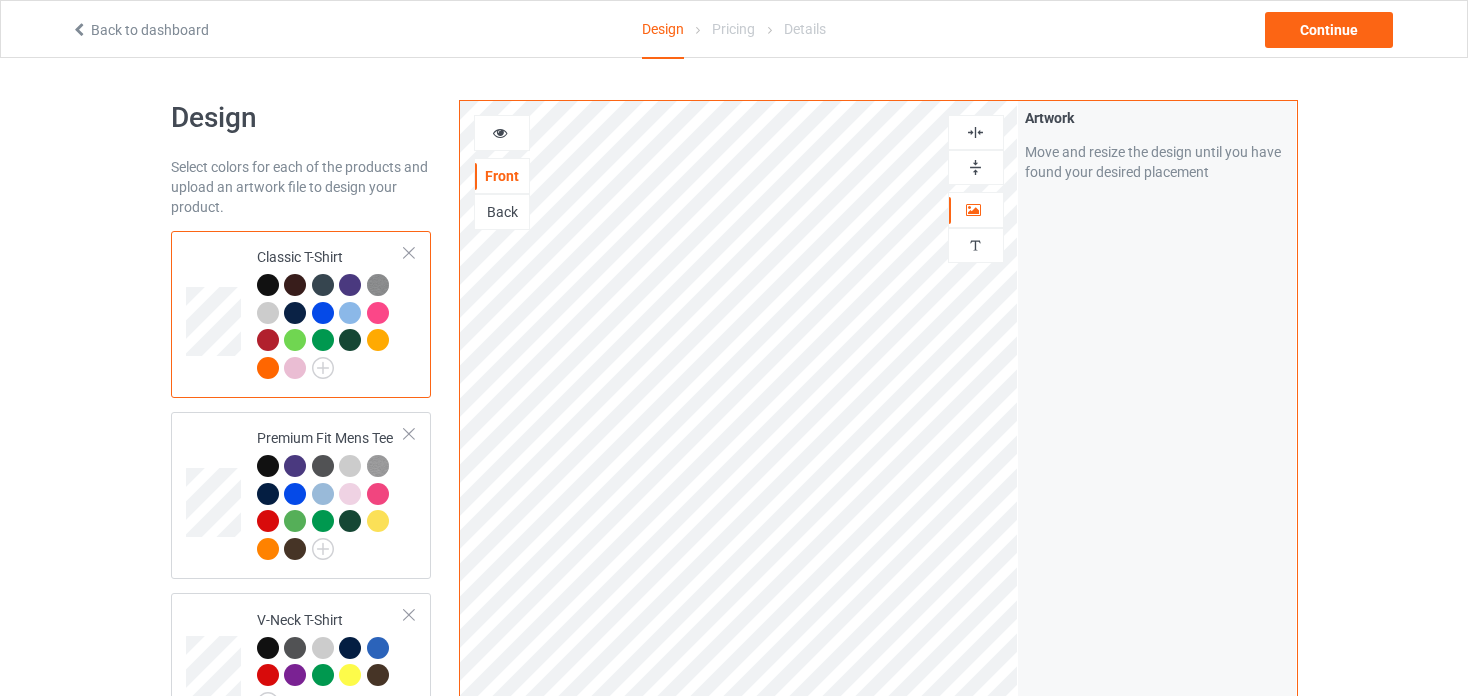click at bounding box center (500, 130) 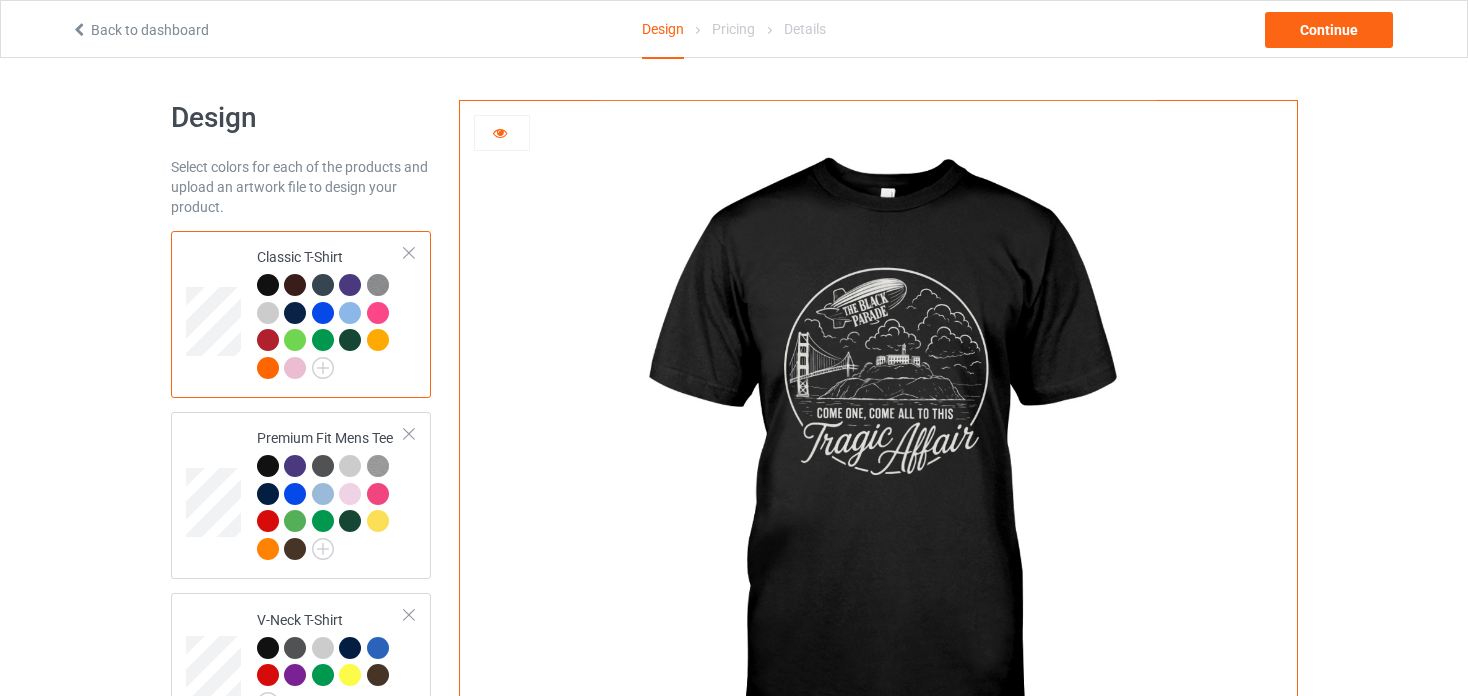 click at bounding box center (878, 449) 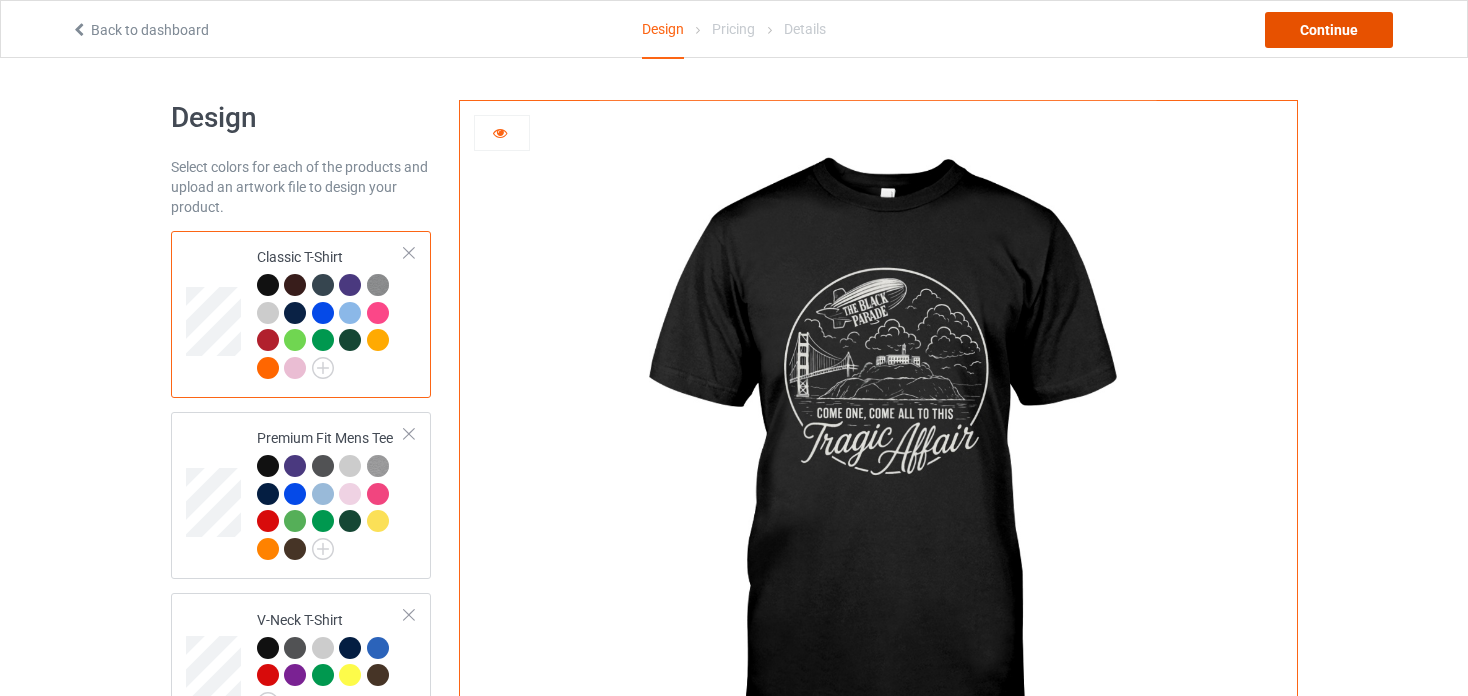 click on "Continue" at bounding box center [1329, 30] 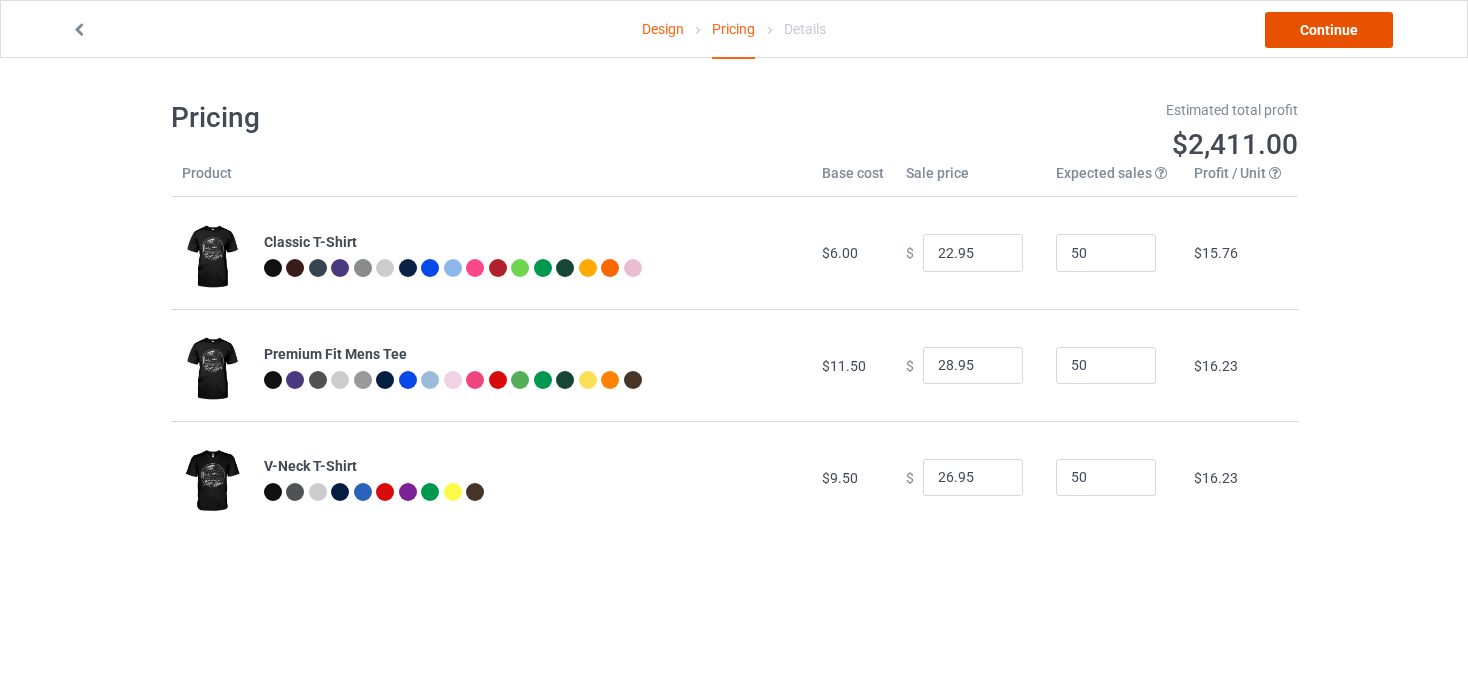 click on "Continue" at bounding box center [1329, 30] 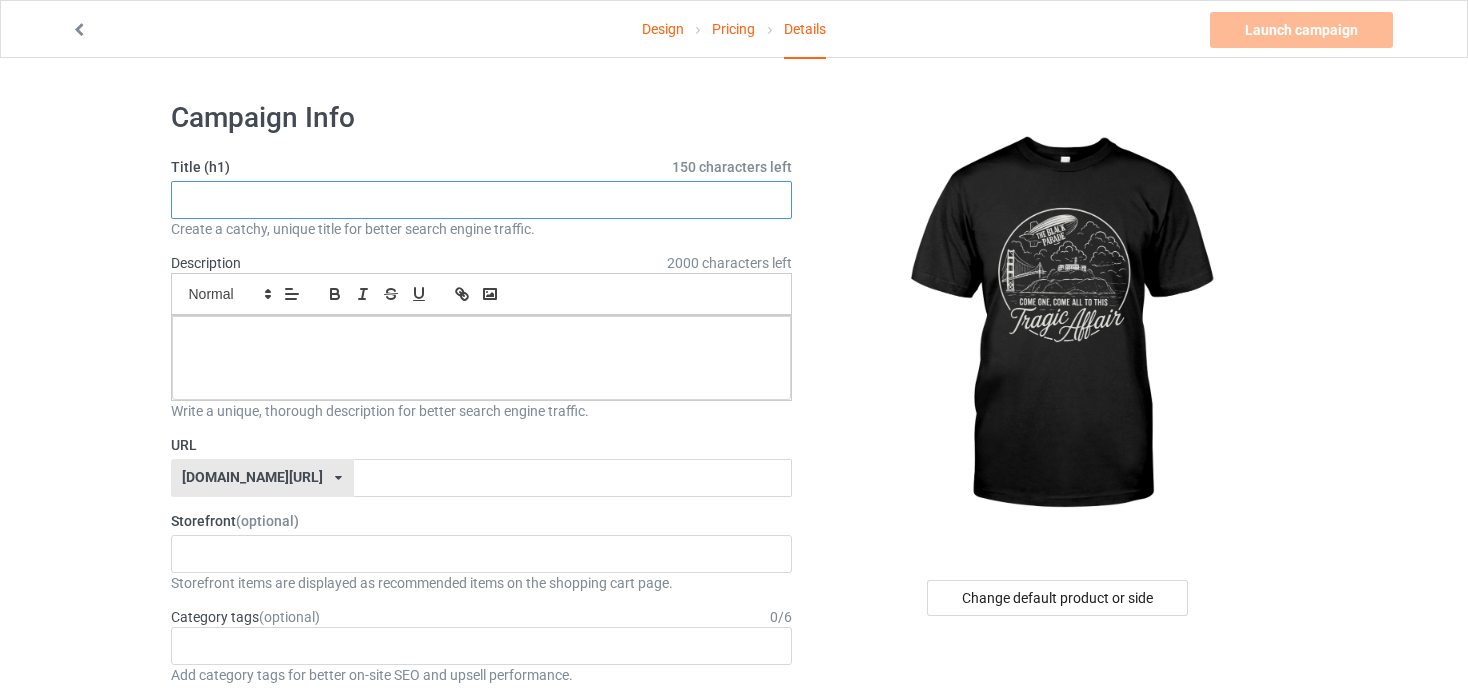 click at bounding box center (482, 200) 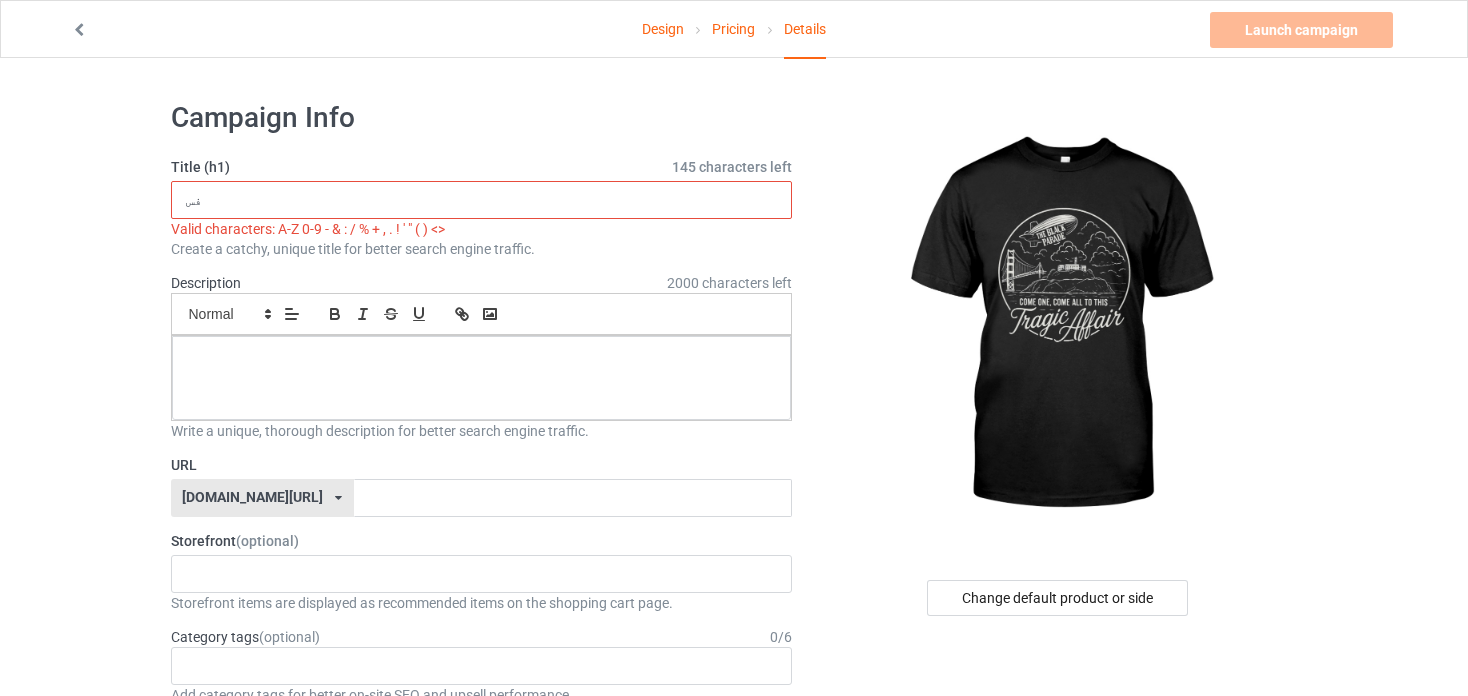 type on "ف" 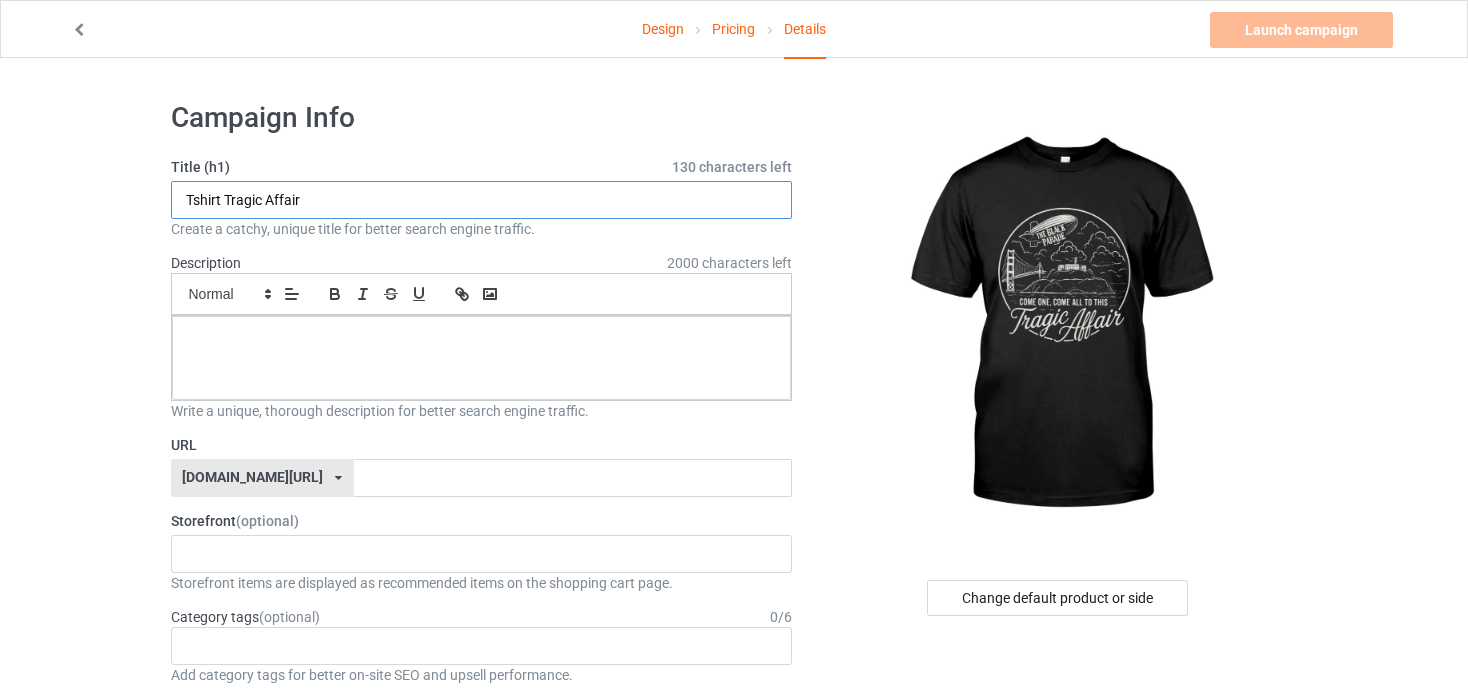 click on "Tshirt Tragic Affair" at bounding box center (482, 200) 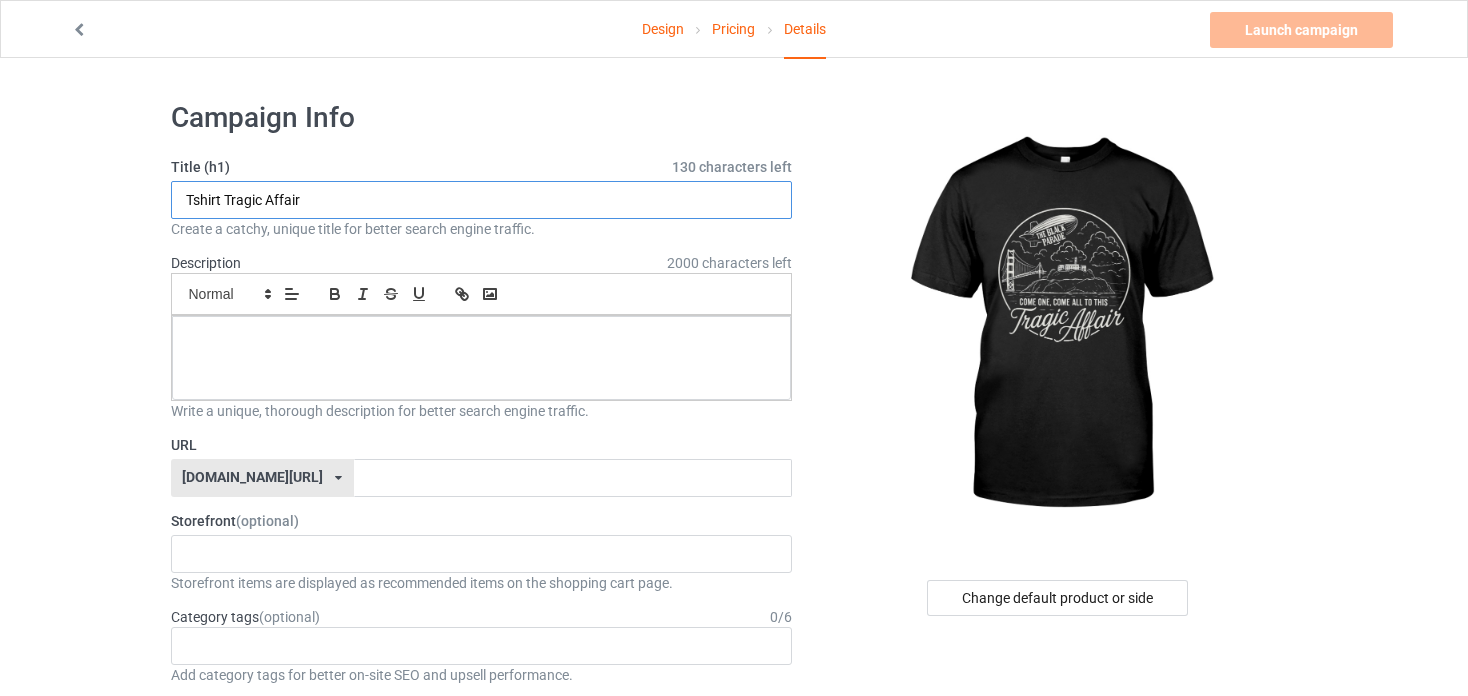 type on "Tshirt Tragic Affair" 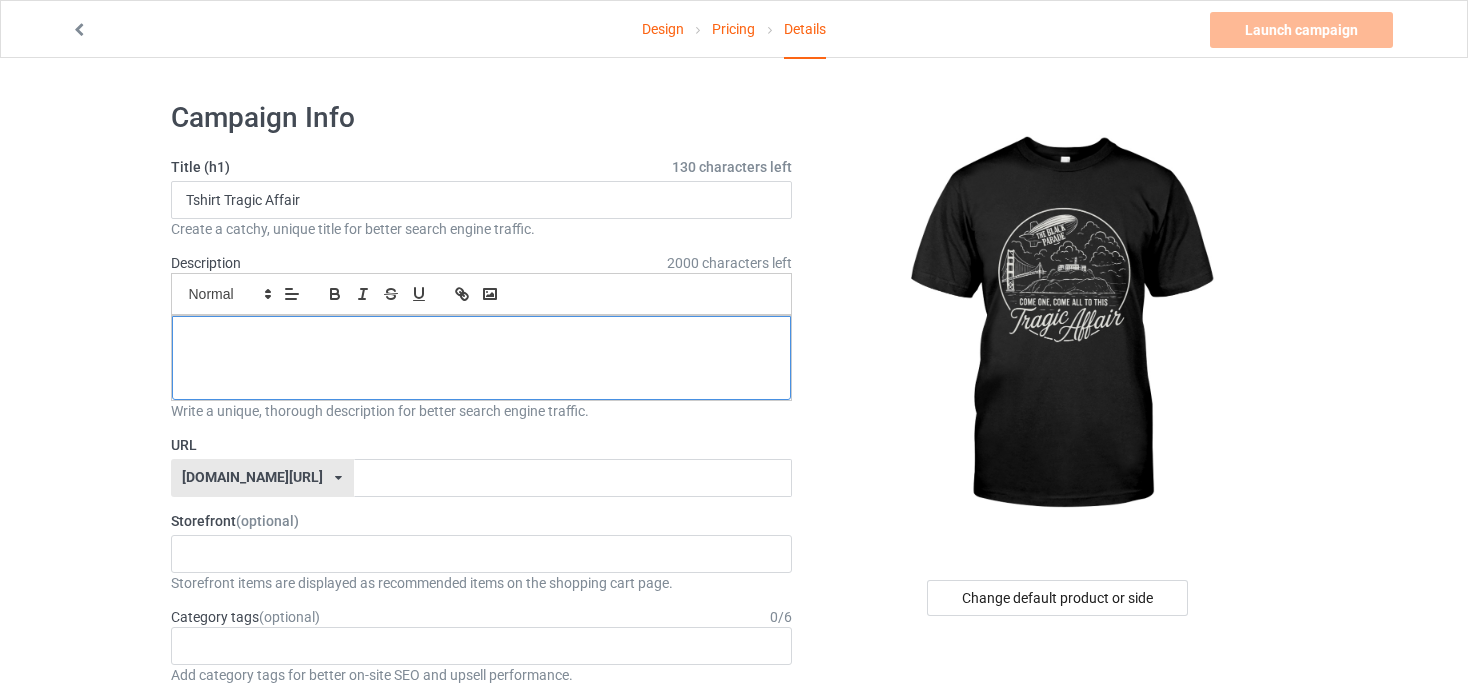 click at bounding box center [482, 358] 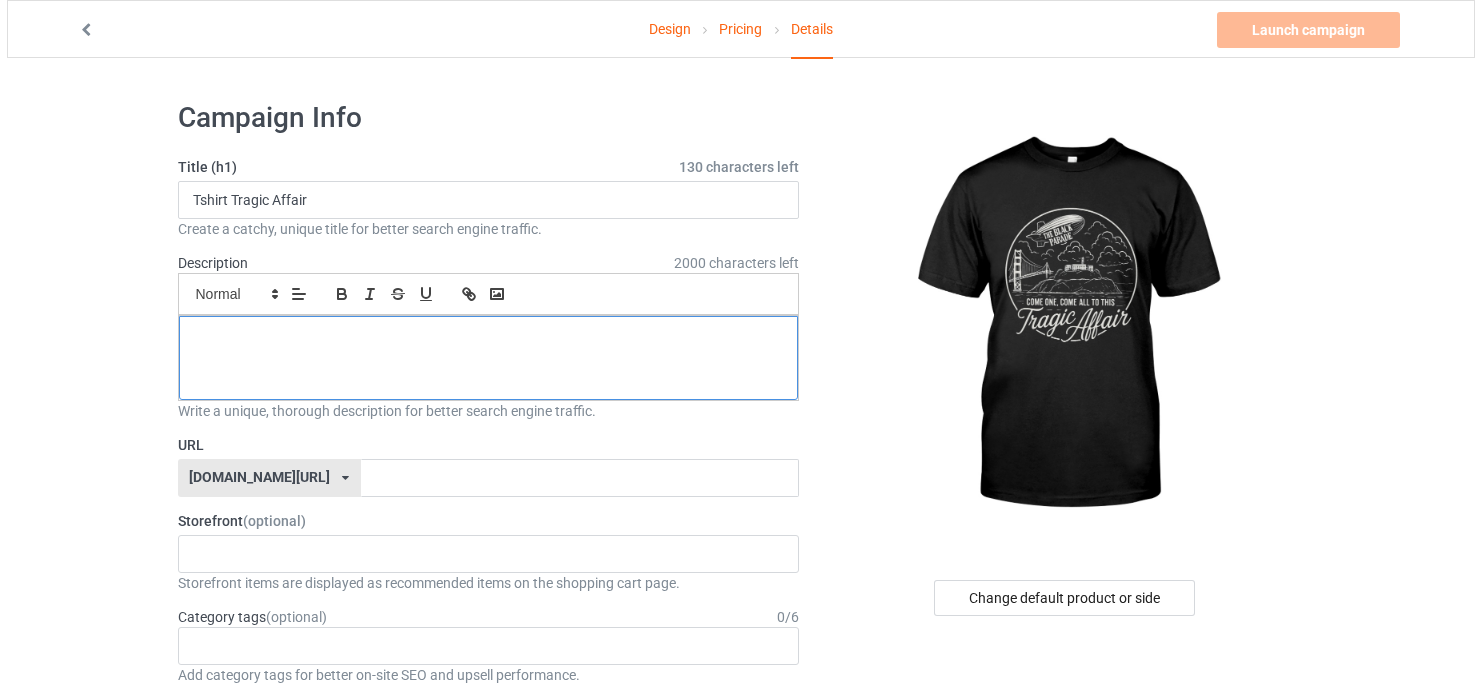 scroll, scrollTop: 0, scrollLeft: 0, axis: both 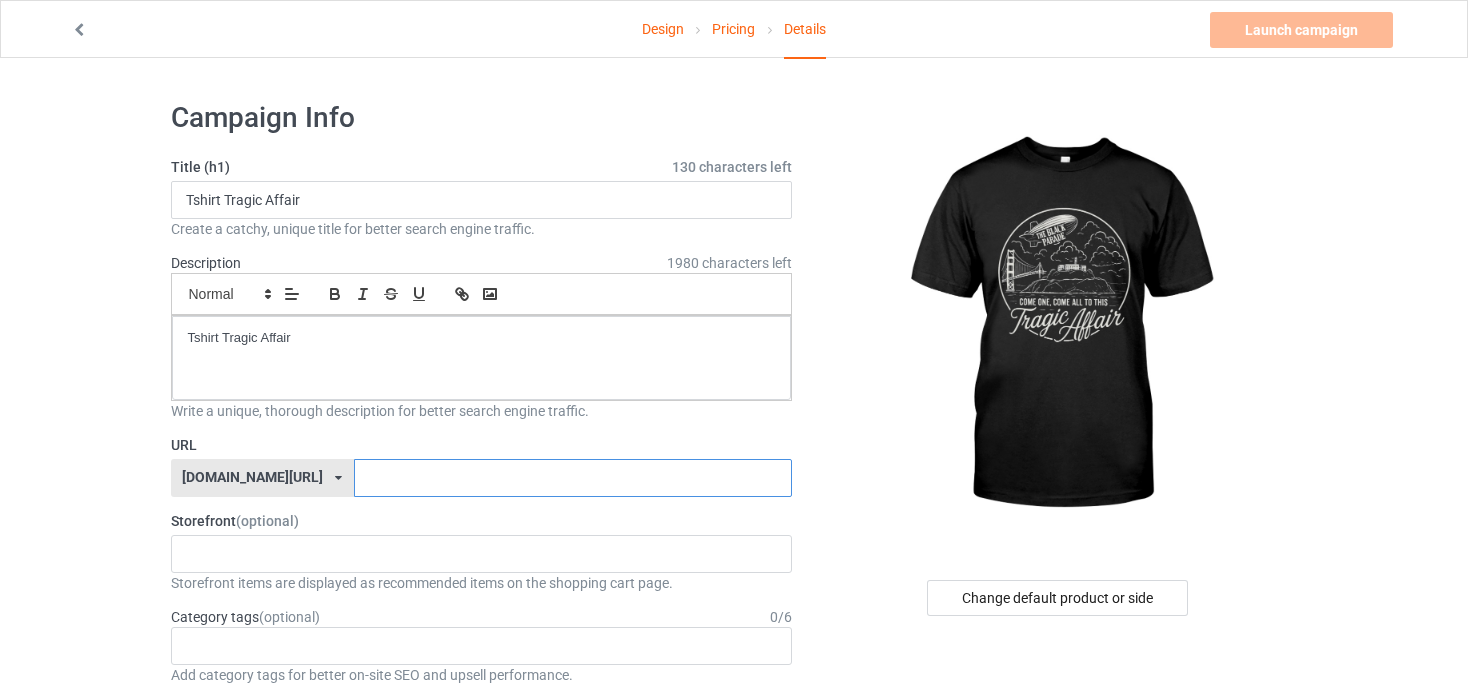 click at bounding box center [573, 478] 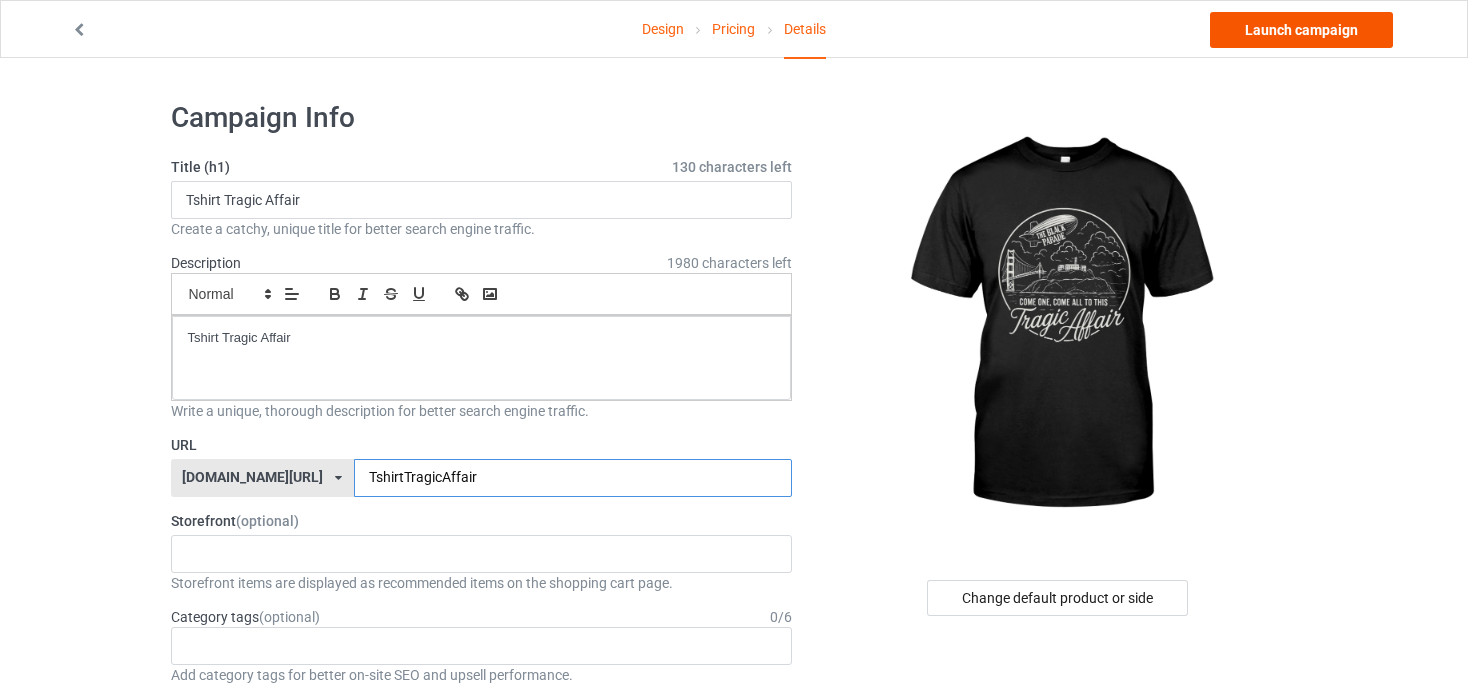 type on "TshirtTragicAffair" 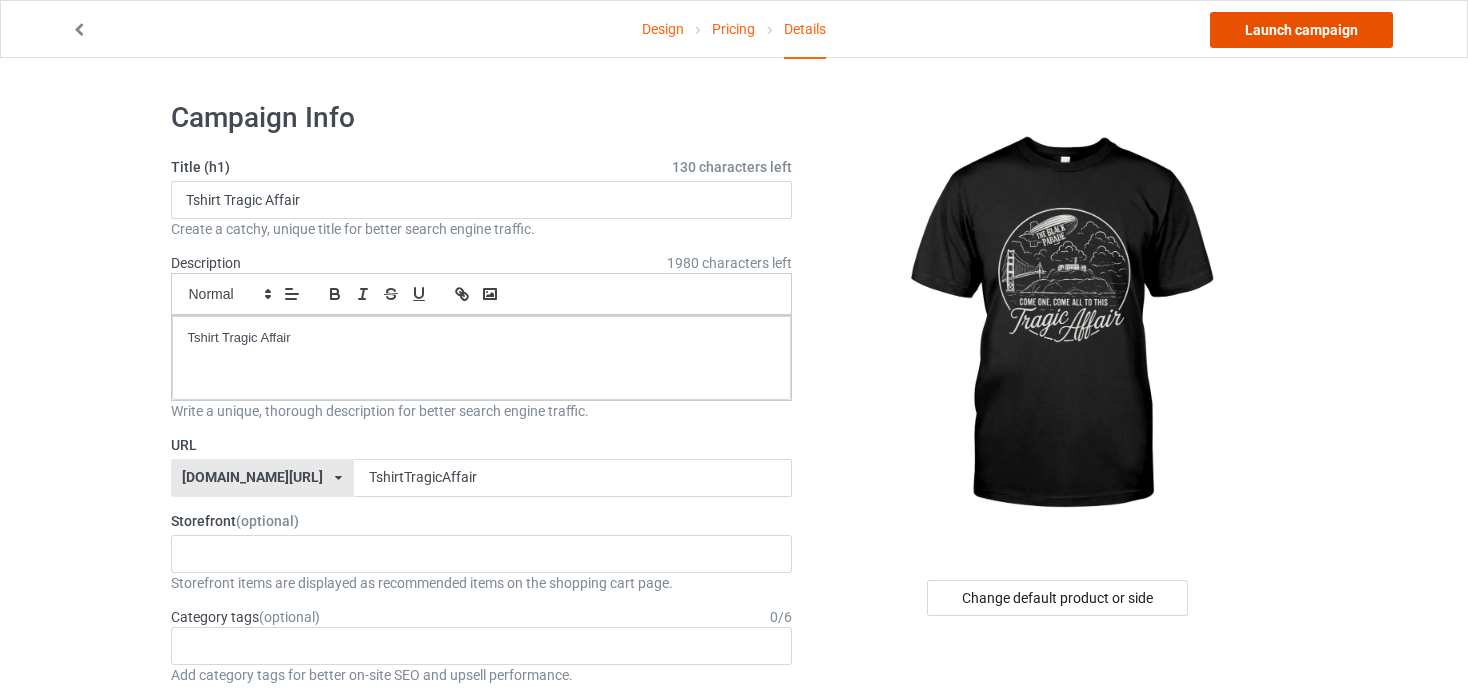 click on "Launch campaign" at bounding box center (1301, 30) 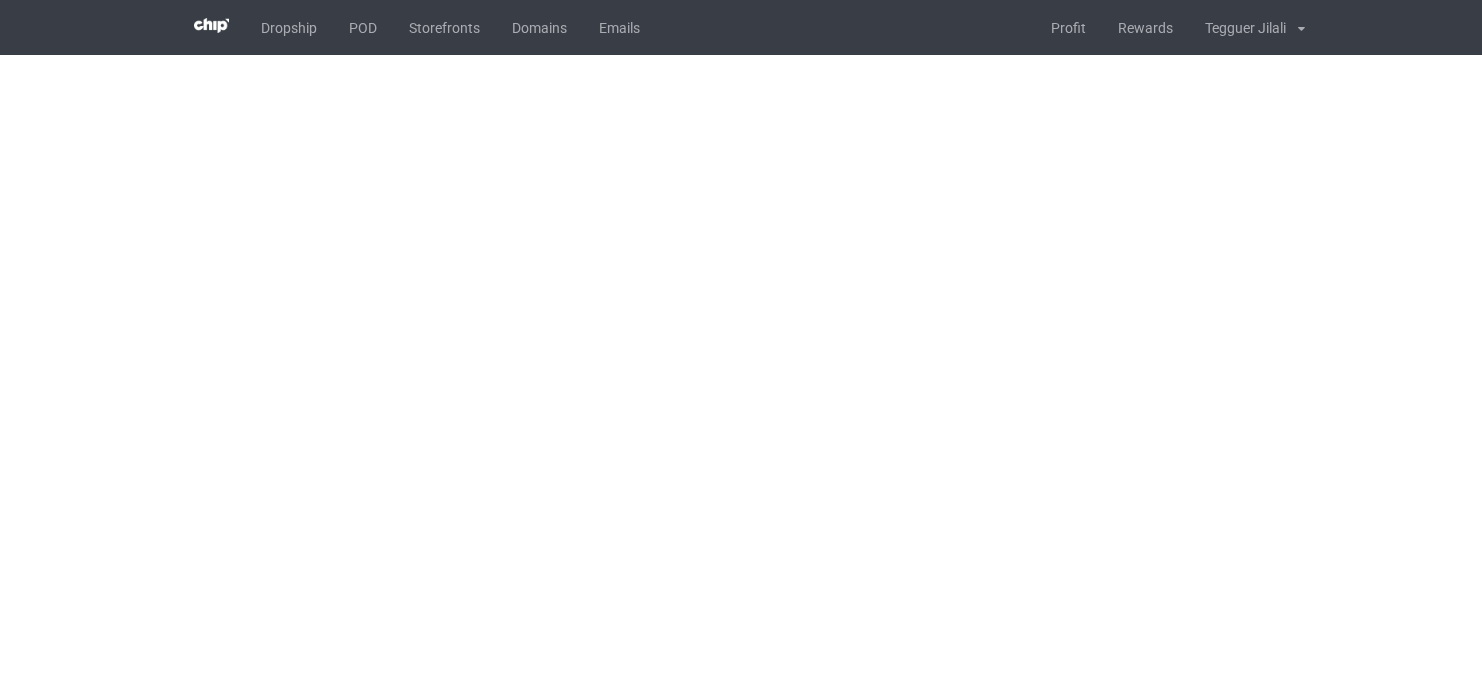 scroll, scrollTop: 0, scrollLeft: 0, axis: both 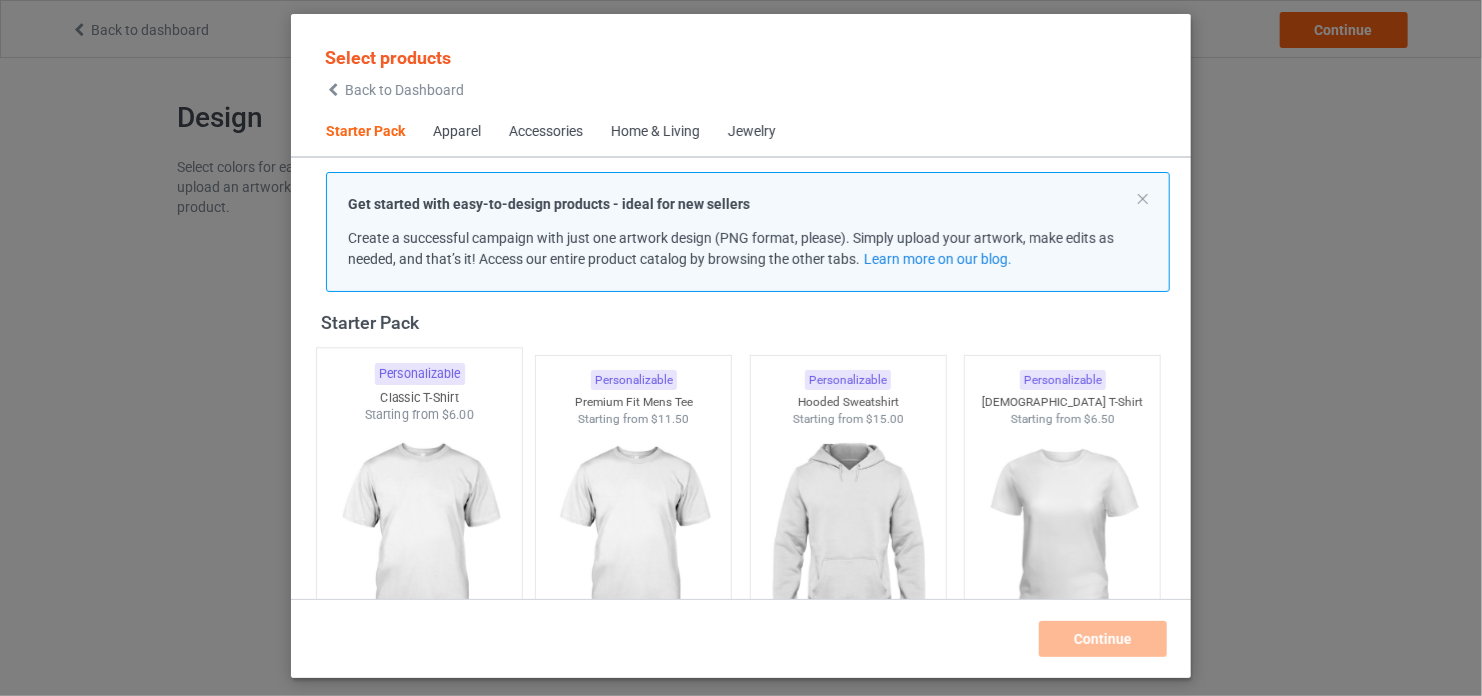 click at bounding box center (419, 541) 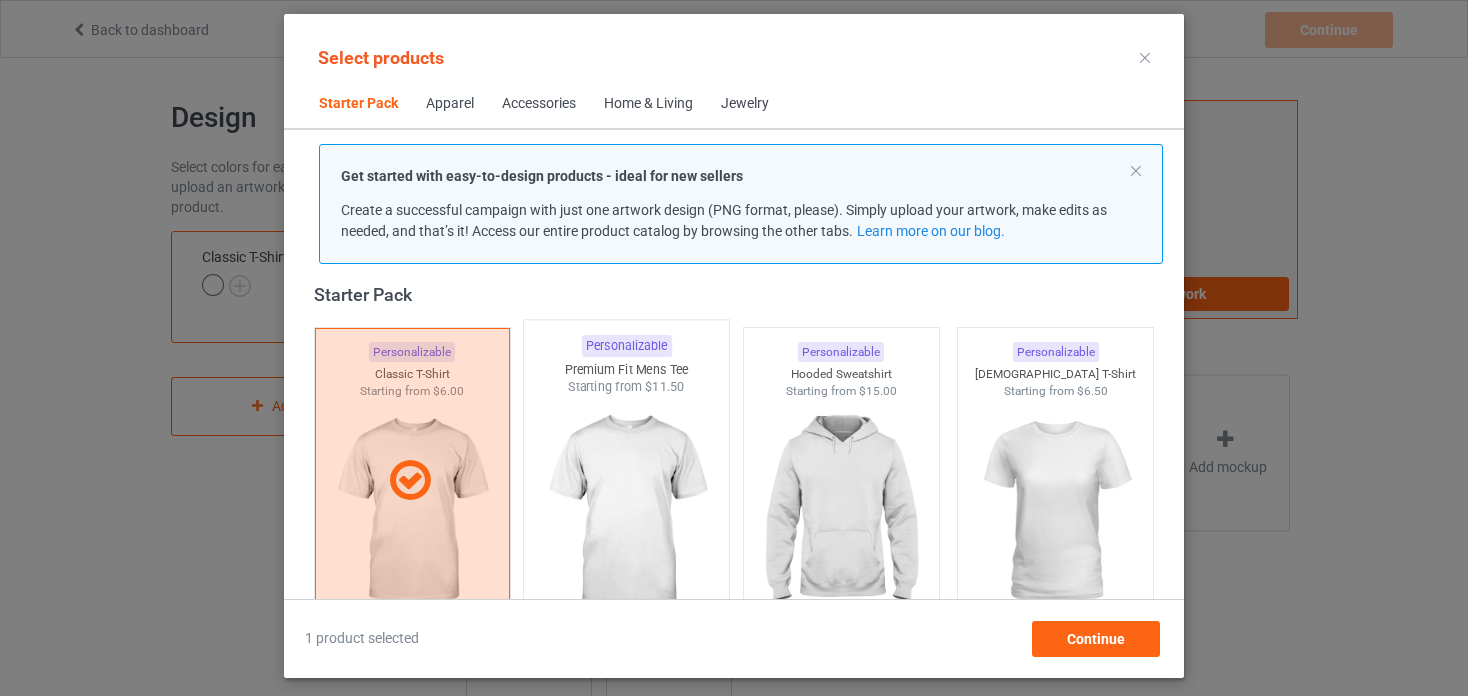 click at bounding box center [627, 513] 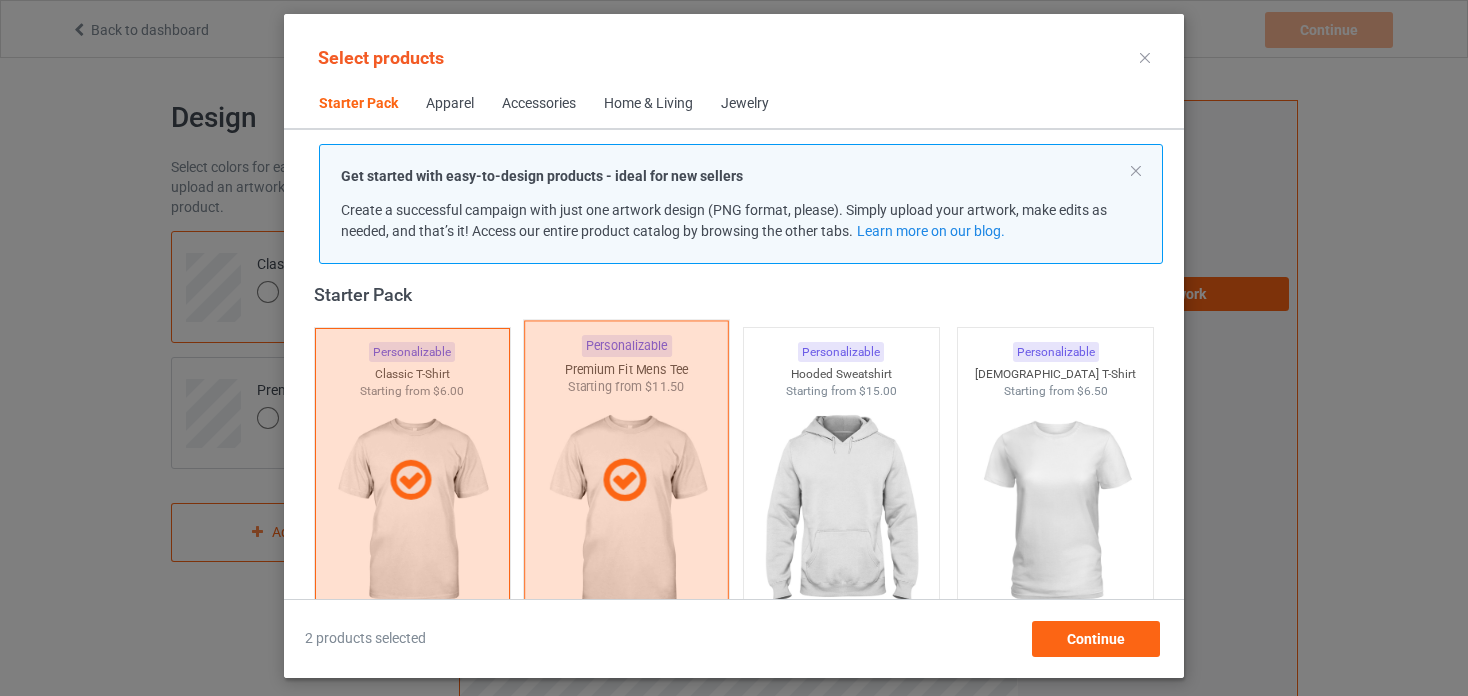 scroll, scrollTop: 145, scrollLeft: 0, axis: vertical 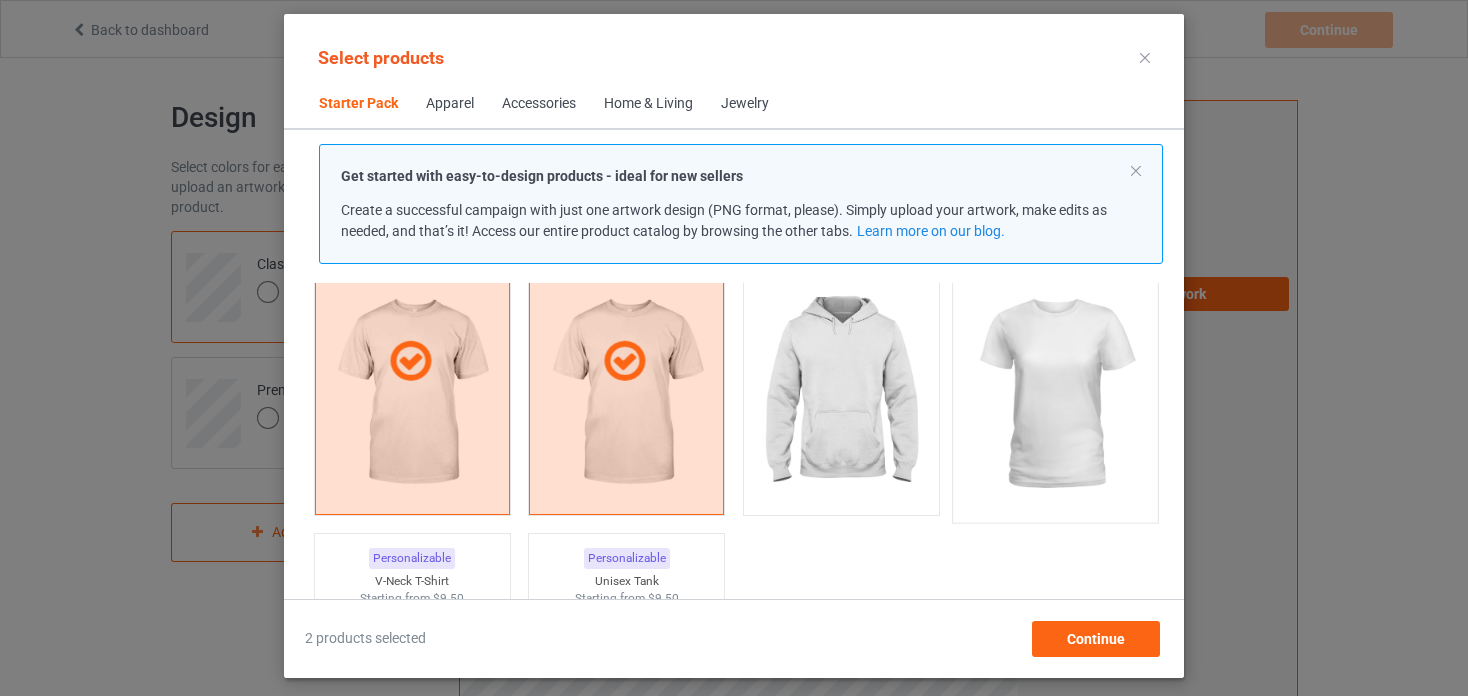 click at bounding box center [1056, 394] 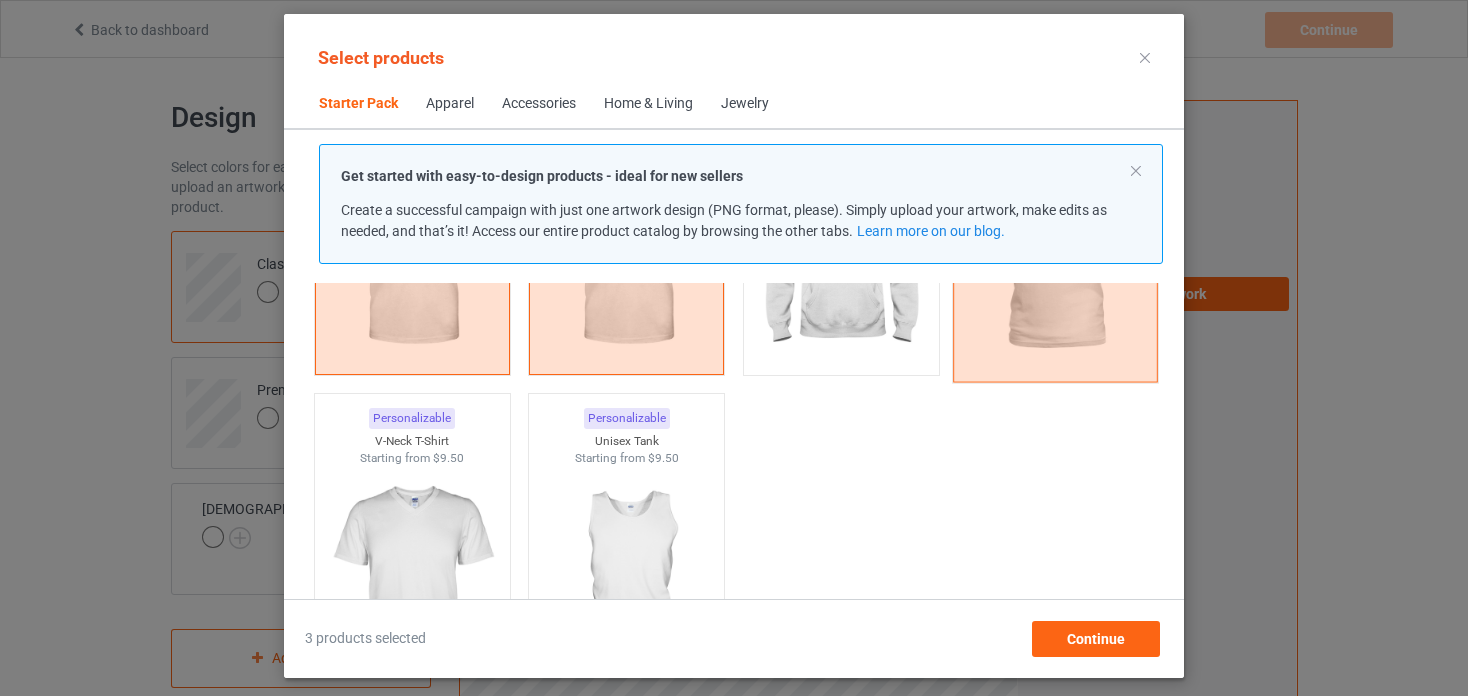 scroll, scrollTop: 293, scrollLeft: 0, axis: vertical 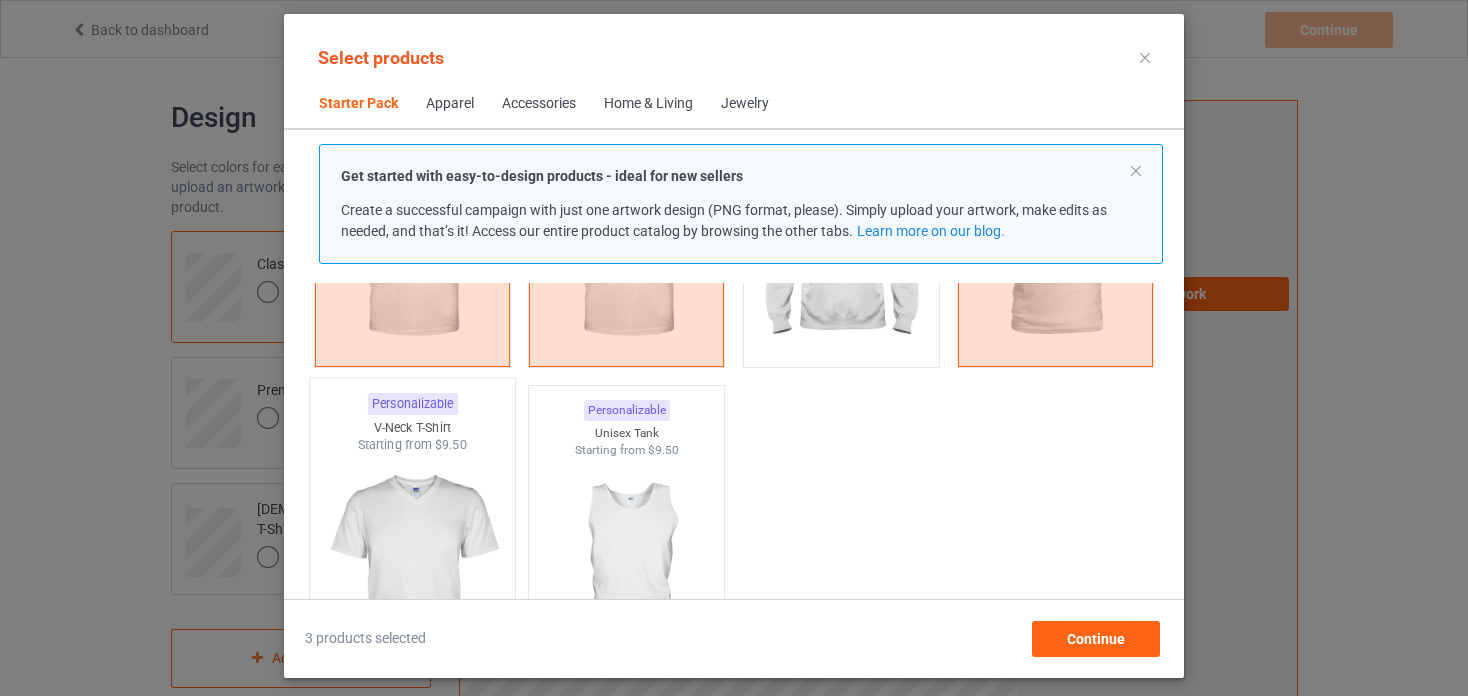 click at bounding box center (412, 571) 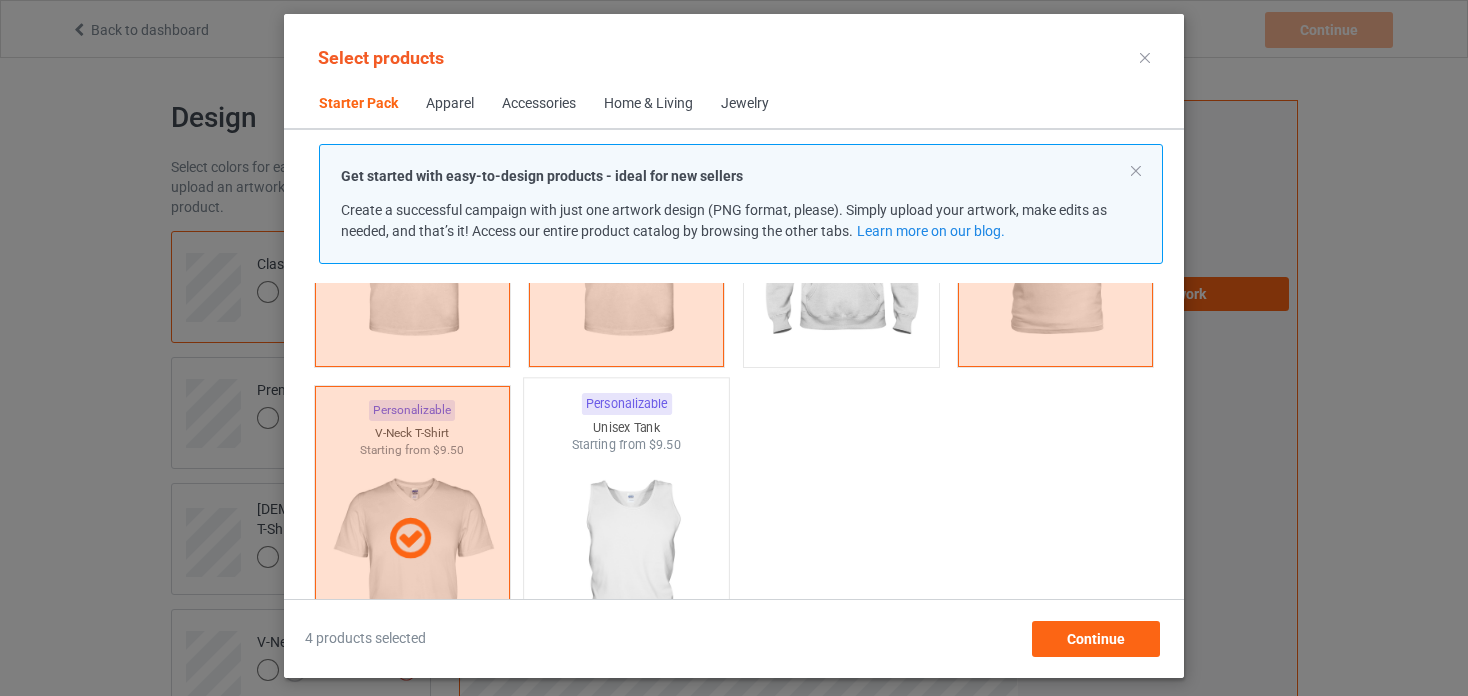 click at bounding box center (627, 571) 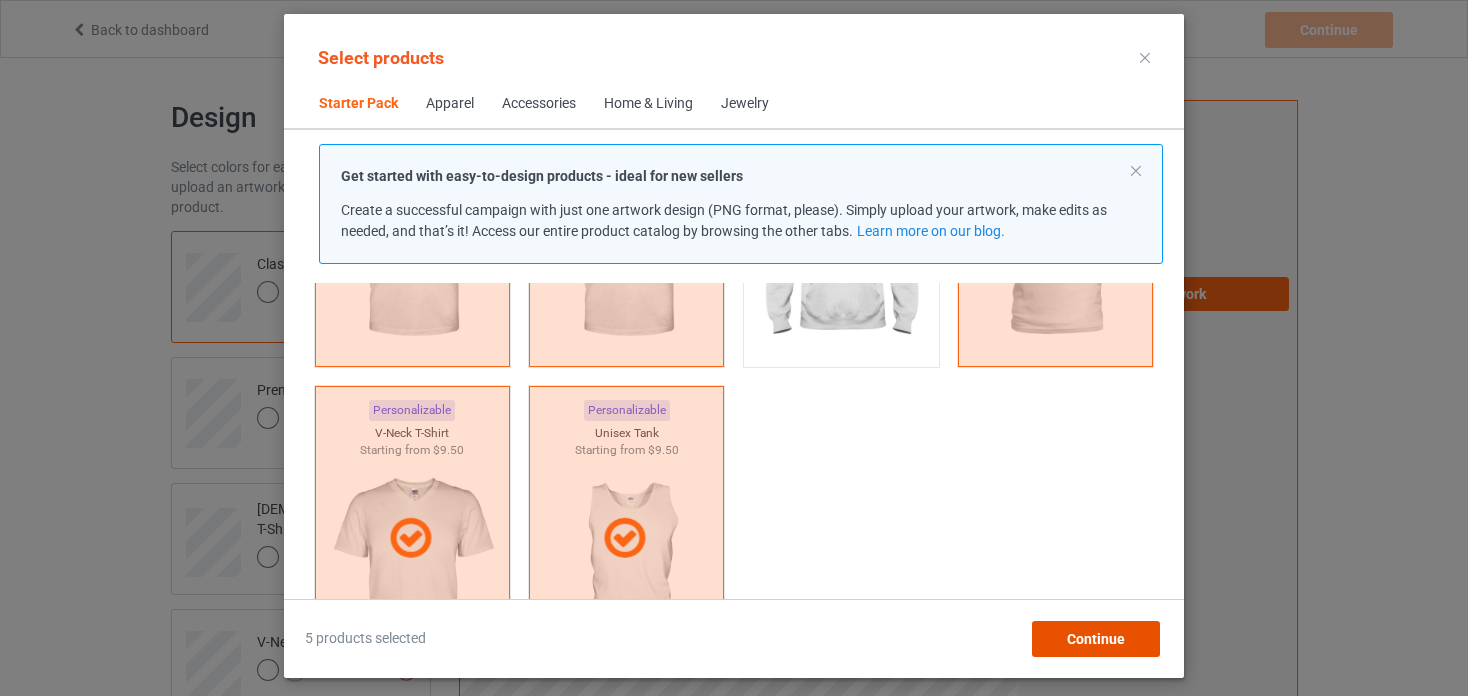 click on "Continue" at bounding box center (1096, 639) 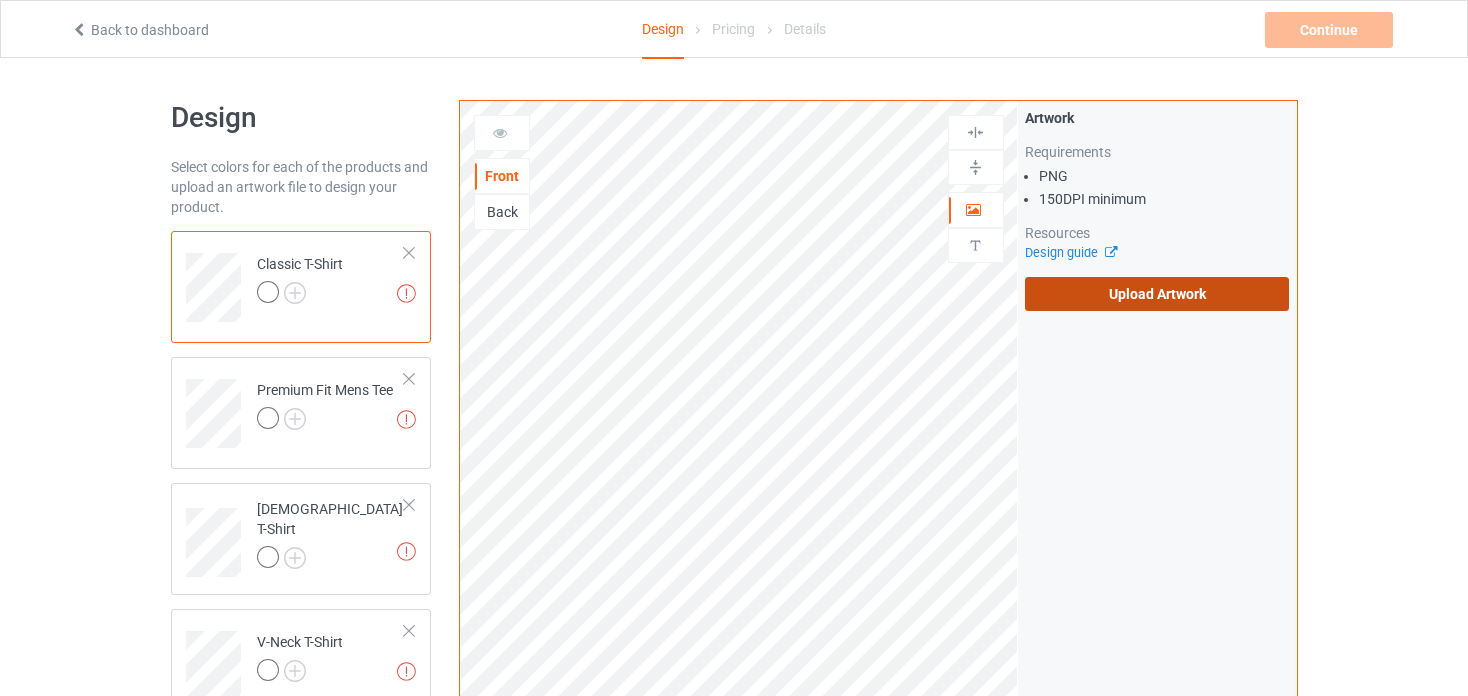 click on "Upload Artwork" at bounding box center (1157, 294) 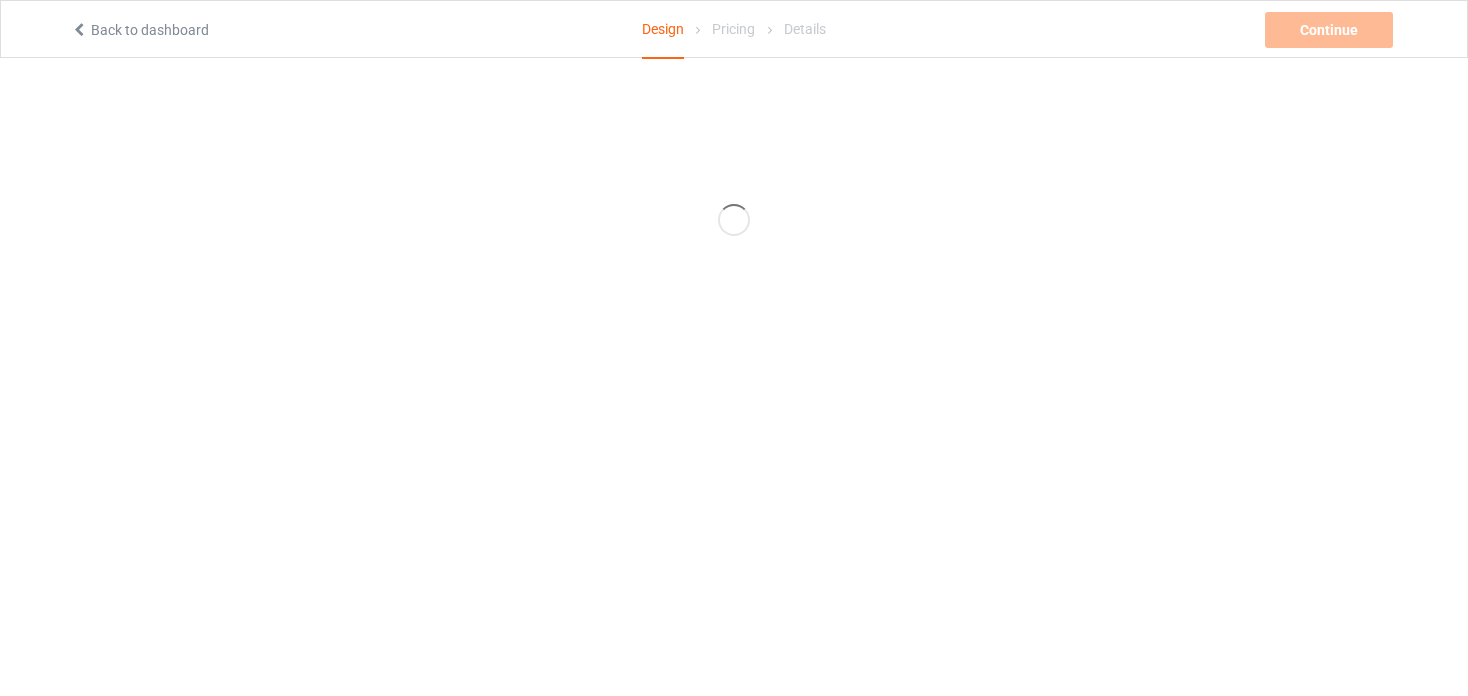scroll, scrollTop: 0, scrollLeft: 0, axis: both 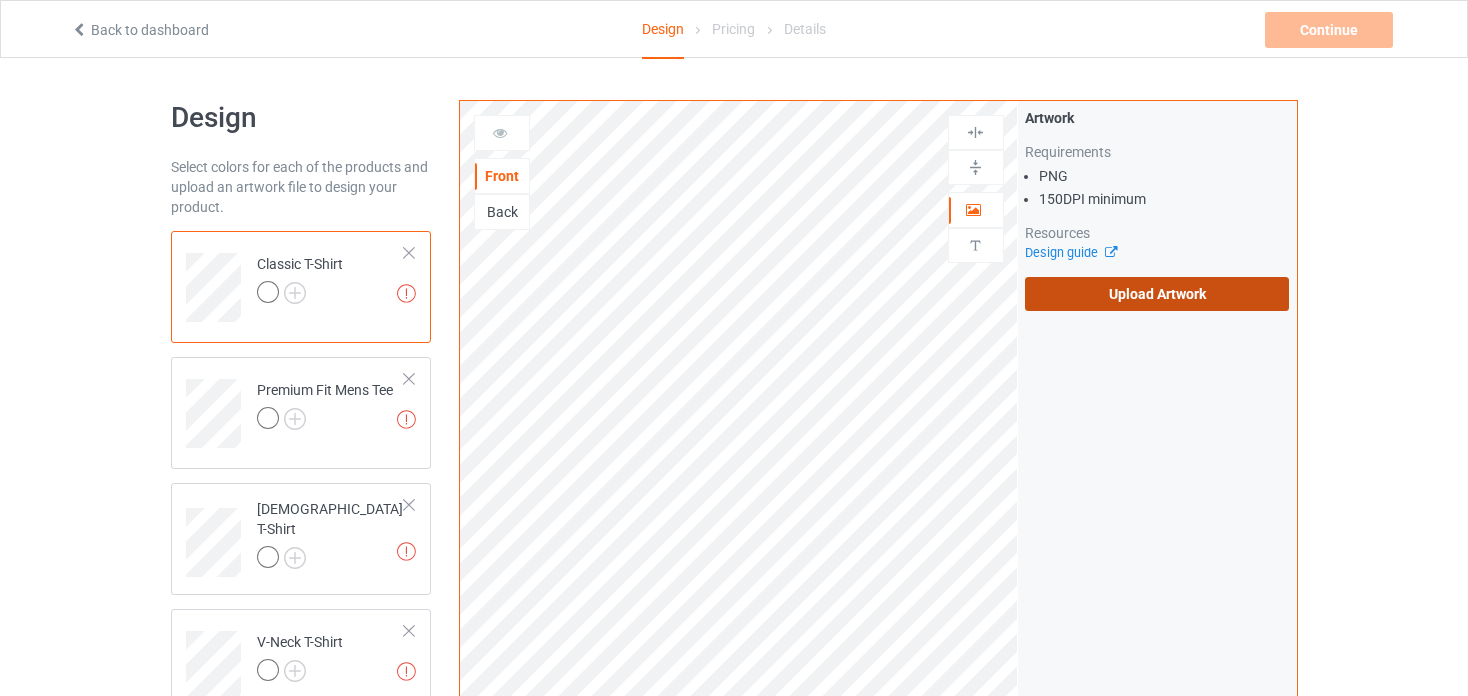 click on "Upload Artwork" at bounding box center [1157, 294] 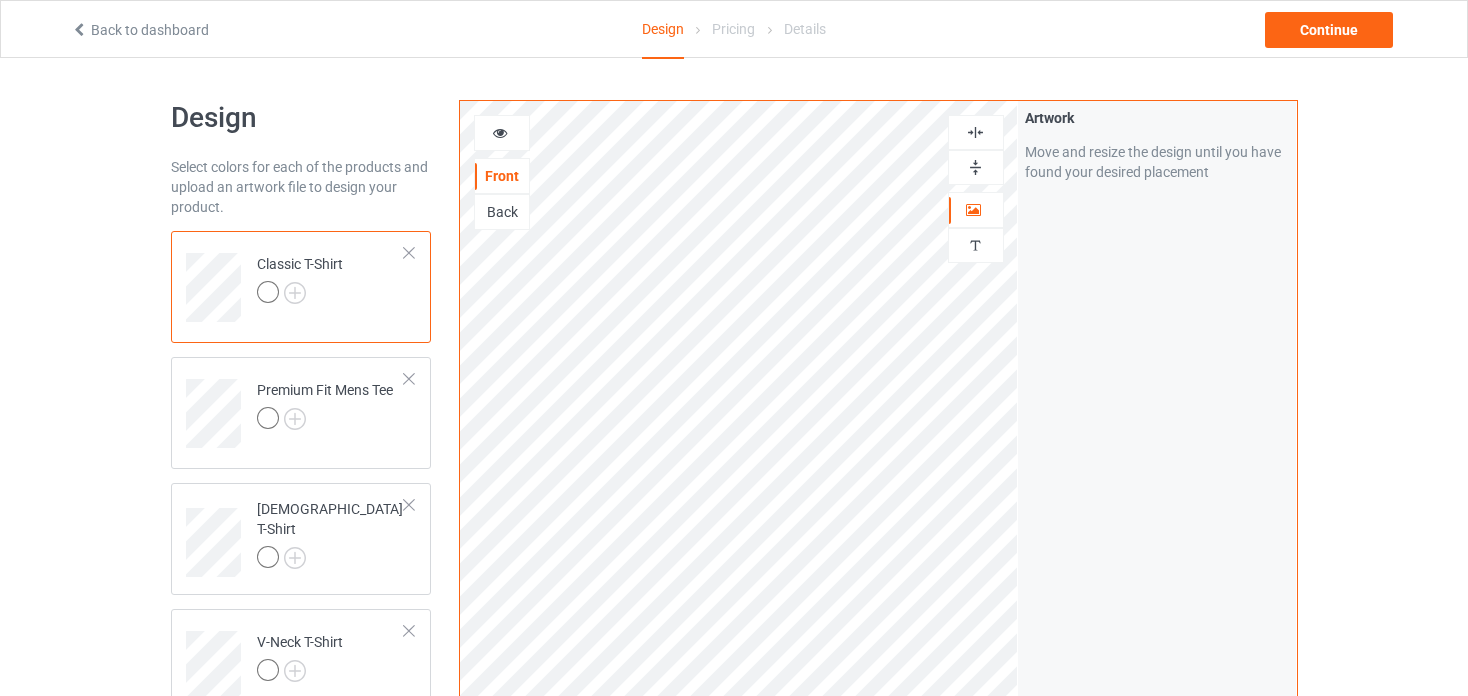 click at bounding box center (500, 130) 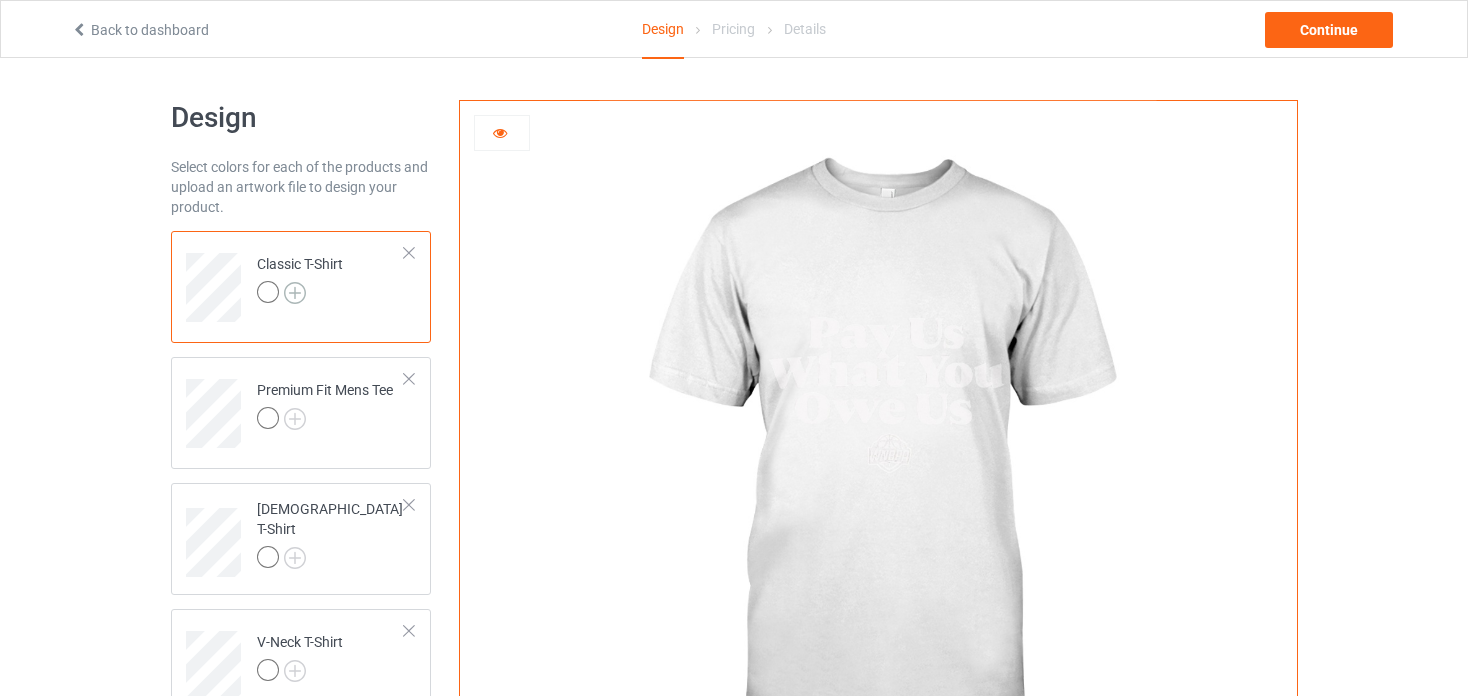 click at bounding box center [295, 293] 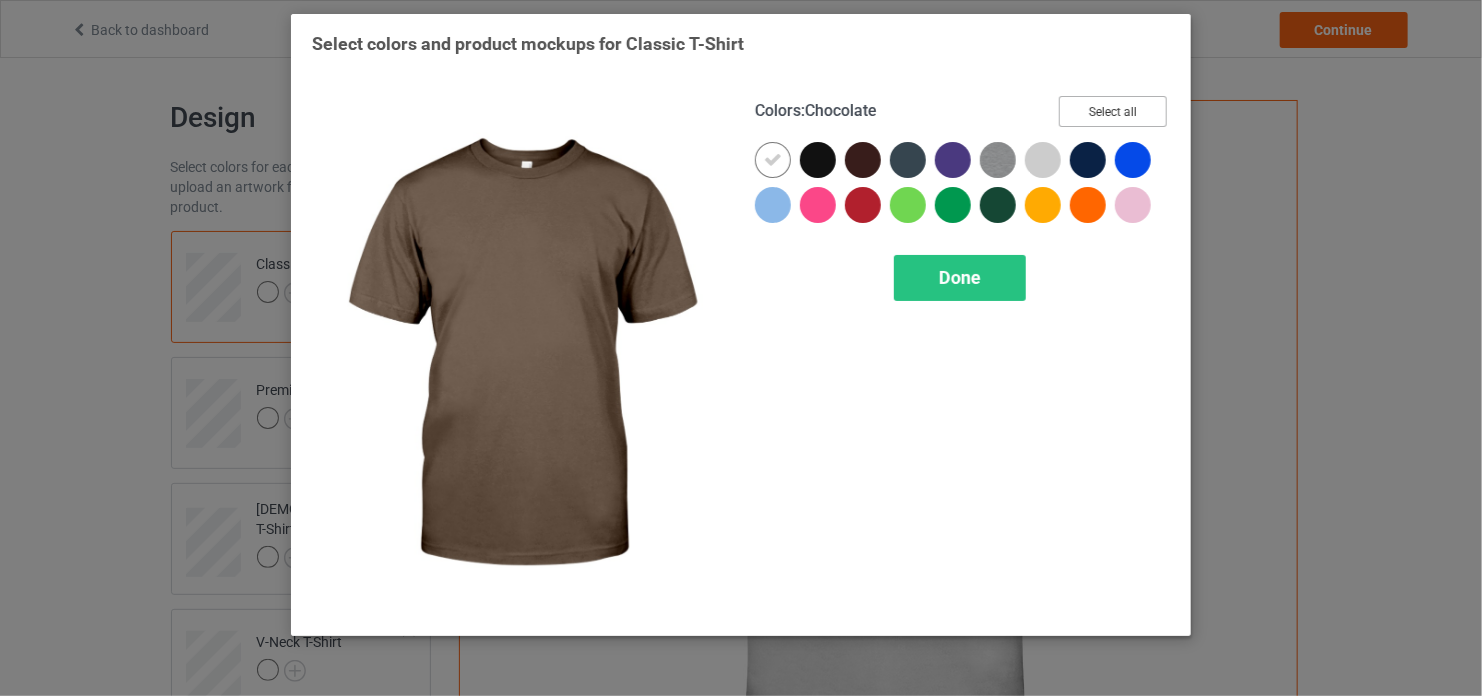 click on "Select all" at bounding box center (1113, 111) 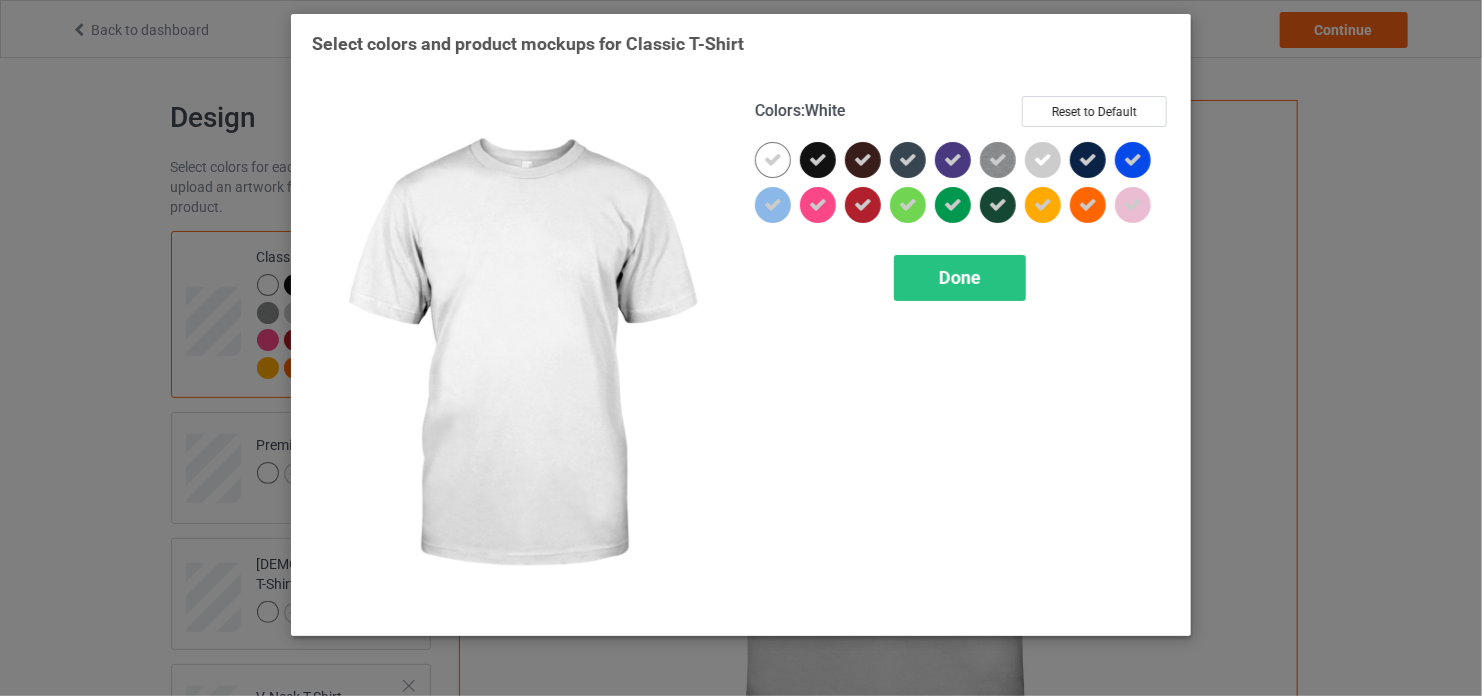 click at bounding box center (773, 160) 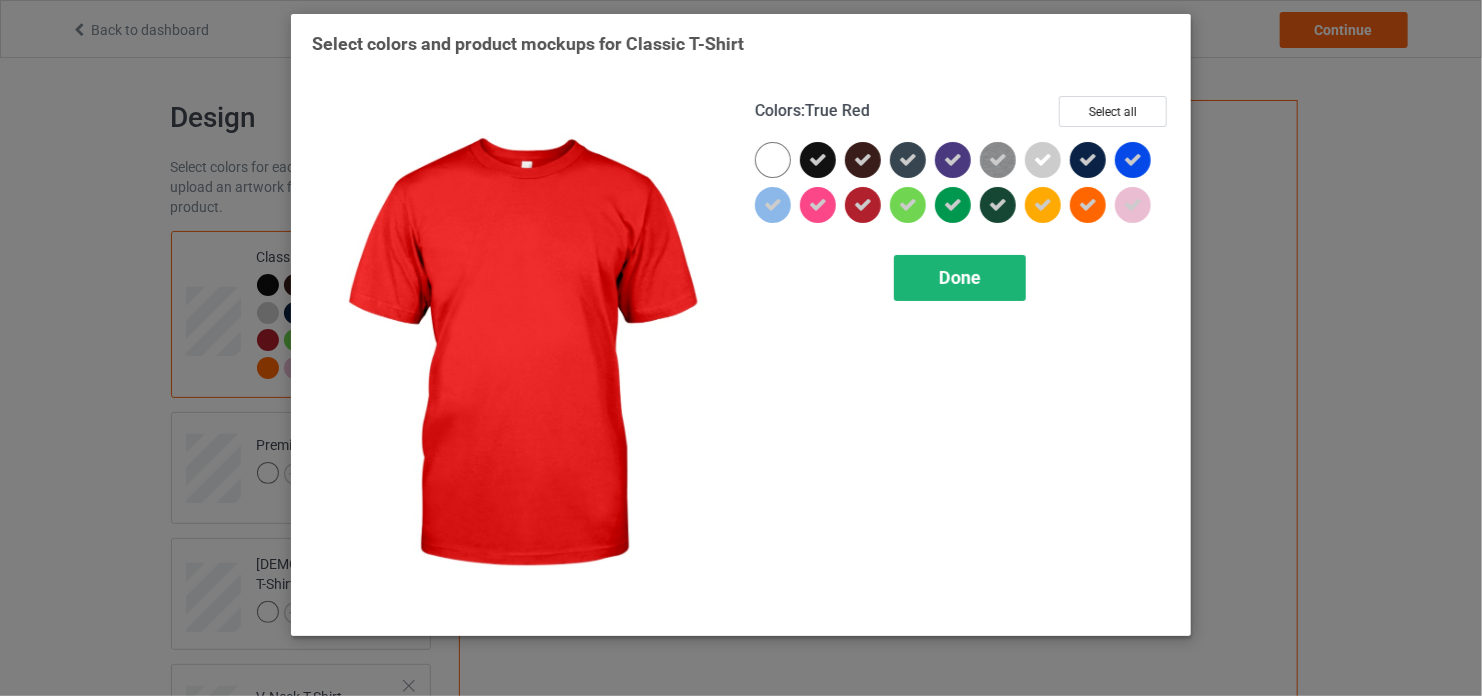 click on "Done" at bounding box center (960, 278) 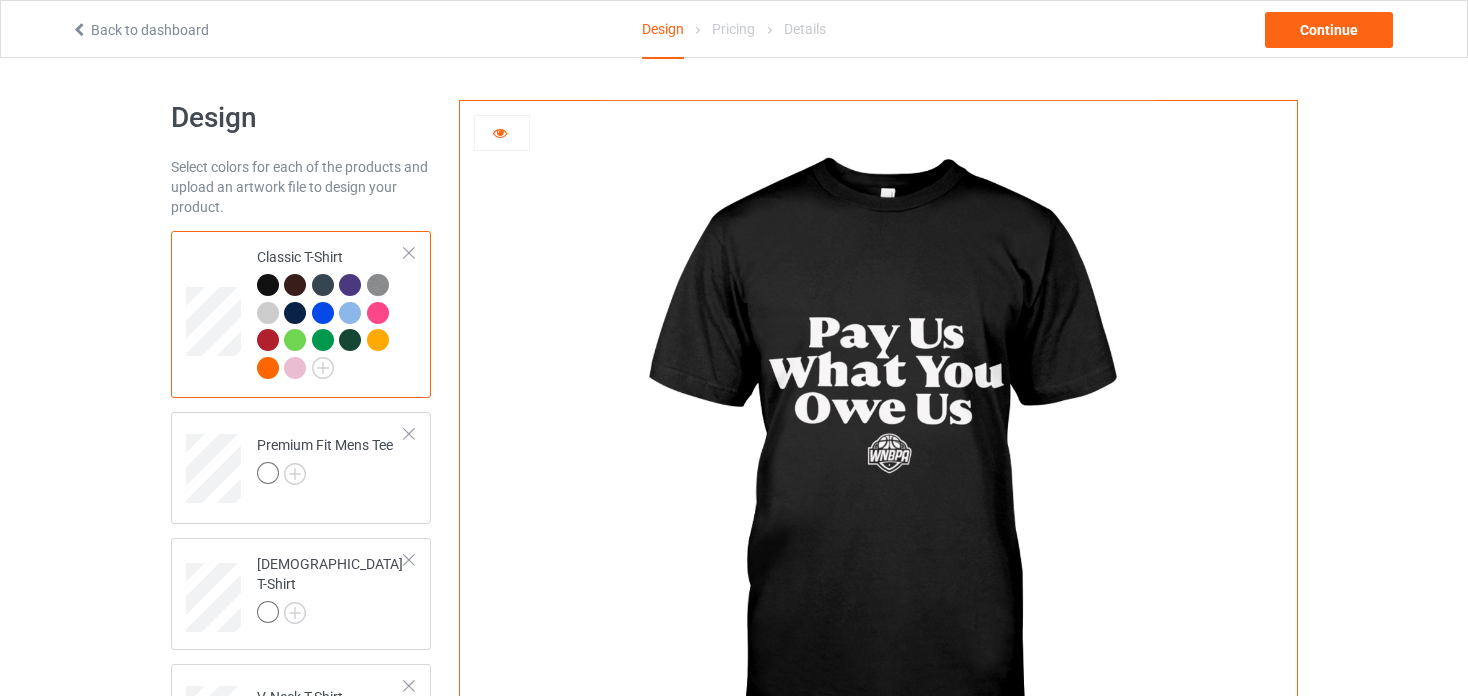click at bounding box center [878, 449] 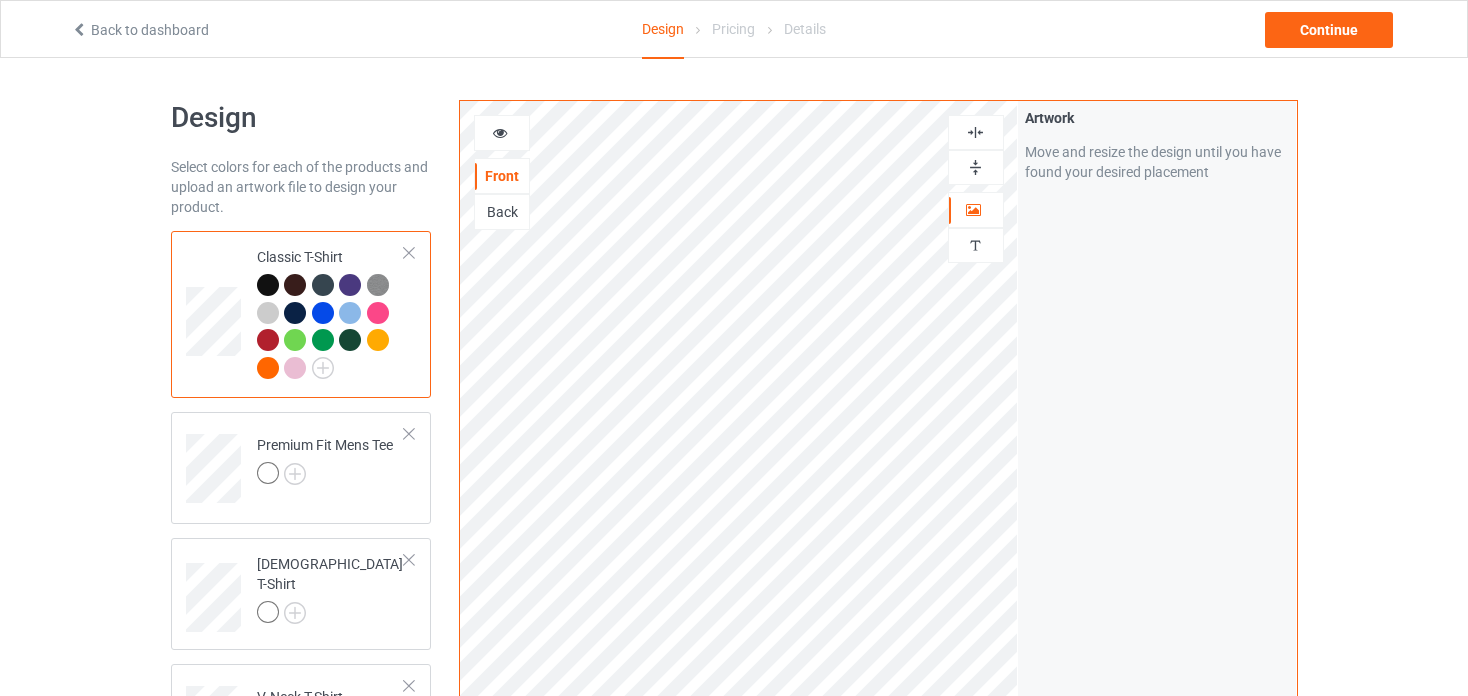 click on "Artwork Move and resize the design until you have found your desired placement" at bounding box center (1157, 481) 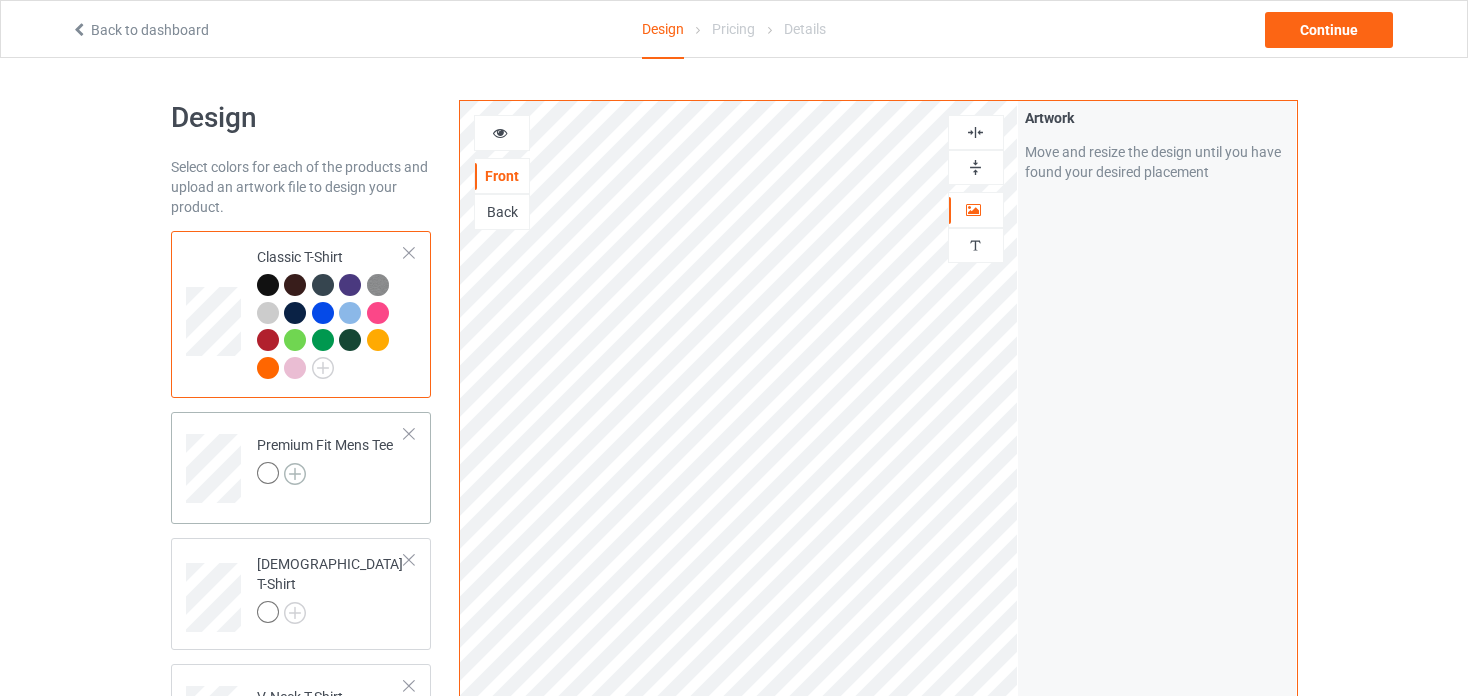 click at bounding box center (295, 474) 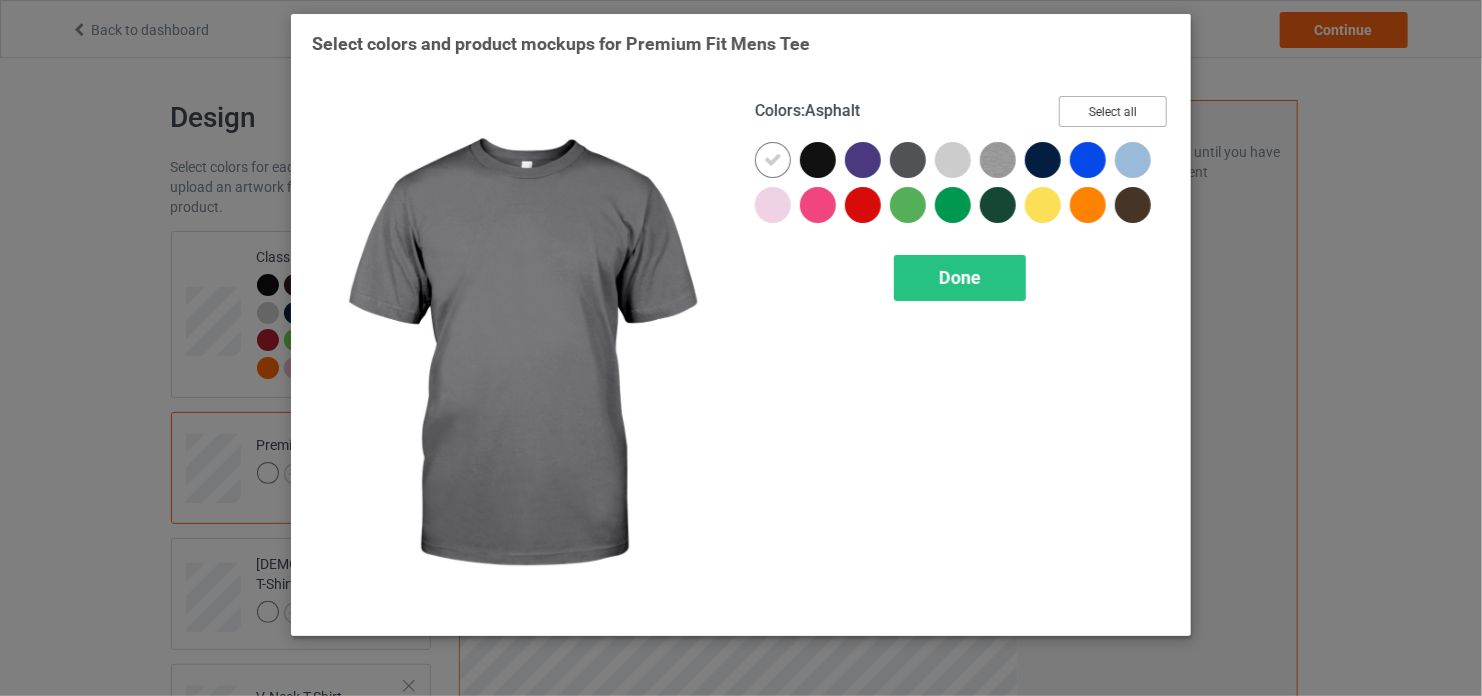 click on "Select all" at bounding box center (1113, 111) 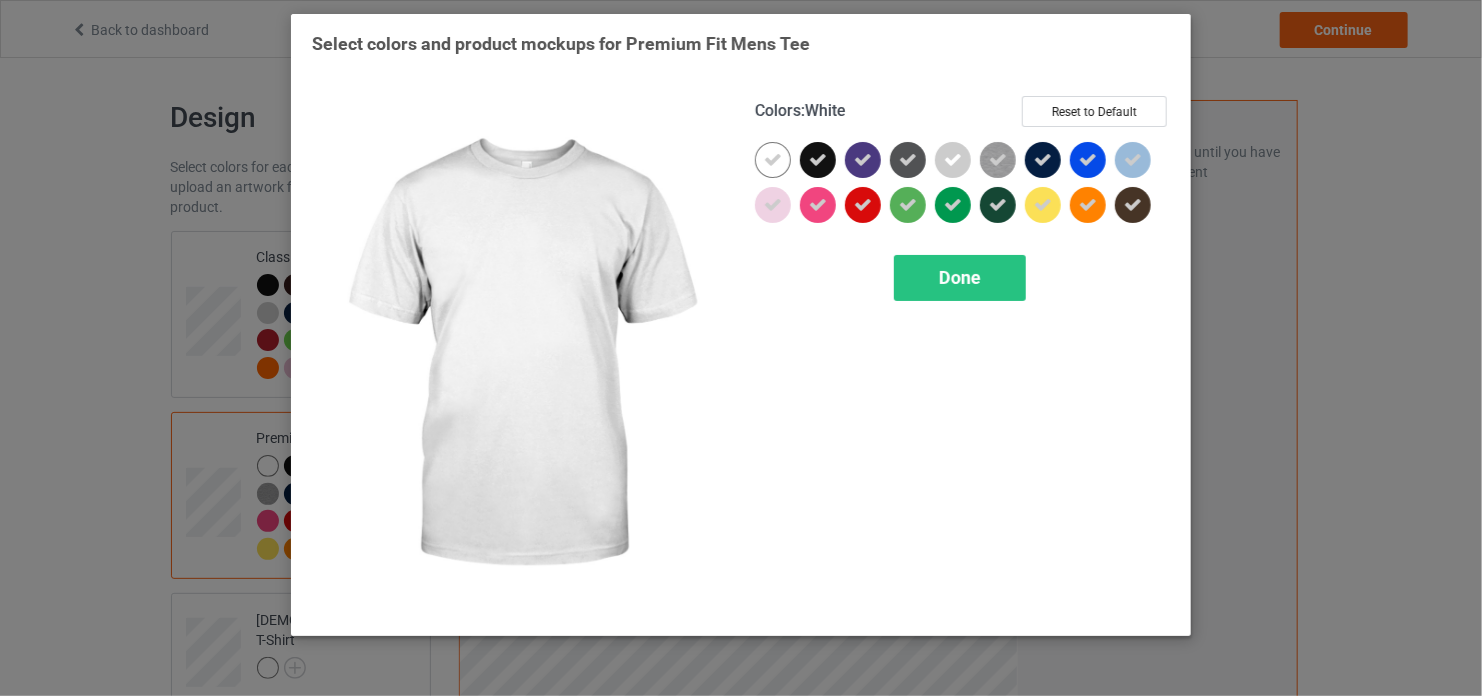 click at bounding box center (773, 160) 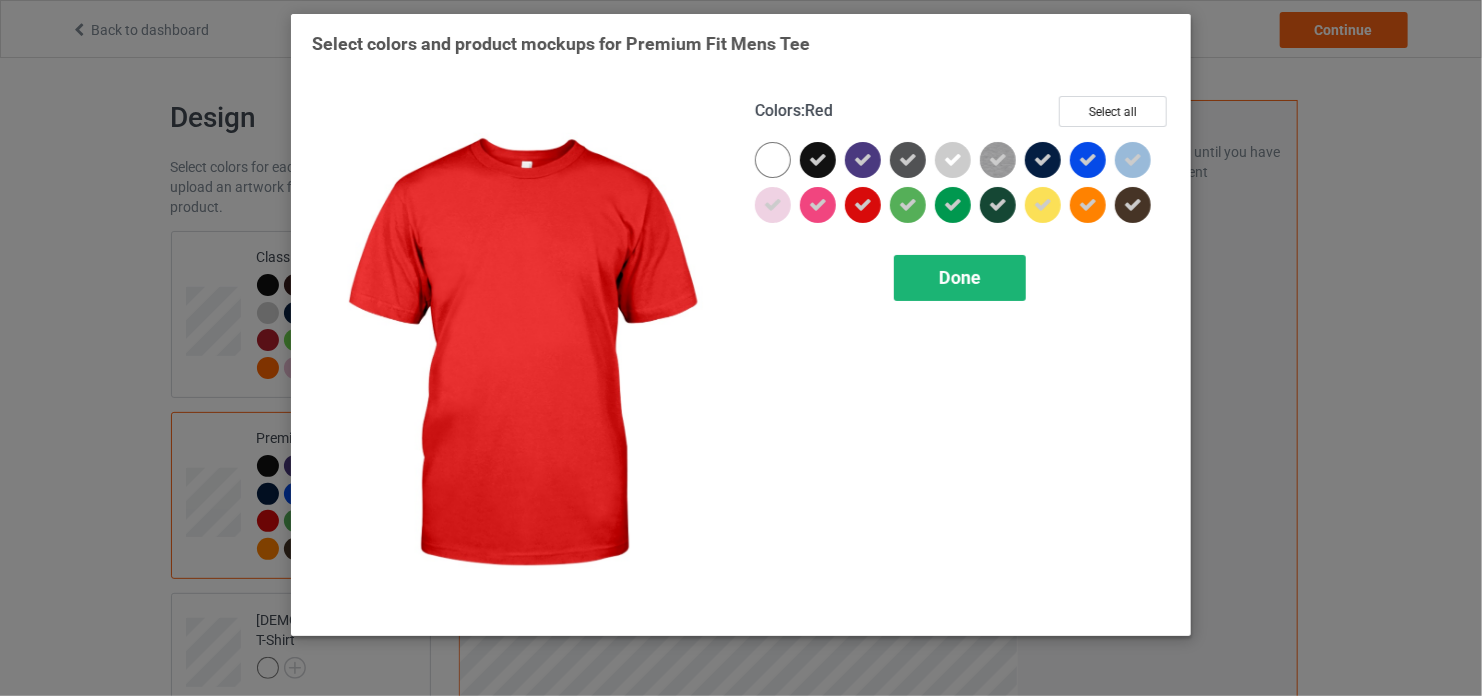 click on "Done" at bounding box center [960, 277] 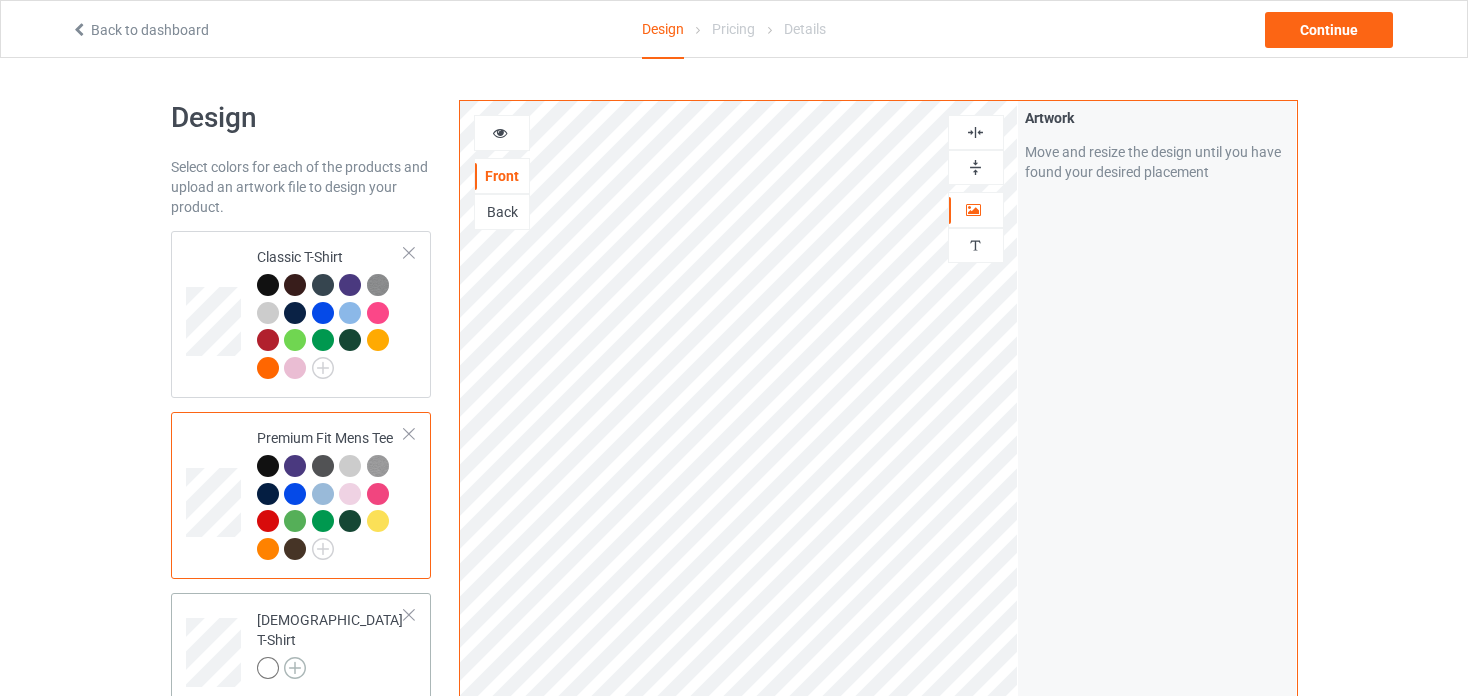 click at bounding box center [295, 668] 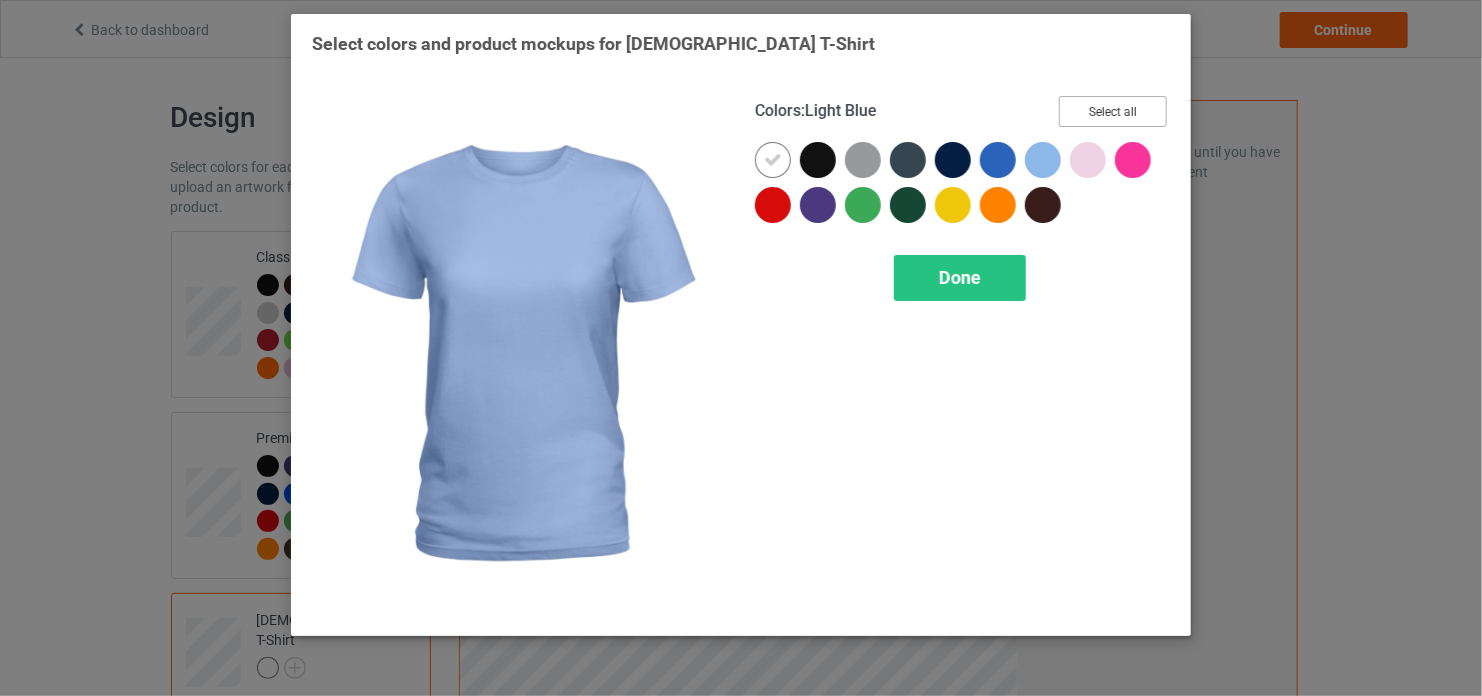 click on "Select all" at bounding box center [1113, 111] 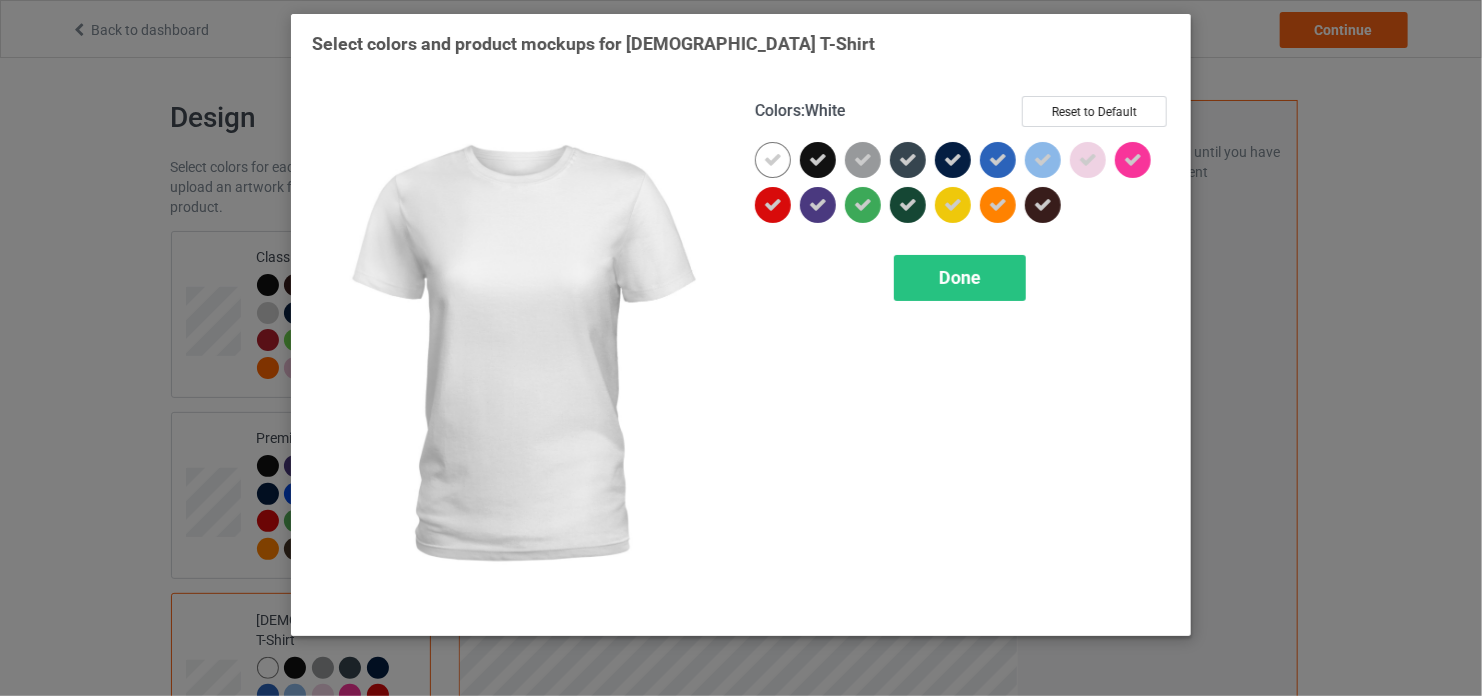click at bounding box center (773, 160) 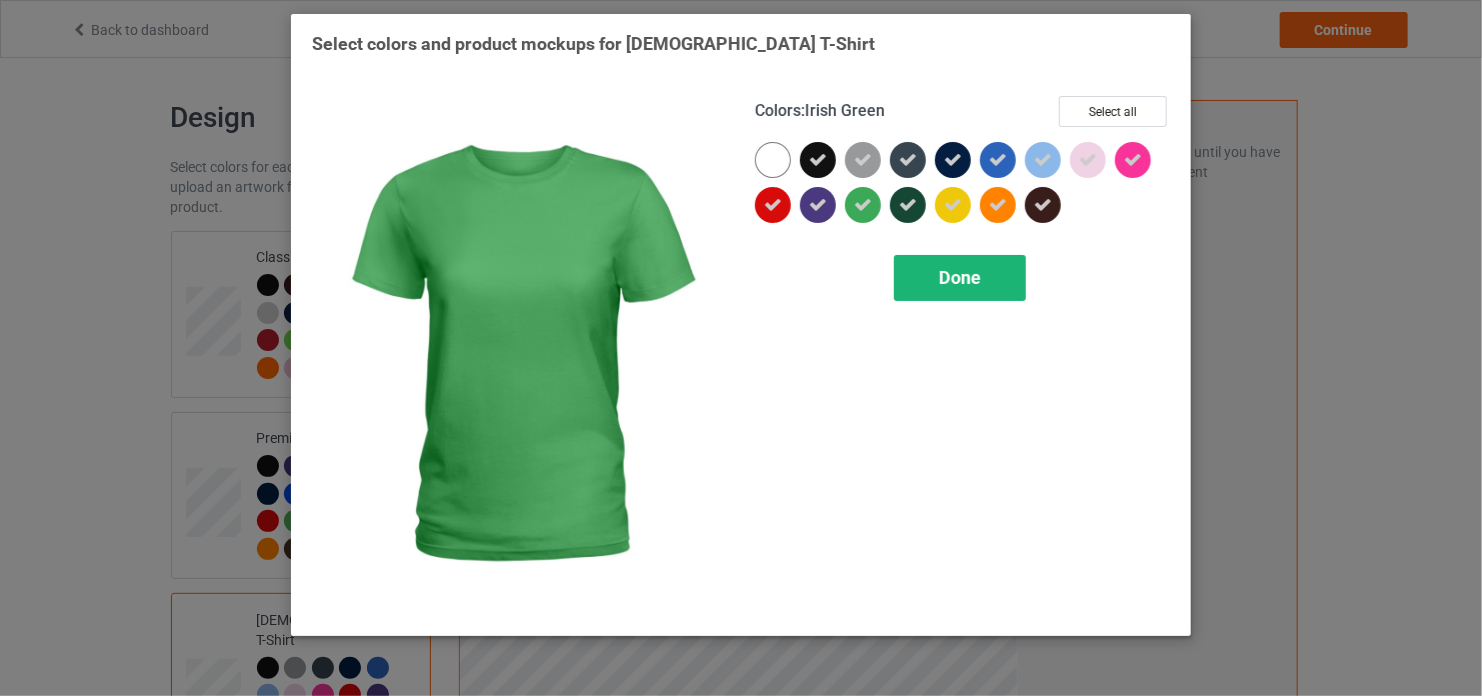 click on "Done" at bounding box center (960, 278) 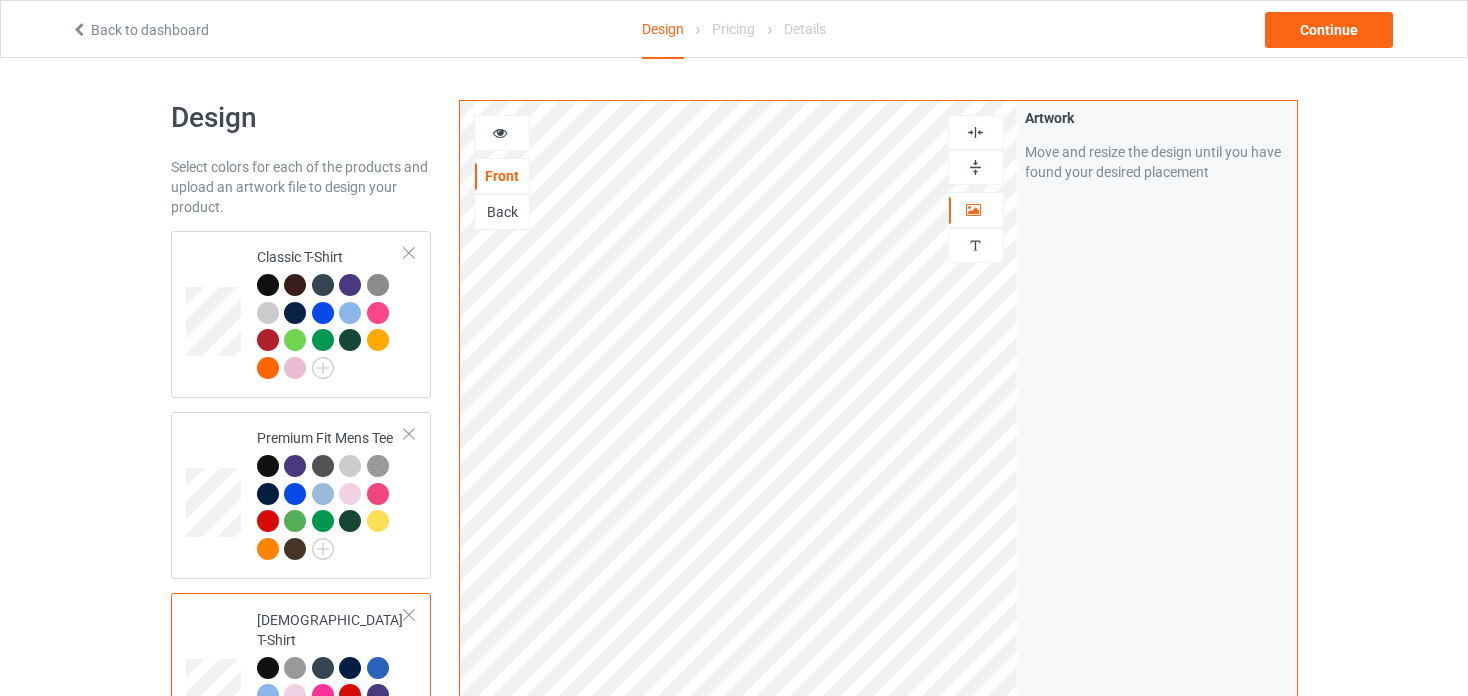 click at bounding box center (500, 130) 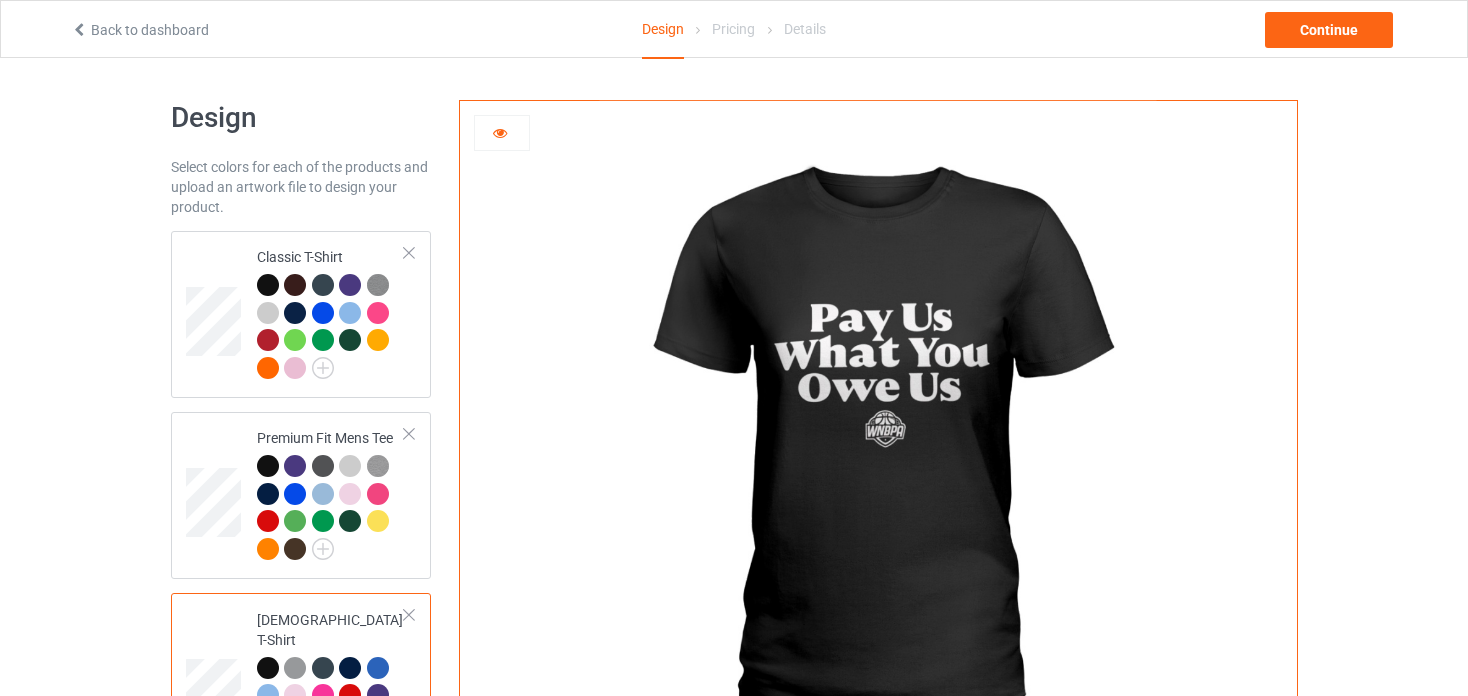 click at bounding box center [878, 449] 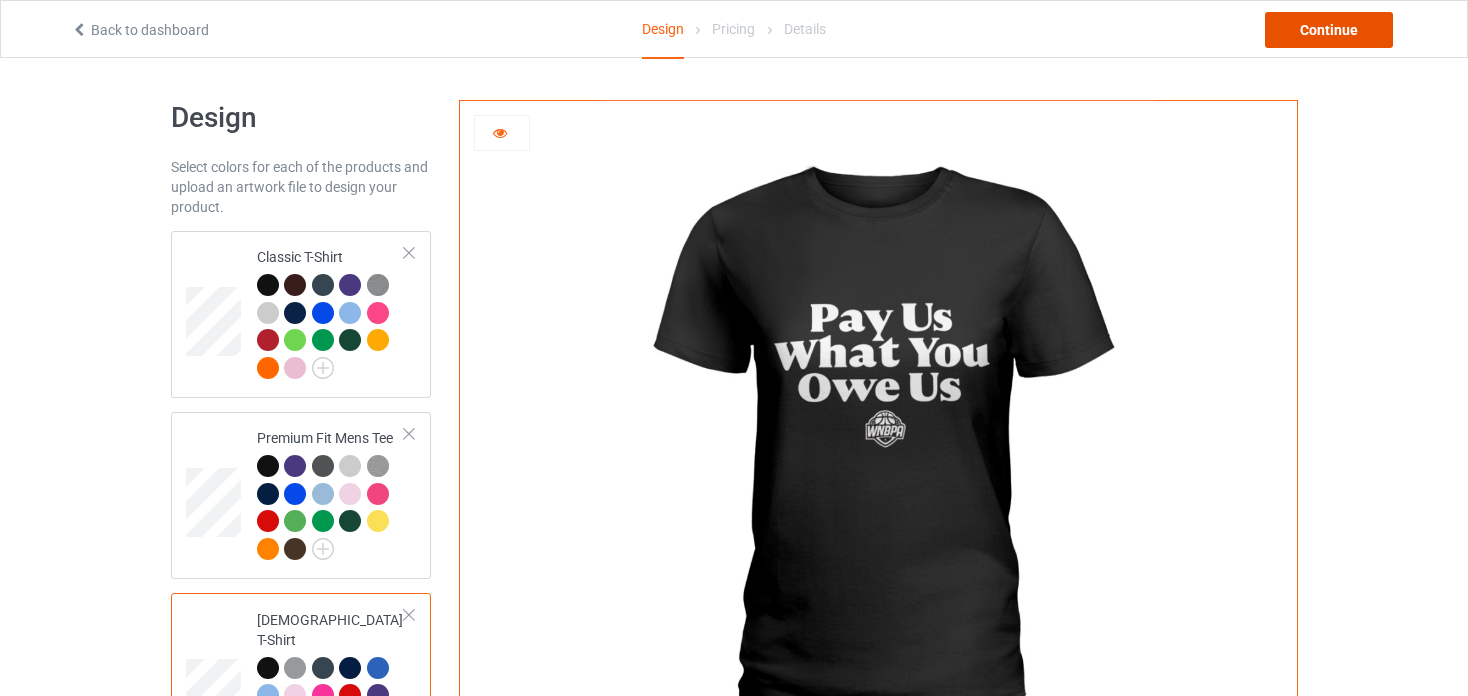 click on "Continue" at bounding box center [1329, 30] 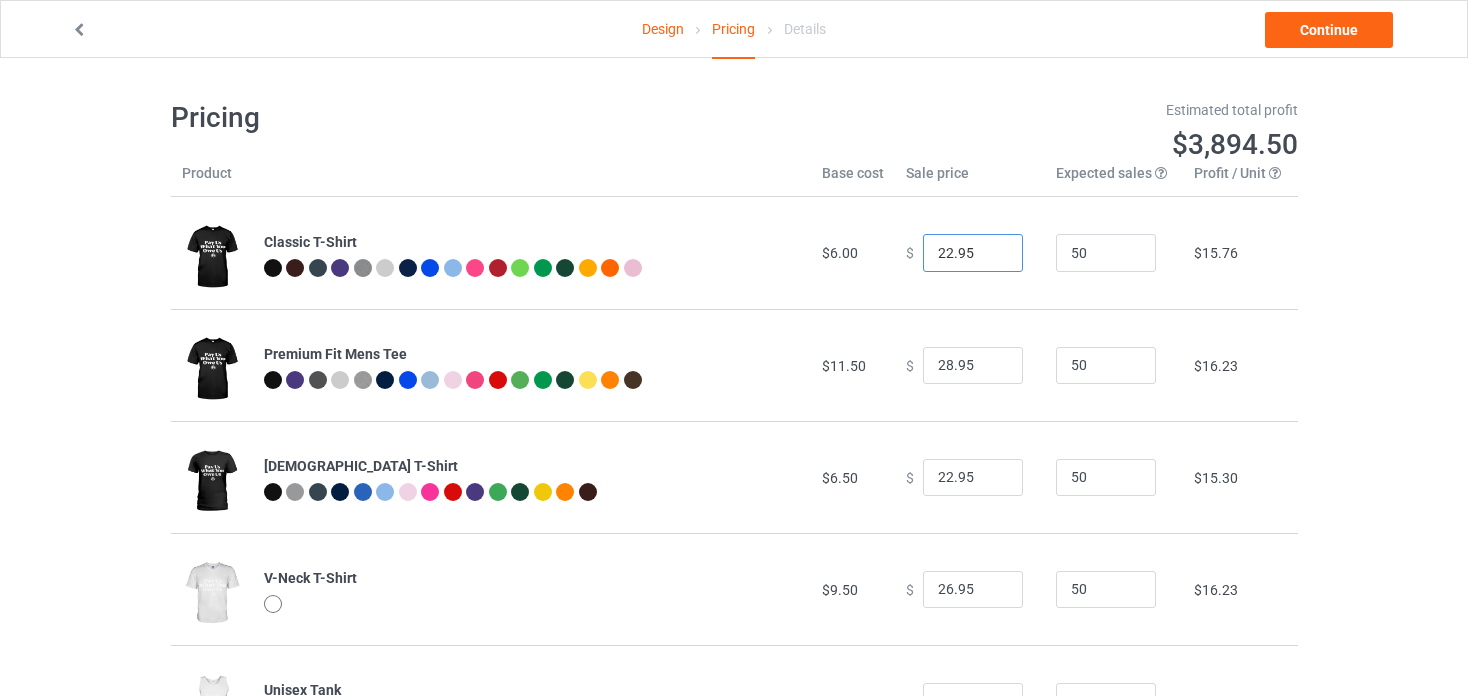 click on "22.95" at bounding box center (973, 253) 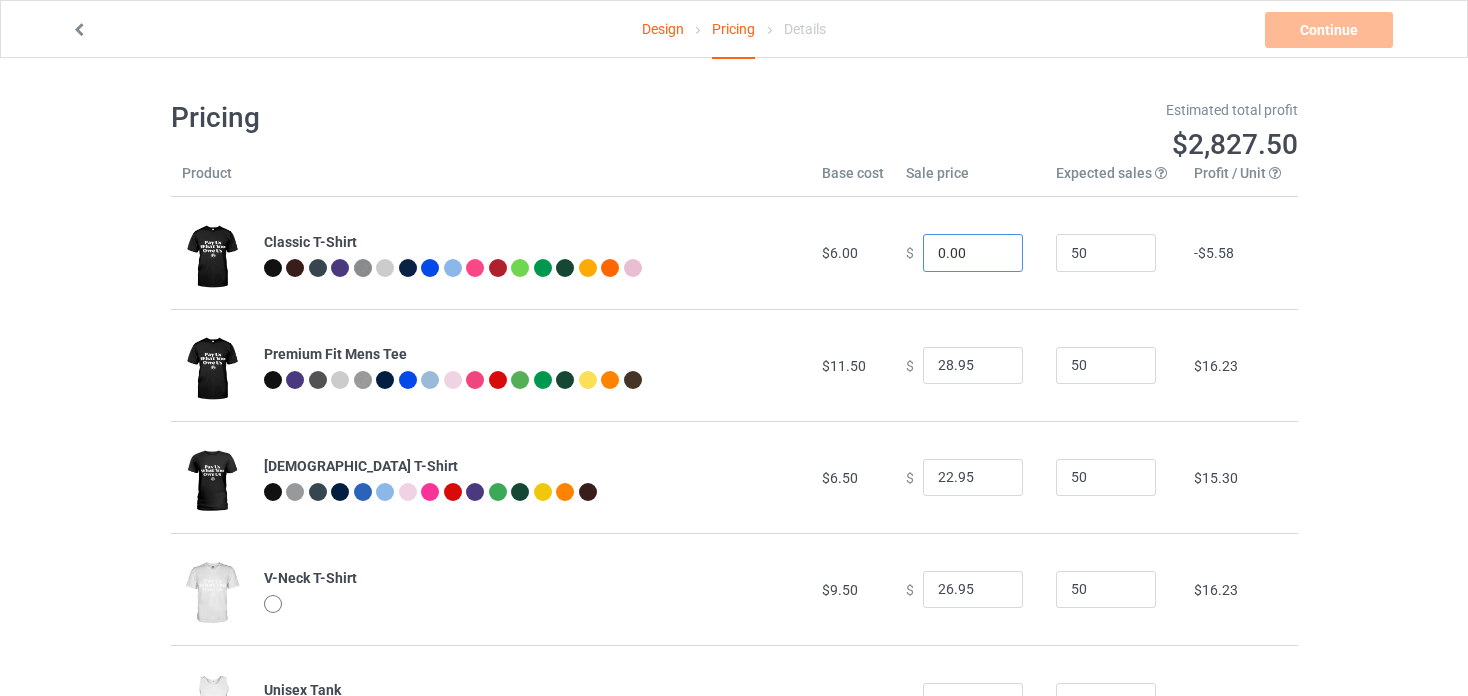 click on "0.00" at bounding box center [973, 253] 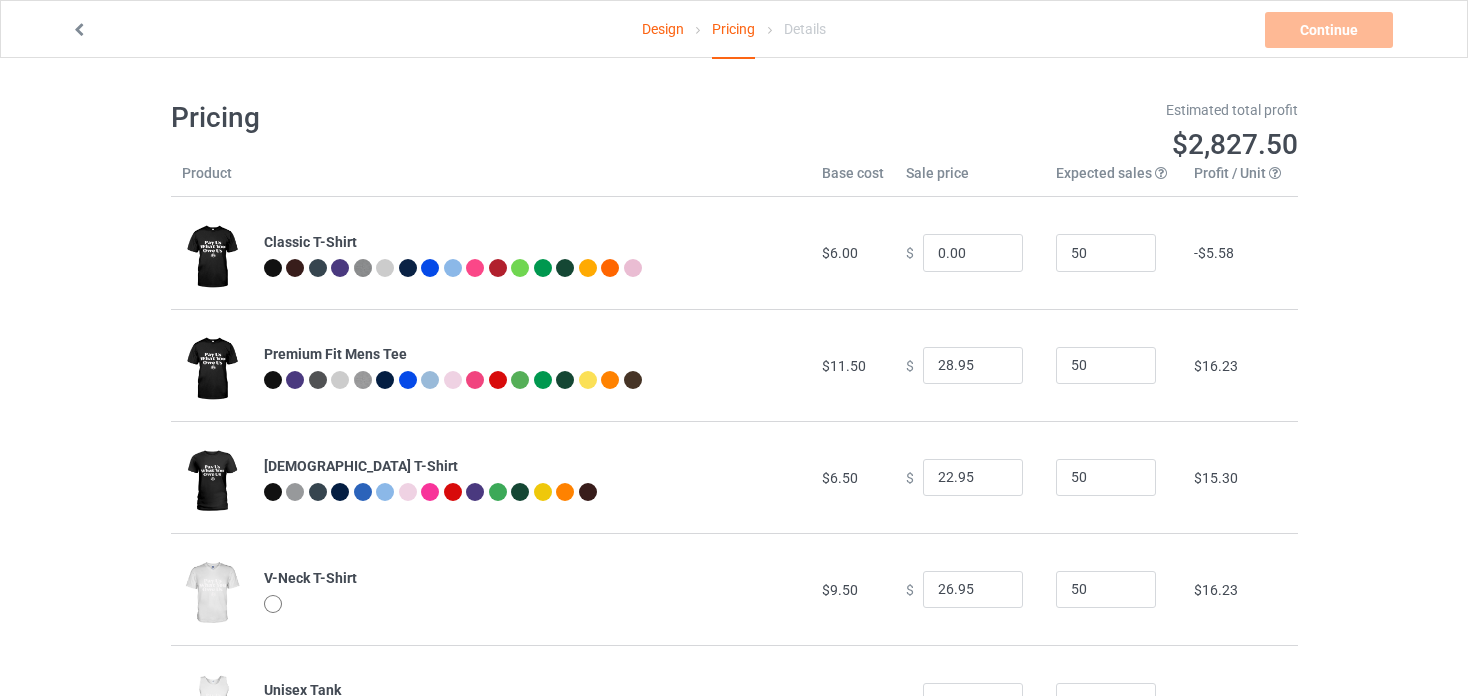 click on "$     0.00" at bounding box center (970, 253) 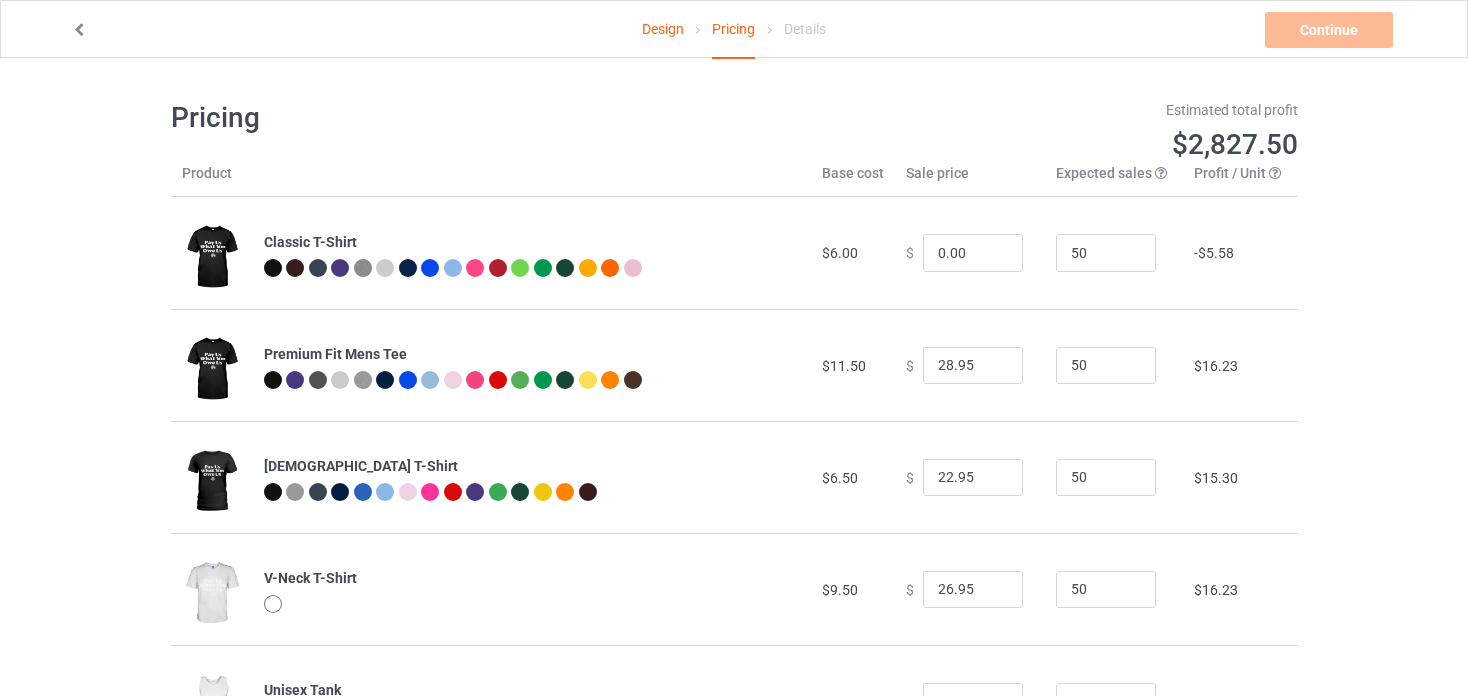 click at bounding box center (79, 27) 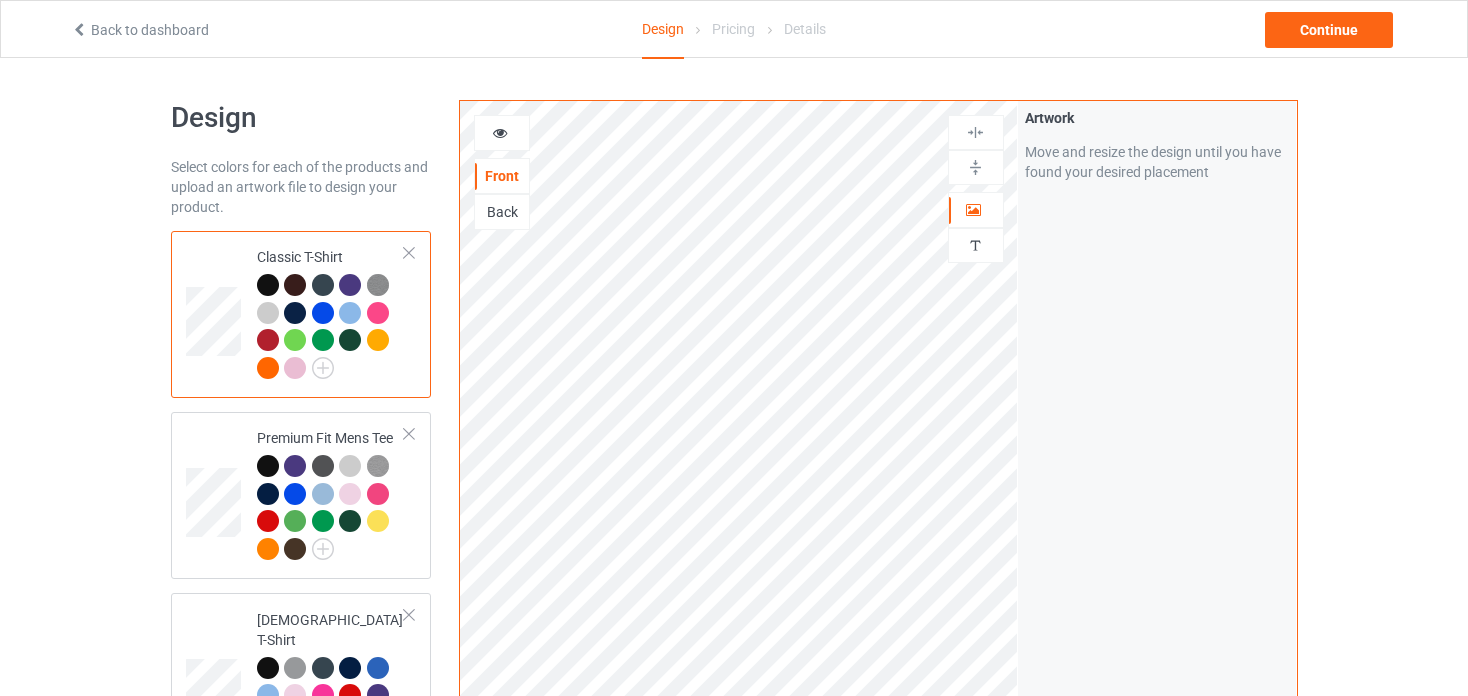 click at bounding box center [500, 130] 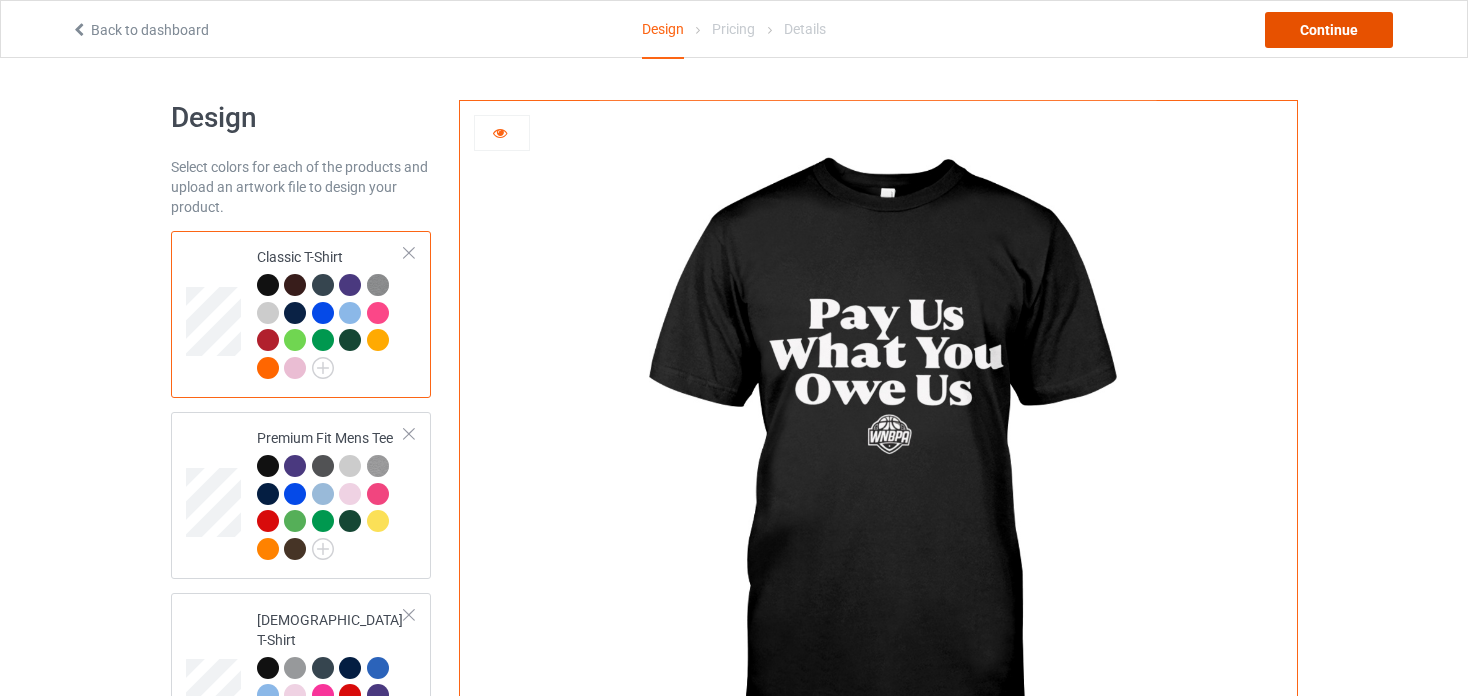 click on "Continue" at bounding box center (1329, 30) 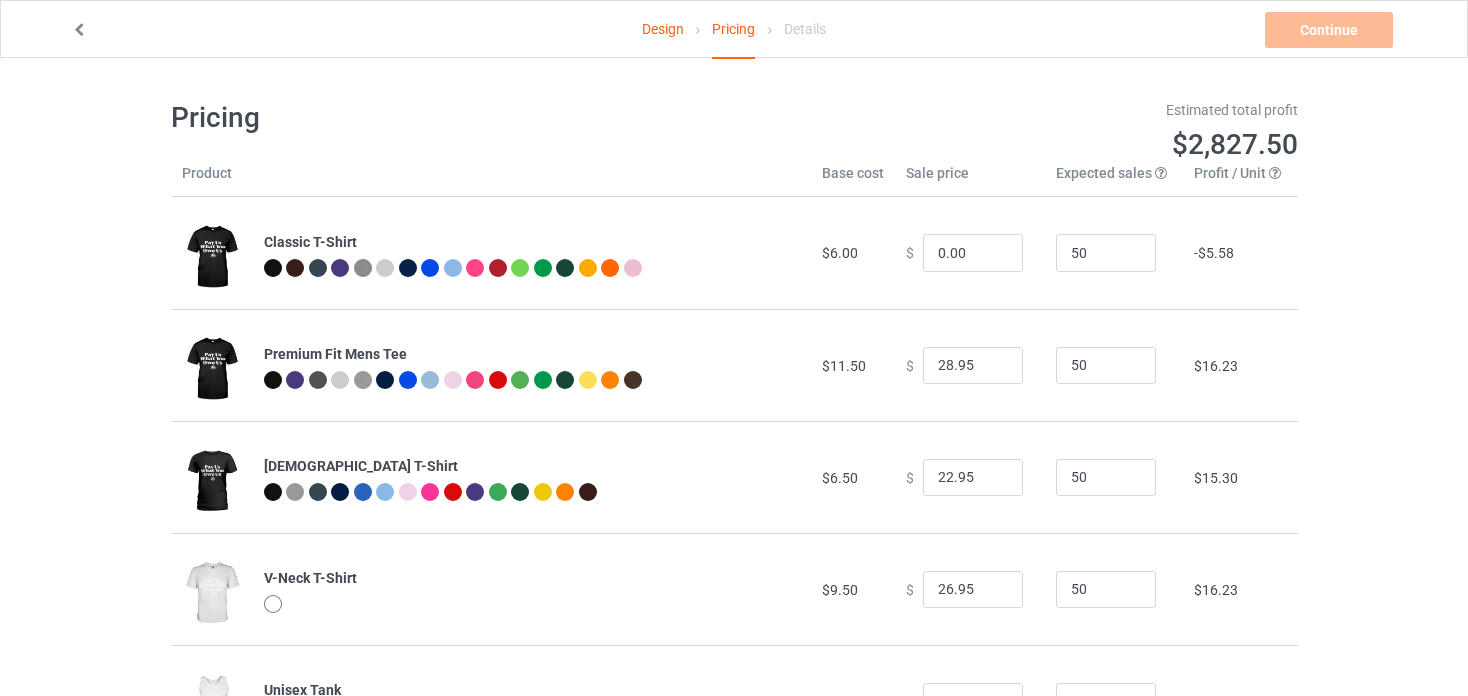 click on "$6.00" at bounding box center (853, 253) 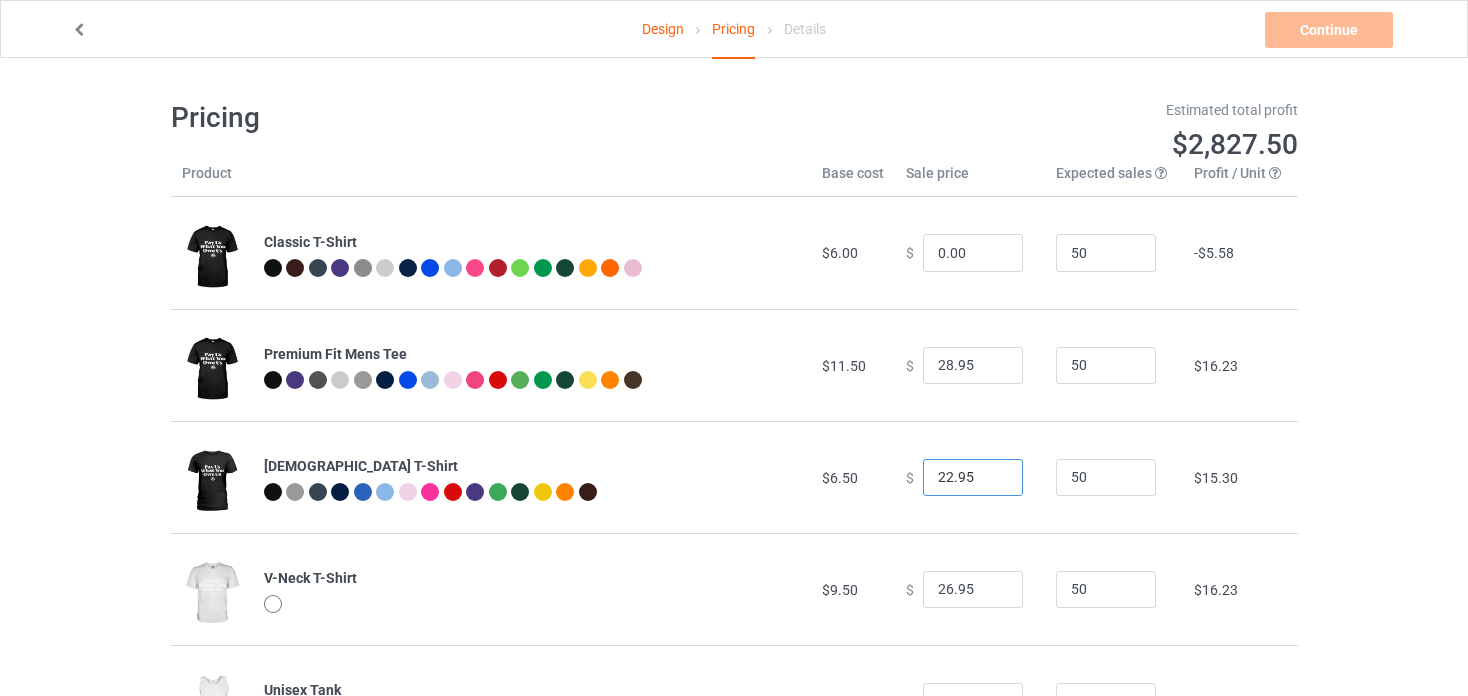 click on "22.95" at bounding box center [973, 478] 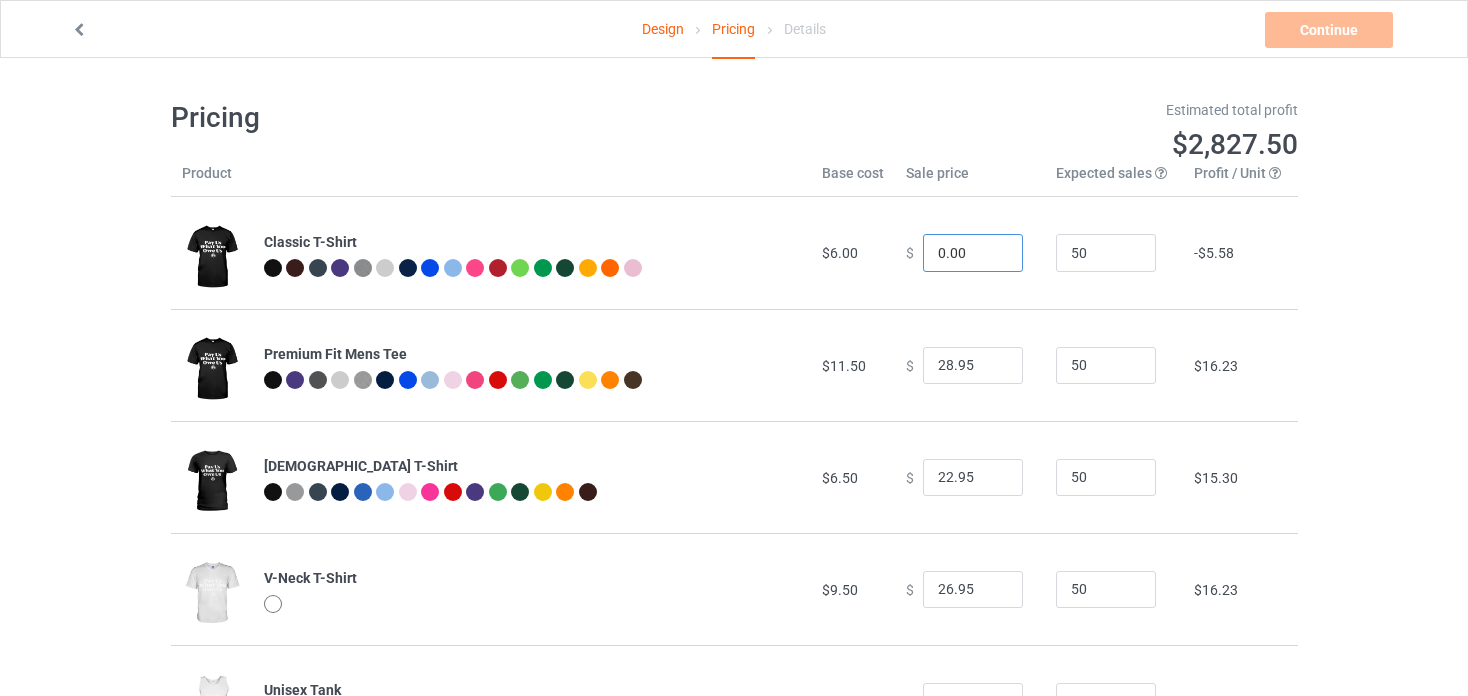 click on "0.00" at bounding box center (973, 253) 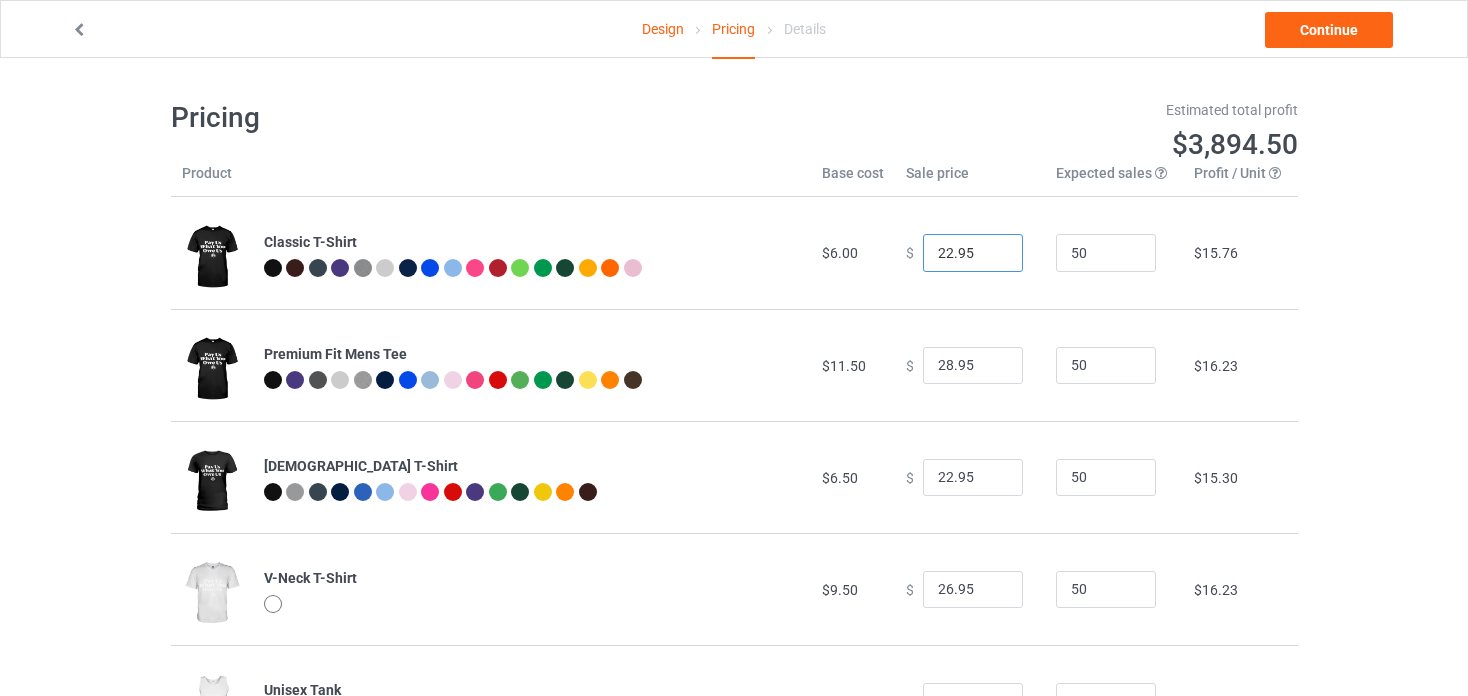 click on "22.95" at bounding box center [973, 253] 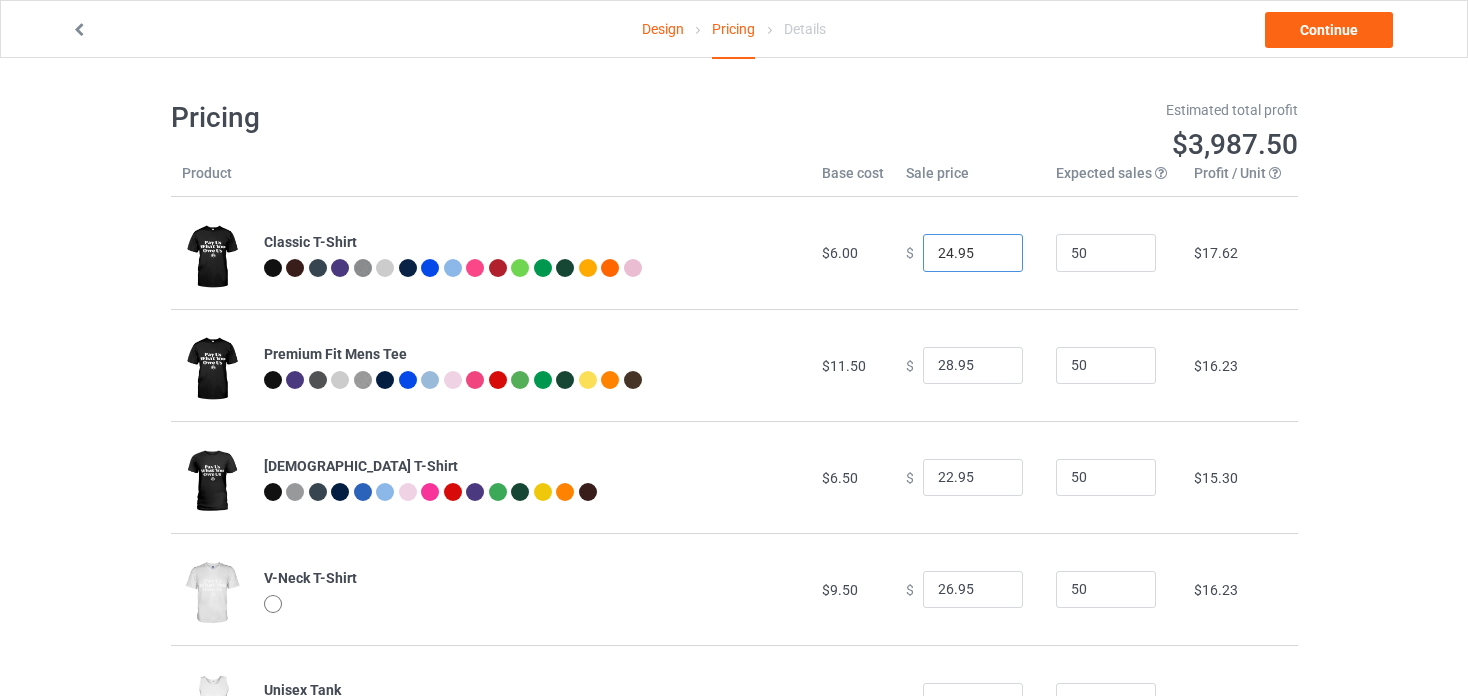 type on "24.95" 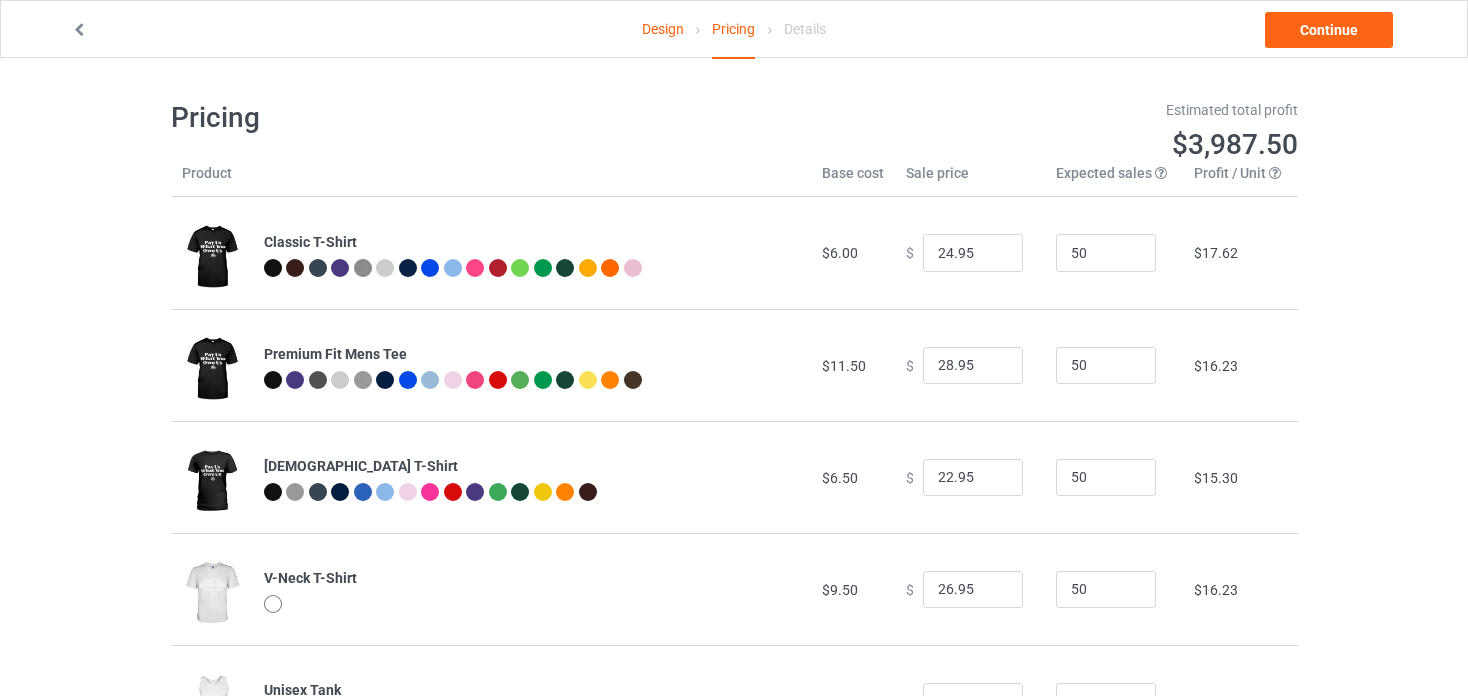 click on "50" at bounding box center [1114, 253] 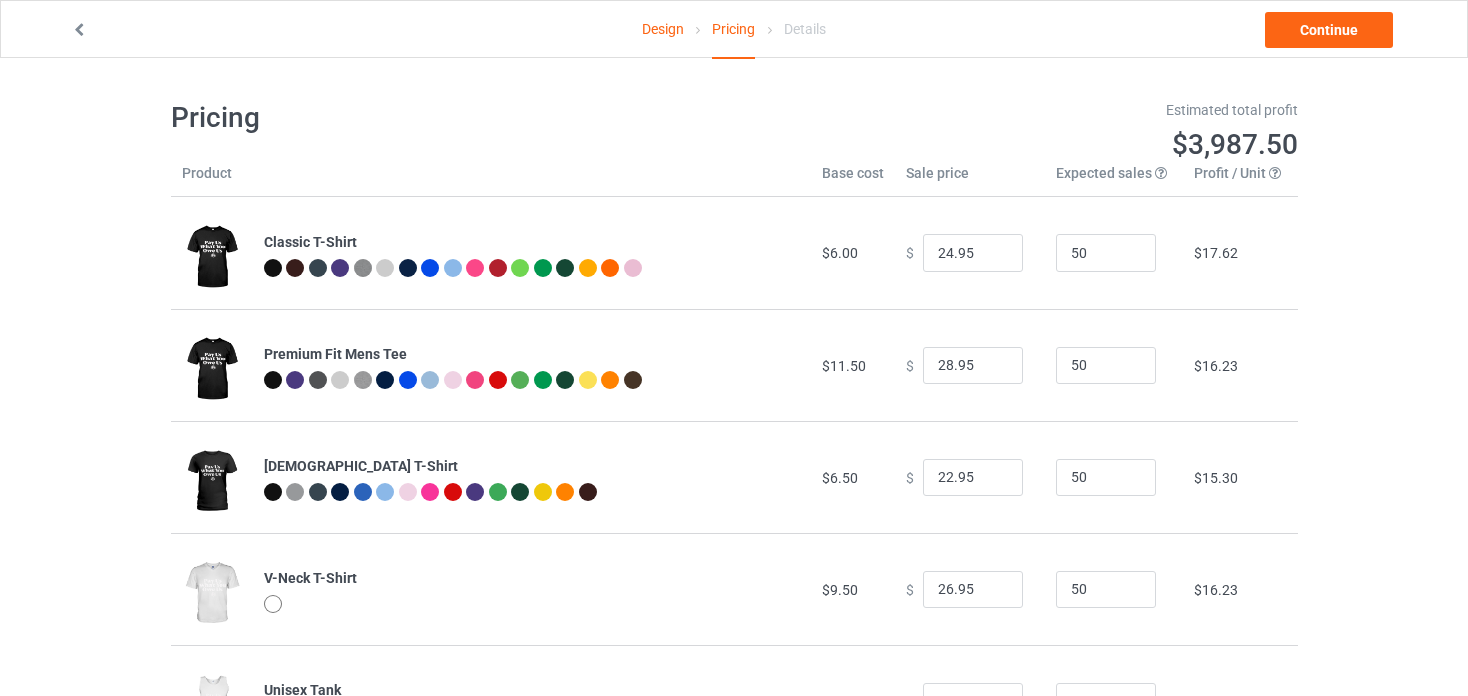 scroll, scrollTop: 103, scrollLeft: 0, axis: vertical 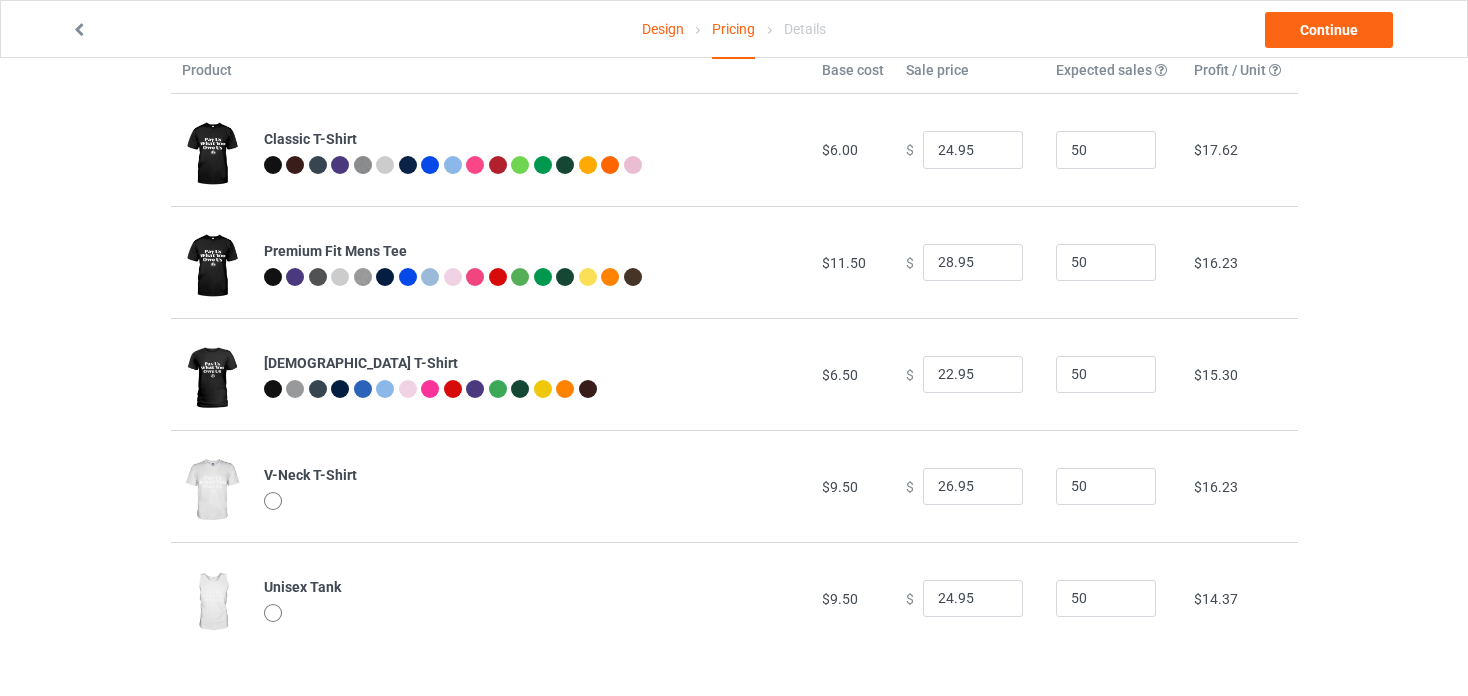 click at bounding box center (81, 30) 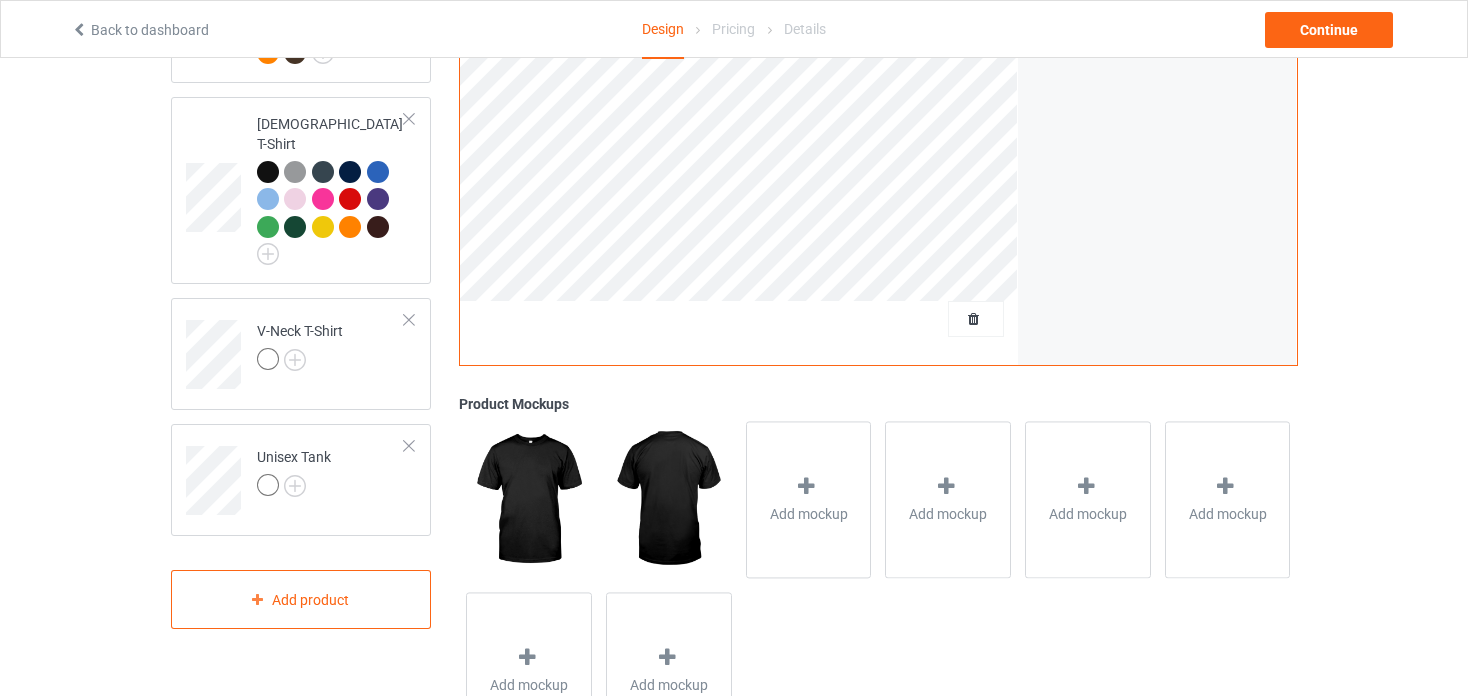 scroll, scrollTop: 484, scrollLeft: 0, axis: vertical 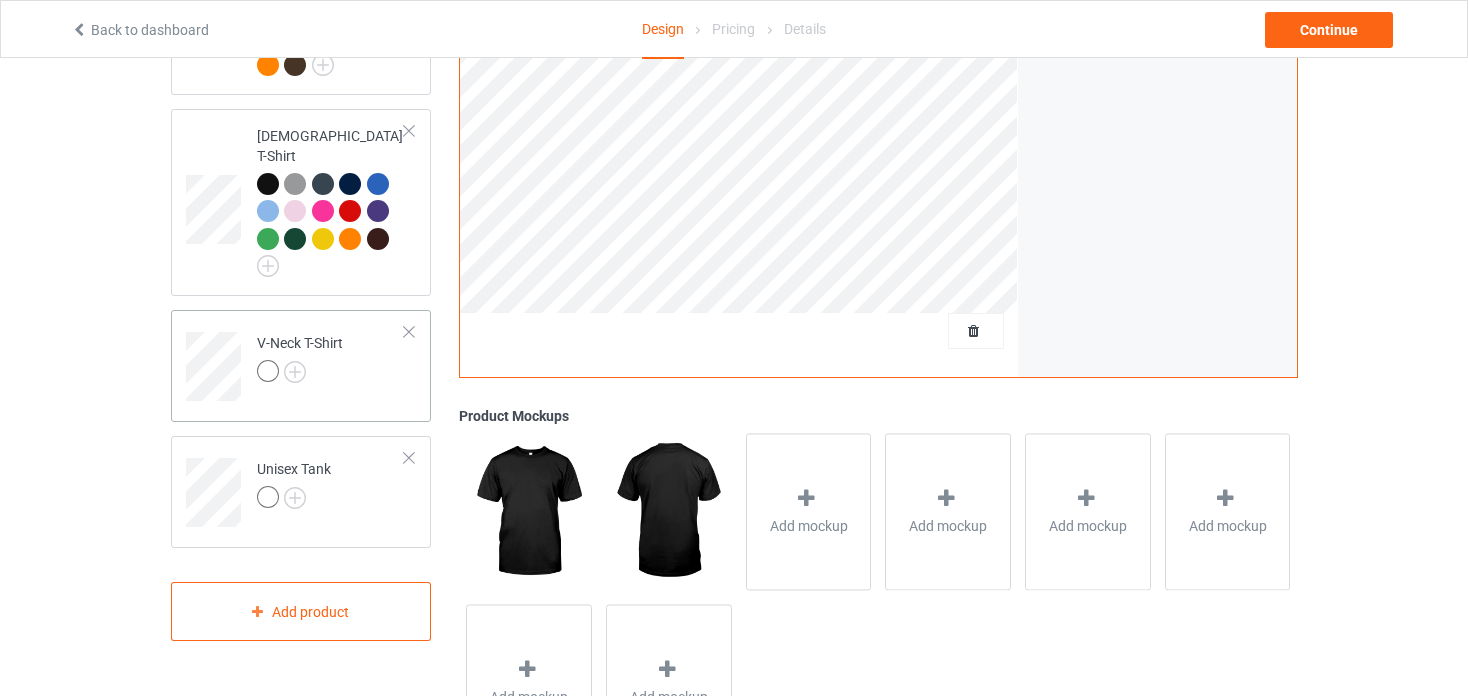 click on "V-Neck T-Shirt" at bounding box center (331, 359) 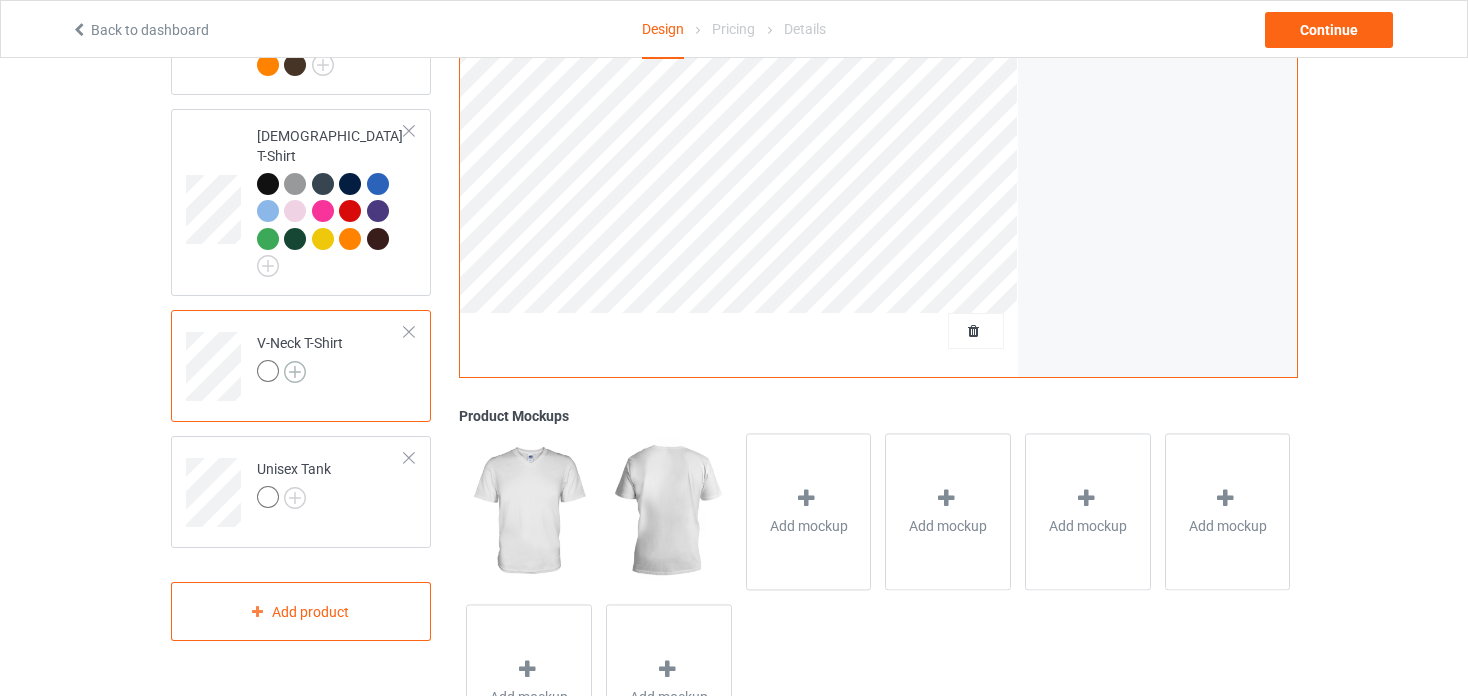 click at bounding box center [295, 372] 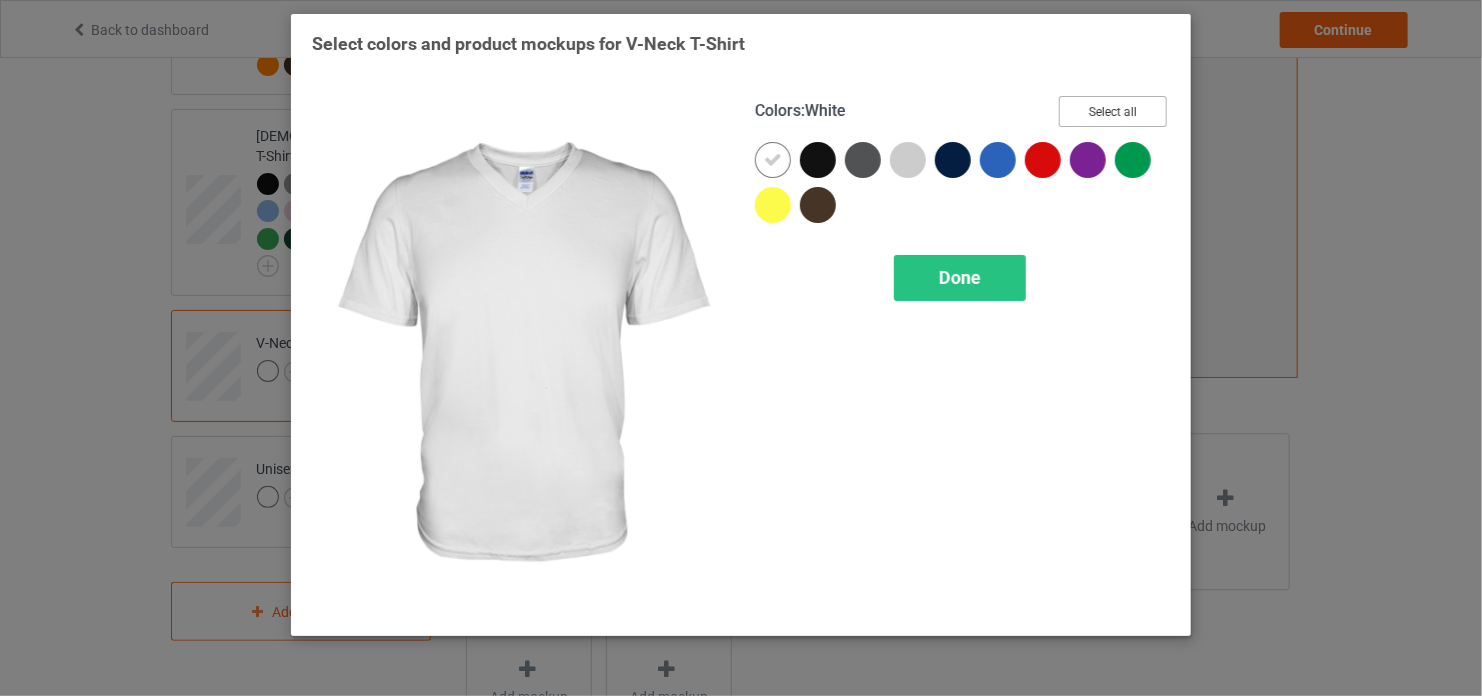 click on "Select all" at bounding box center [1113, 111] 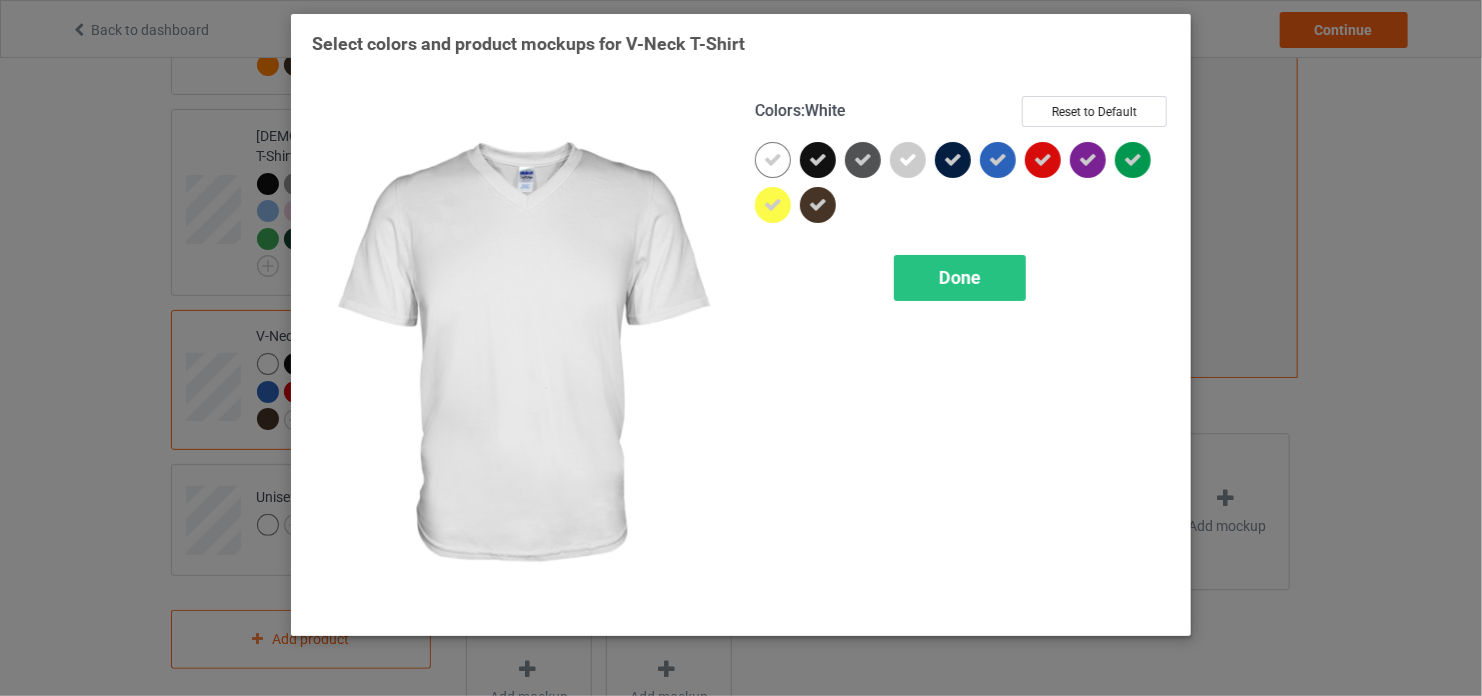 click at bounding box center (773, 160) 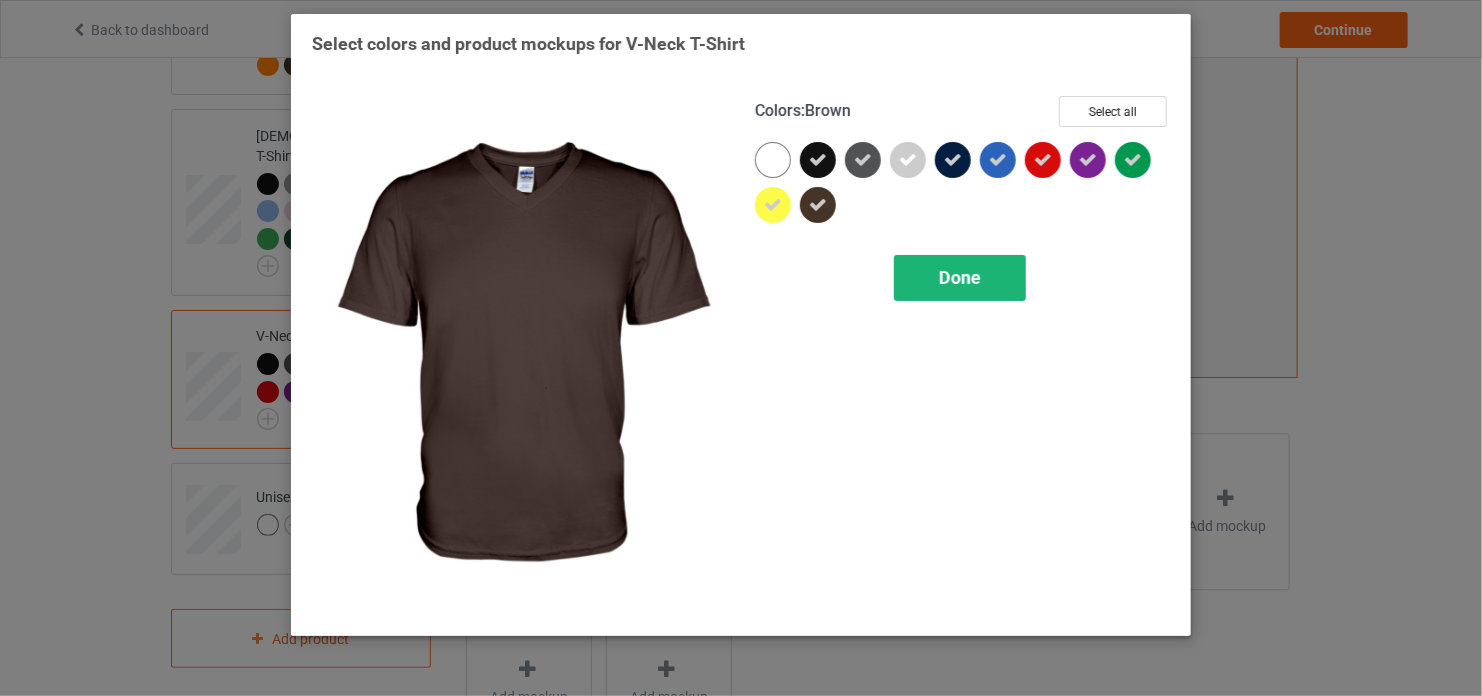 click on "Done" at bounding box center (960, 278) 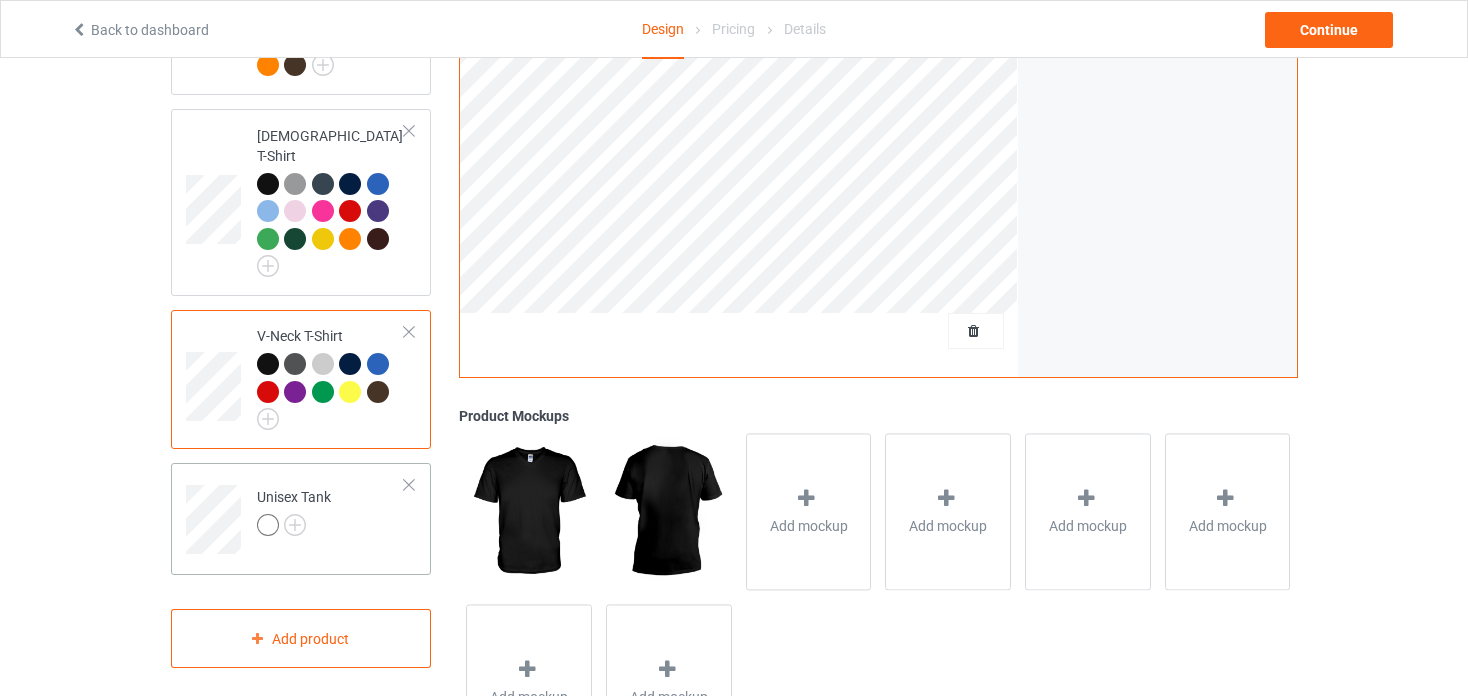 click at bounding box center [409, 485] 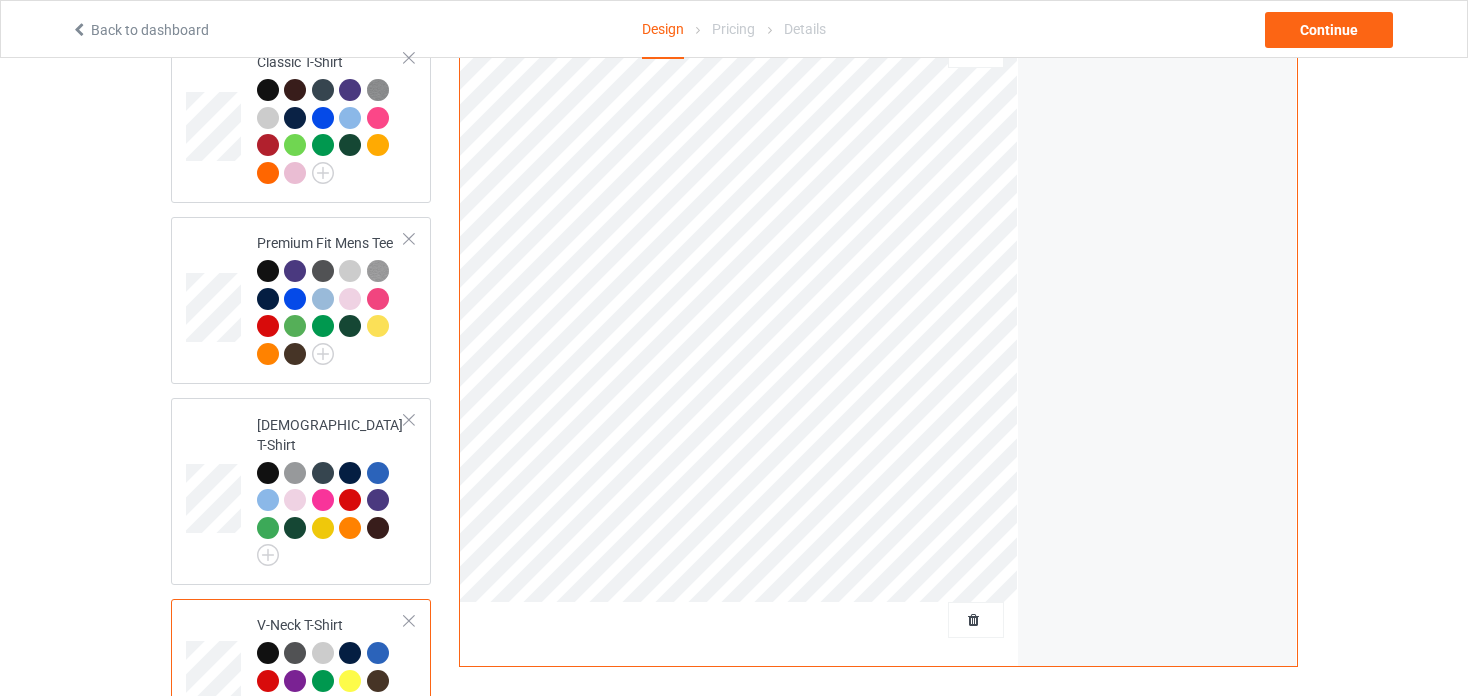 scroll, scrollTop: 0, scrollLeft: 0, axis: both 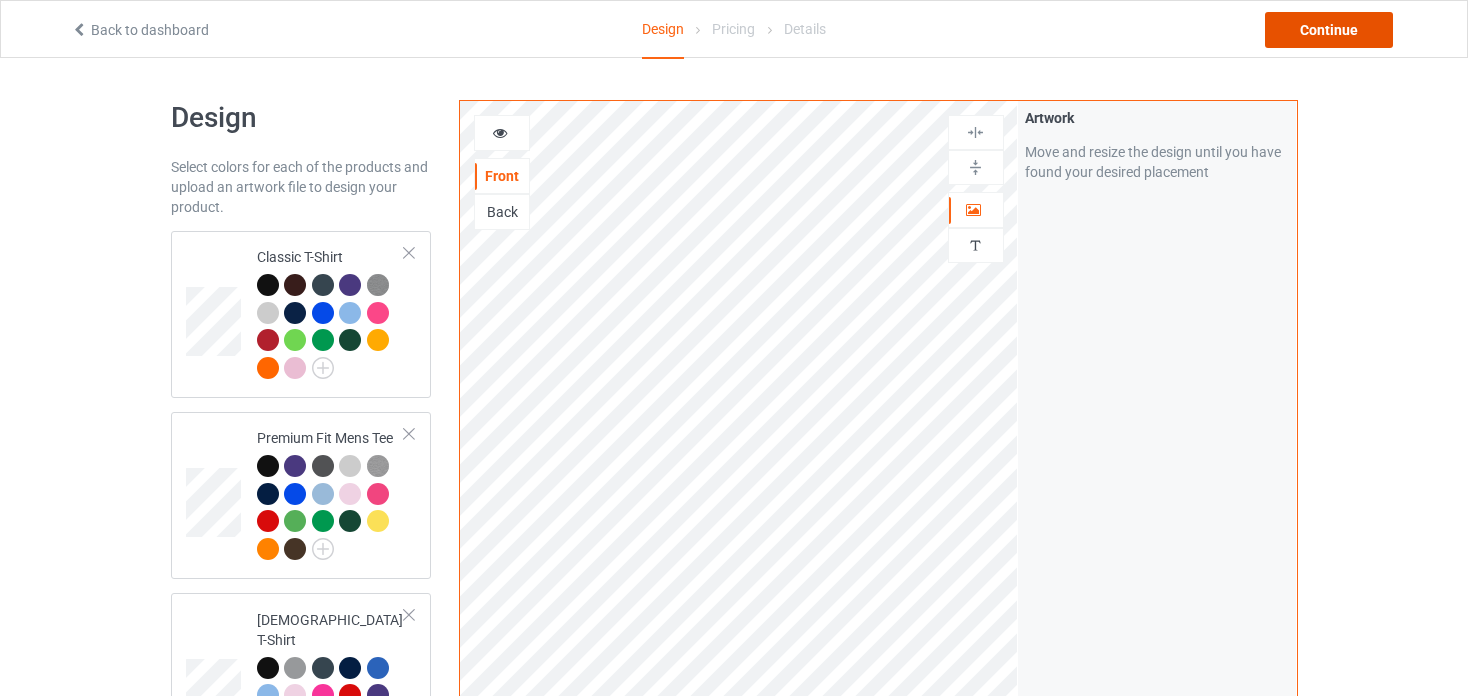 click on "Continue" at bounding box center (1329, 30) 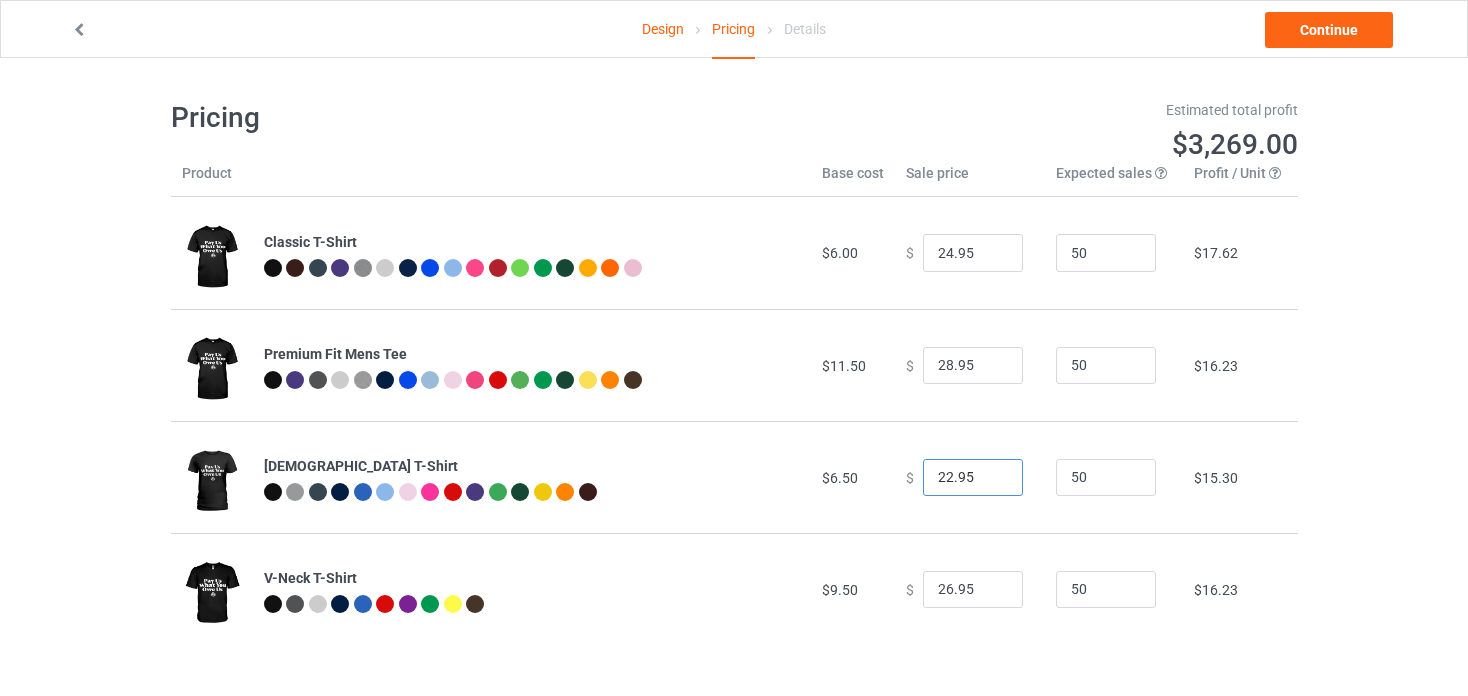 click on "22.95" at bounding box center (973, 478) 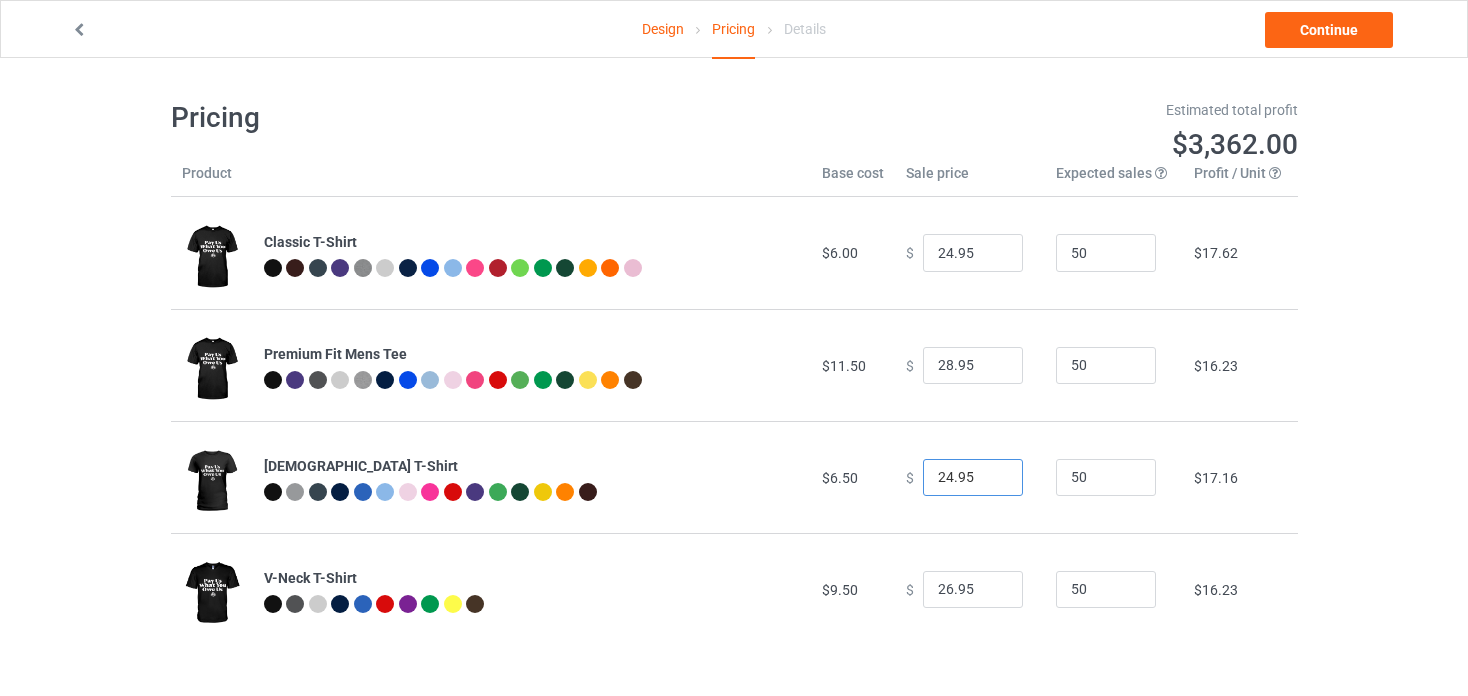 type on "24.95" 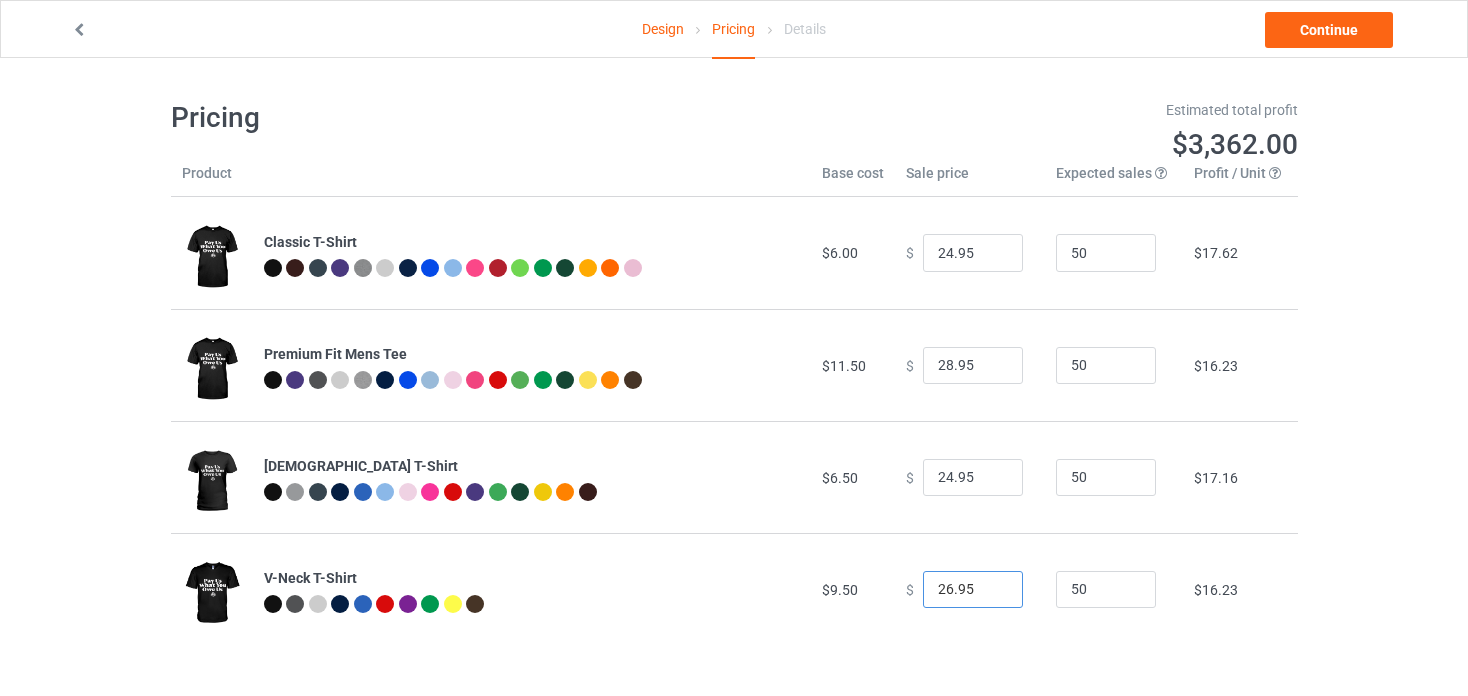 click on "26.95" at bounding box center [973, 590] 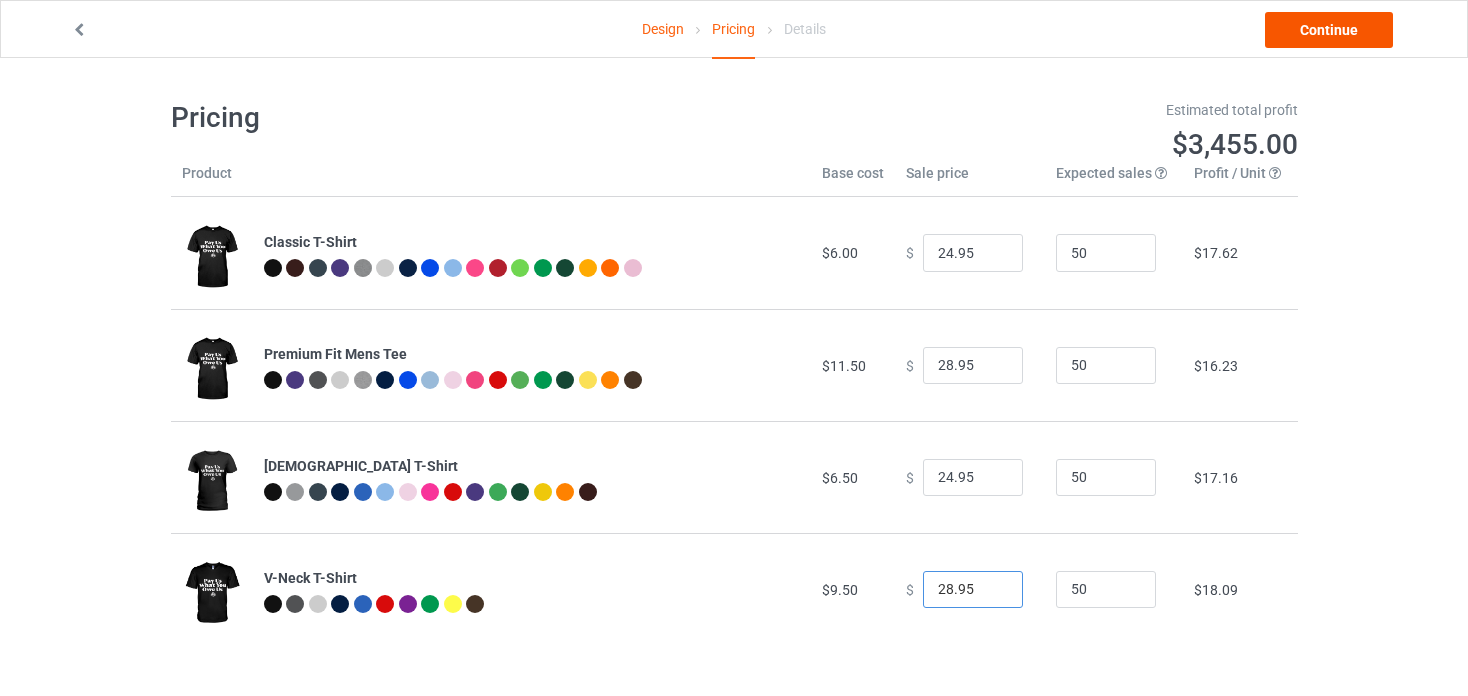 type on "28.95" 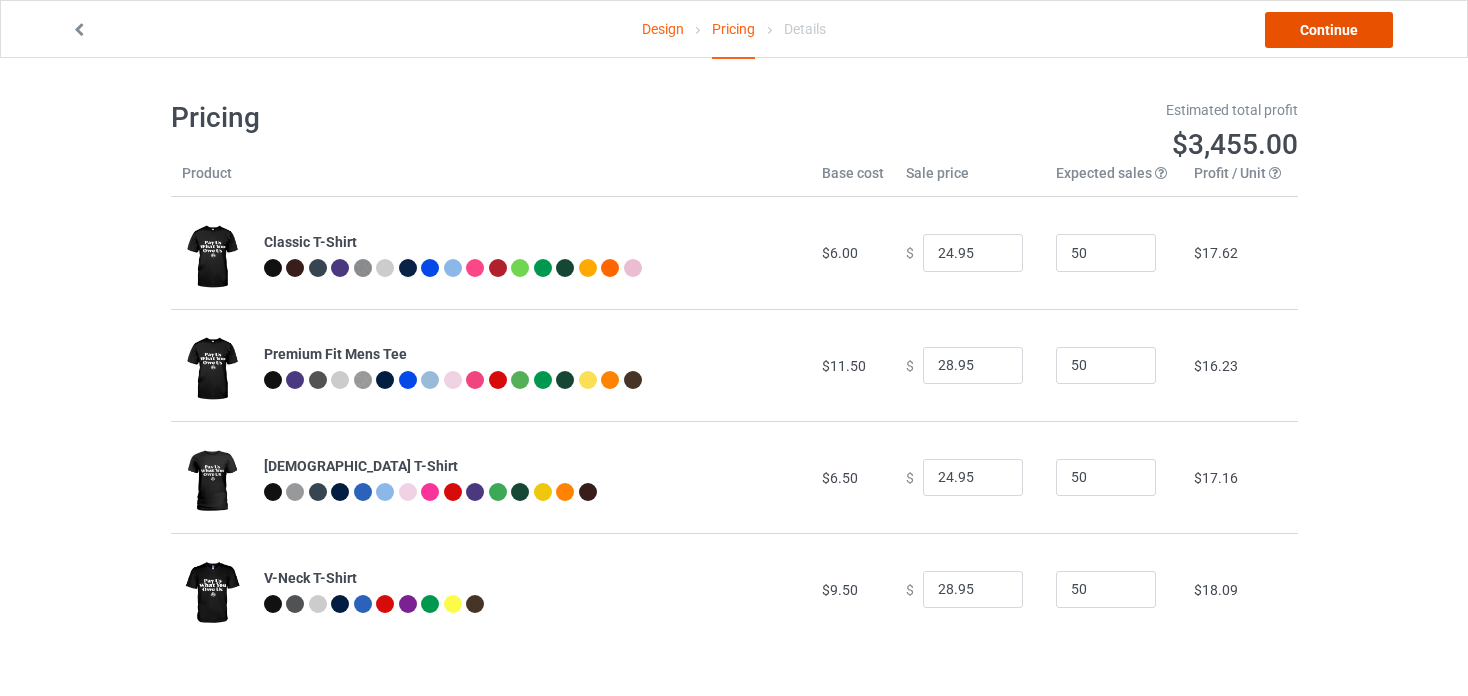 click on "Continue" at bounding box center (1329, 30) 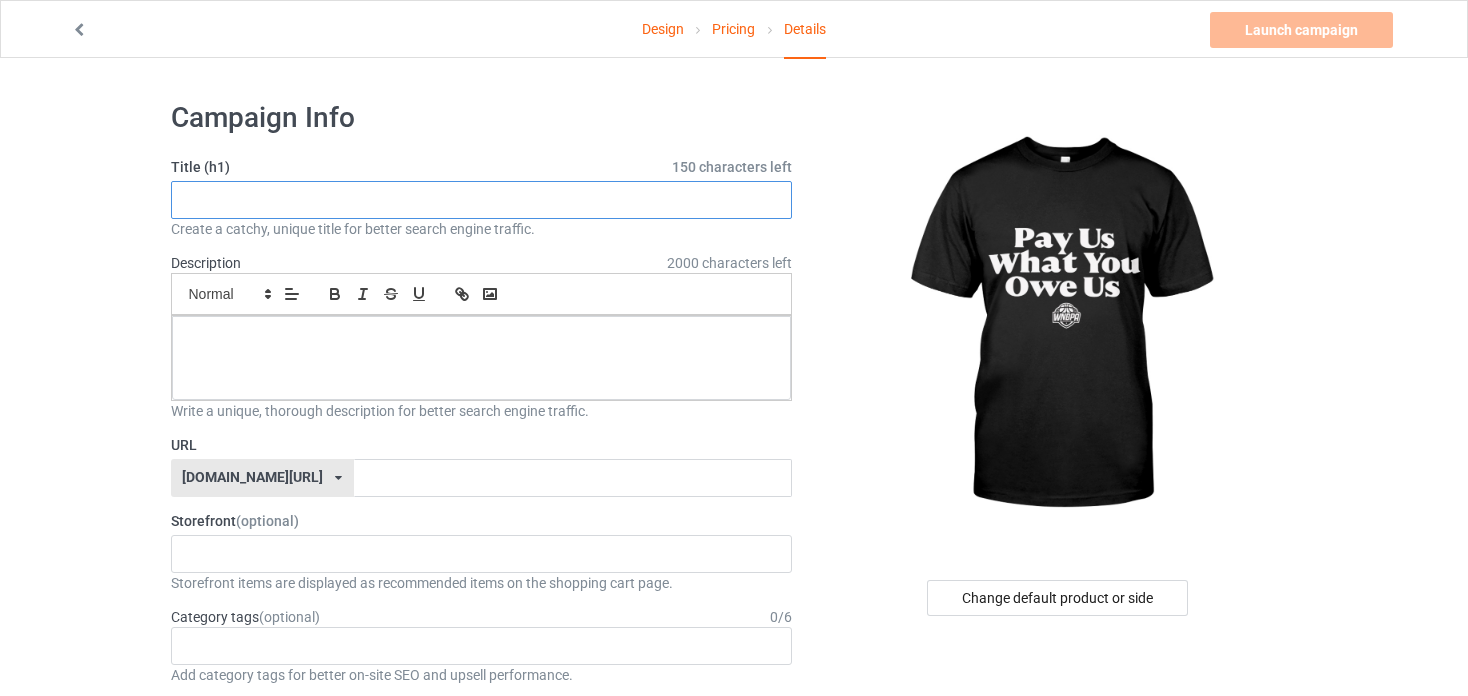 click at bounding box center (482, 200) 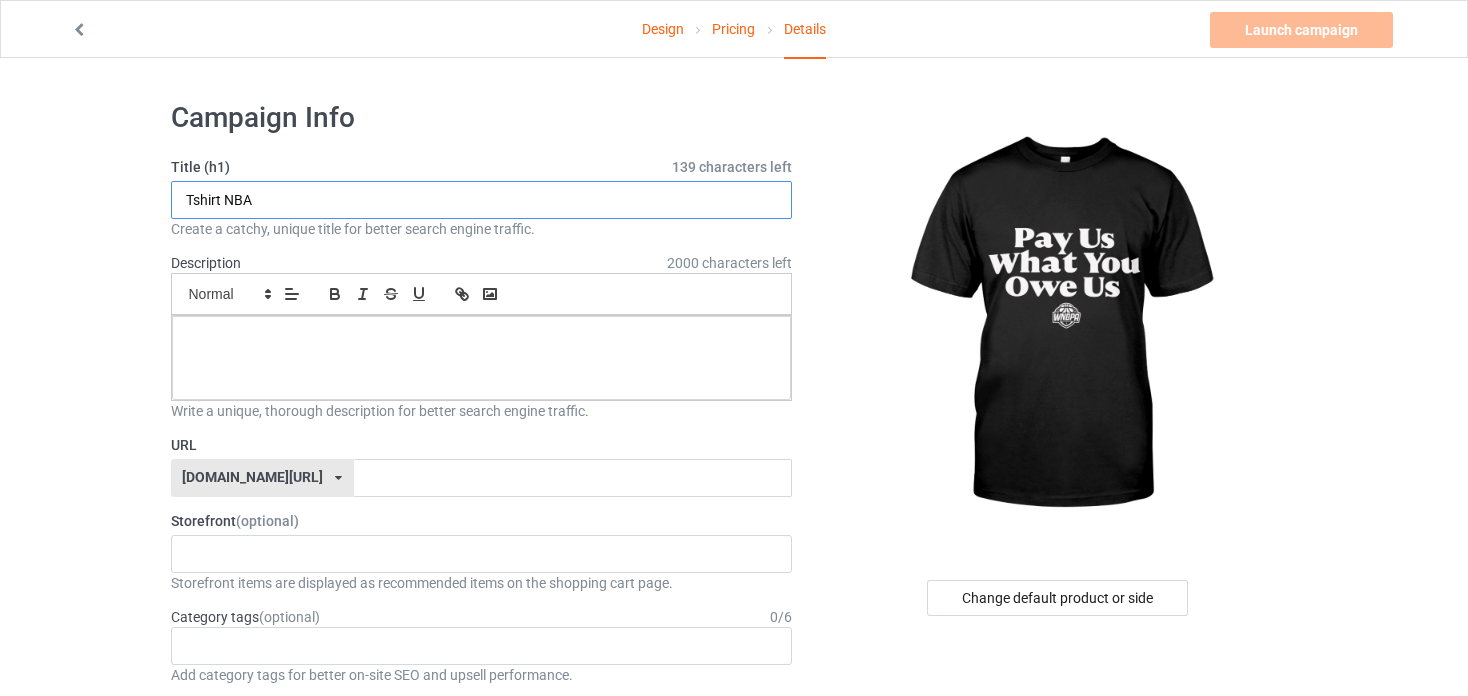 click on "Tshirt NBA" at bounding box center (482, 200) 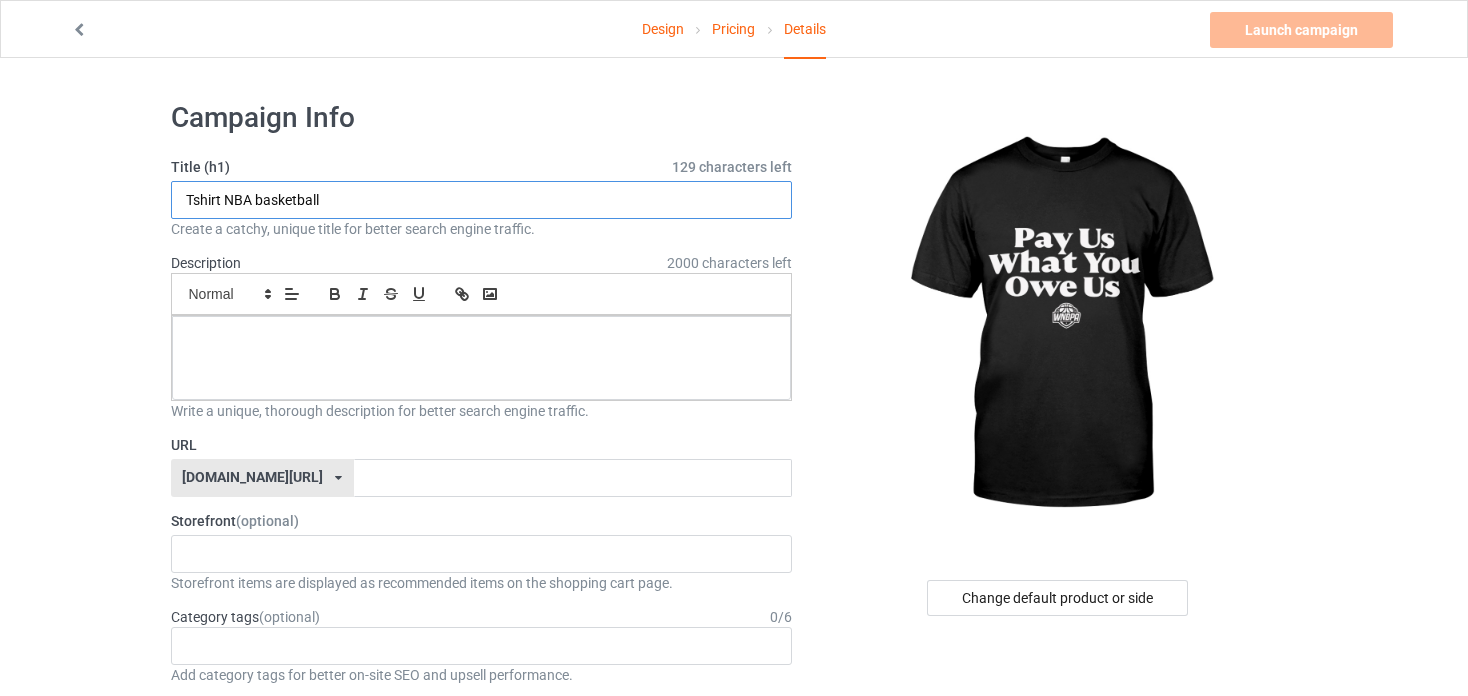 click on "Tshirt NBA basketball" at bounding box center [482, 200] 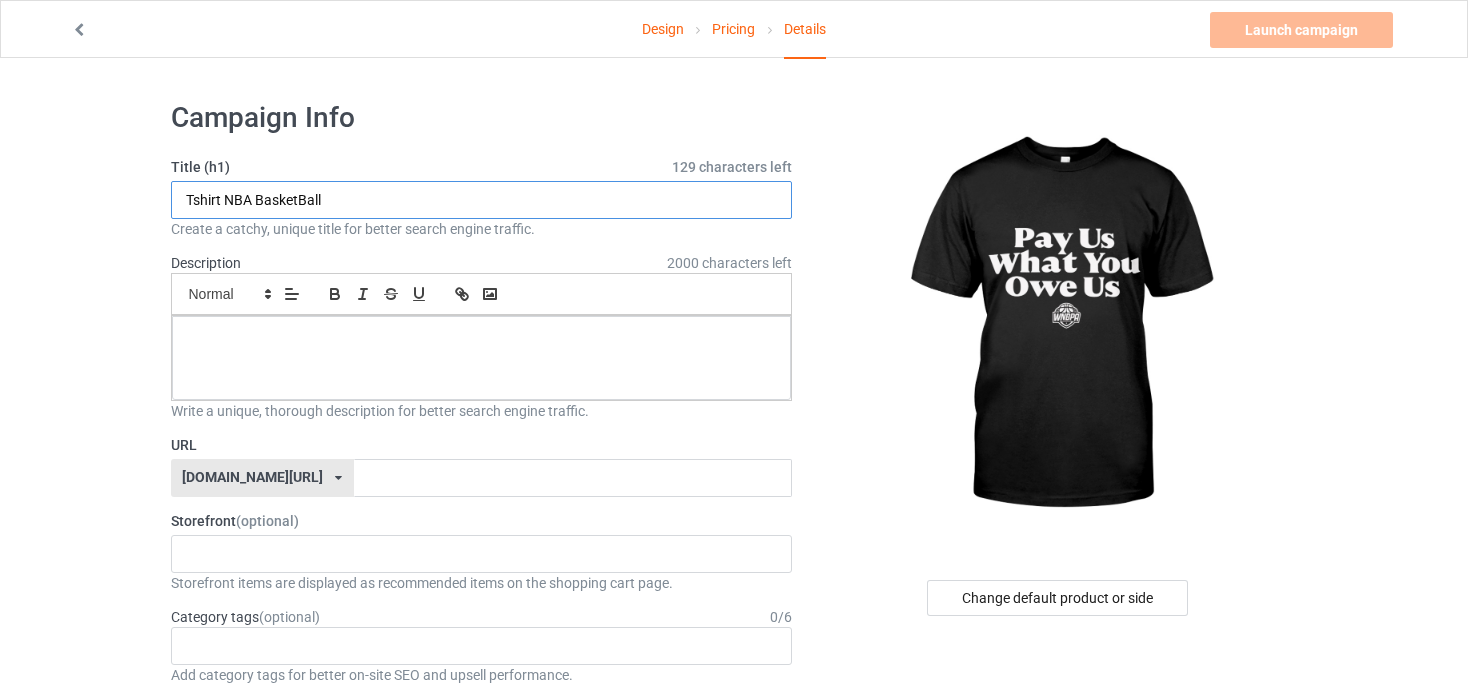 click on "Tshirt NBA BasketBall" at bounding box center (482, 200) 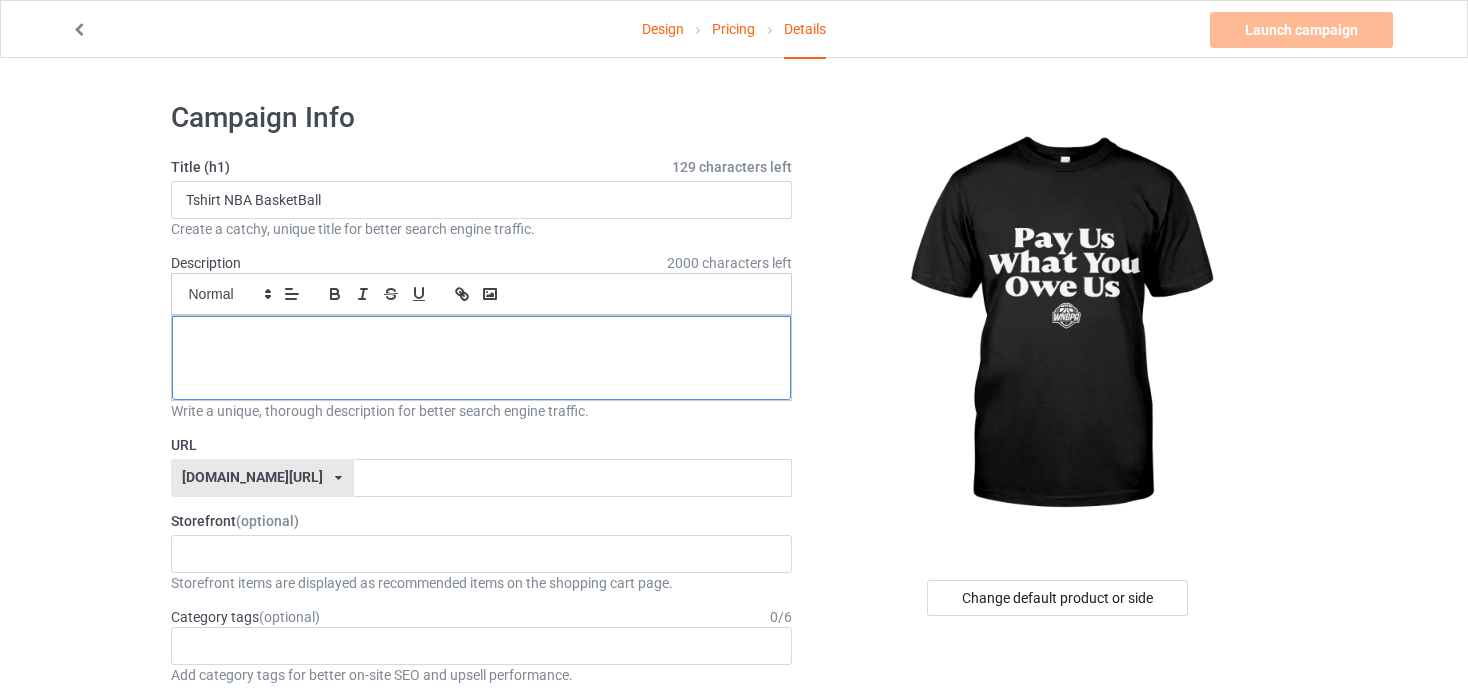 click at bounding box center (482, 358) 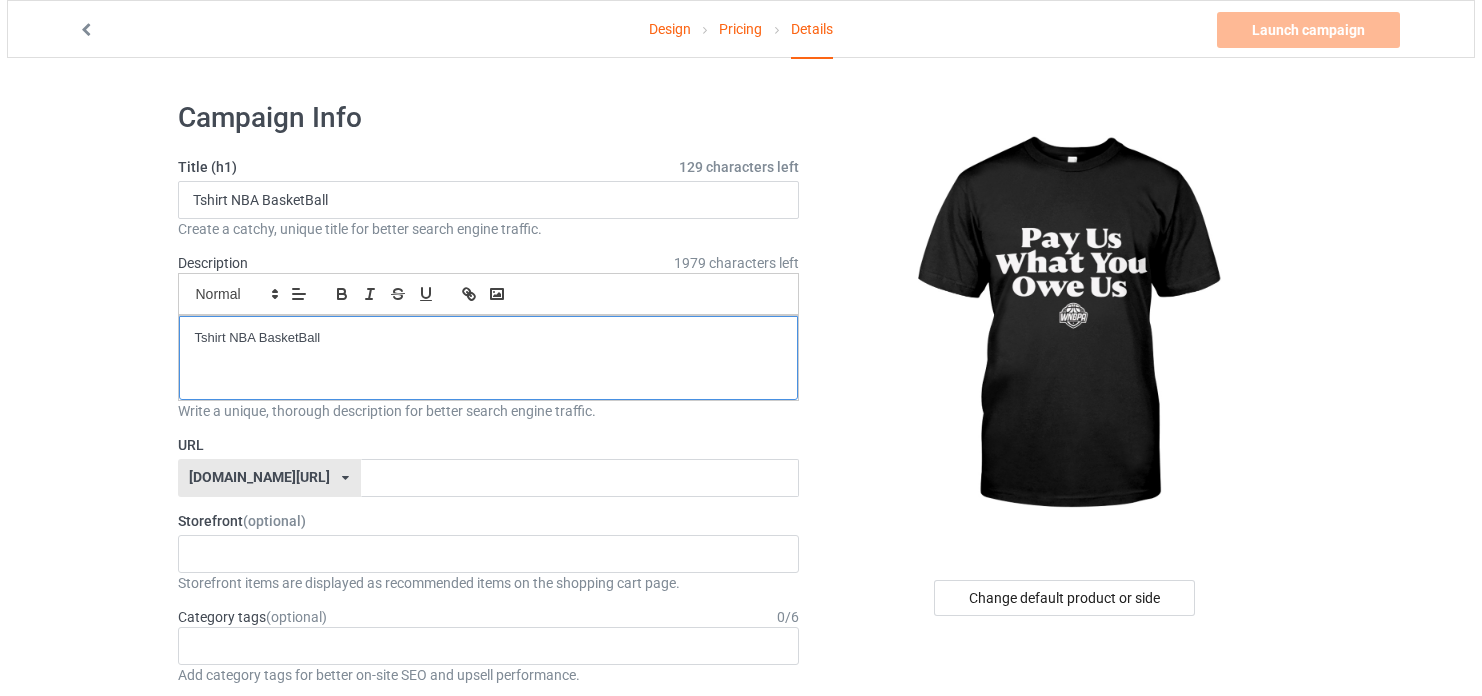 scroll, scrollTop: 0, scrollLeft: 0, axis: both 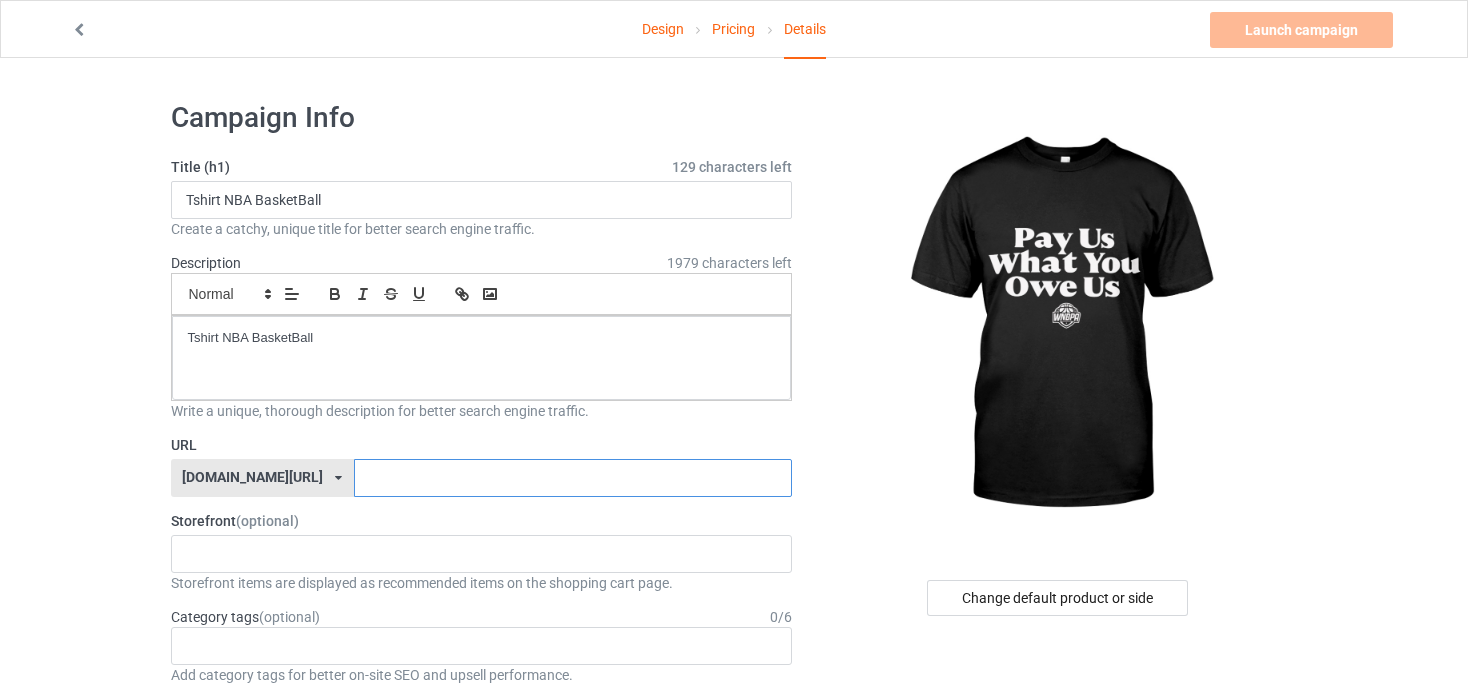 click at bounding box center [573, 478] 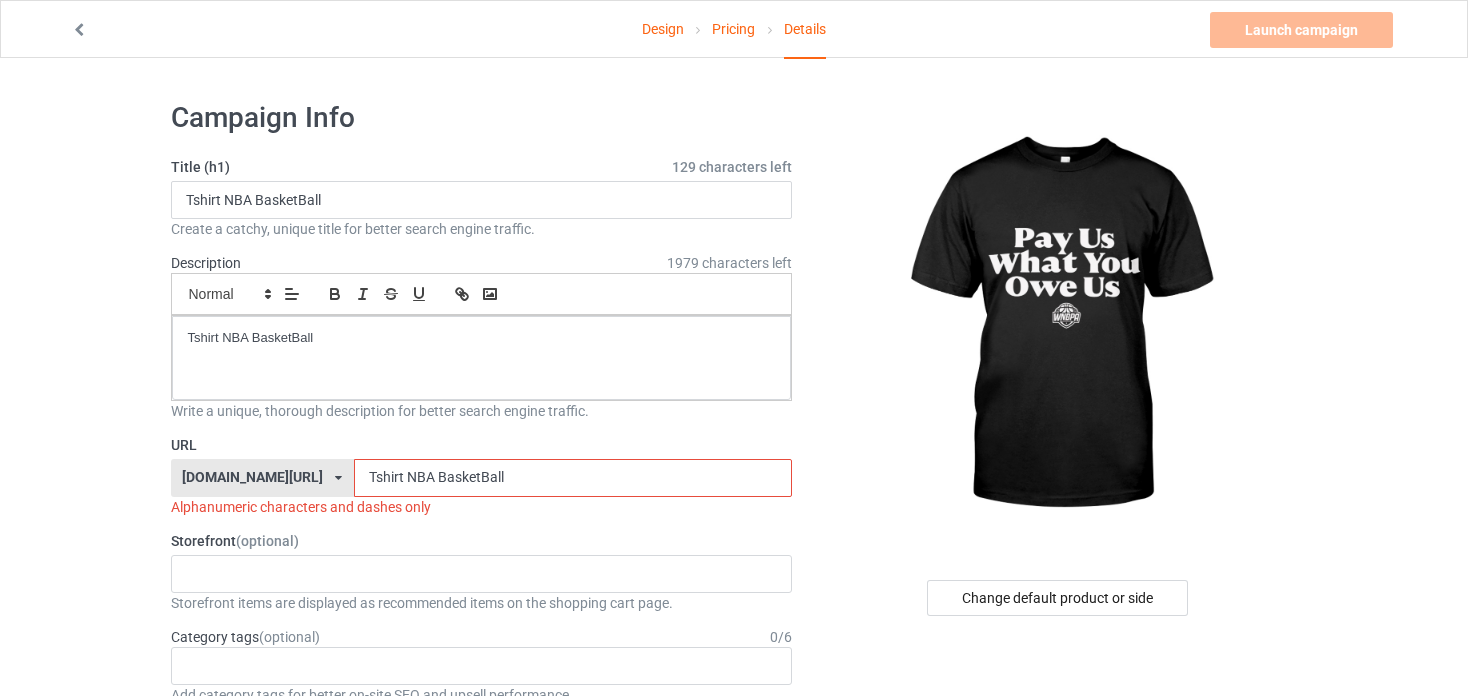 click on "Tshirt NBA BasketBall" at bounding box center [573, 478] 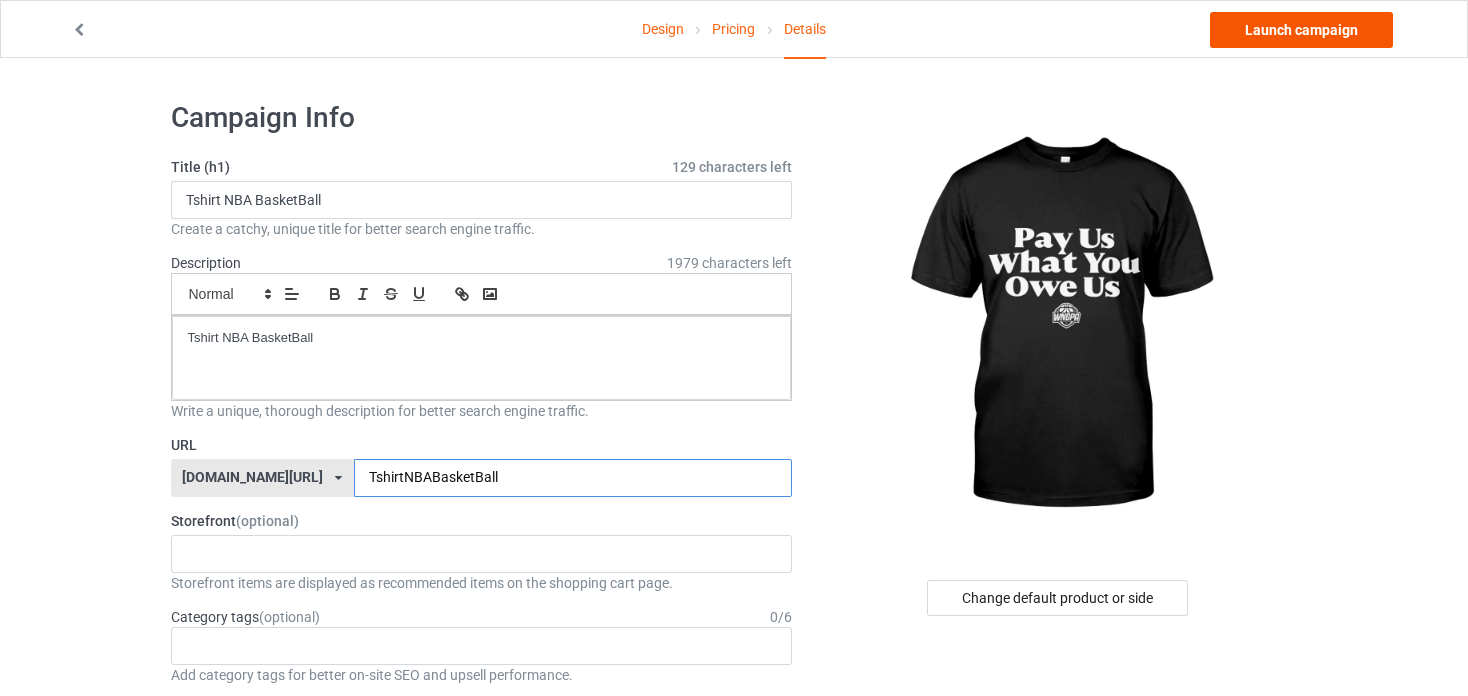 type on "TshirtNBABasketBall" 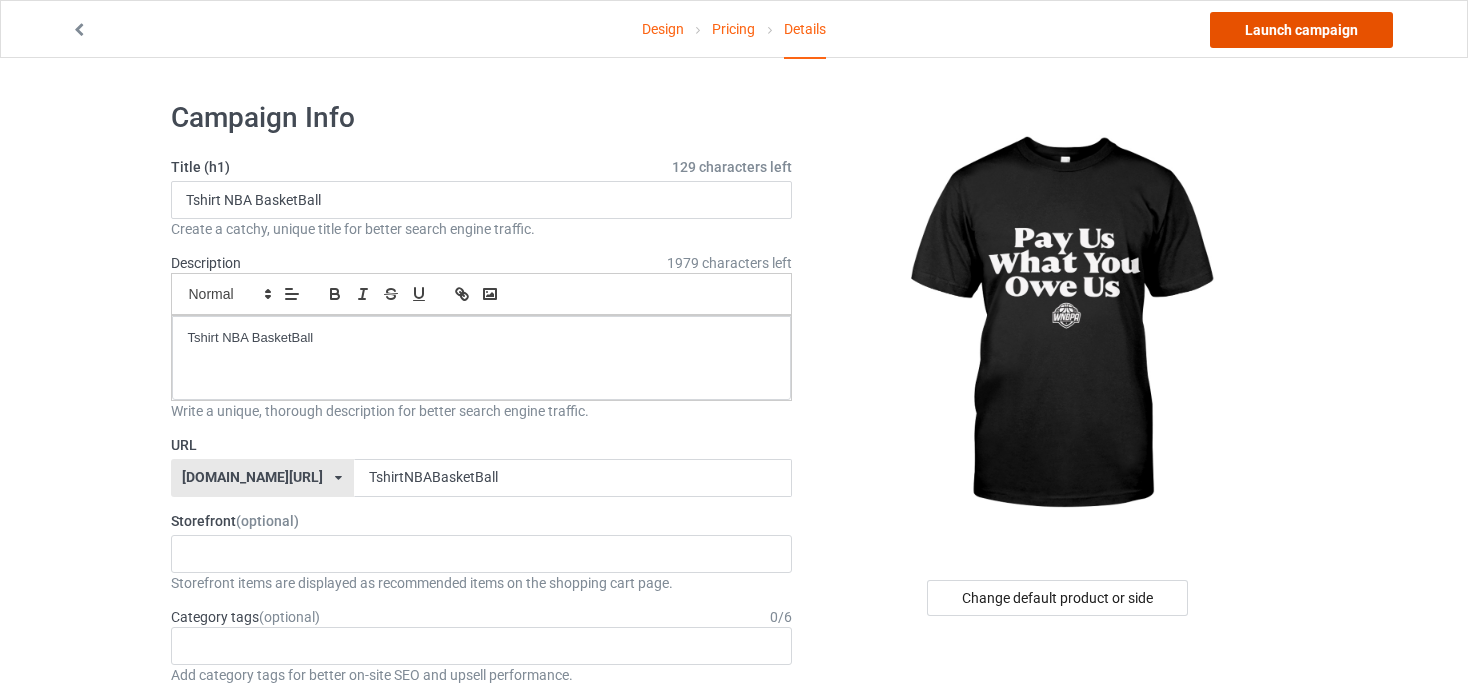 click on "Launch campaign" at bounding box center (1301, 30) 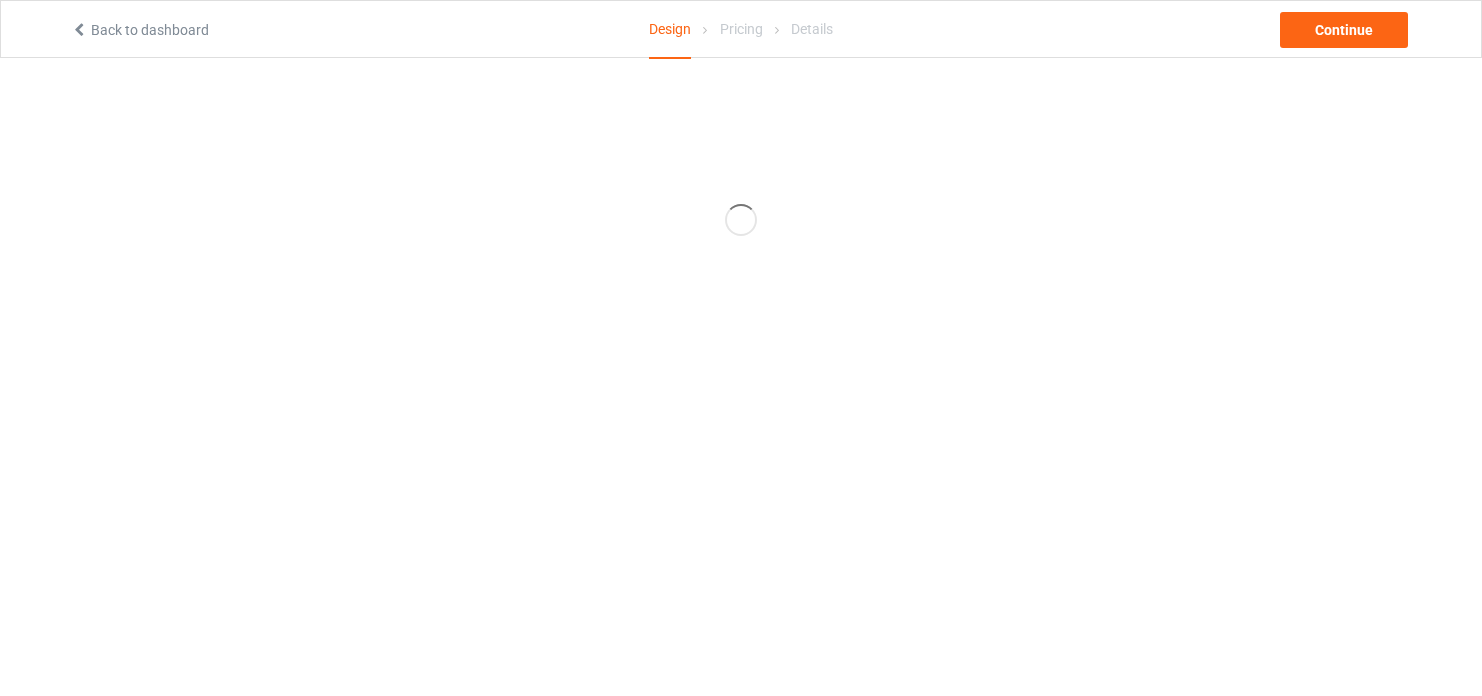 scroll, scrollTop: 0, scrollLeft: 0, axis: both 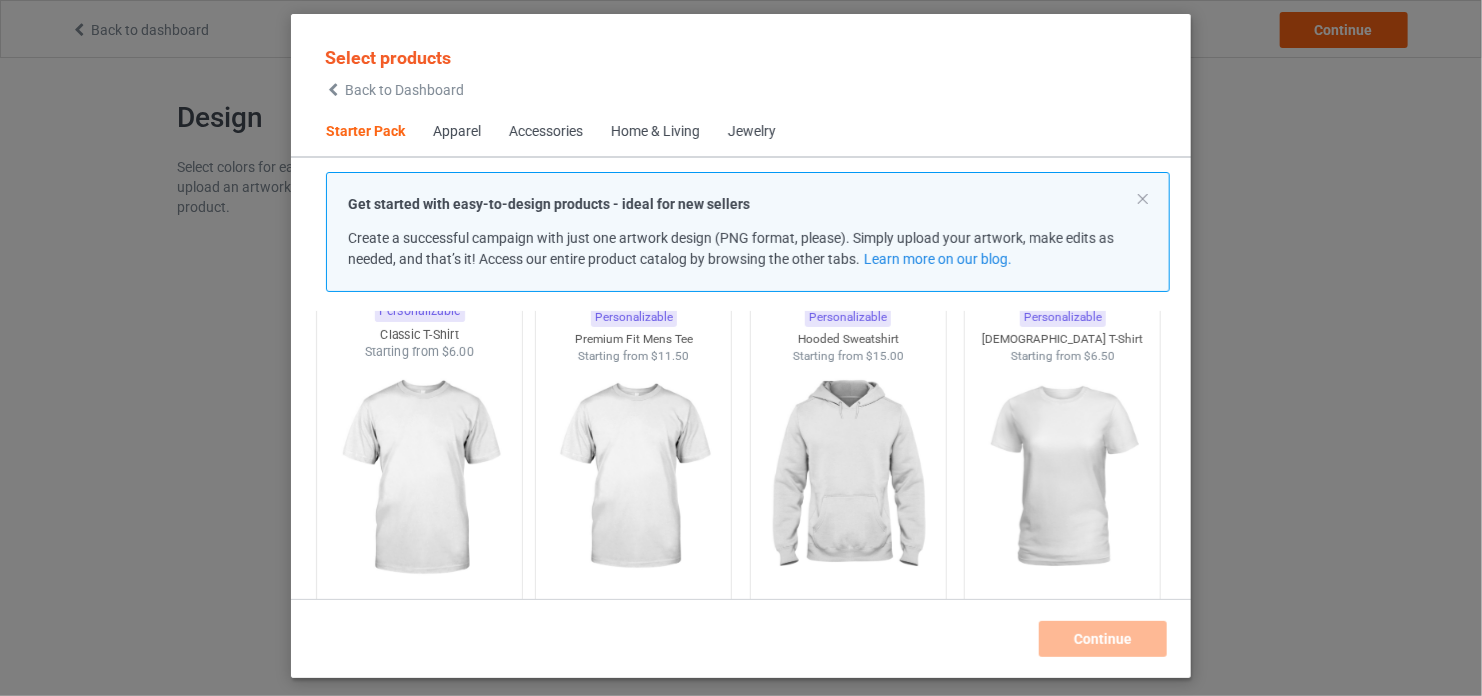 click at bounding box center (419, 478) 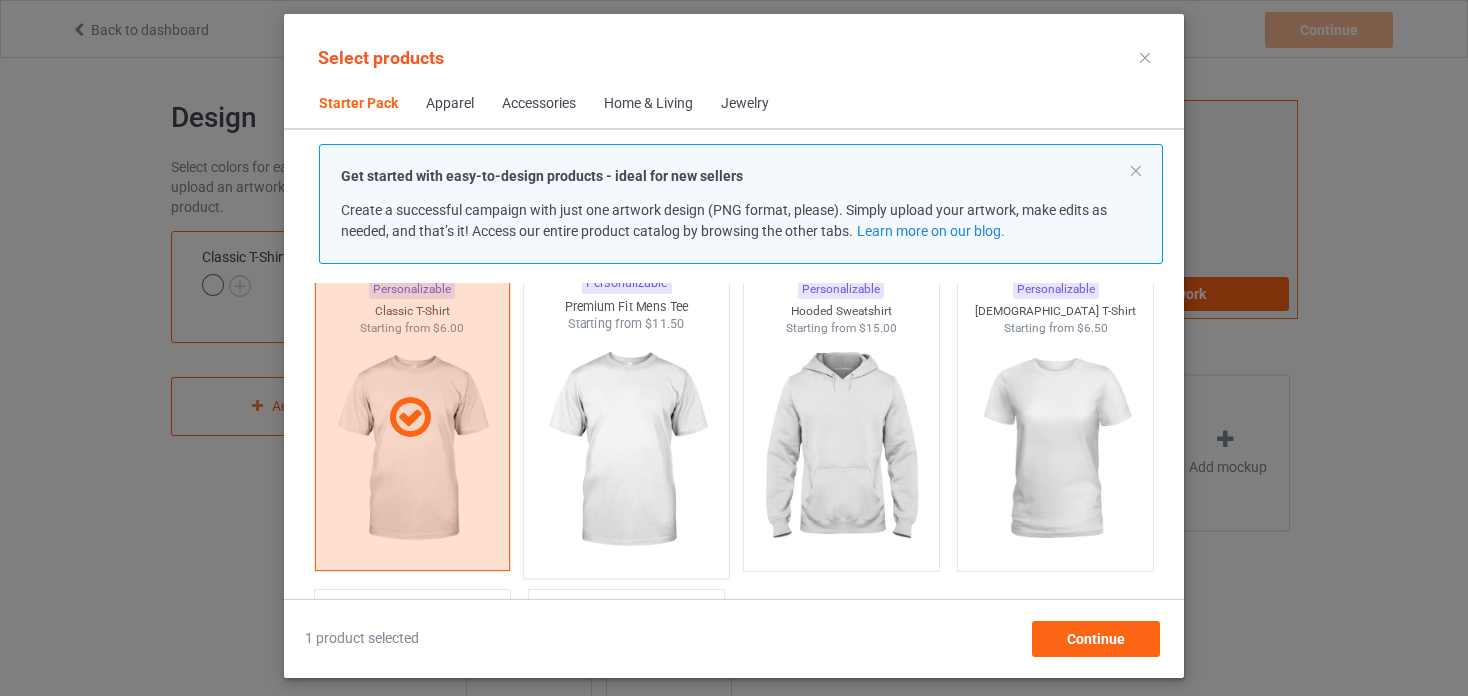 click at bounding box center (627, 450) 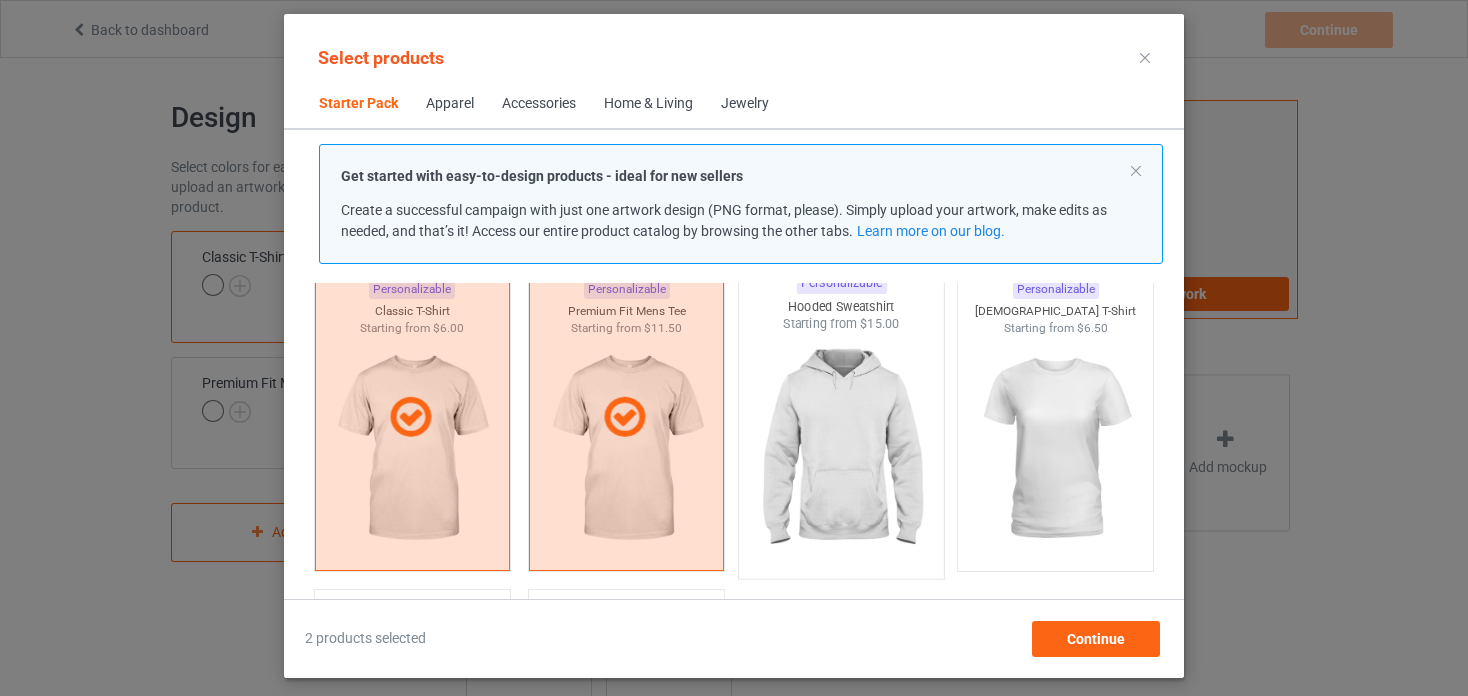 click at bounding box center (841, 450) 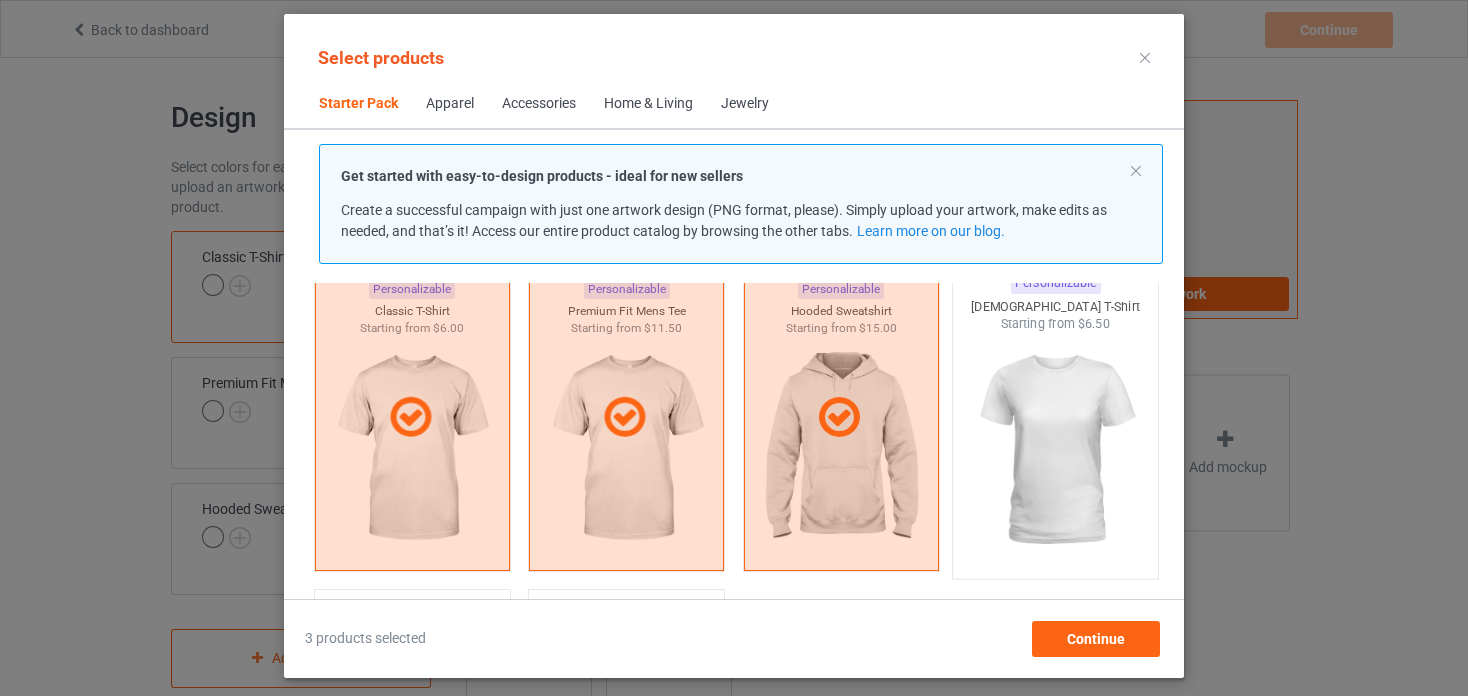 click at bounding box center (1056, 450) 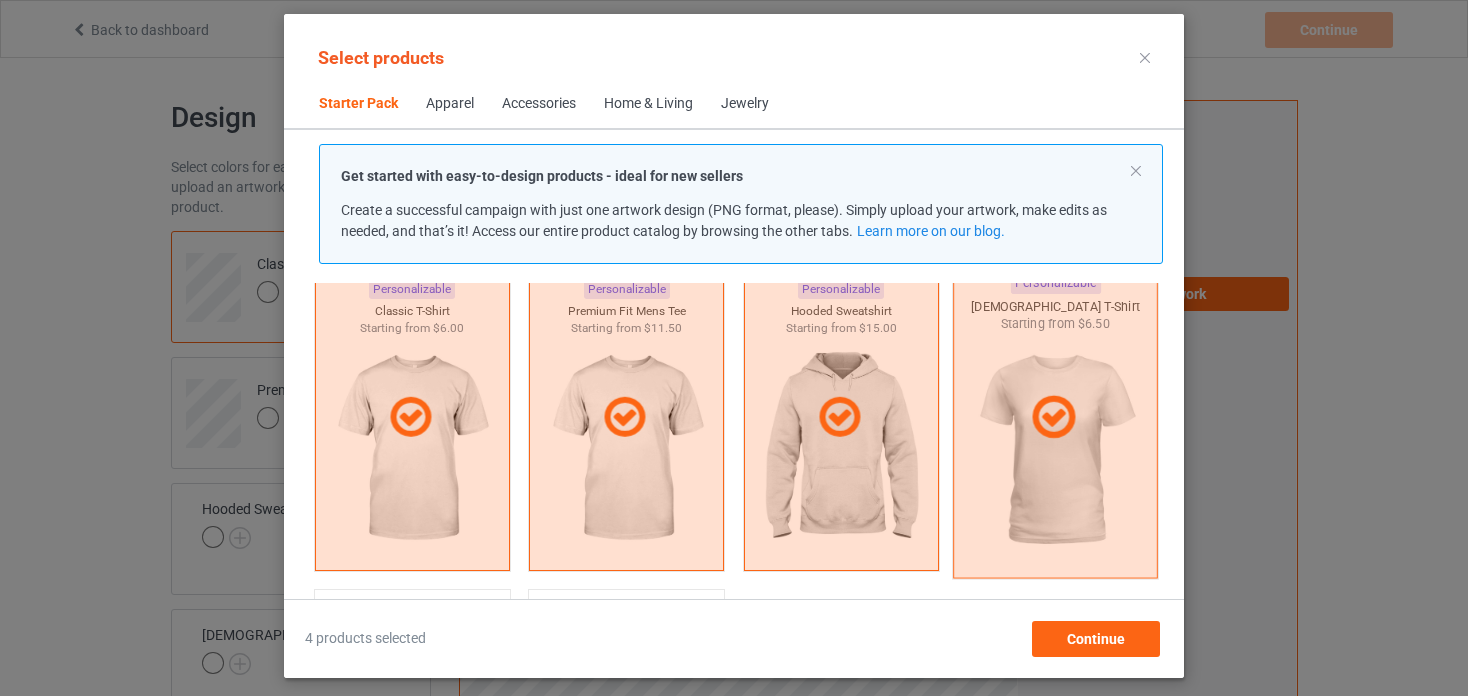 scroll, scrollTop: 291, scrollLeft: 0, axis: vertical 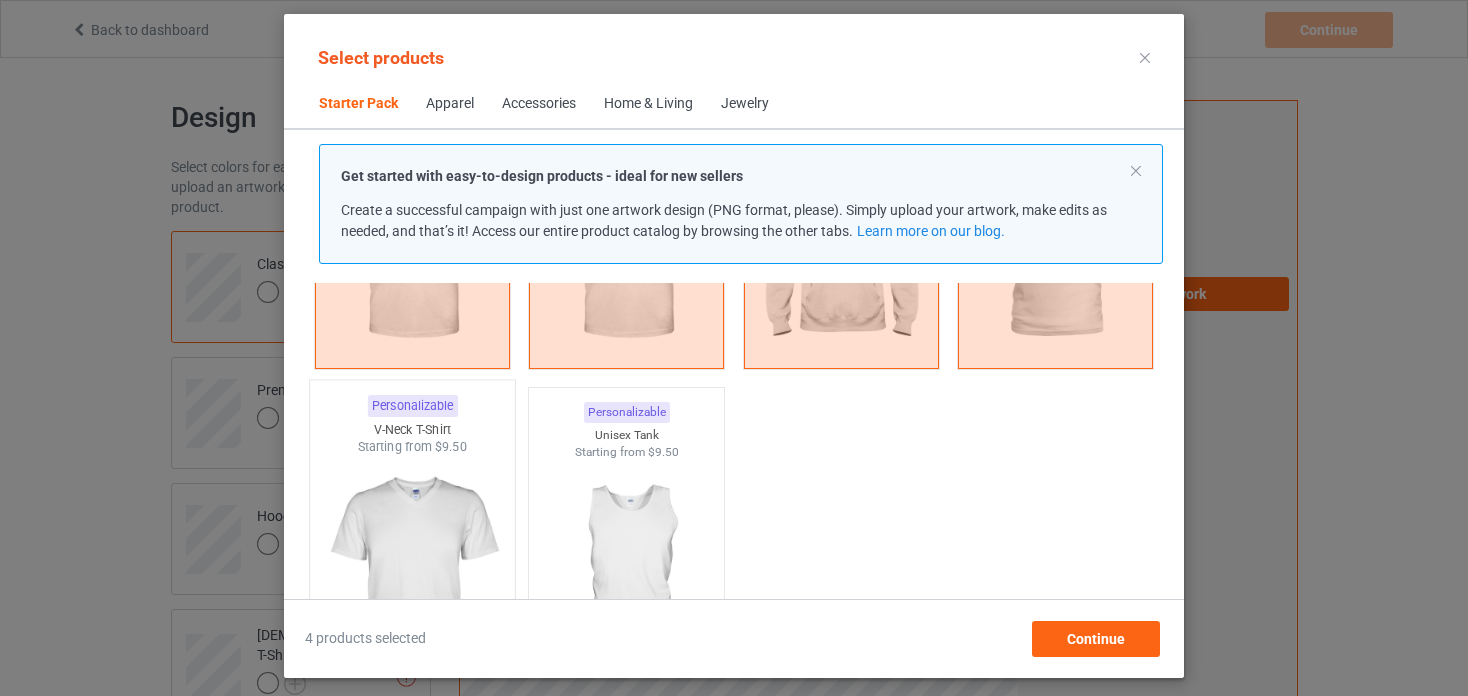 click at bounding box center [412, 573] 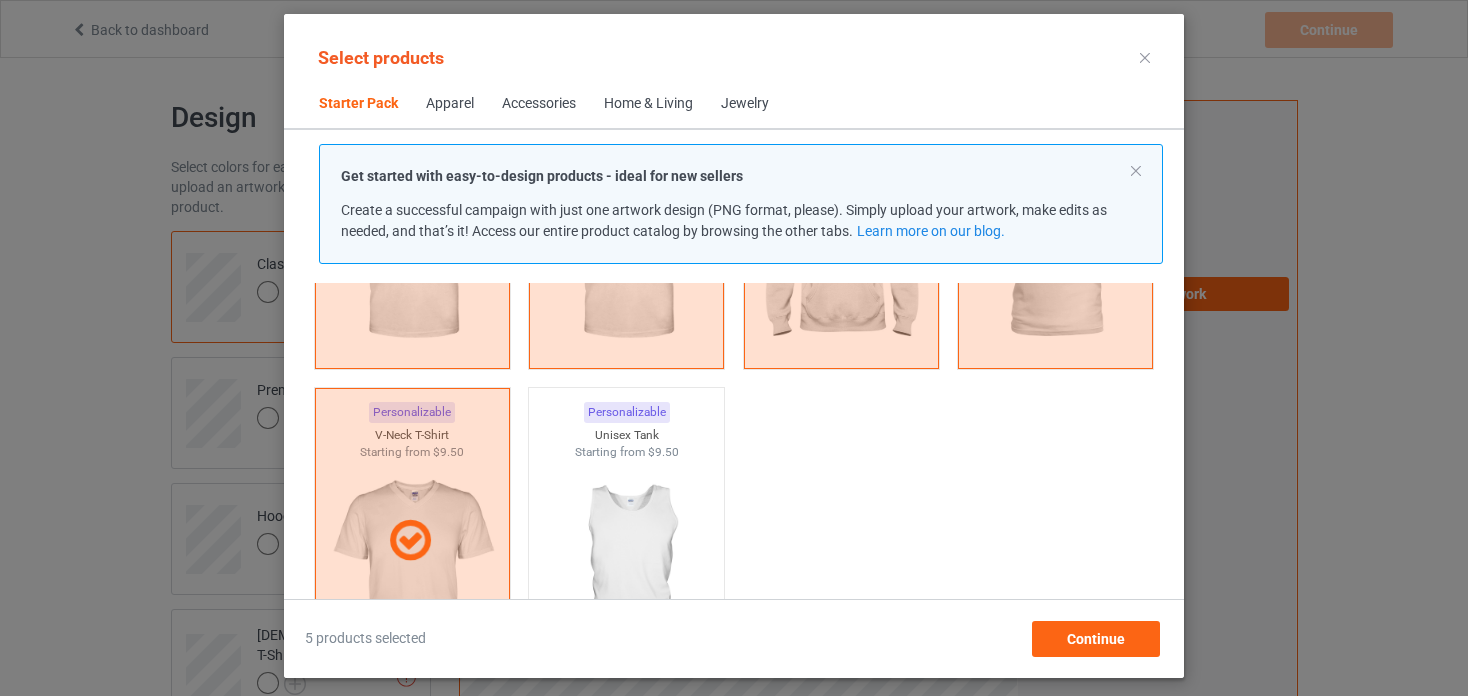 click at bounding box center (626, 572) 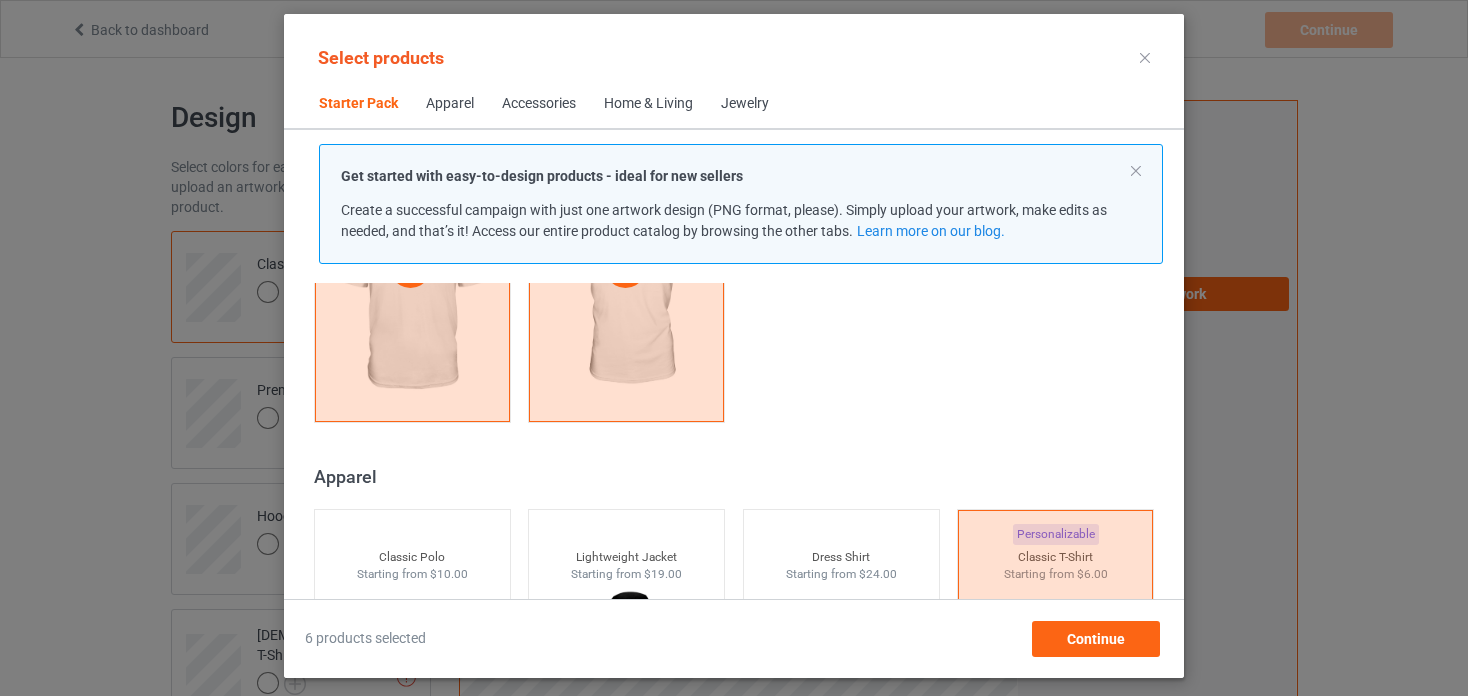 scroll, scrollTop: 564, scrollLeft: 0, axis: vertical 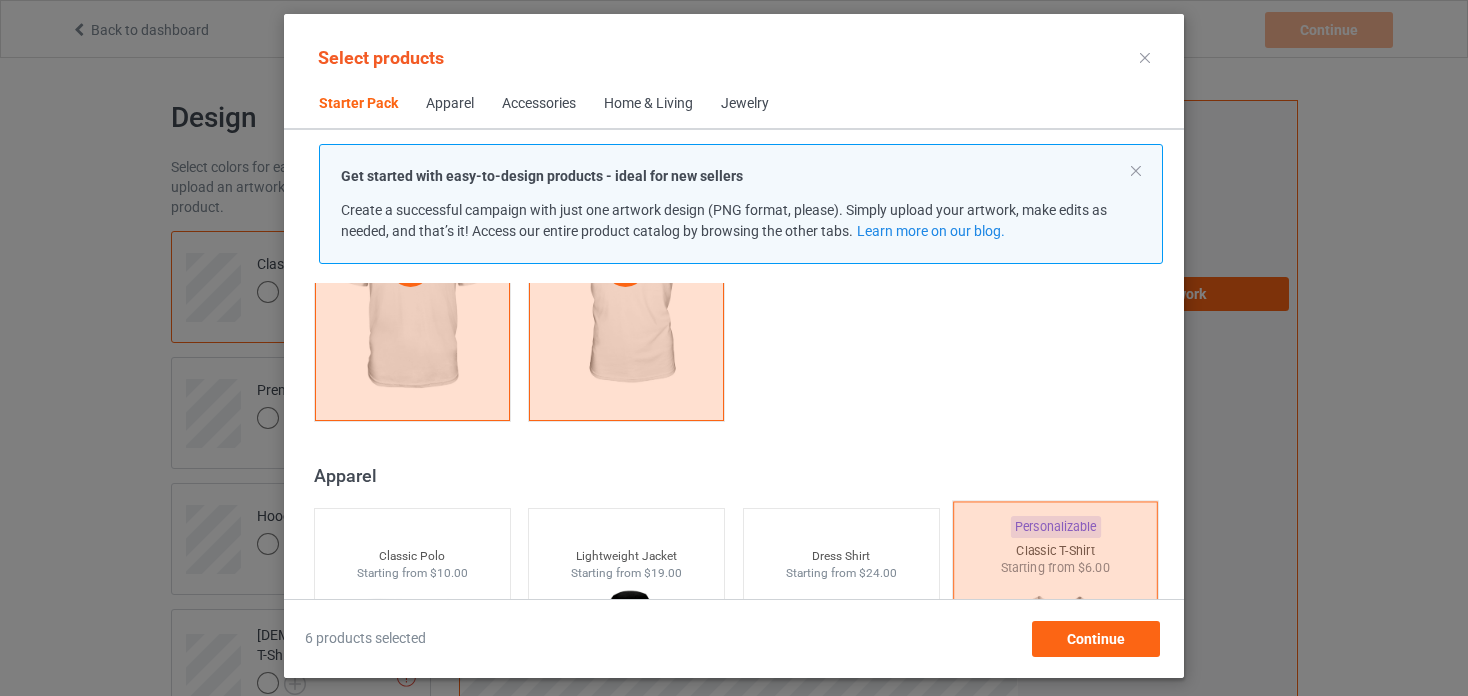 click at bounding box center (1055, 662) 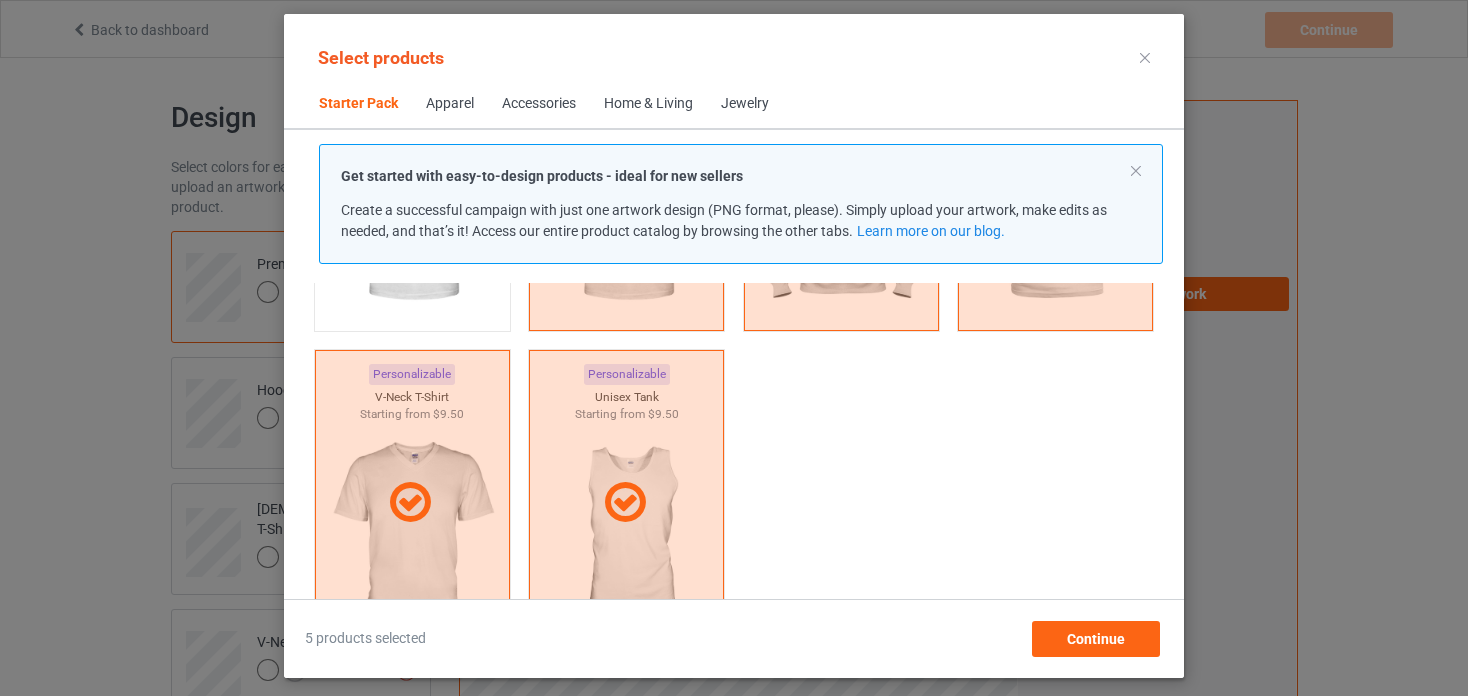 scroll, scrollTop: 166, scrollLeft: 0, axis: vertical 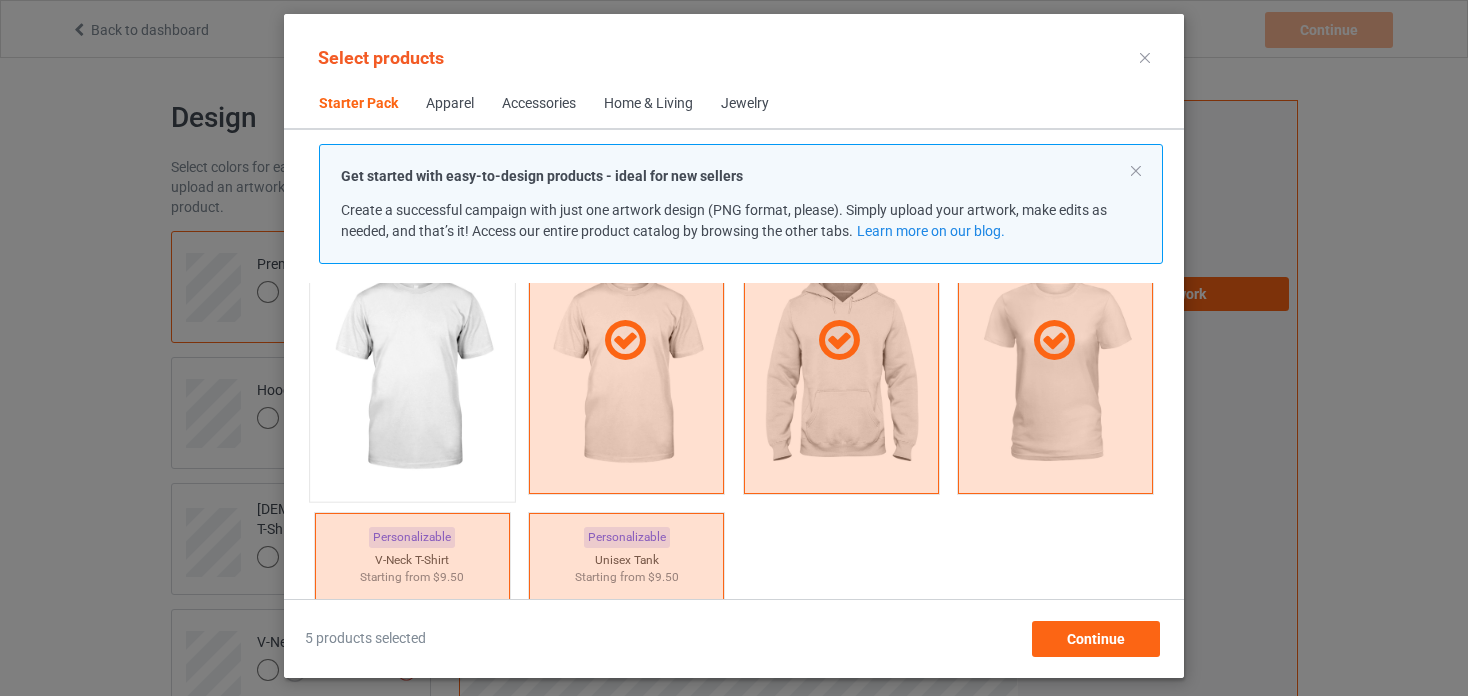 click at bounding box center (412, 373) 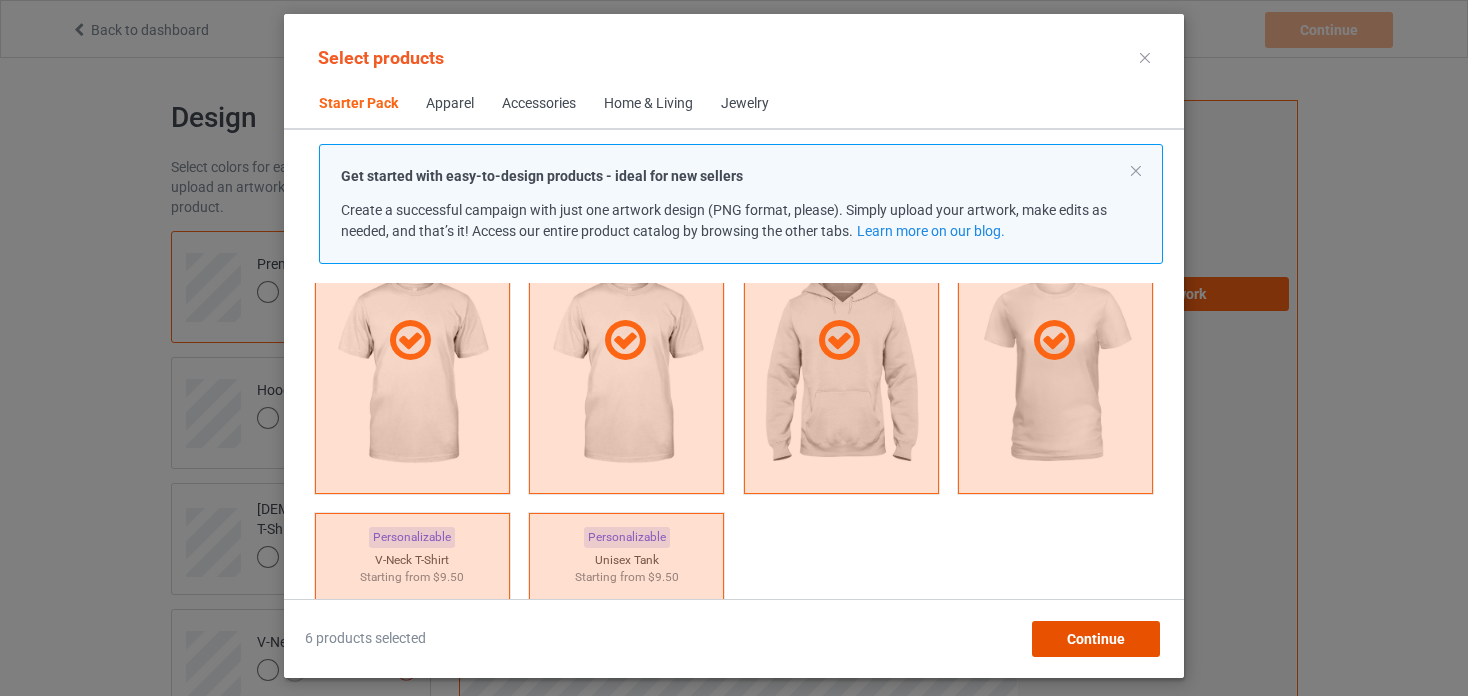 click on "Continue" at bounding box center (1096, 639) 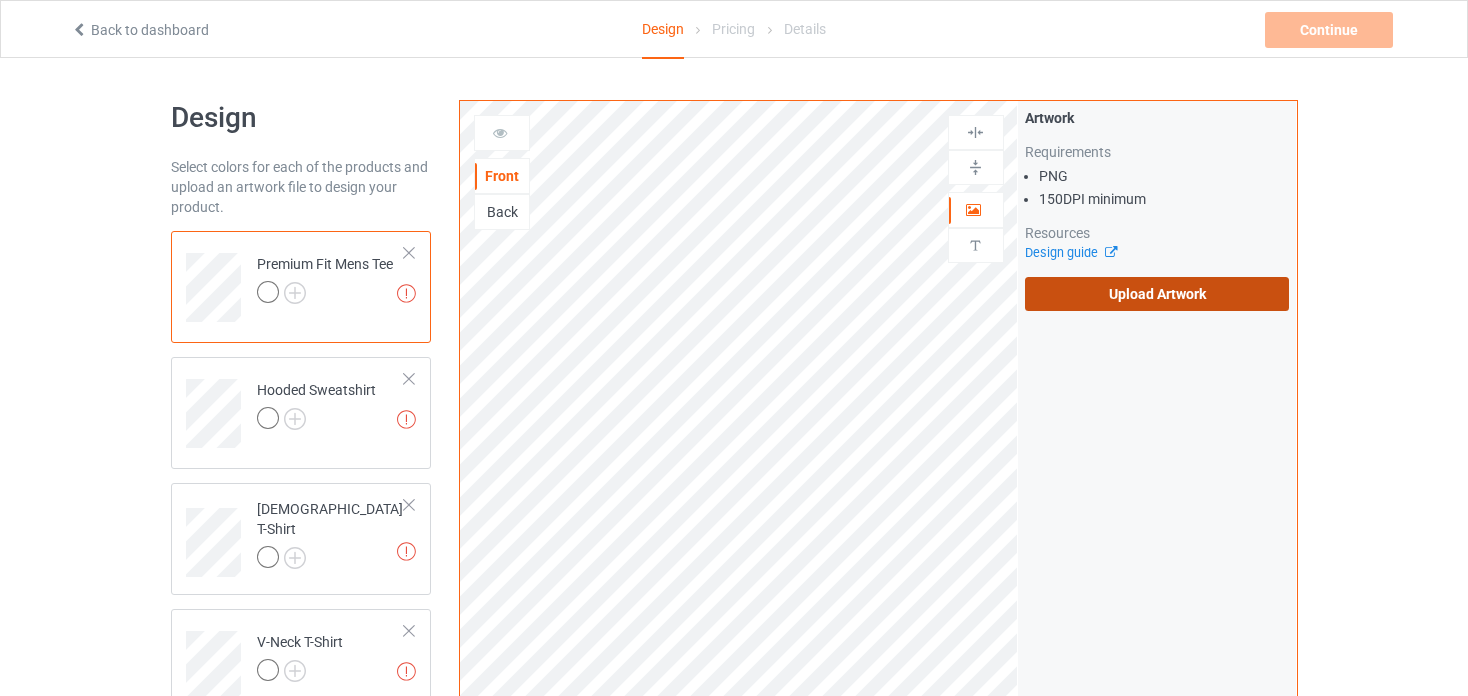 click on "Upload Artwork" at bounding box center (1157, 294) 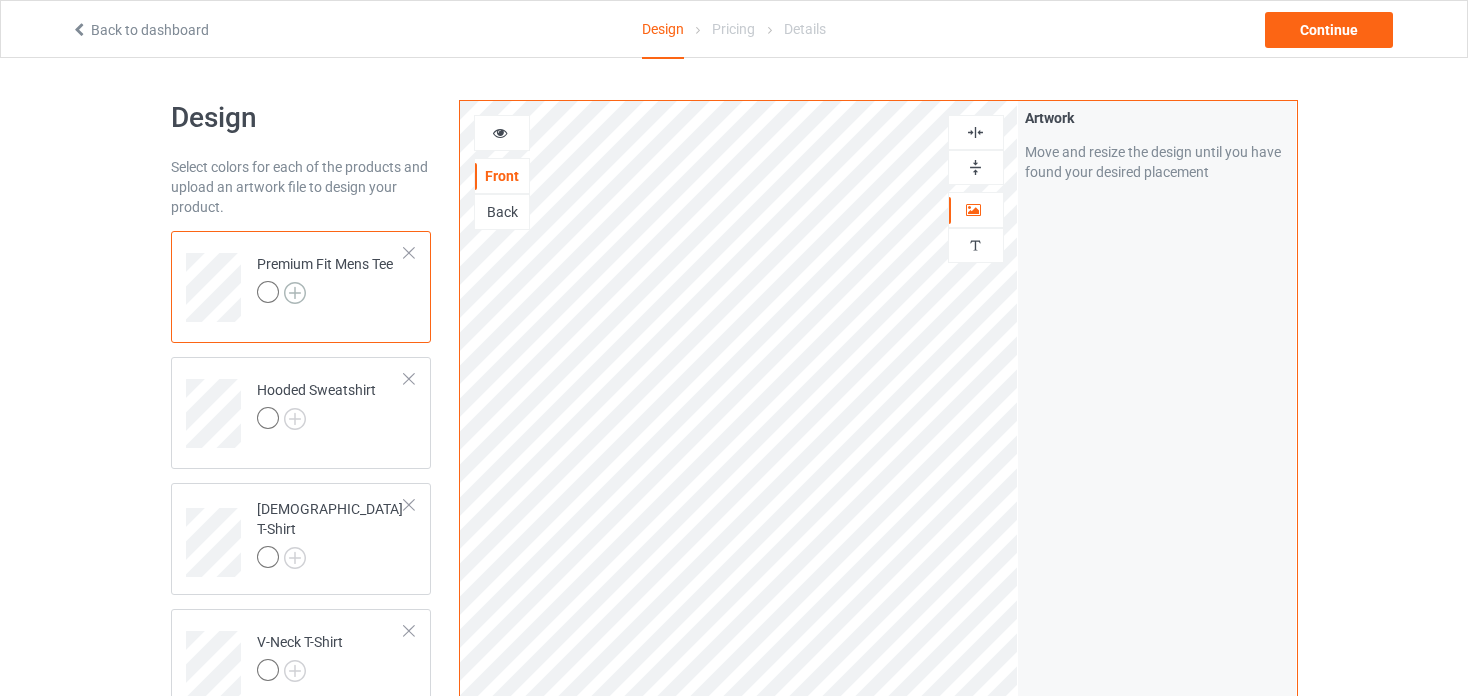 click at bounding box center [295, 293] 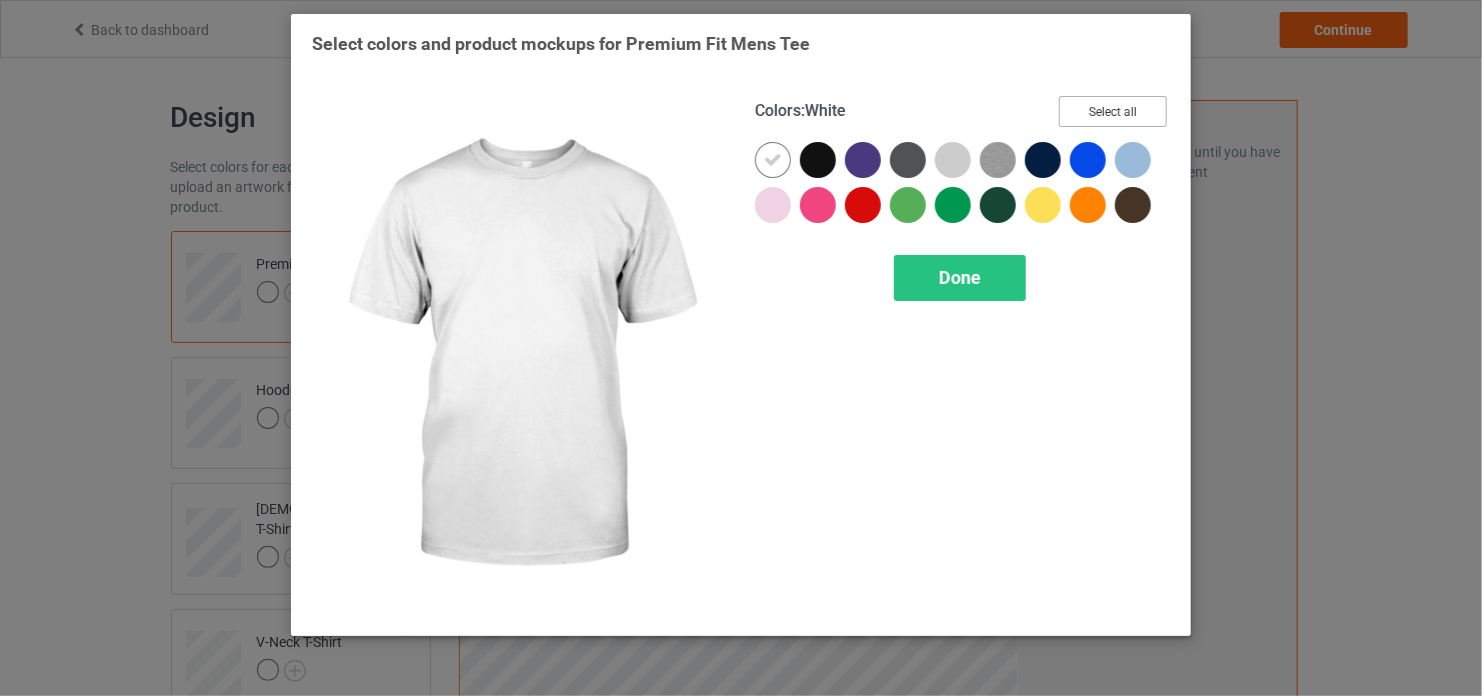 click on "Select all" at bounding box center [1113, 111] 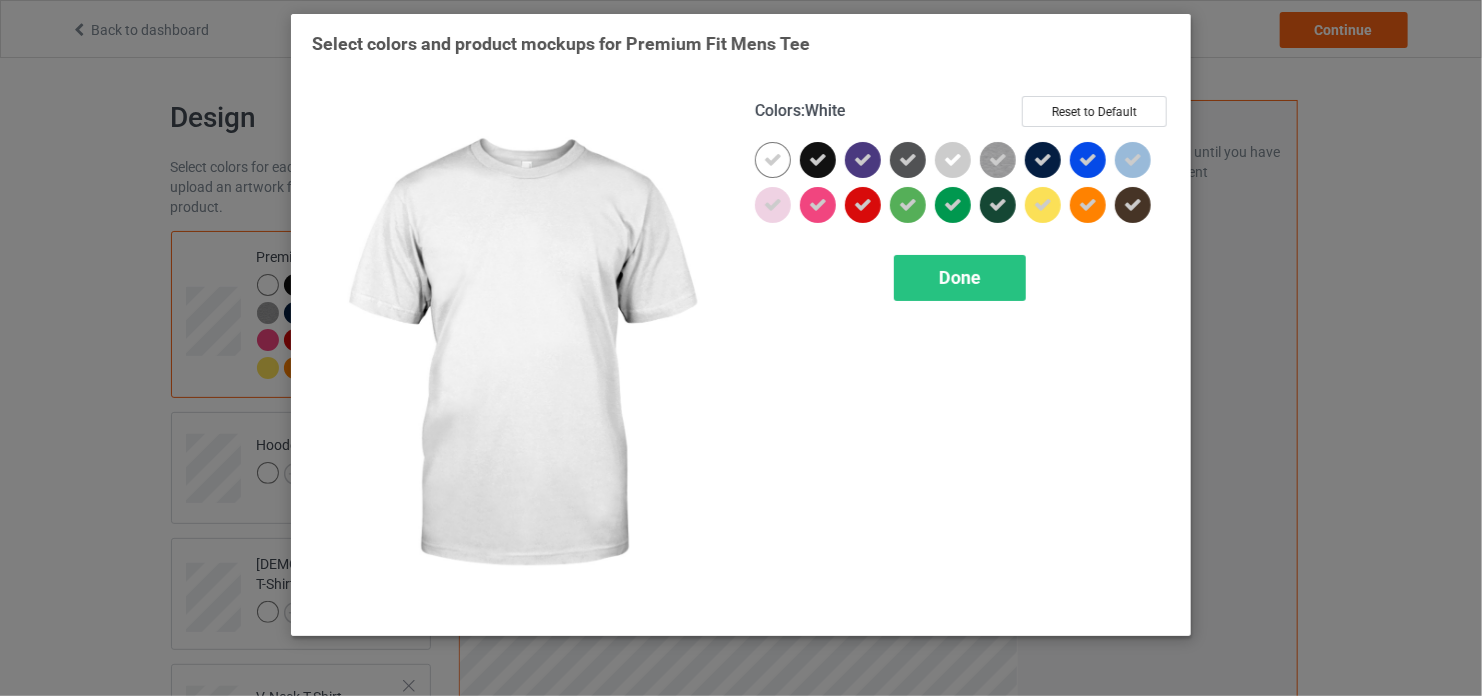 click at bounding box center [773, 160] 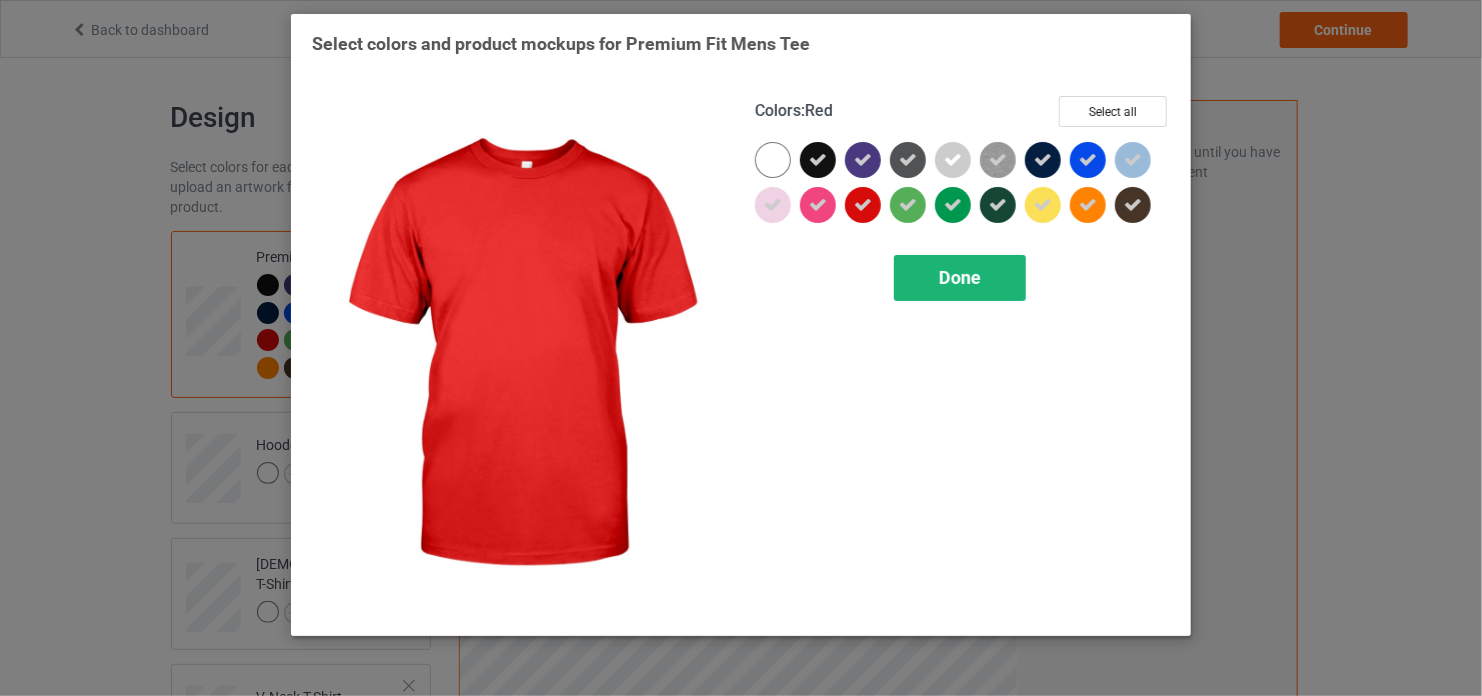 click on "Done" at bounding box center (960, 278) 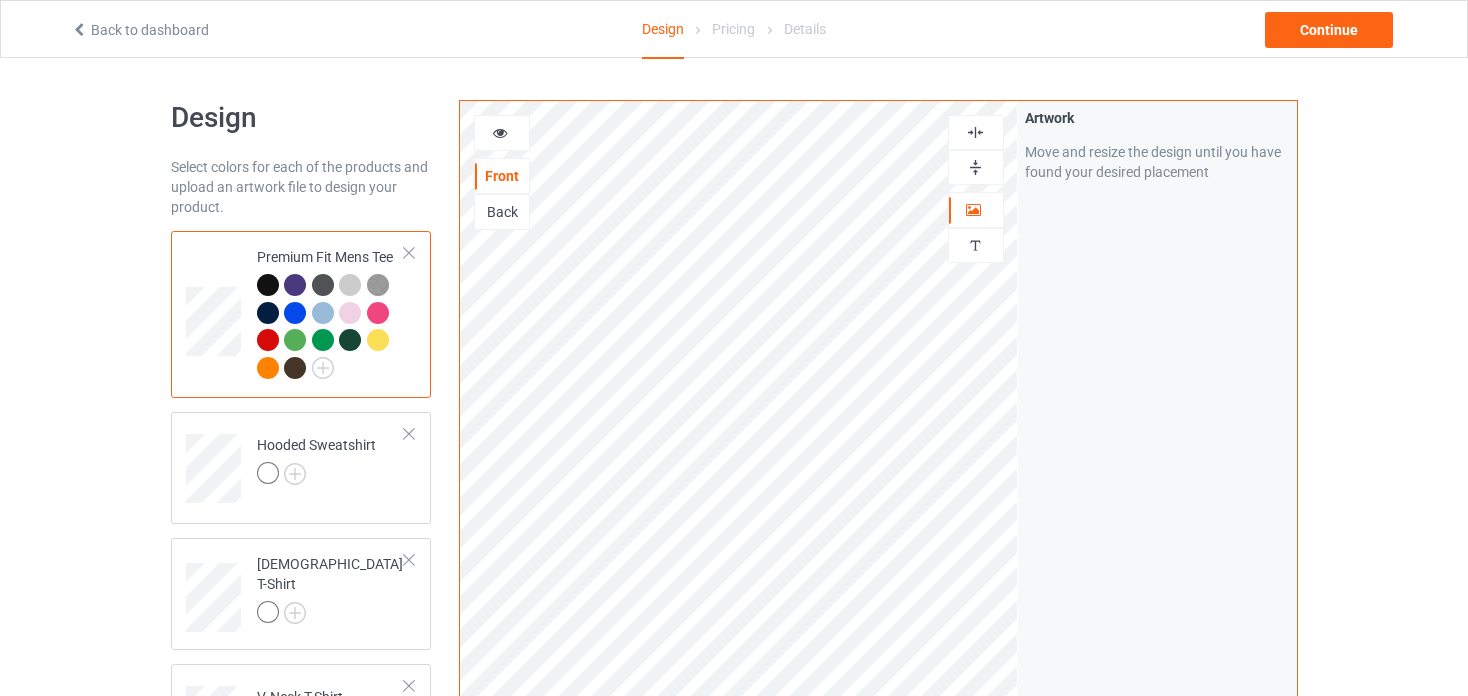 click at bounding box center [502, 133] 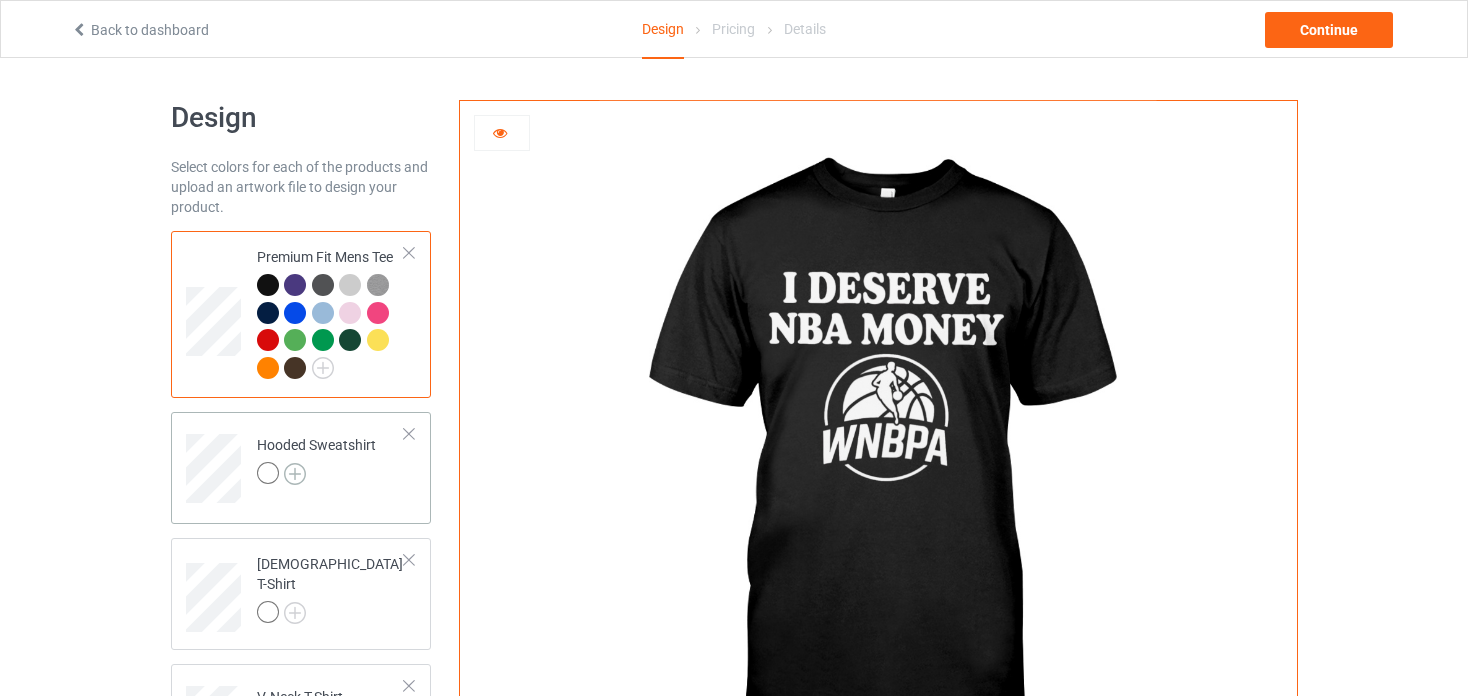 click at bounding box center [295, 474] 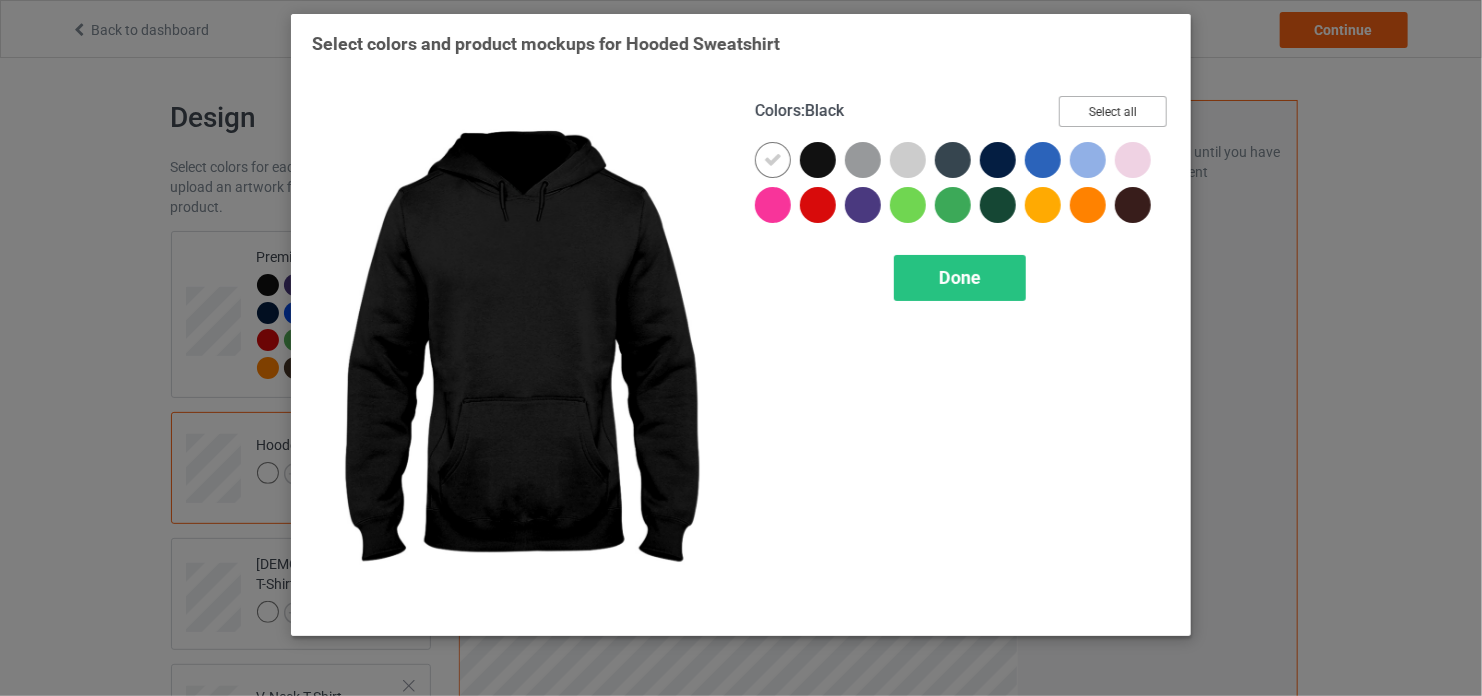 click on "Select all" at bounding box center [1113, 111] 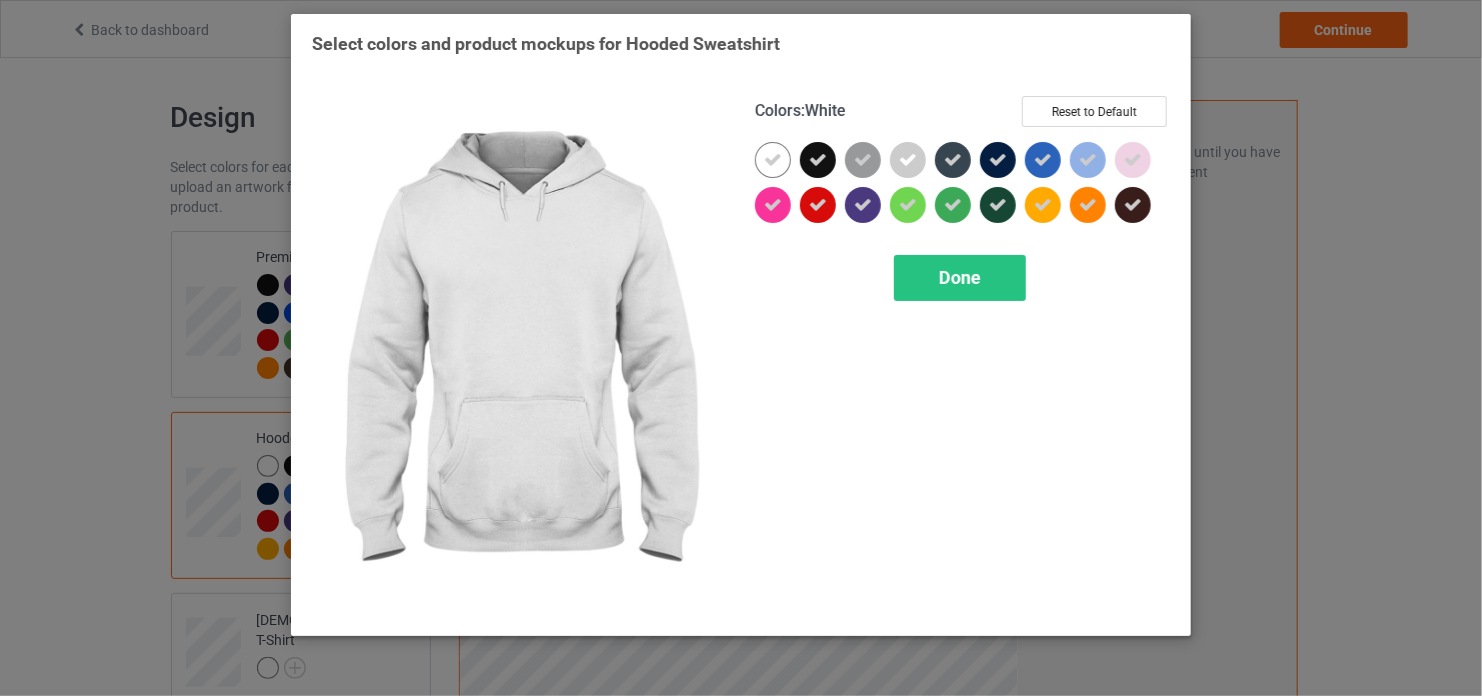 click at bounding box center (773, 160) 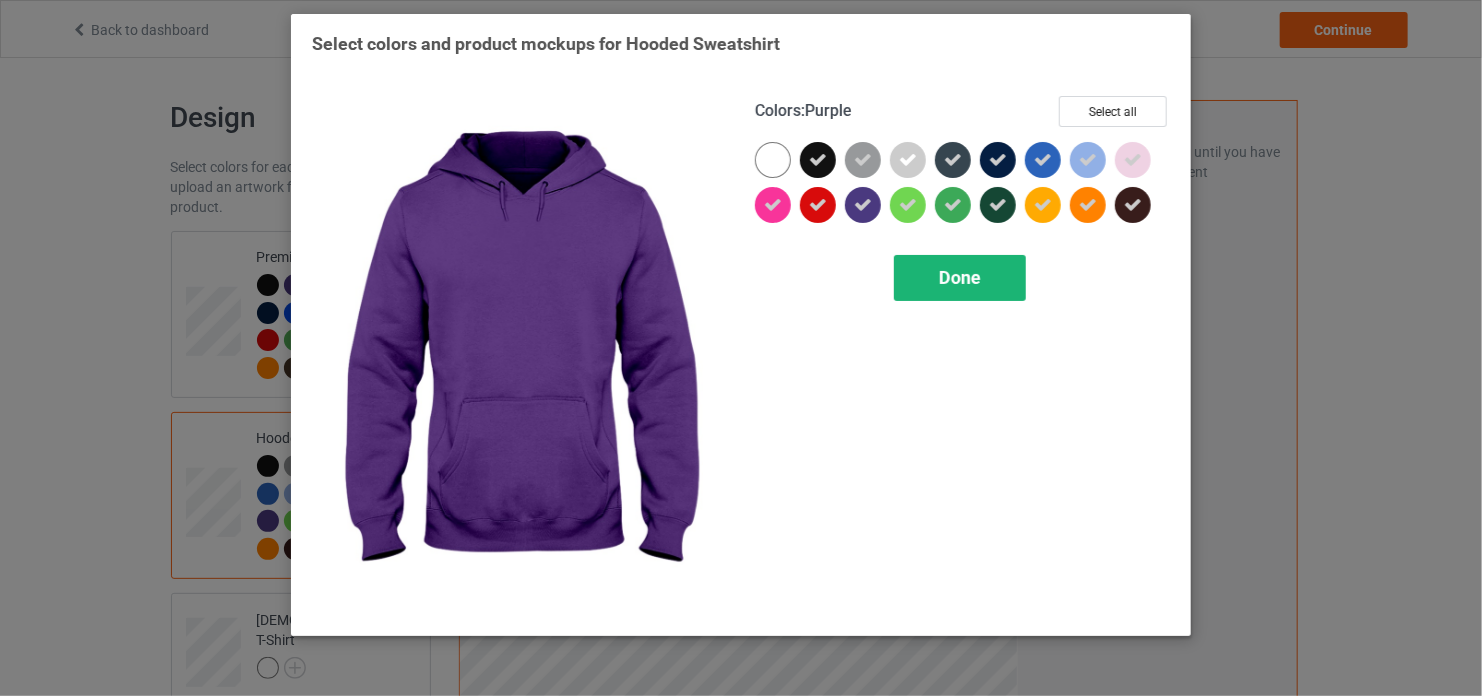 click on "Done" at bounding box center [960, 277] 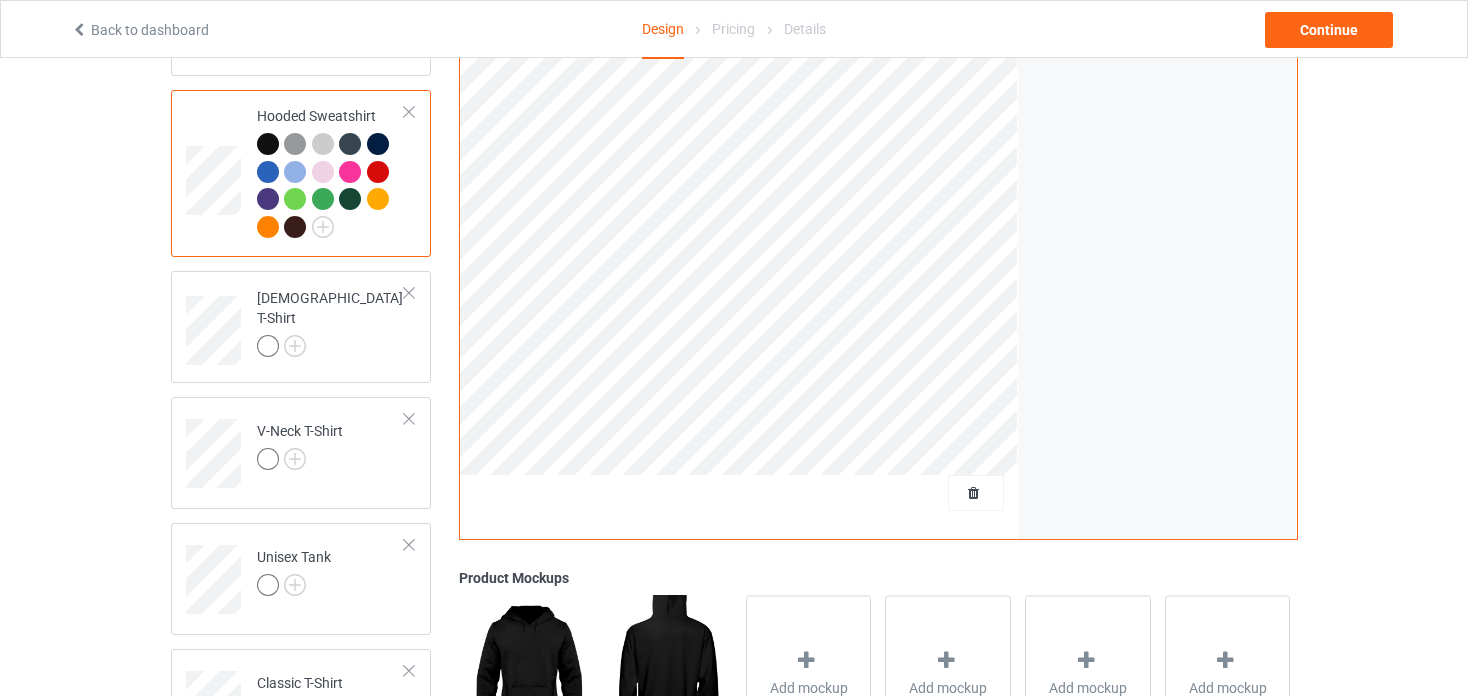 scroll, scrollTop: 330, scrollLeft: 0, axis: vertical 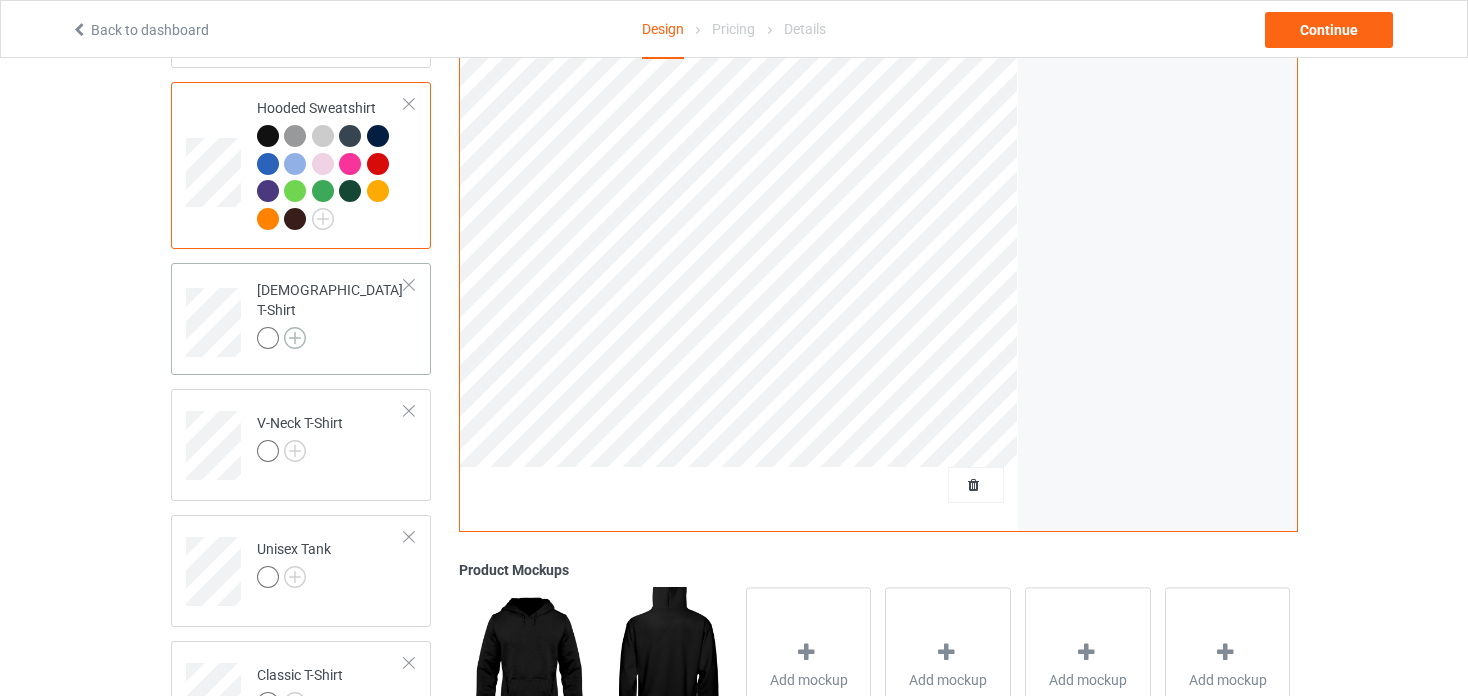 click at bounding box center (295, 338) 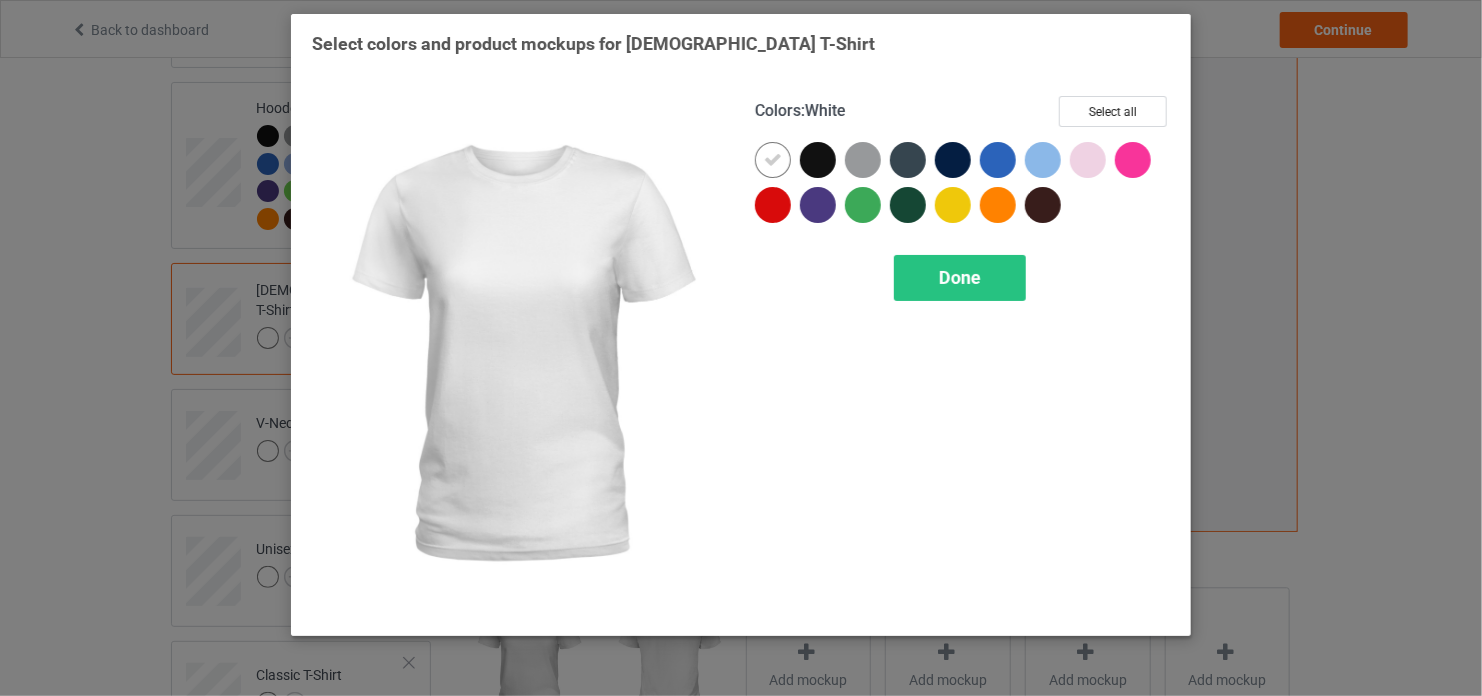 click at bounding box center [773, 160] 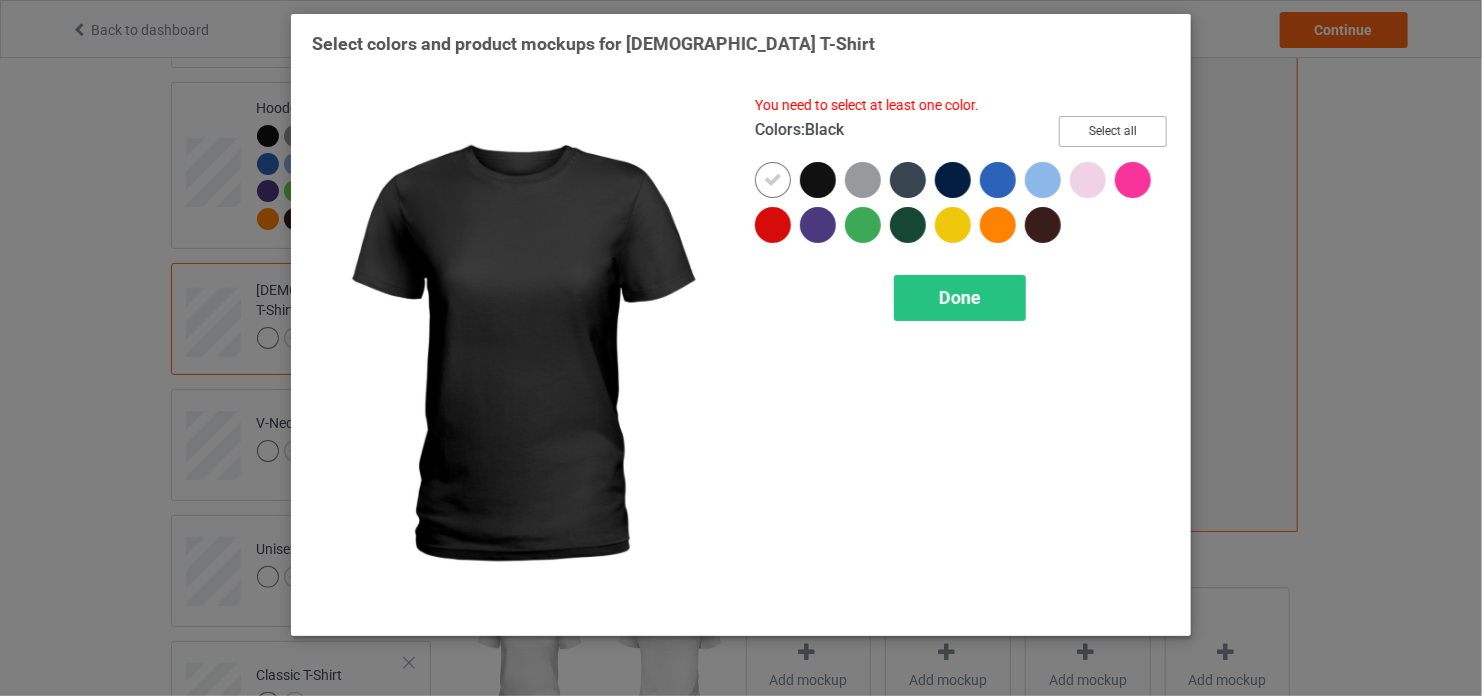 click on "Select all" at bounding box center (1113, 131) 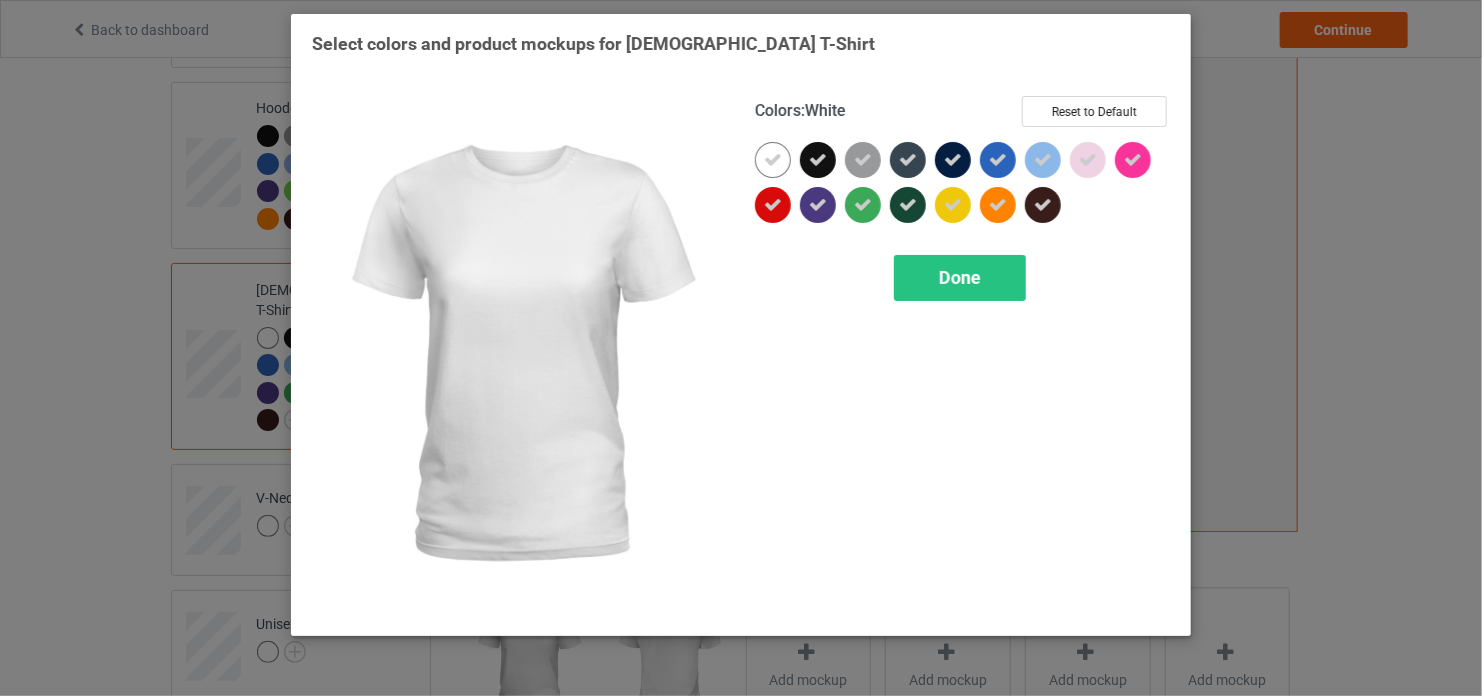 click at bounding box center [773, 160] 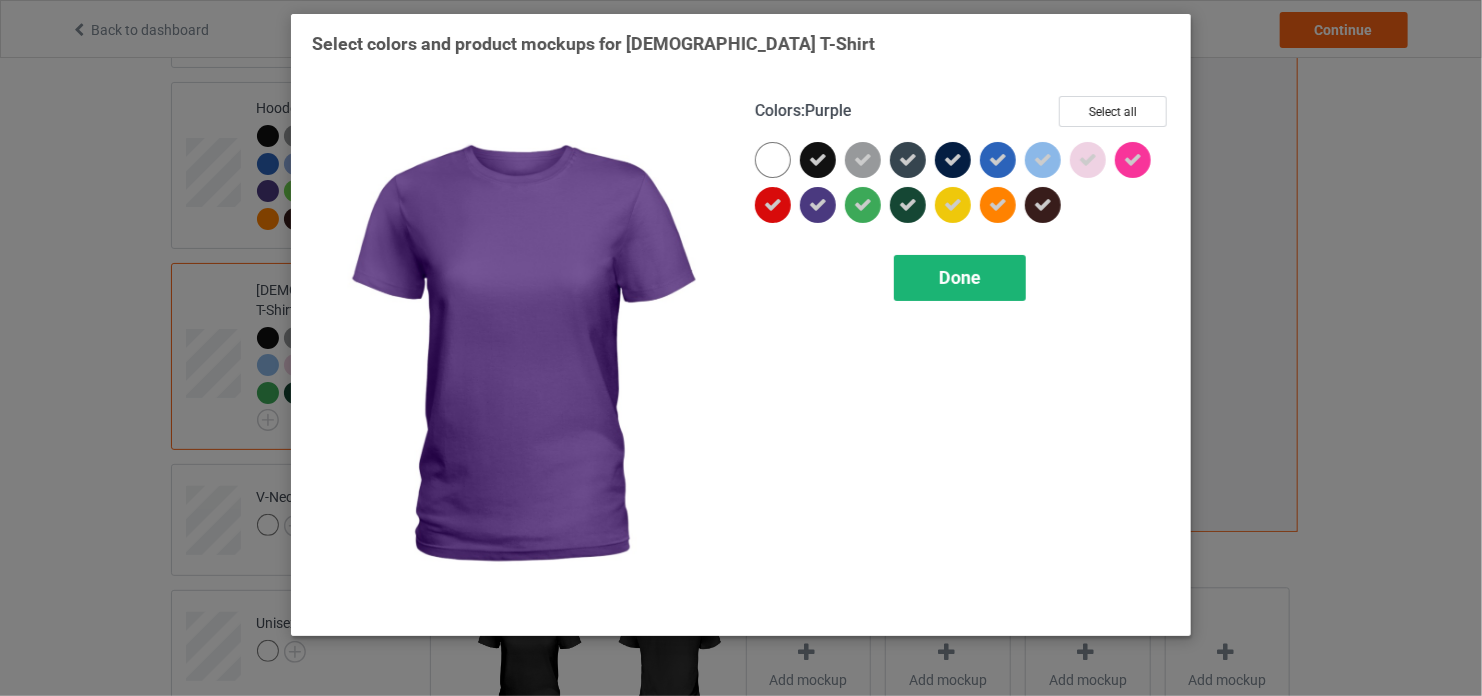 click on "Done" at bounding box center [960, 278] 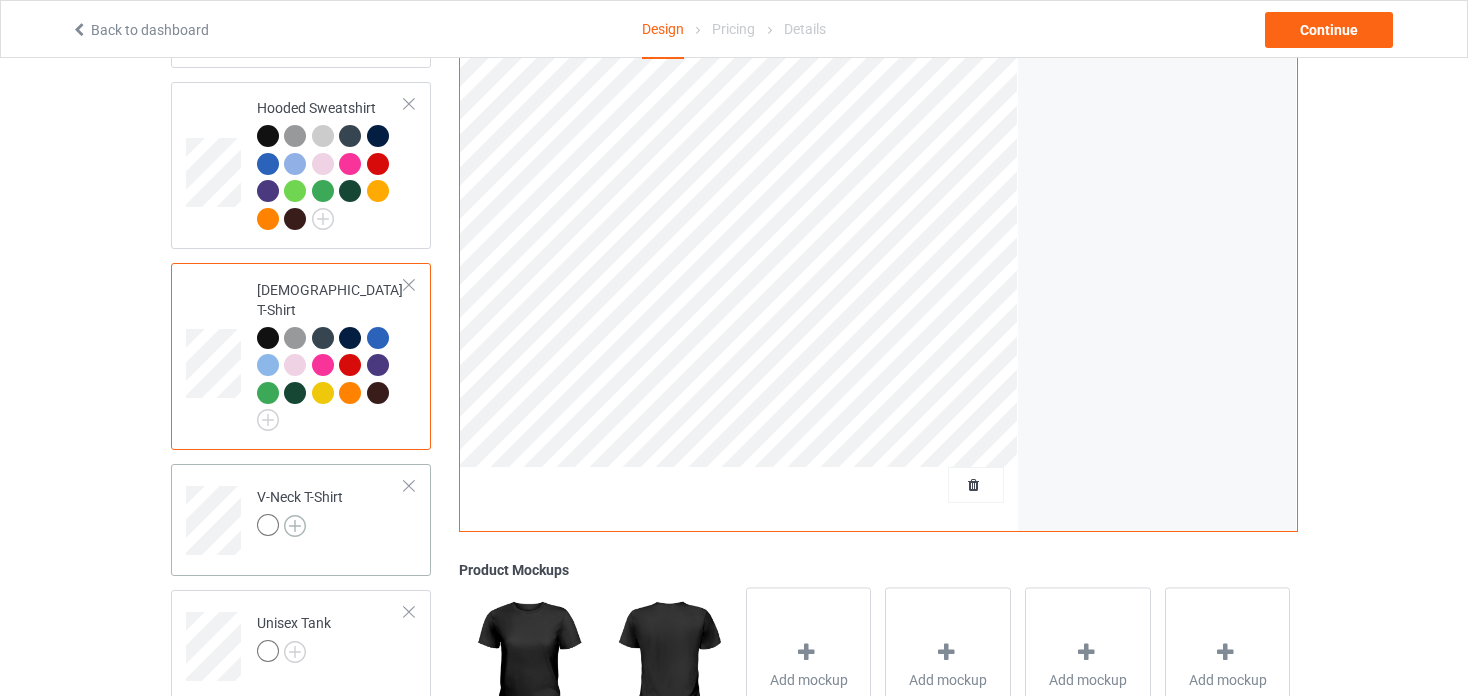 click at bounding box center (295, 526) 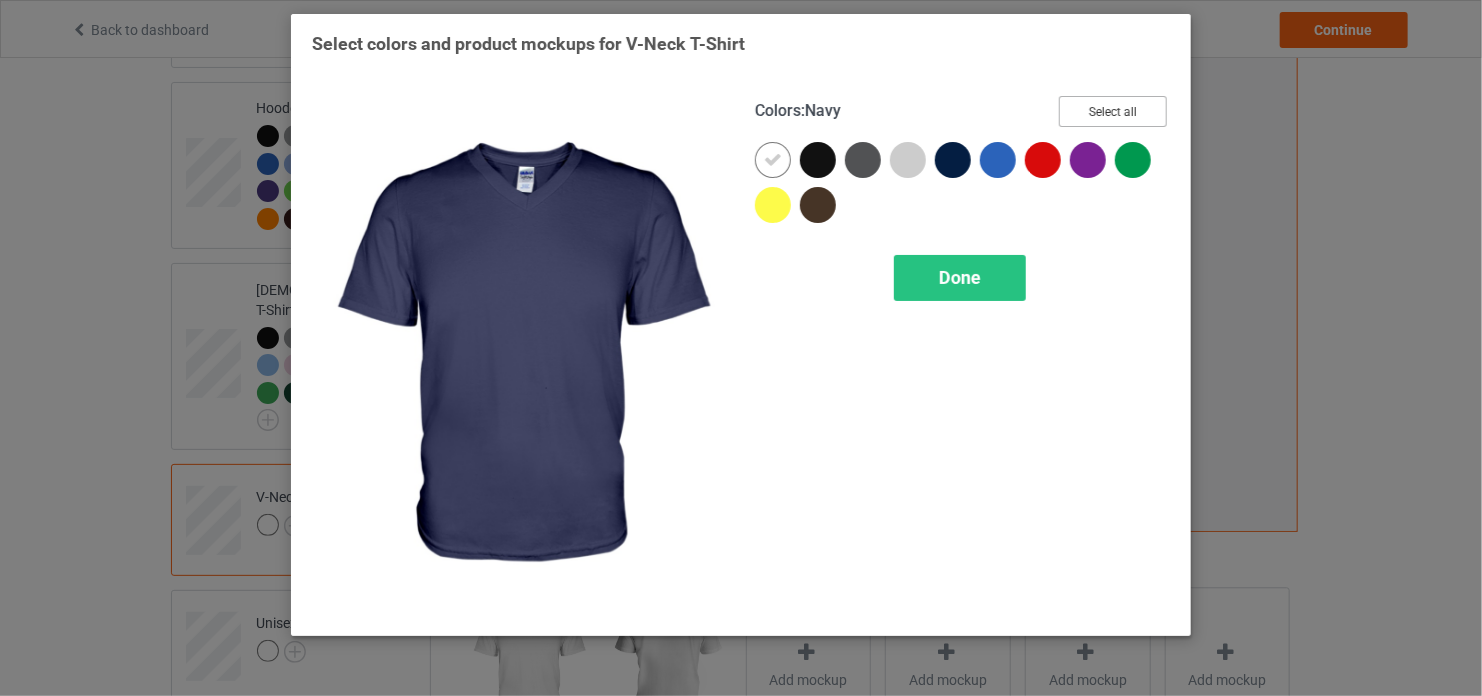 click on "Select all" at bounding box center (1113, 111) 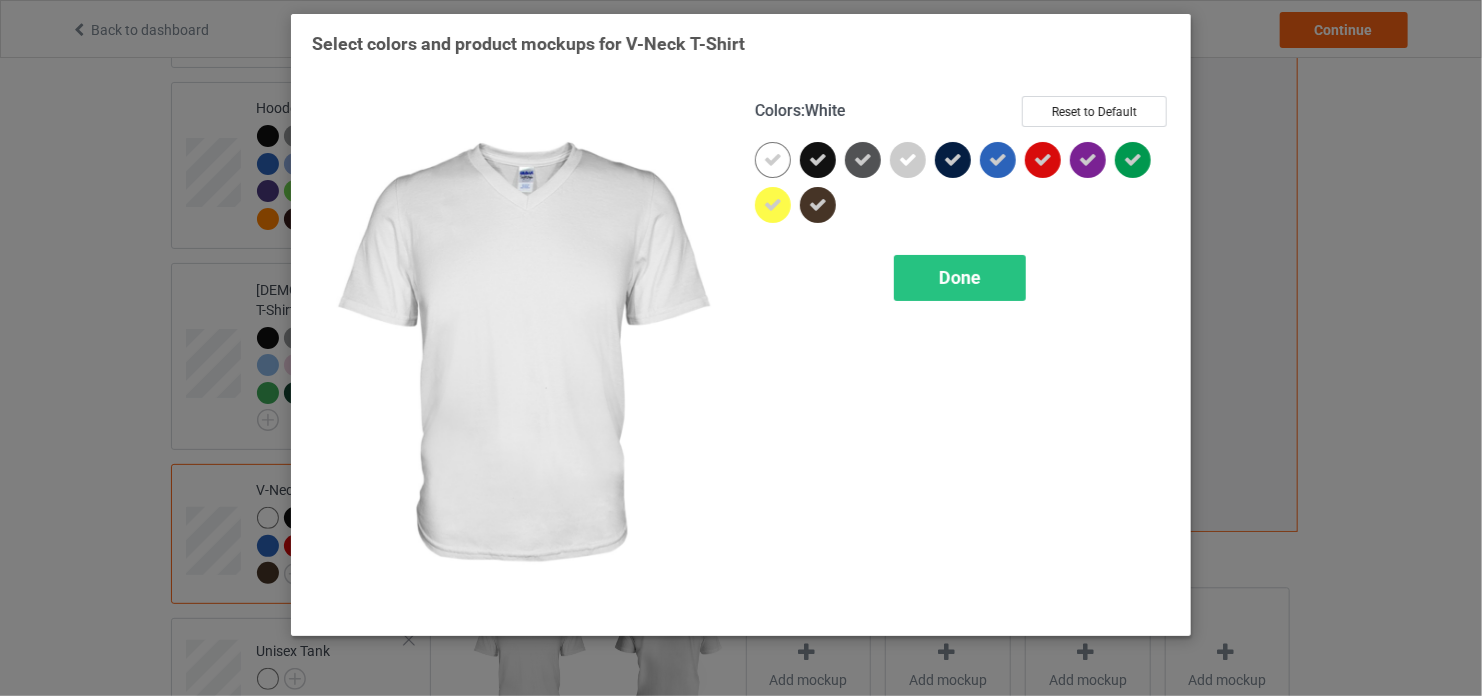 click at bounding box center [773, 160] 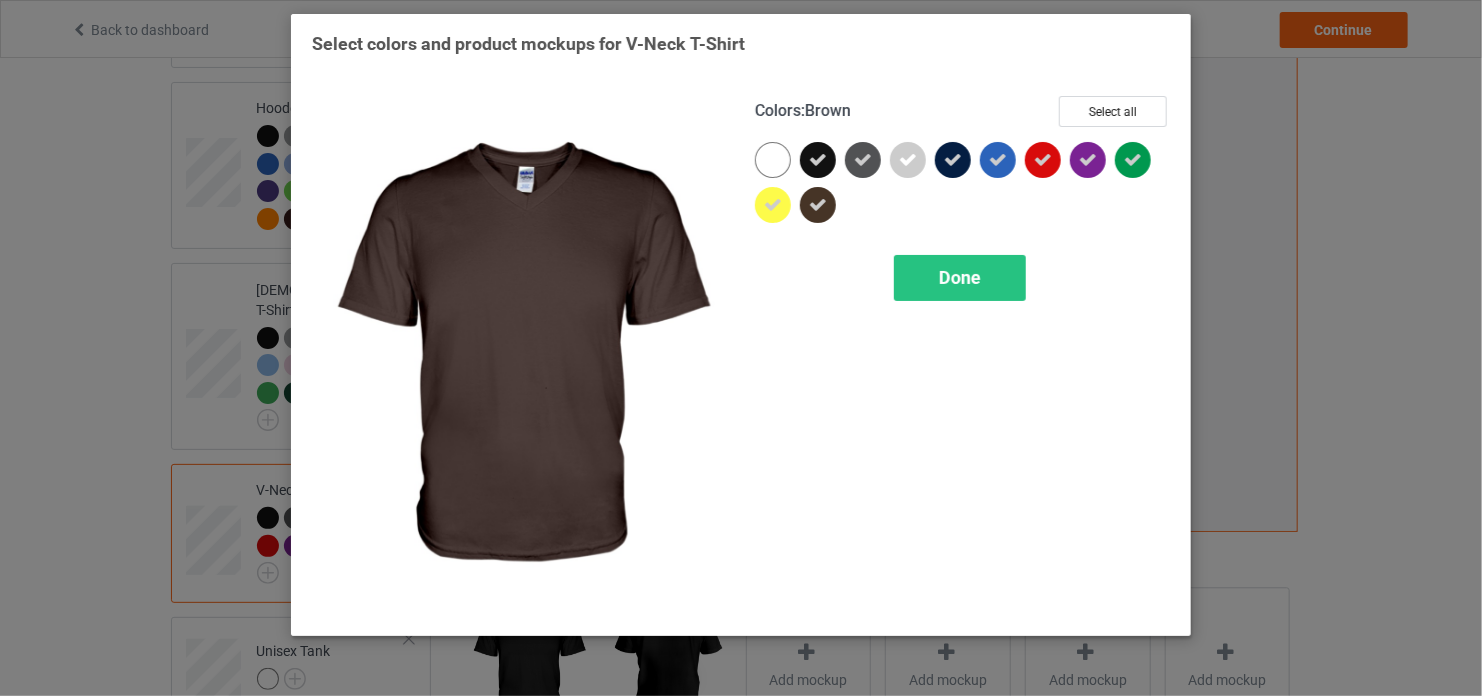 click on "Done" at bounding box center [960, 278] 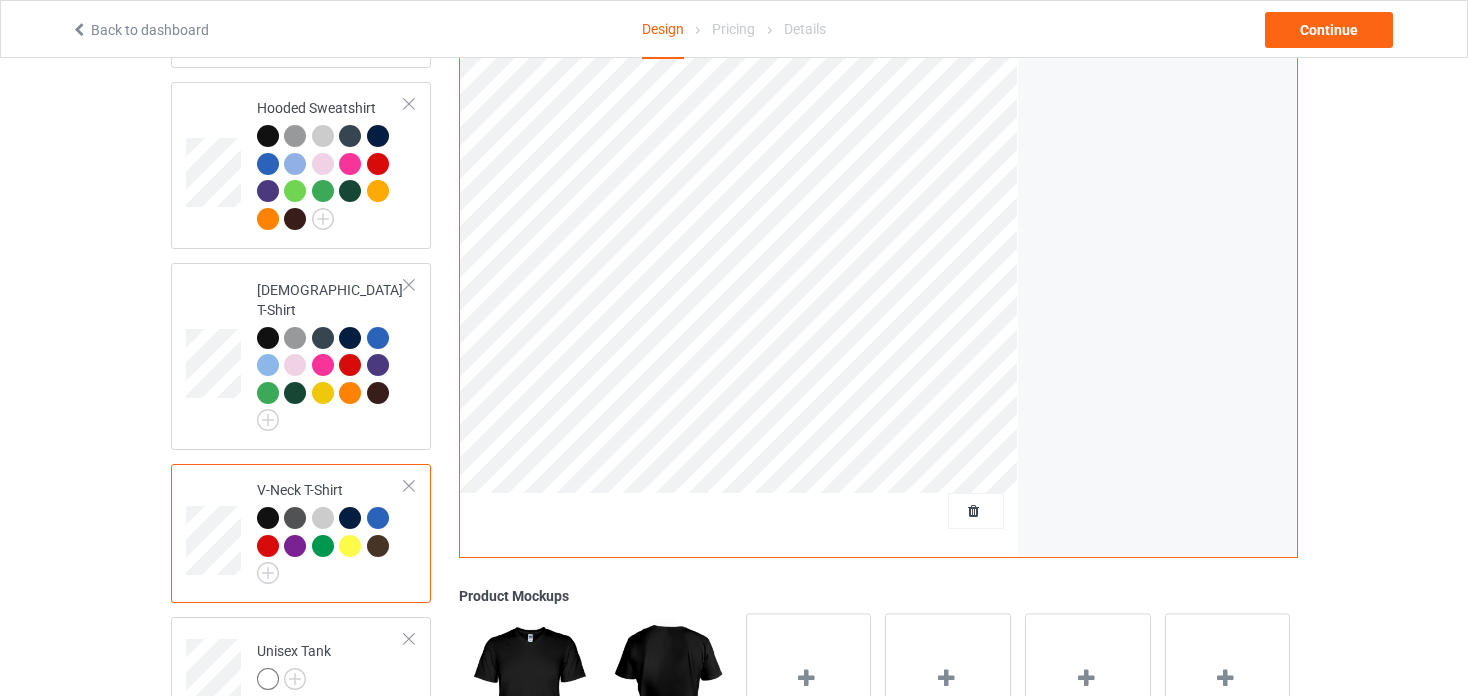 scroll, scrollTop: 601, scrollLeft: 0, axis: vertical 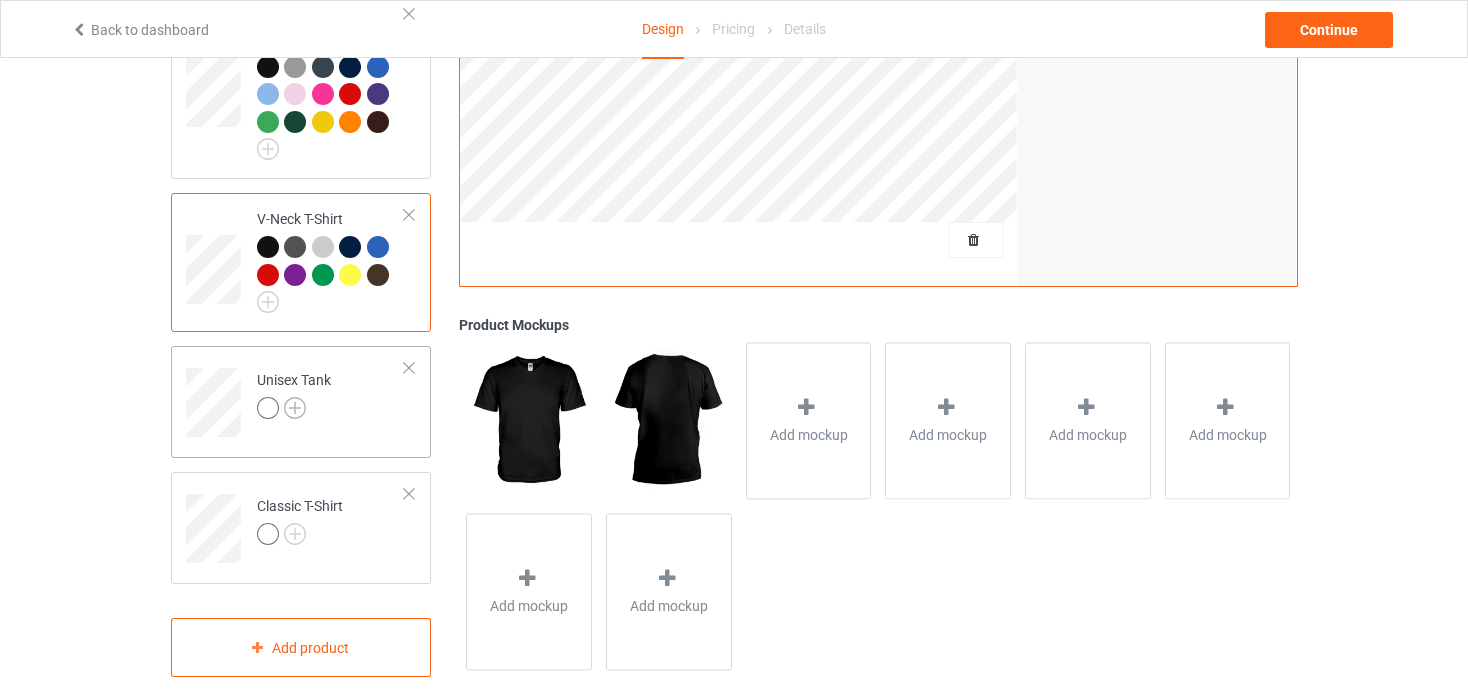 click at bounding box center (295, 408) 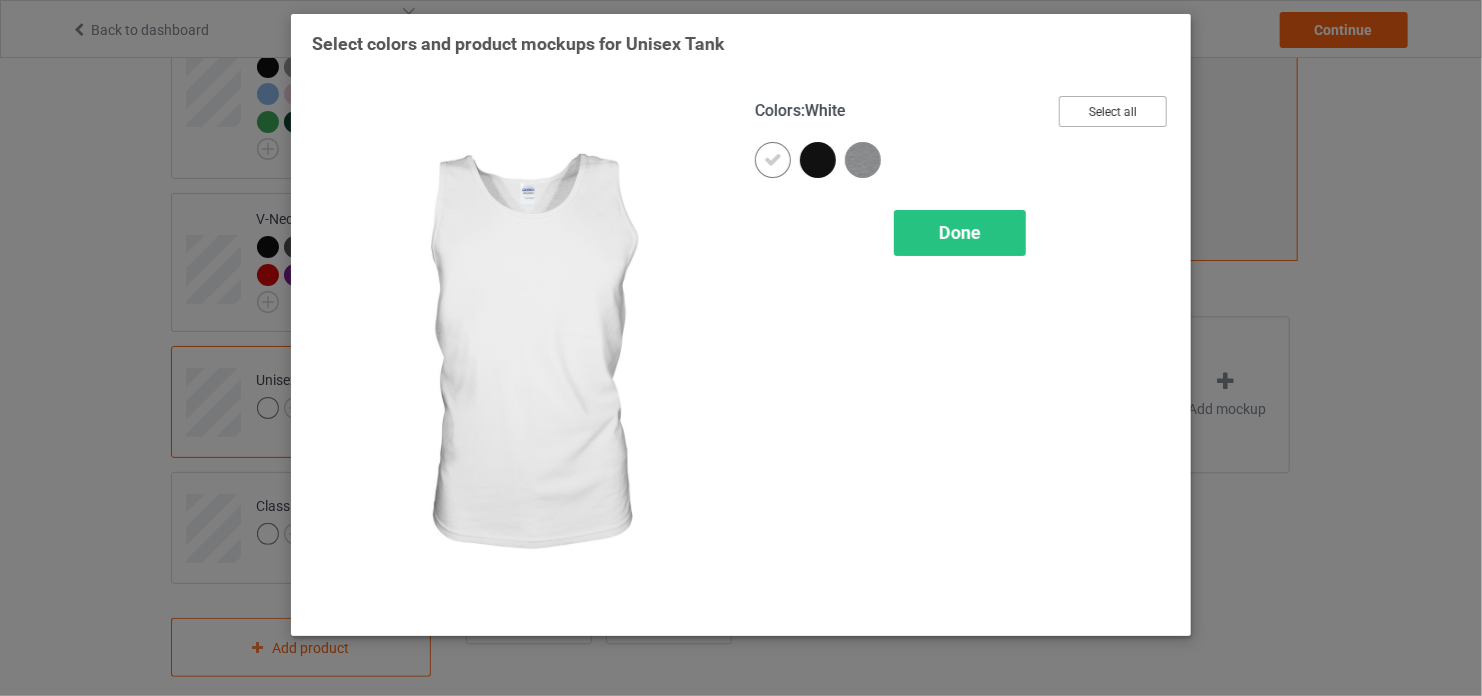 drag, startPoint x: 1092, startPoint y: 127, endPoint x: 1112, endPoint y: 96, distance: 36.891735 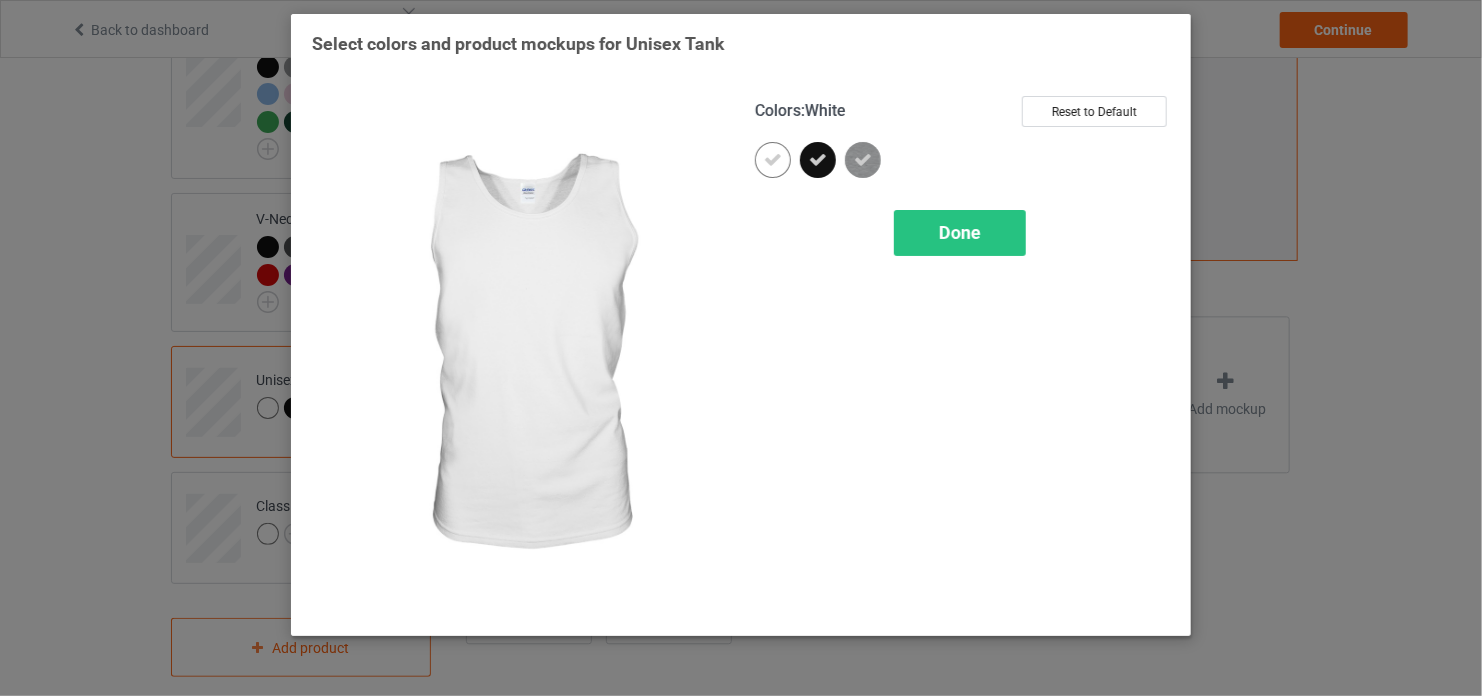 click at bounding box center [773, 160] 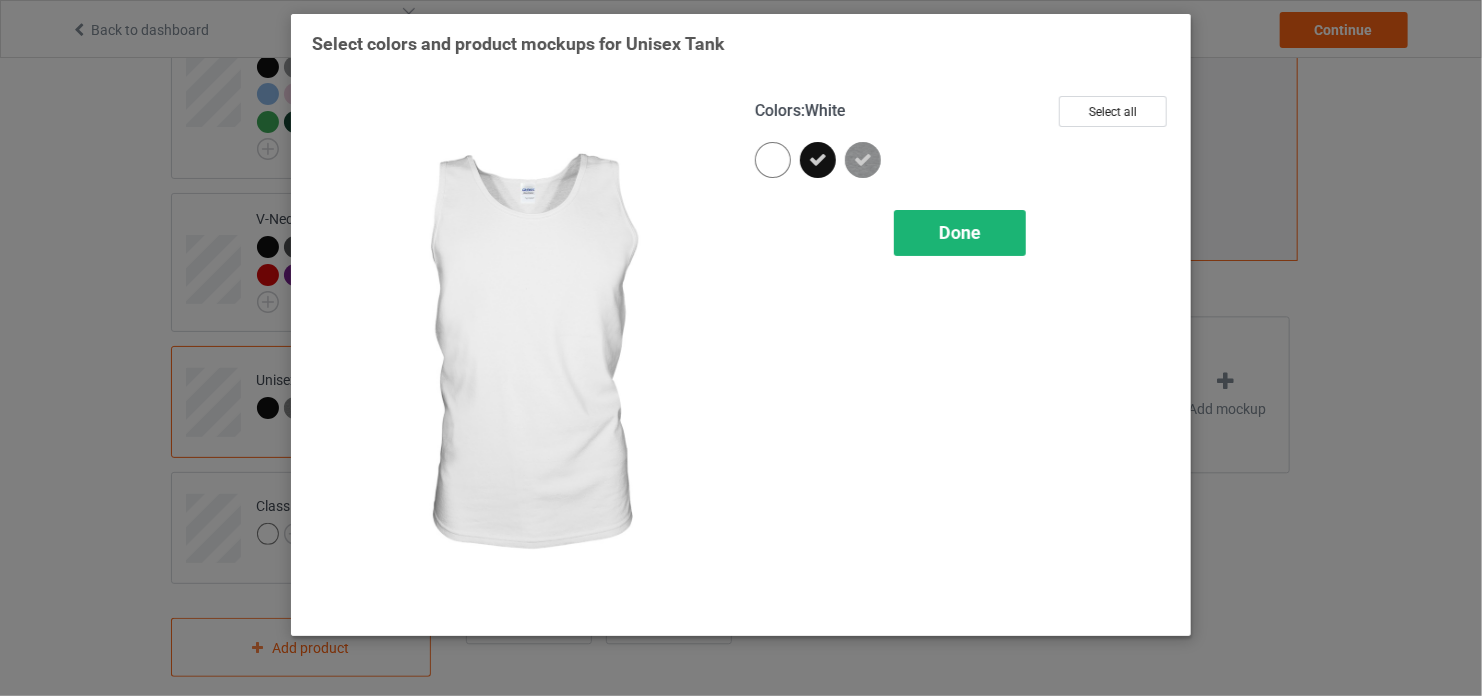 click on "Done" at bounding box center (960, 233) 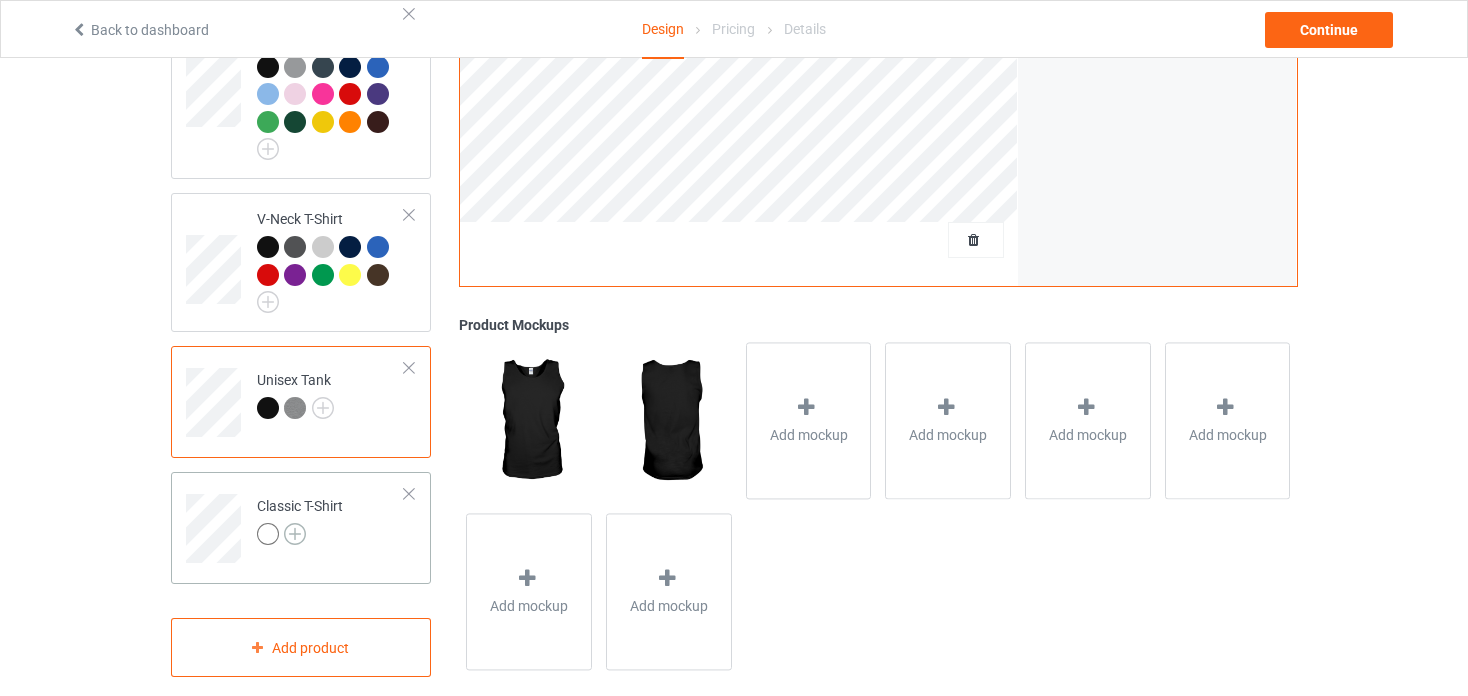 click at bounding box center [295, 534] 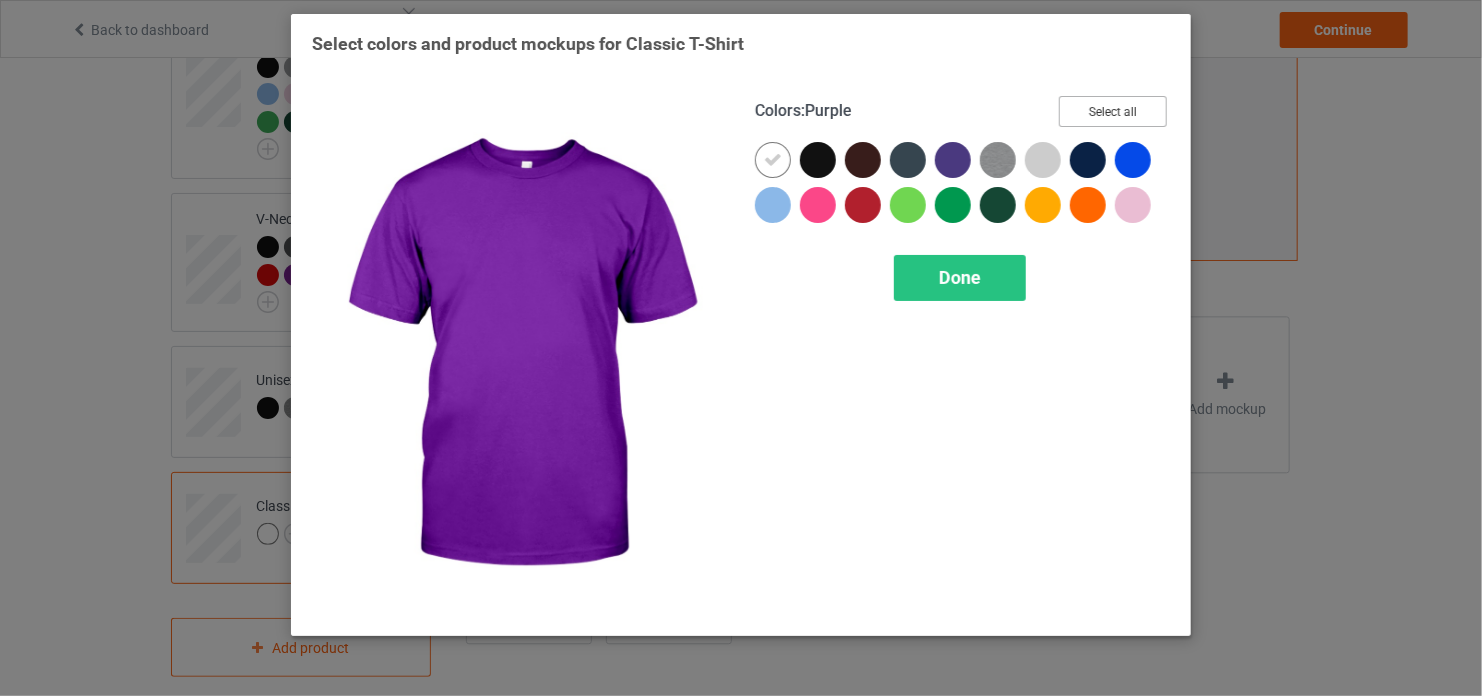 click on "Select all" at bounding box center [1113, 111] 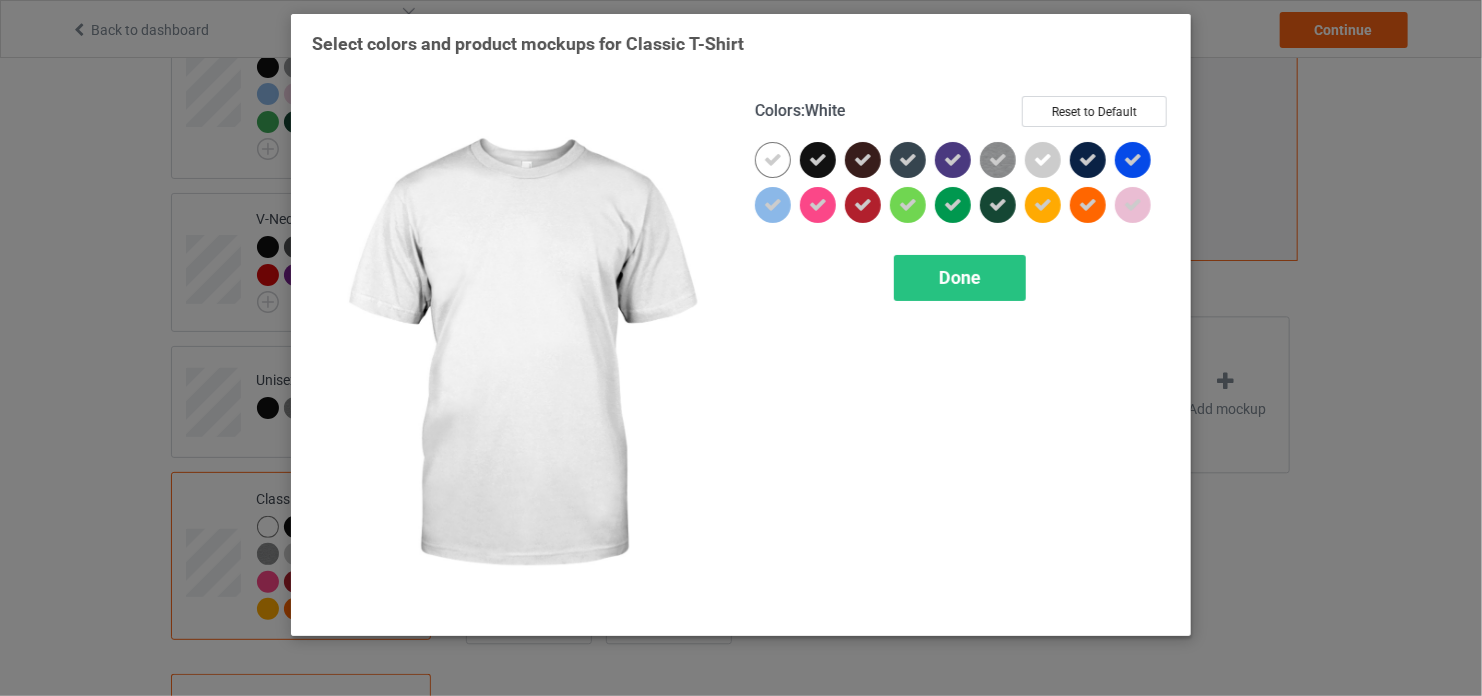 click at bounding box center (773, 160) 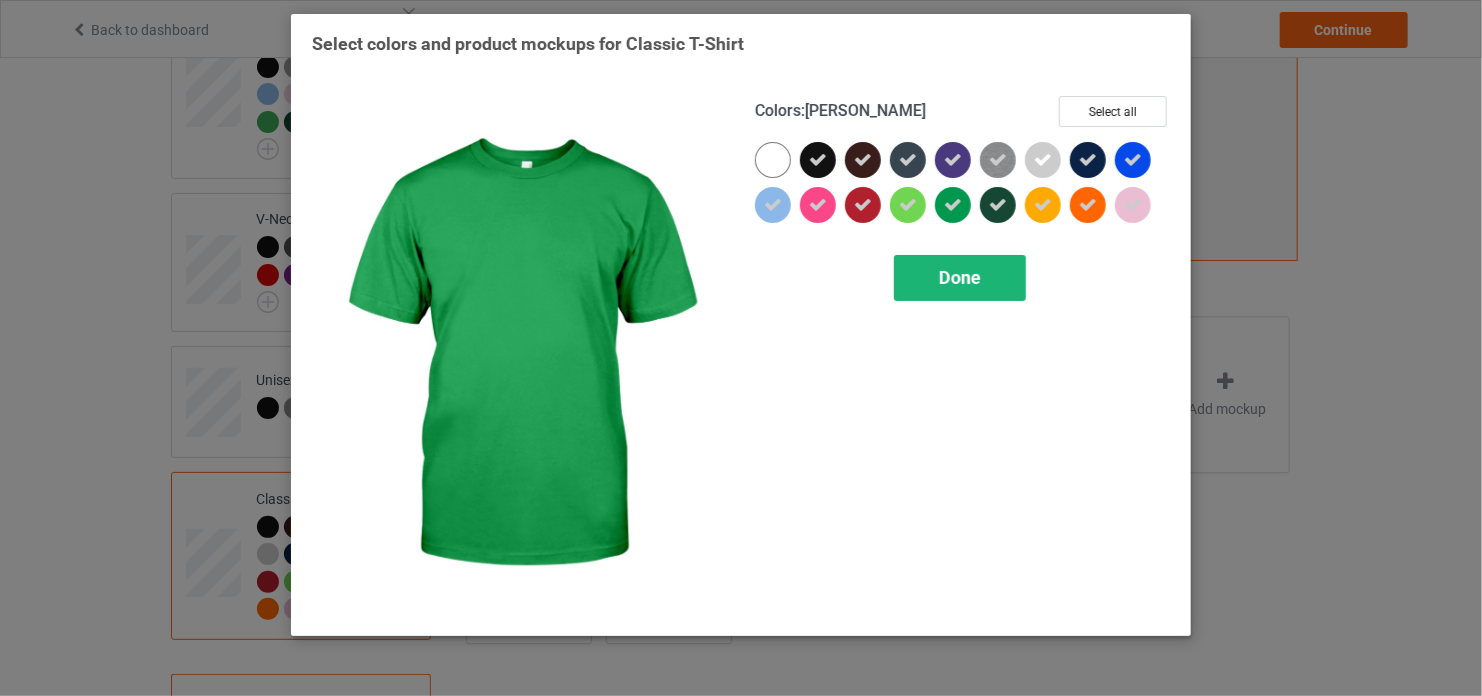 click on "Done" at bounding box center (960, 278) 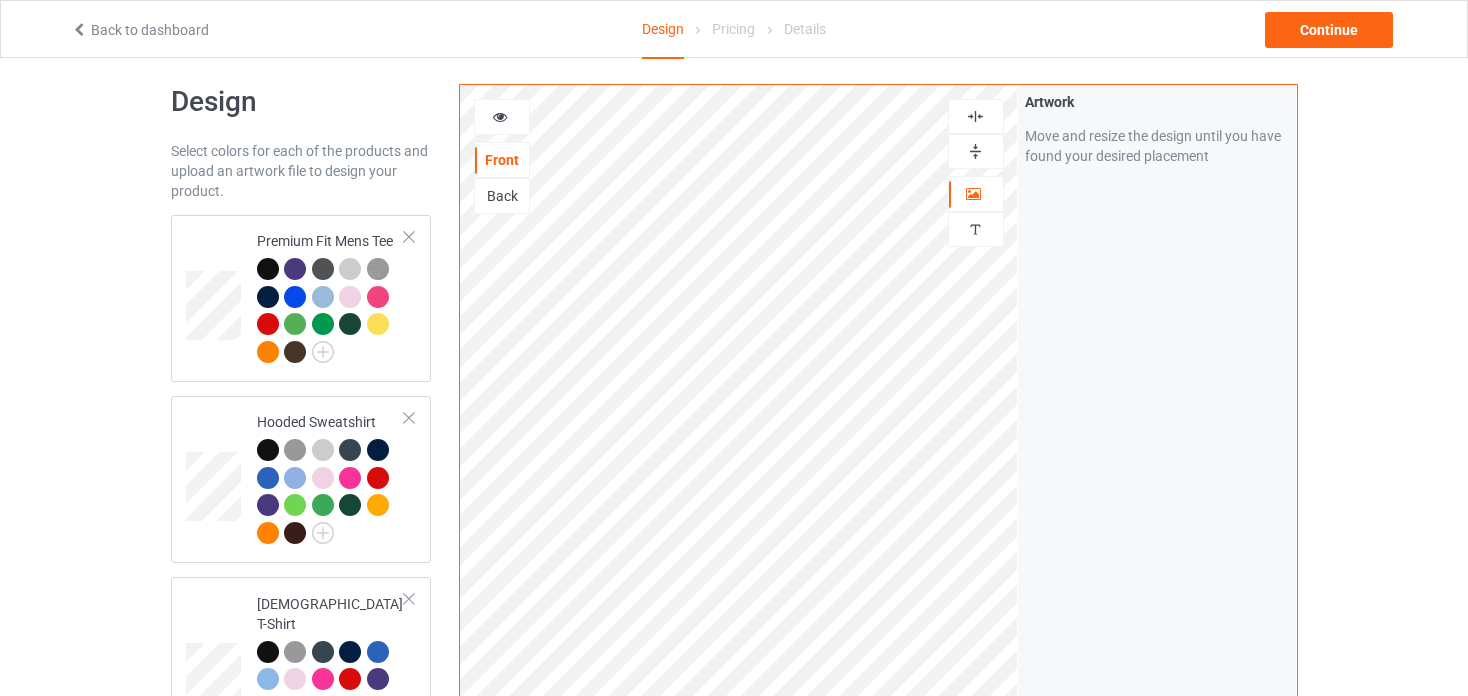 scroll, scrollTop: 0, scrollLeft: 0, axis: both 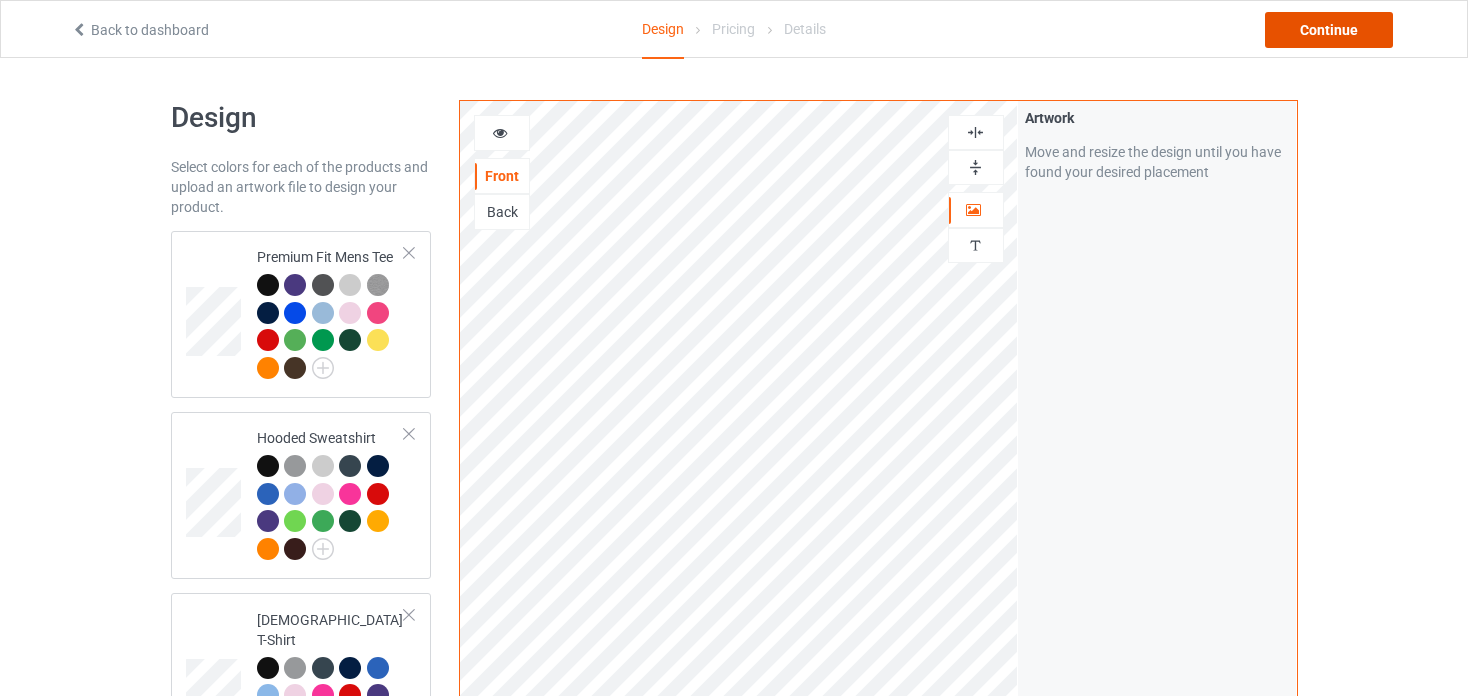 click on "Continue" at bounding box center (1329, 30) 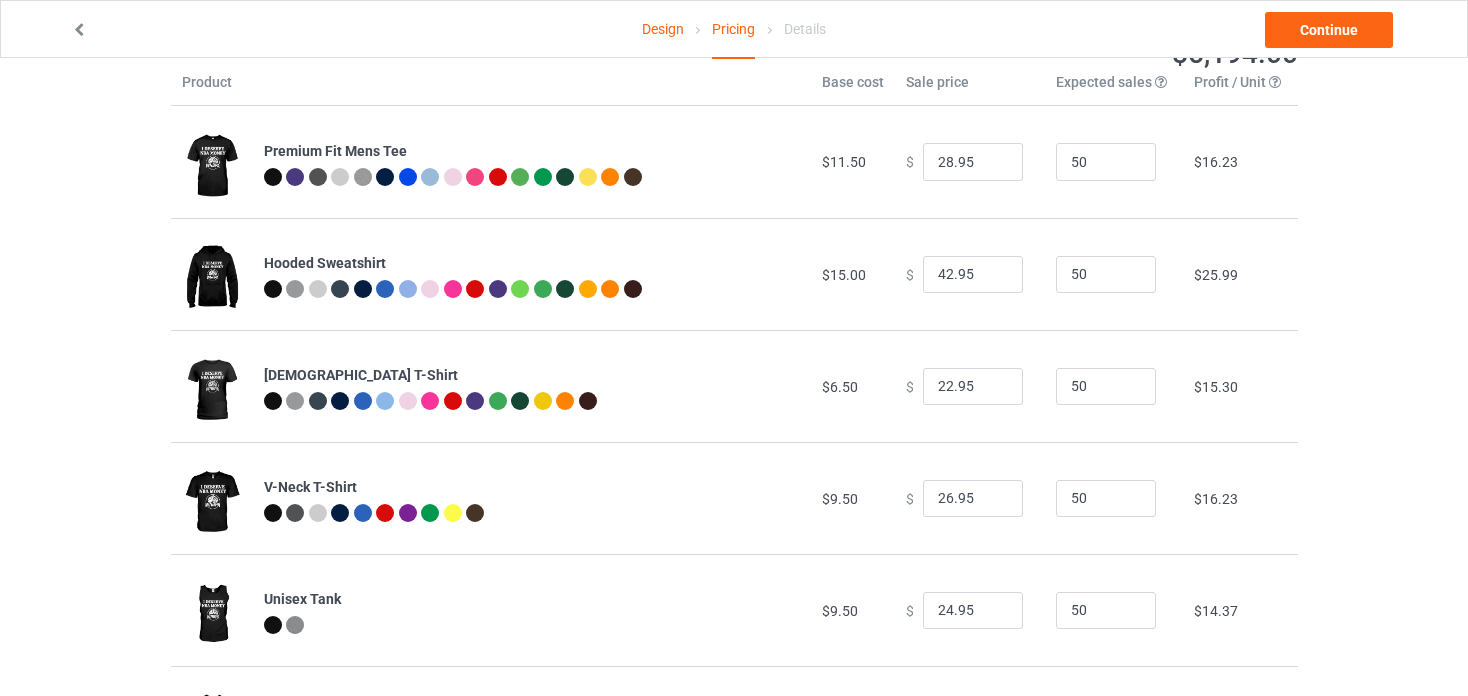 scroll, scrollTop: 0, scrollLeft: 0, axis: both 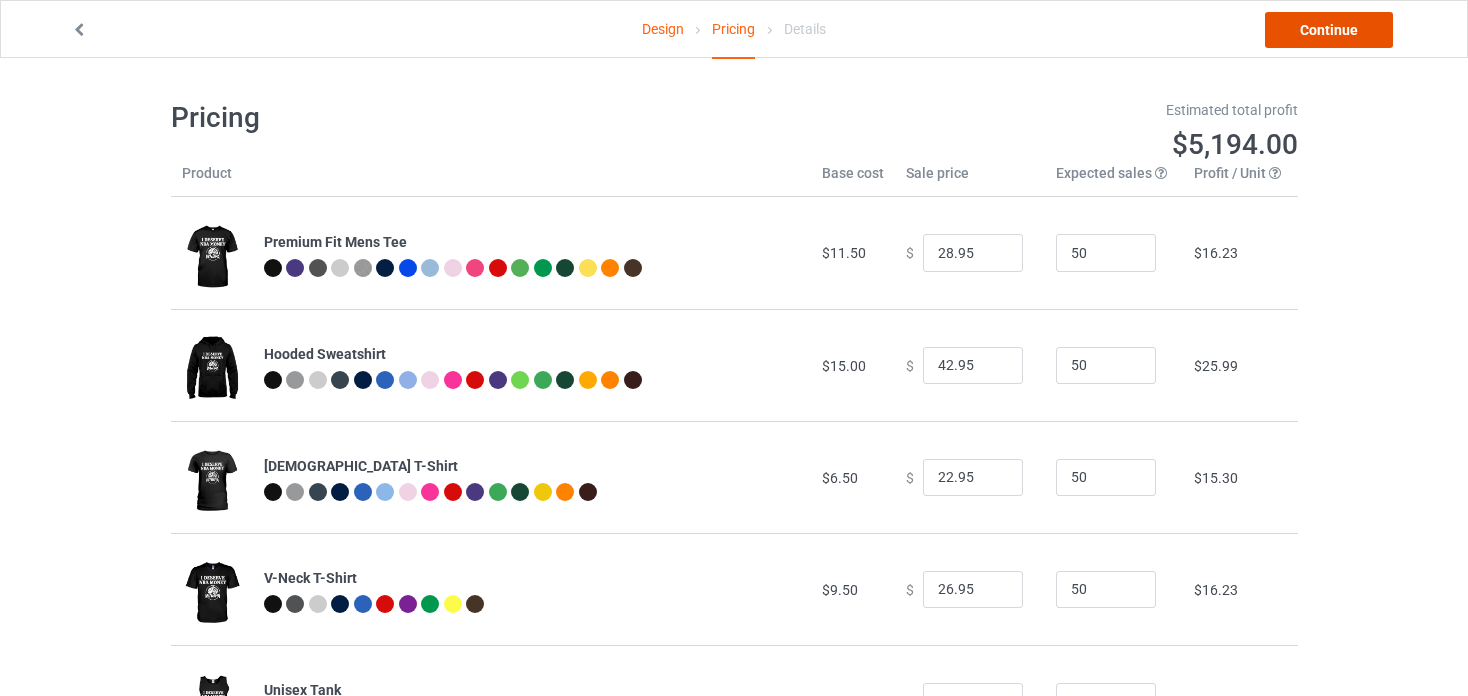 click on "Continue" at bounding box center [1329, 30] 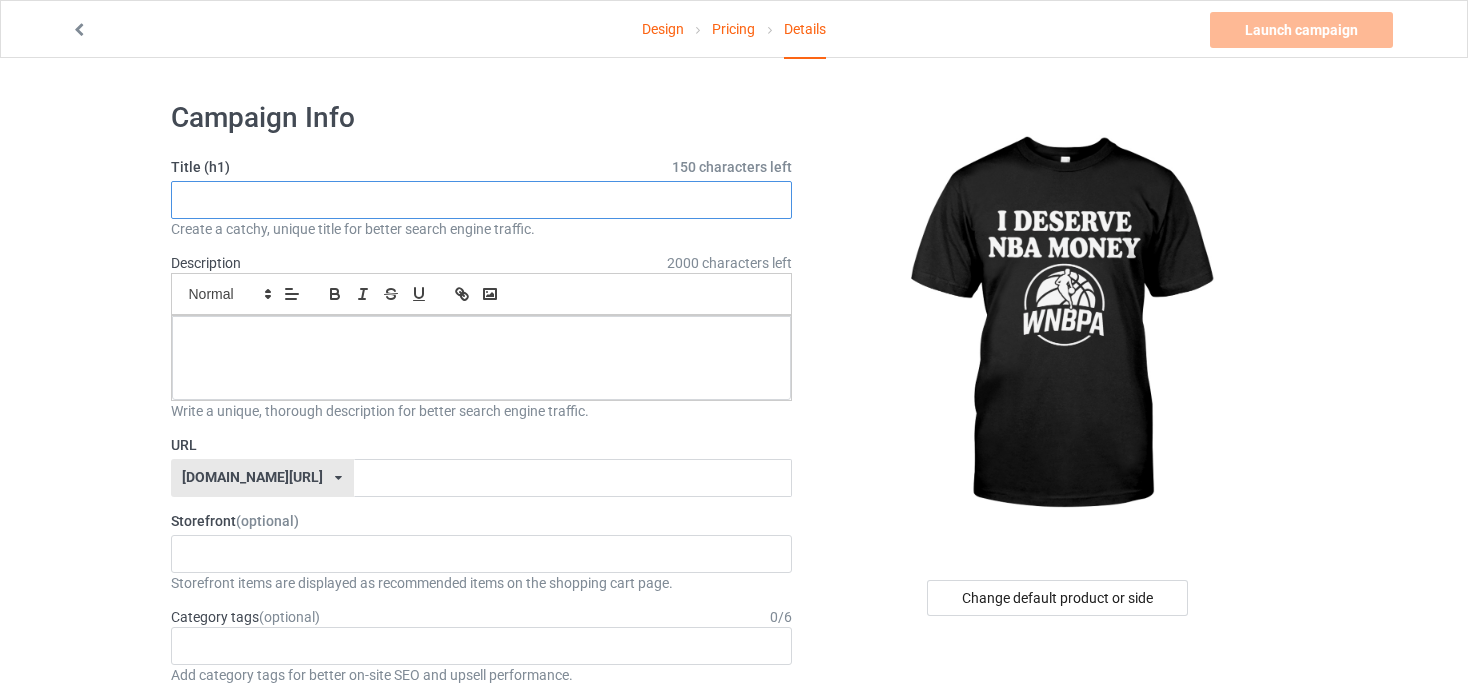 click at bounding box center (482, 200) 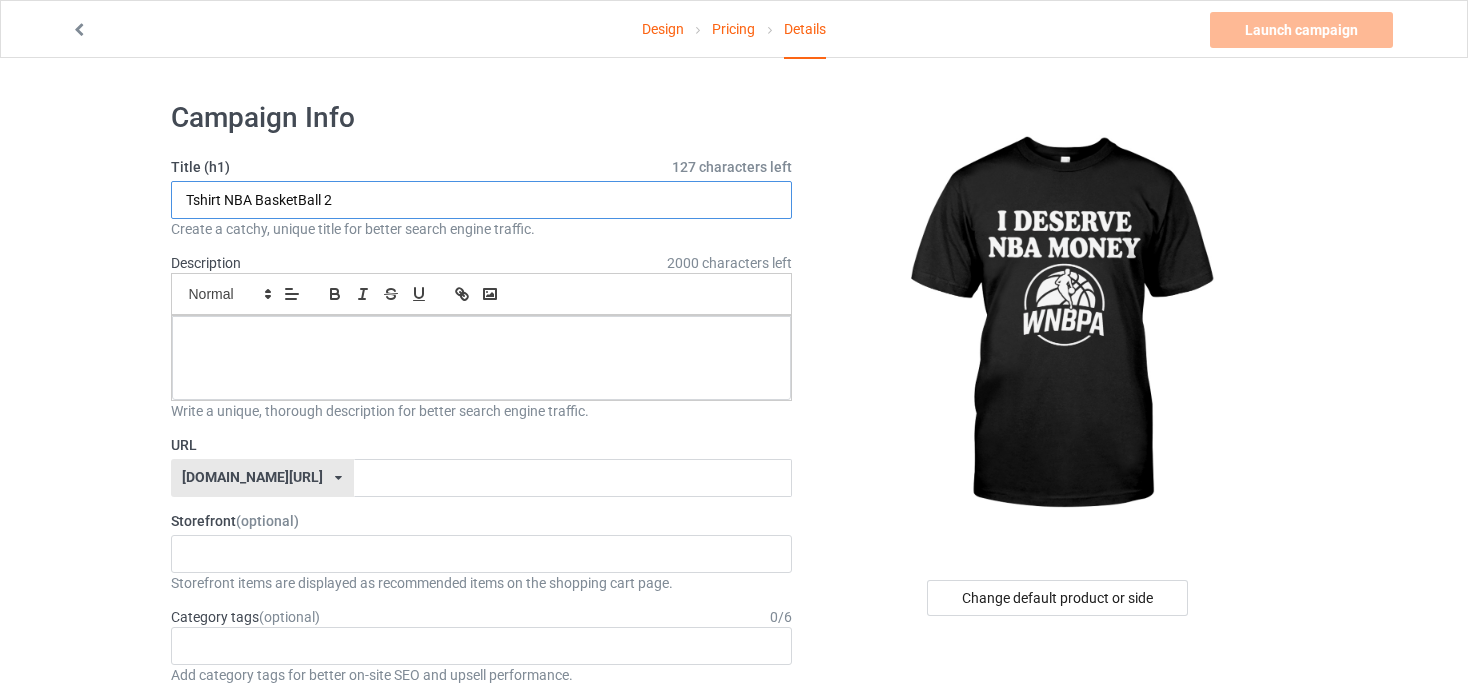 type on "Tshirt NBA BasketBall 2" 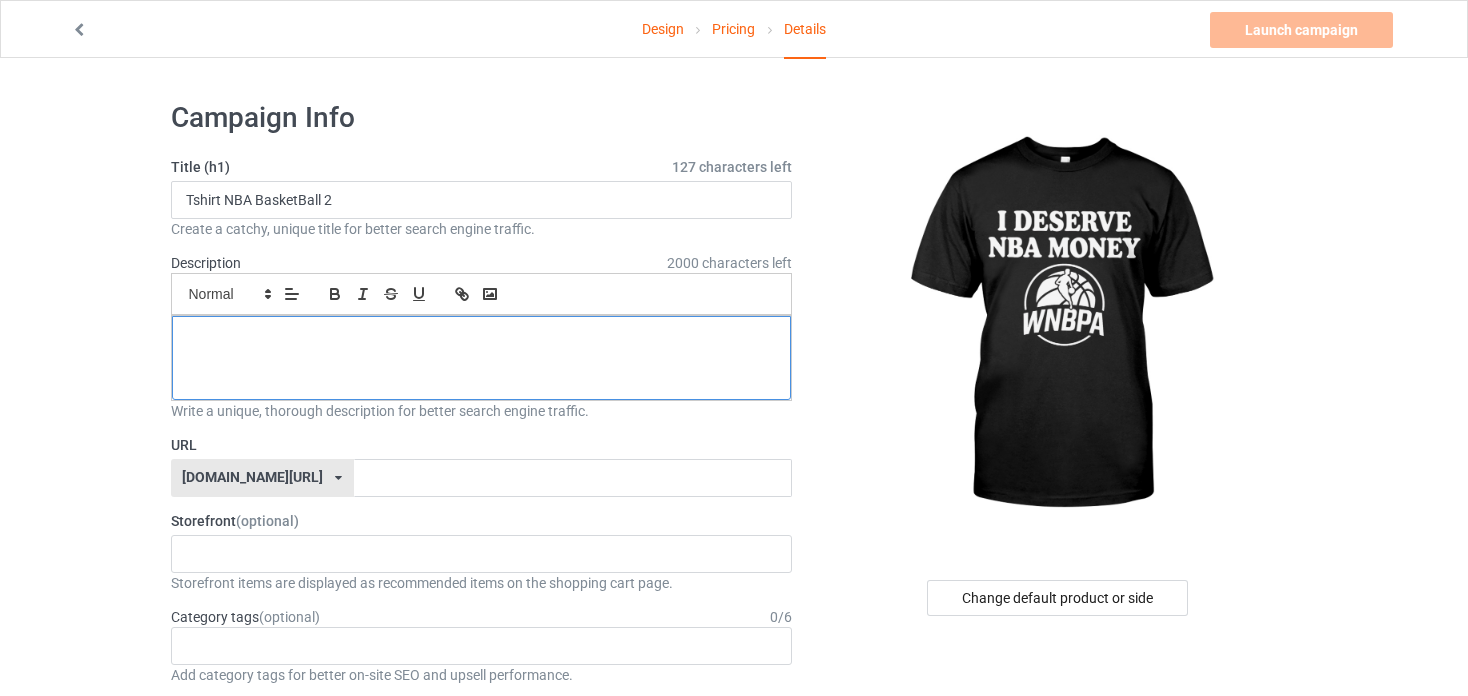 click at bounding box center [482, 338] 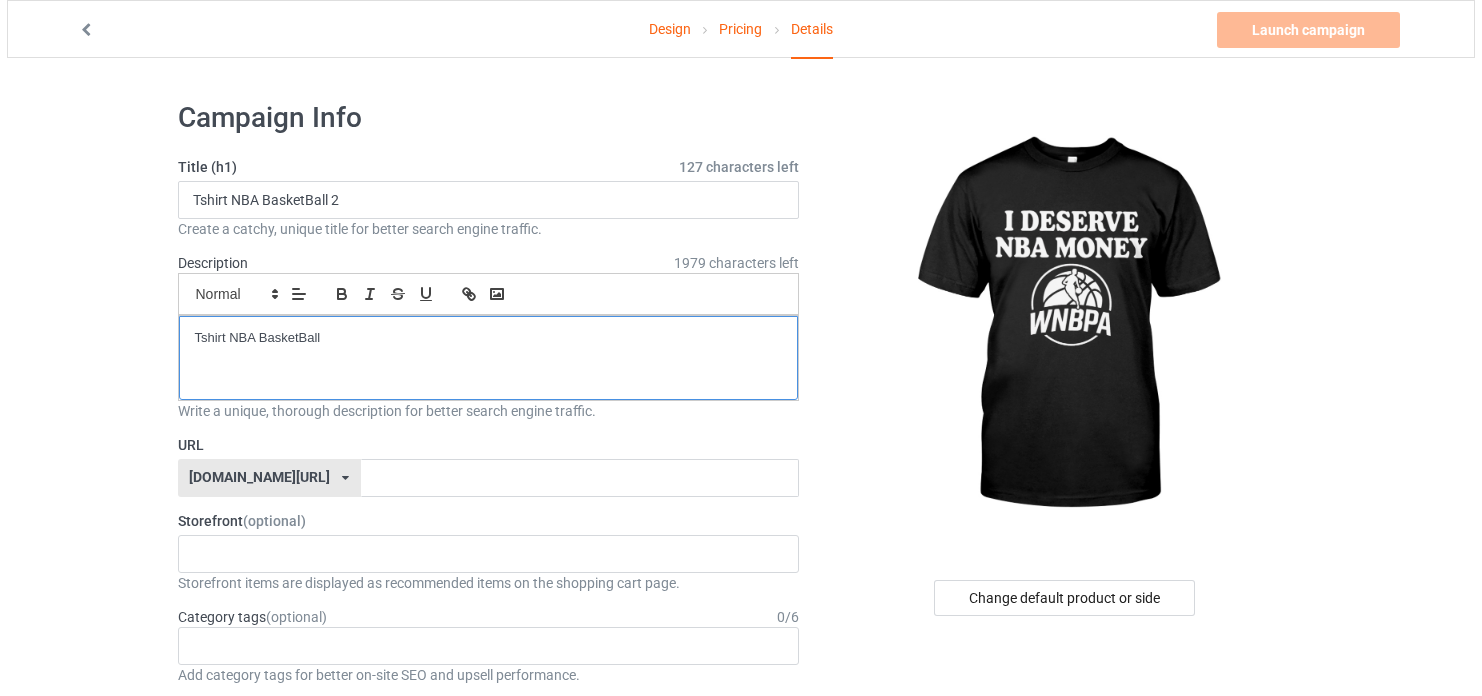 scroll, scrollTop: 0, scrollLeft: 0, axis: both 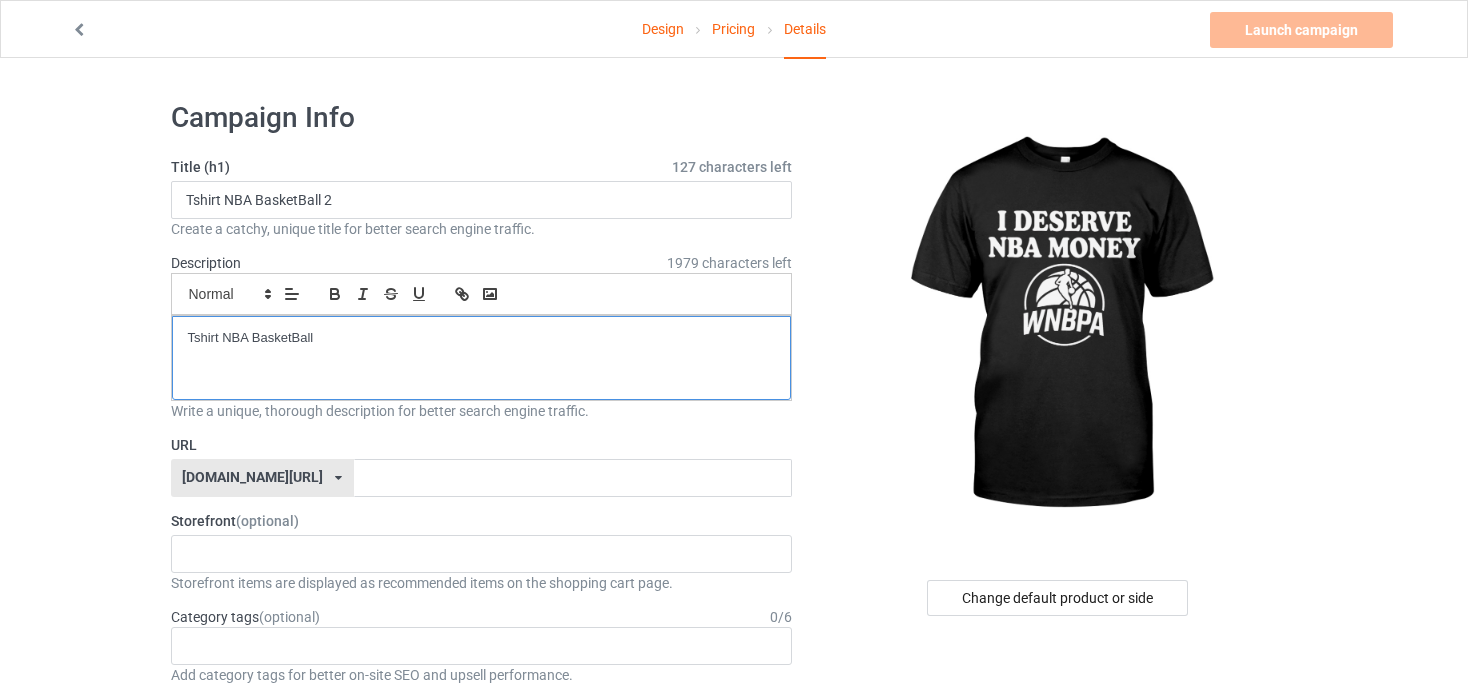 type 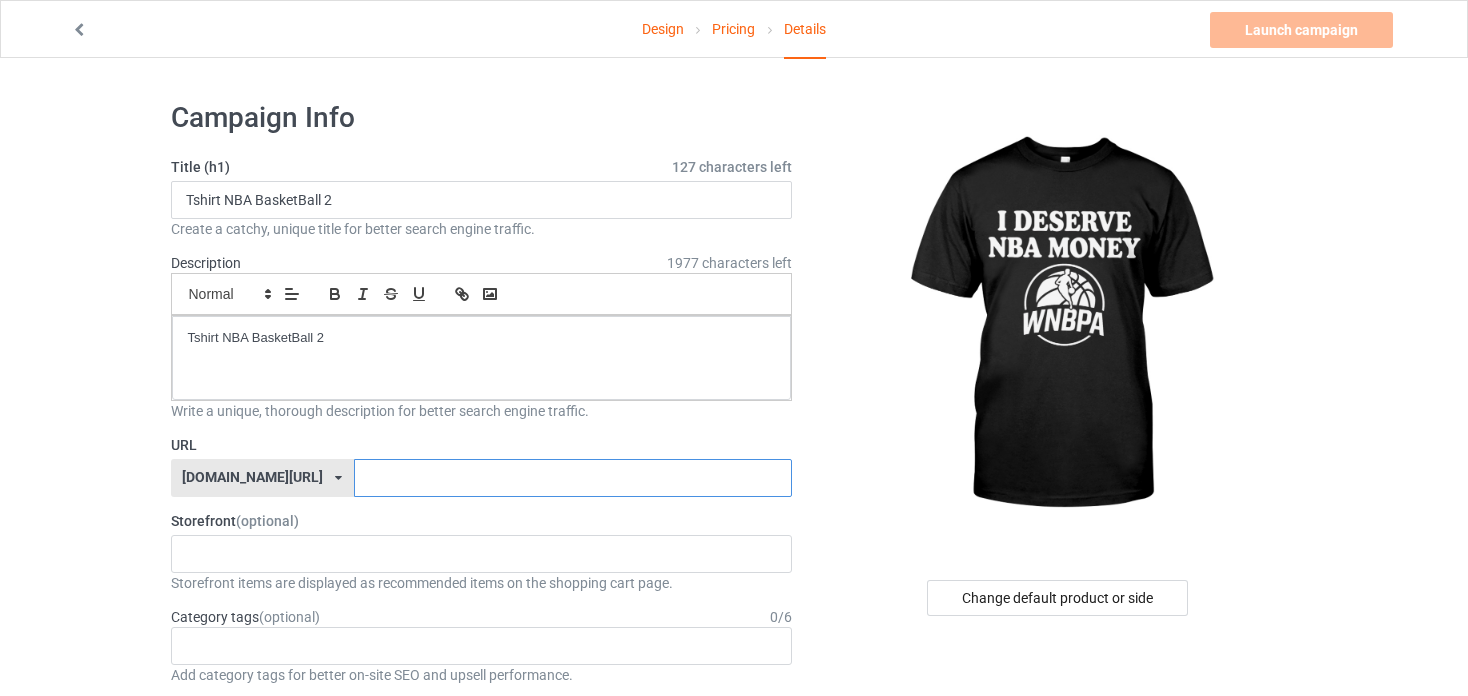 click at bounding box center (573, 478) 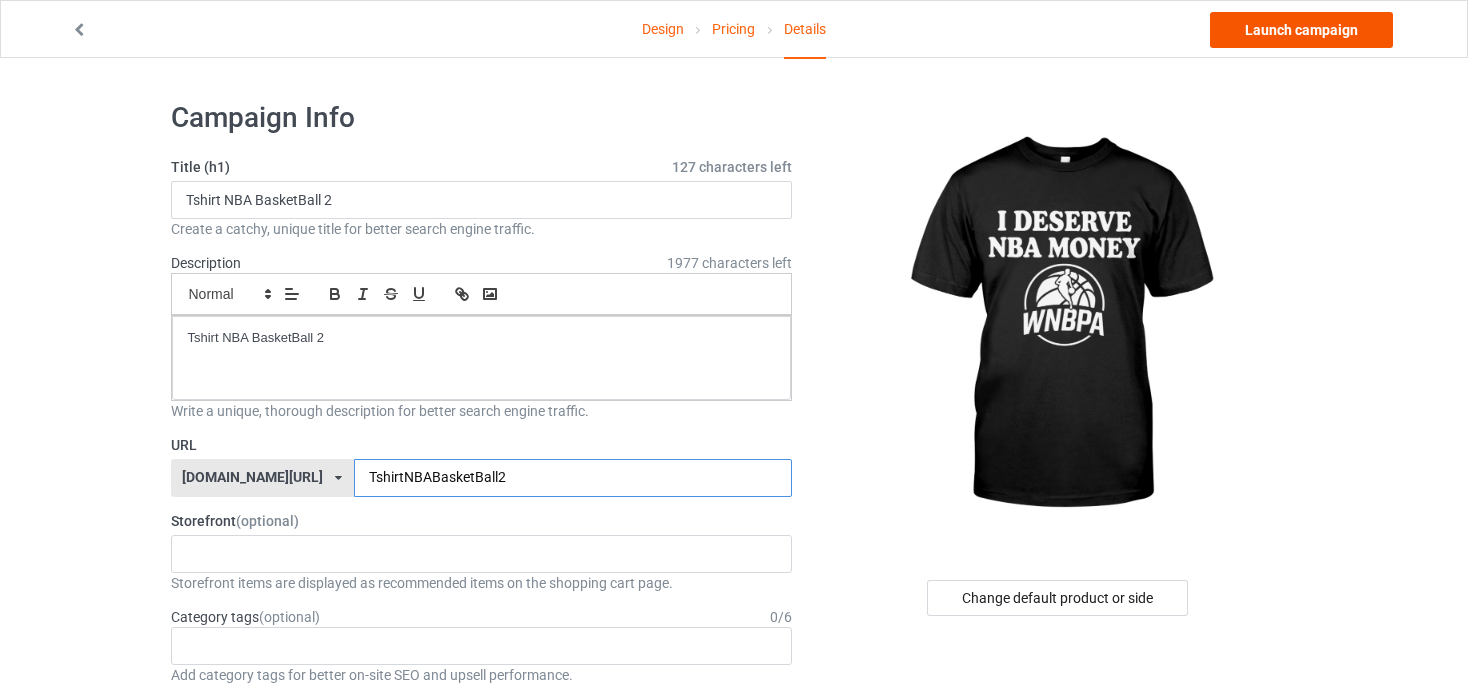 type on "TshirtNBABasketBall2" 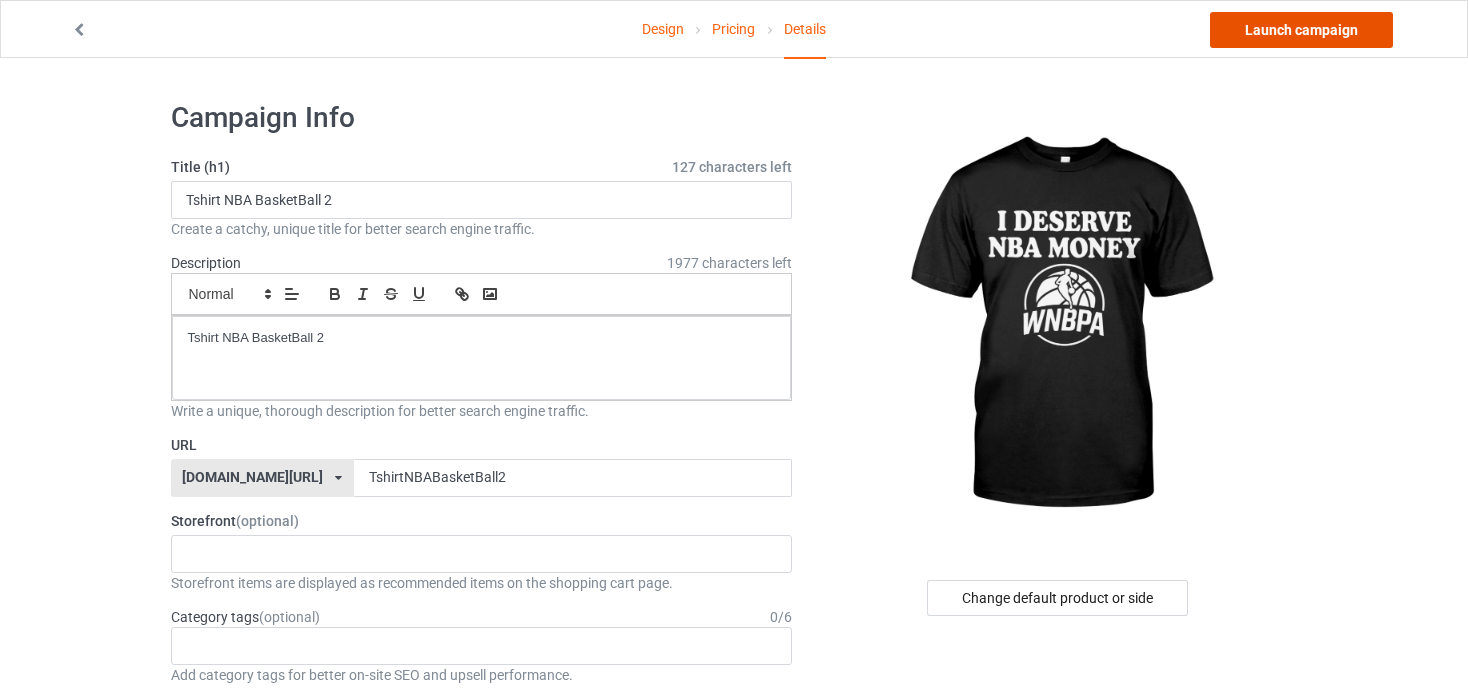 click on "Launch campaign" at bounding box center (1301, 30) 